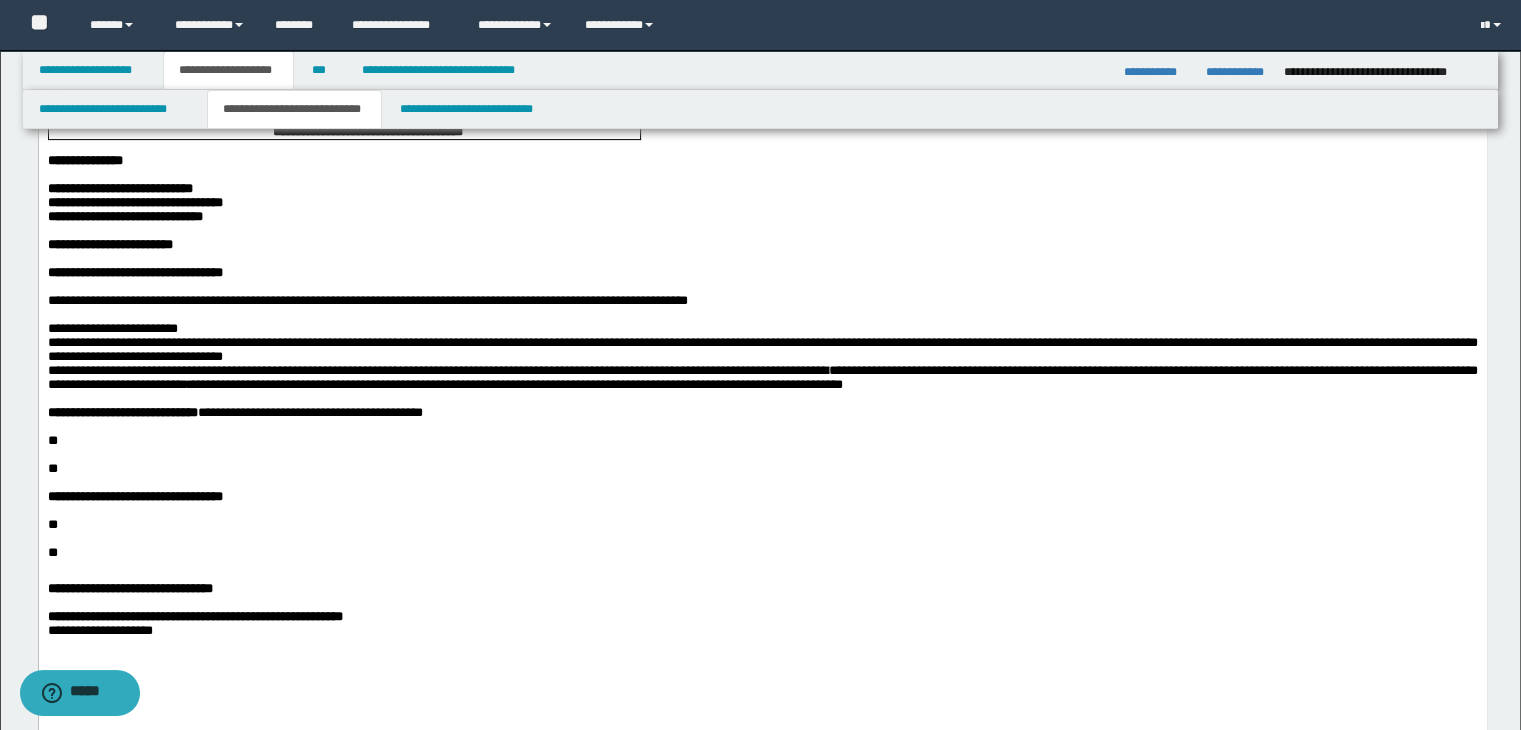 scroll, scrollTop: 0, scrollLeft: 0, axis: both 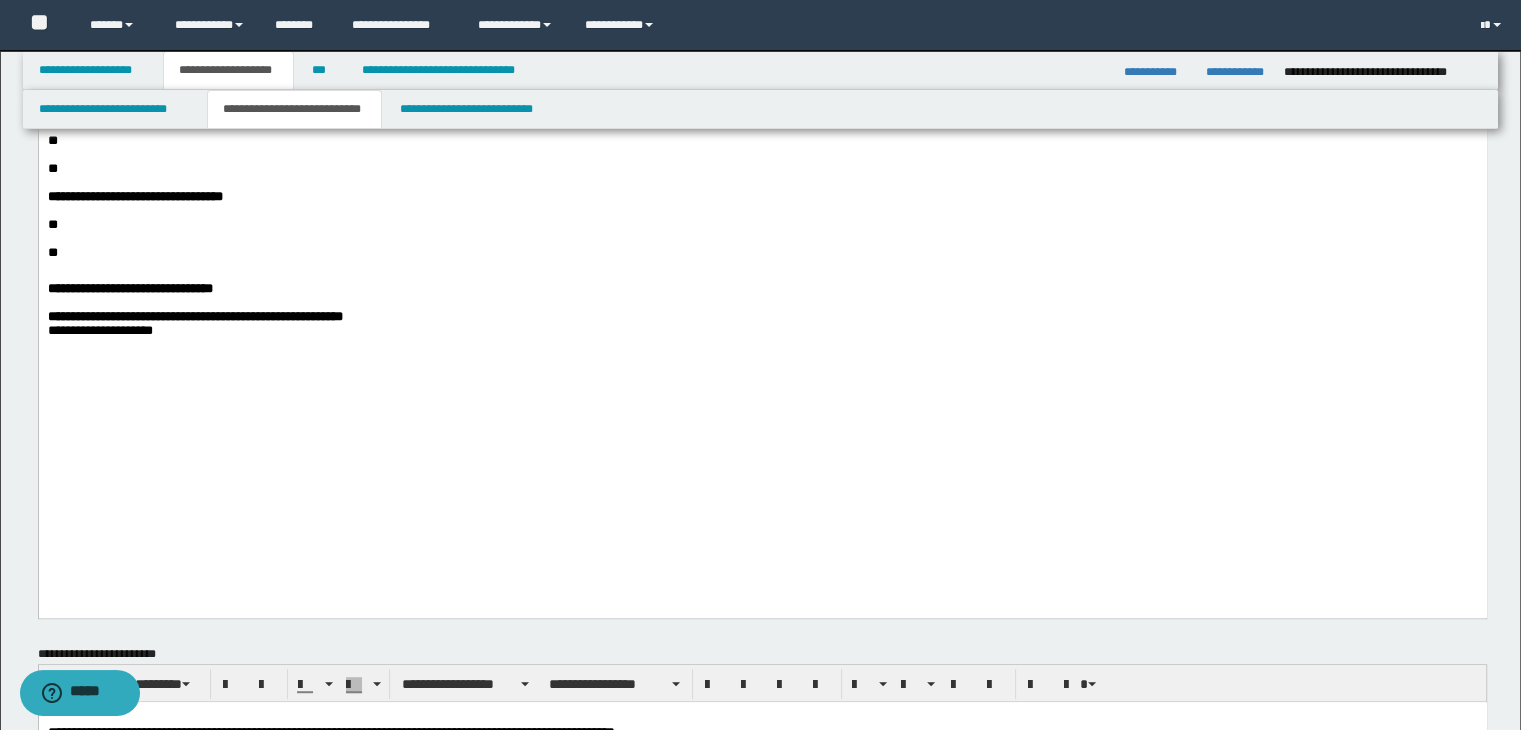 click on "**" at bounding box center (762, 141) 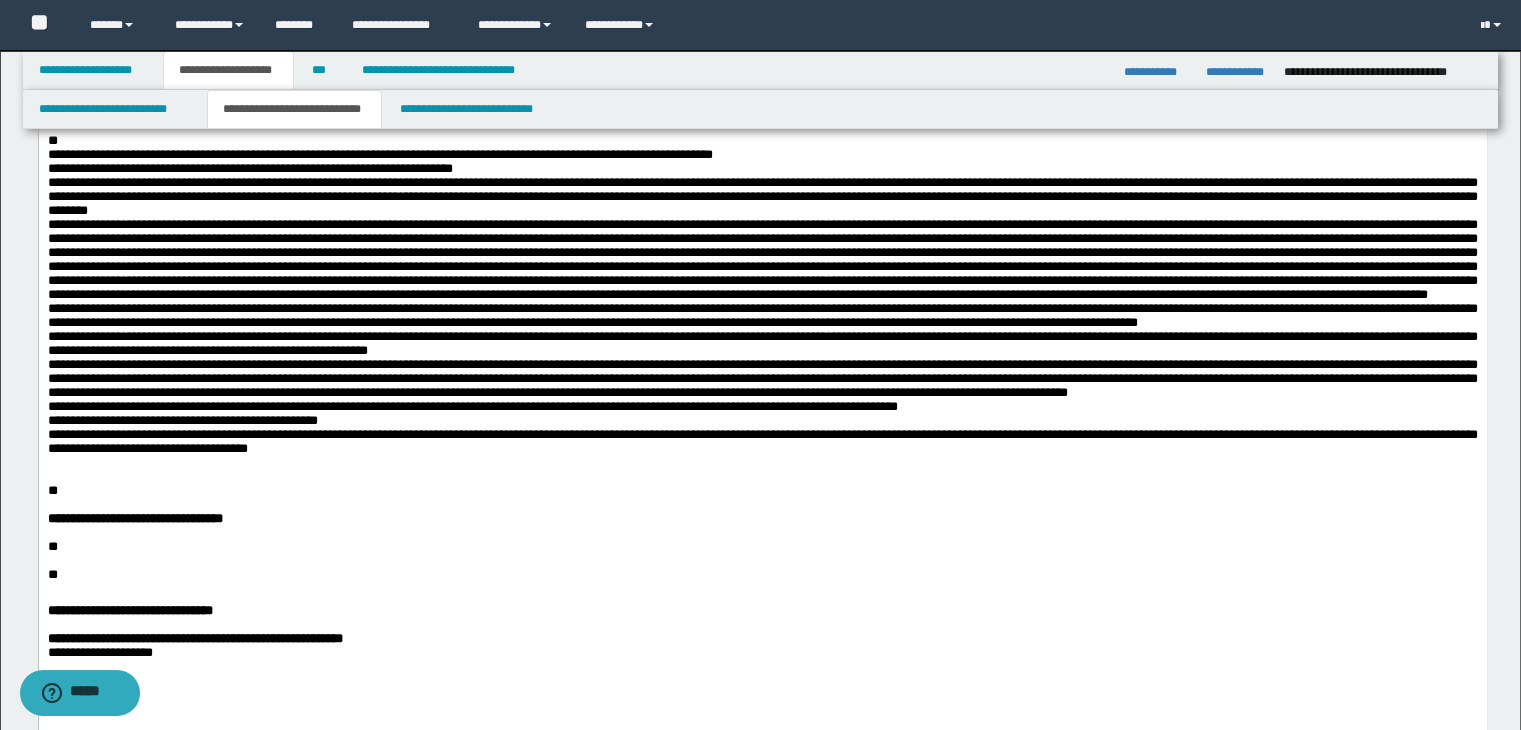click on "**********" at bounding box center [762, 17] 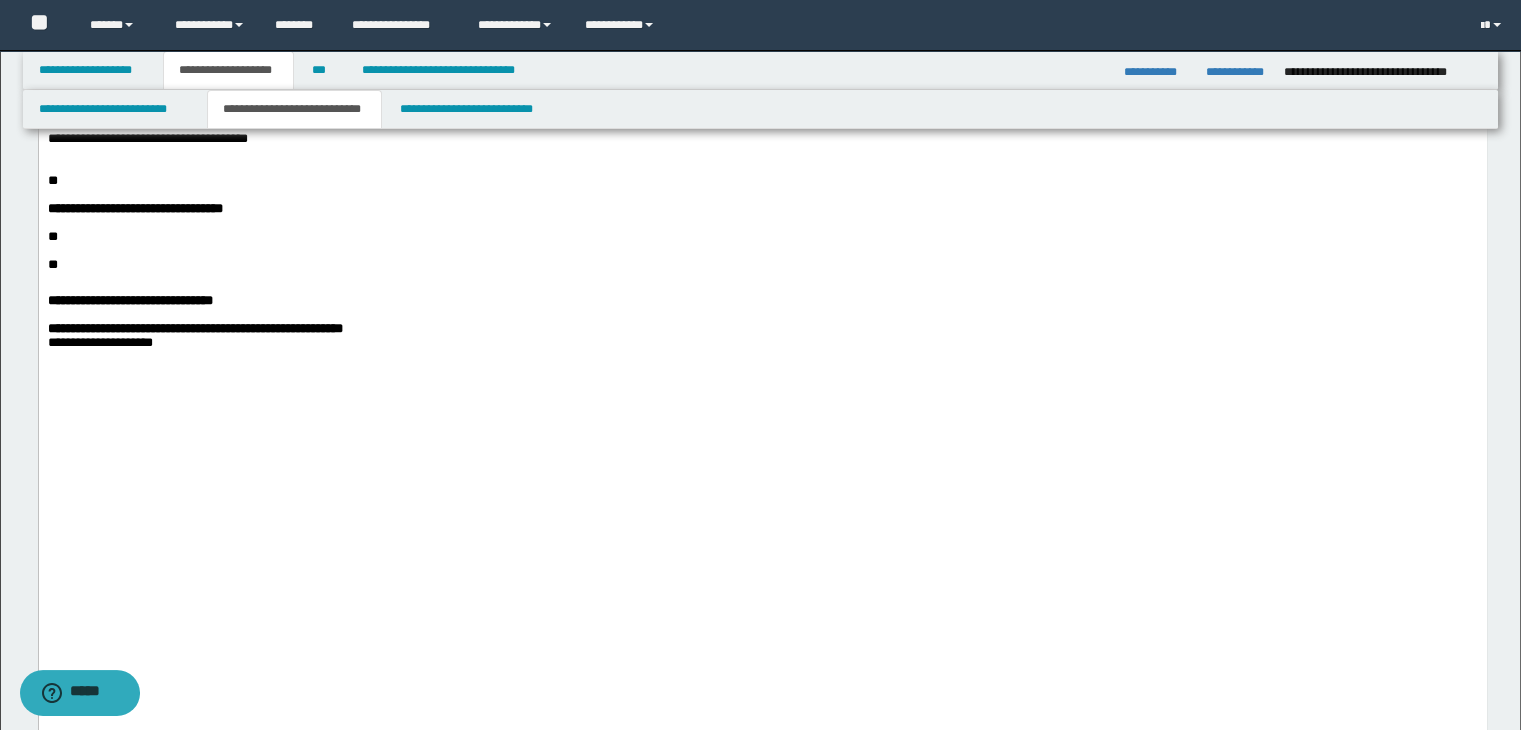 scroll, scrollTop: 1200, scrollLeft: 0, axis: vertical 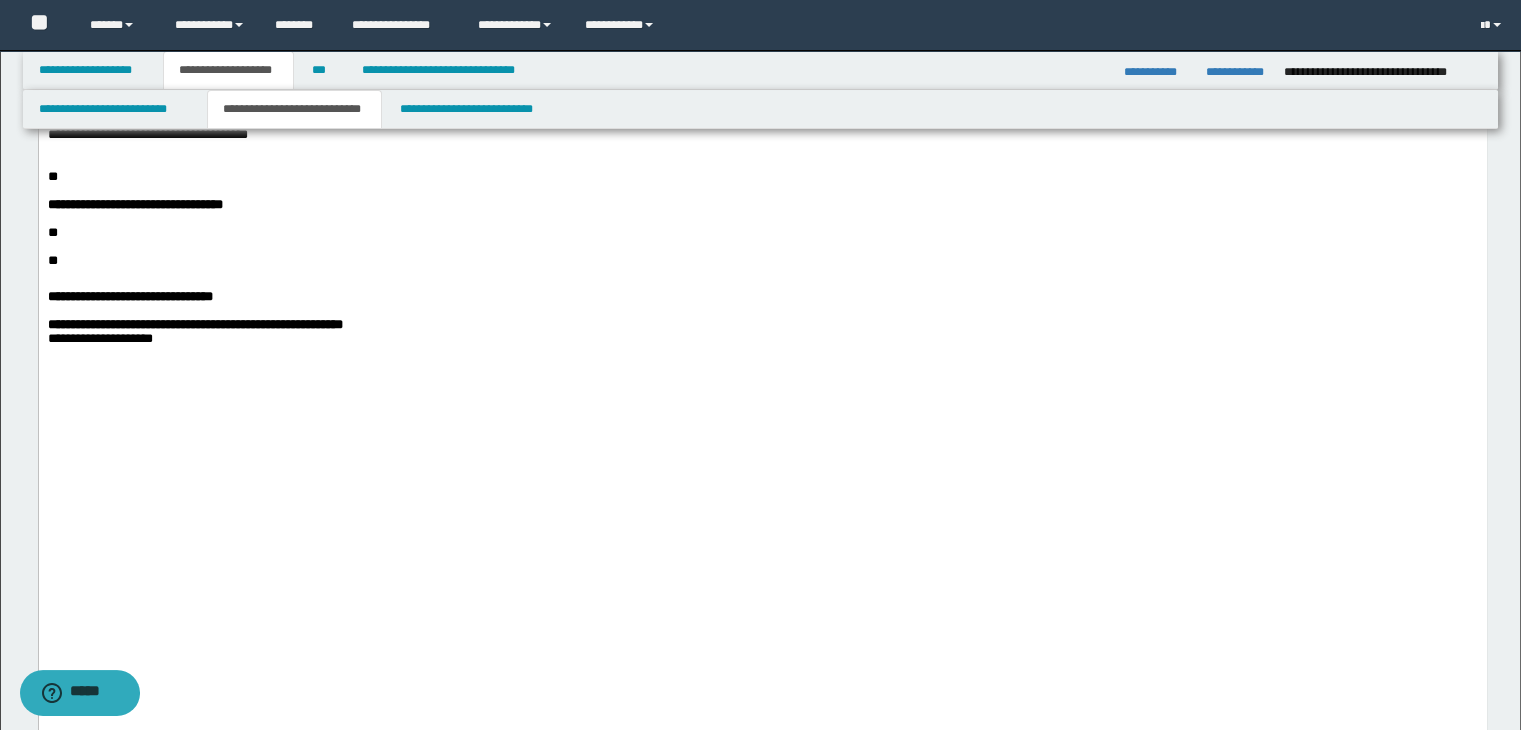 click on "**********" at bounding box center [762, -290] 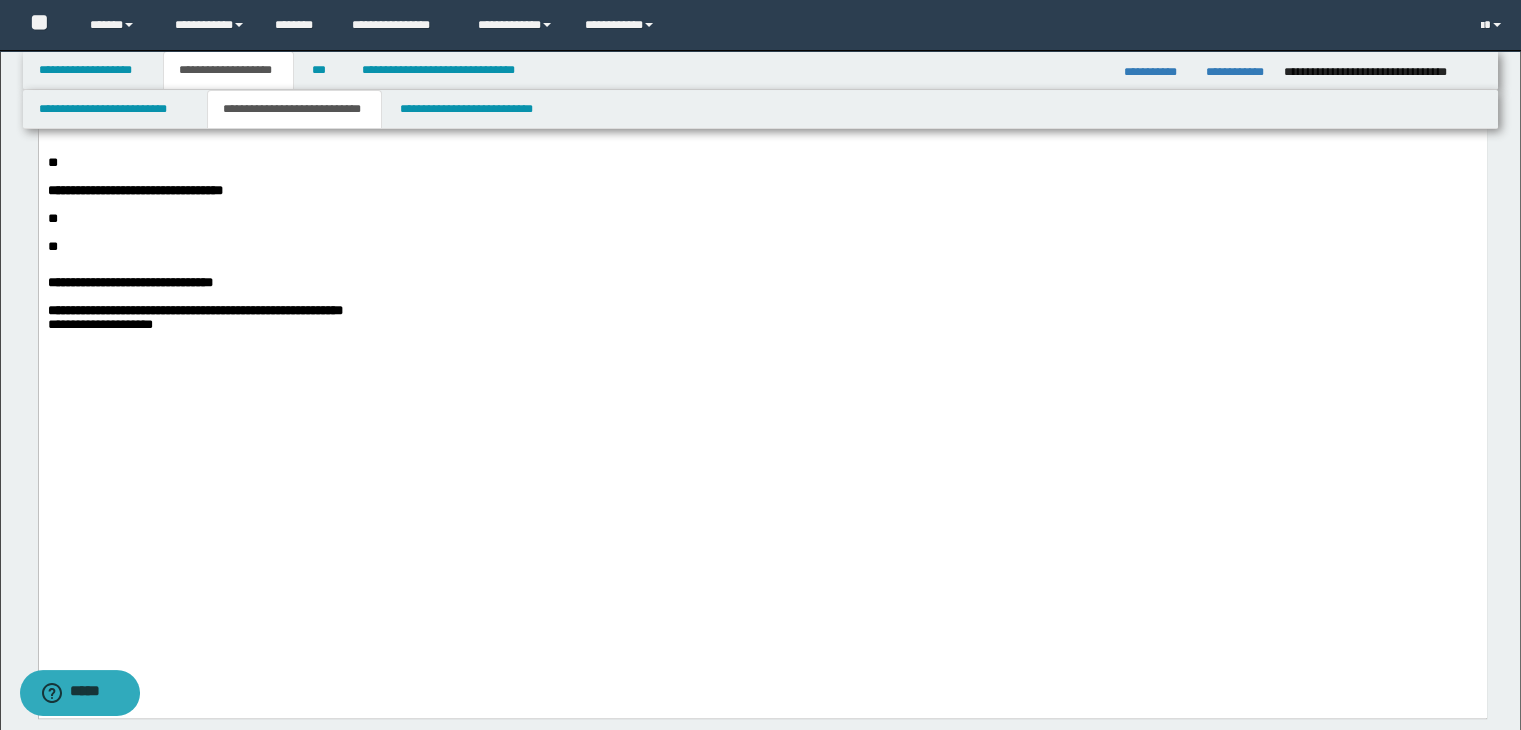 drag, startPoint x: 47, startPoint y: 419, endPoint x: 67, endPoint y: 404, distance: 25 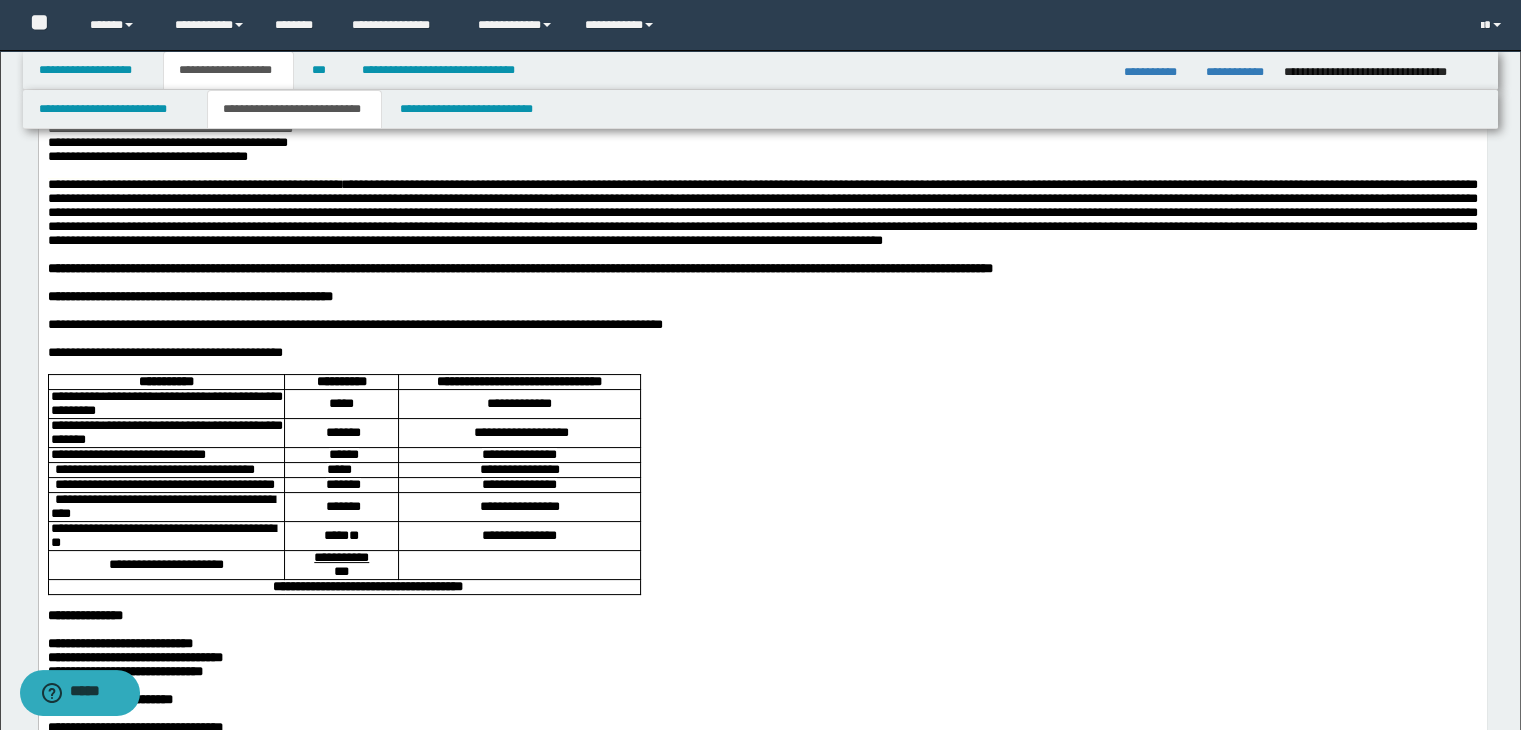 scroll, scrollTop: 0, scrollLeft: 0, axis: both 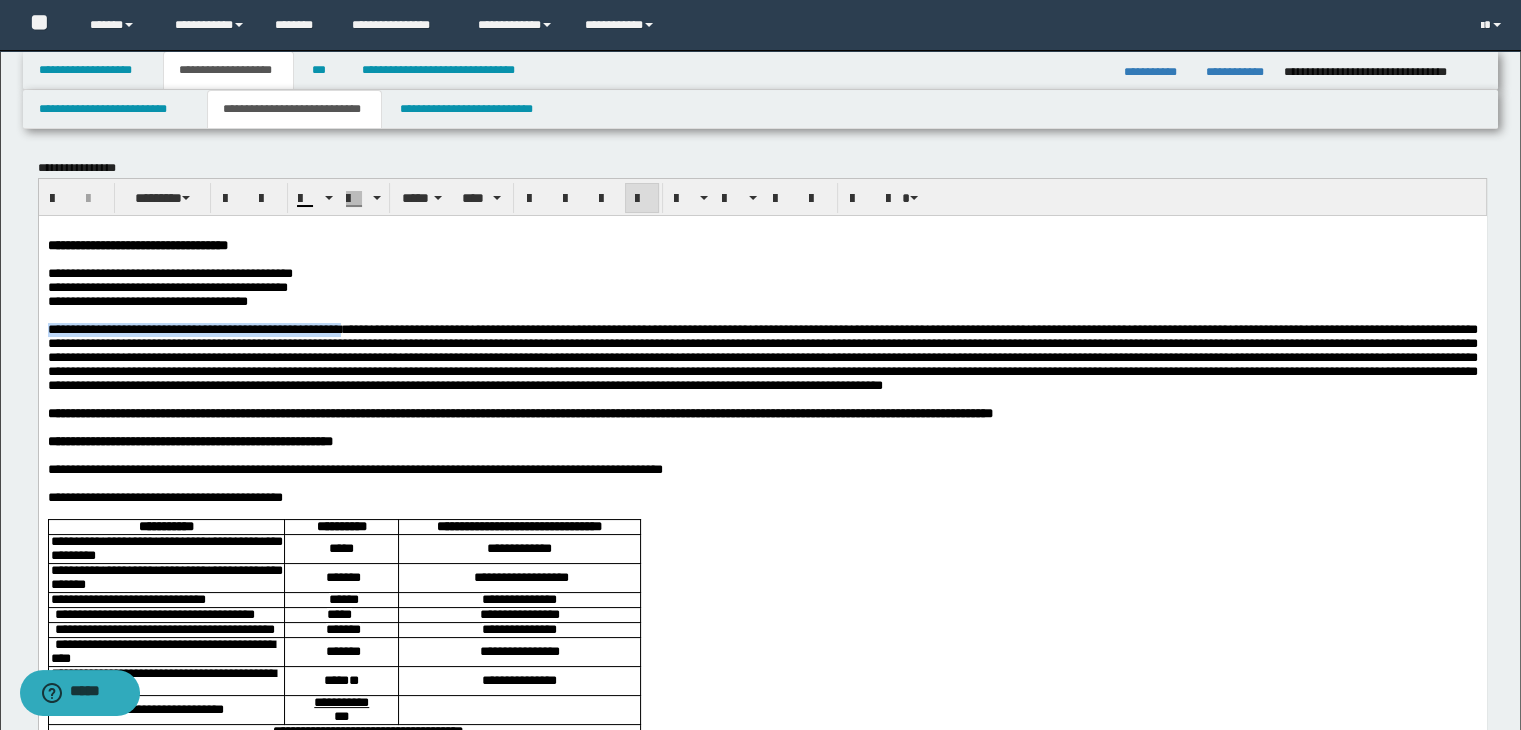 drag, startPoint x: 46, startPoint y: 343, endPoint x: 422, endPoint y: 346, distance: 376.01196 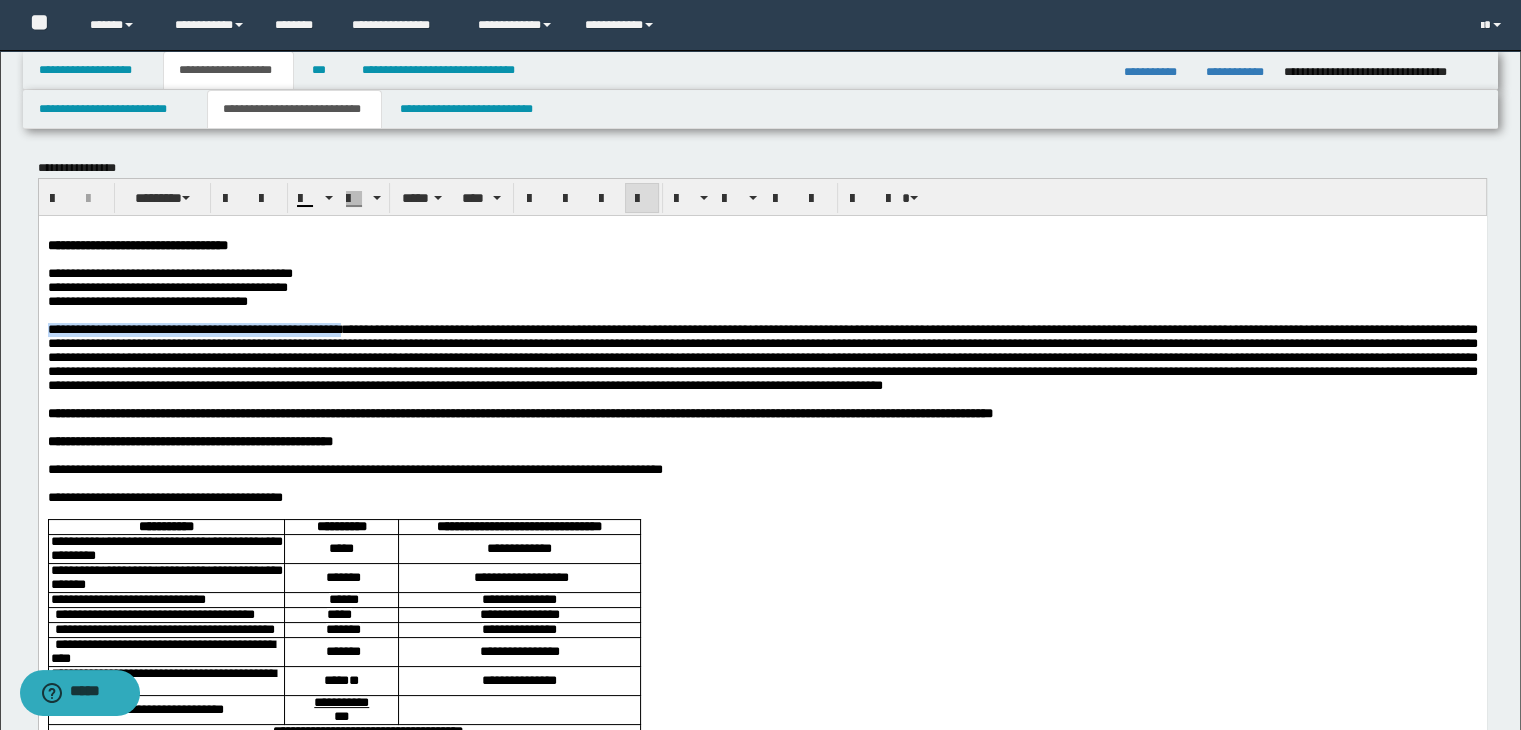 click on "**********" at bounding box center (762, 881) 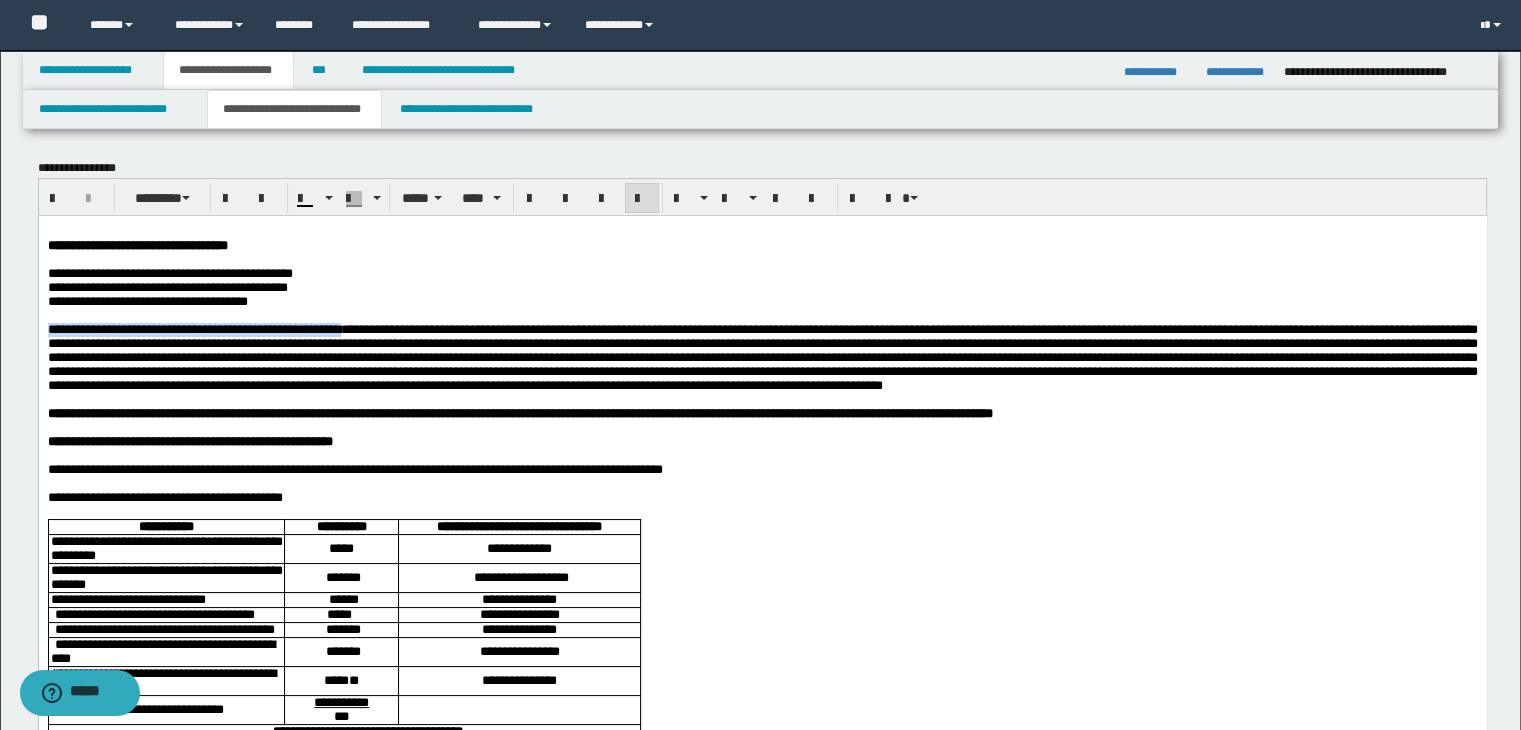 copy on "**********" 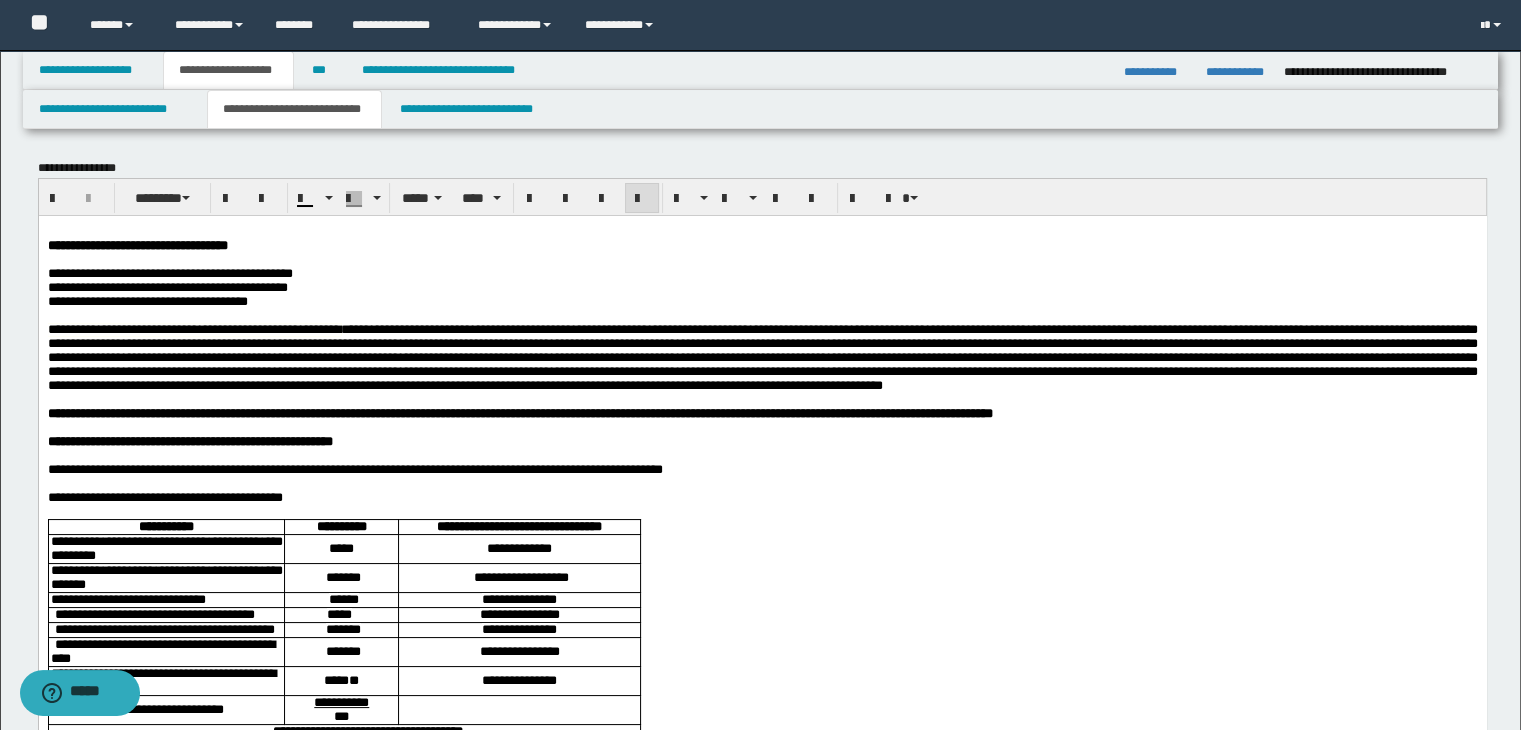 click on "**********" at bounding box center (762, 356) 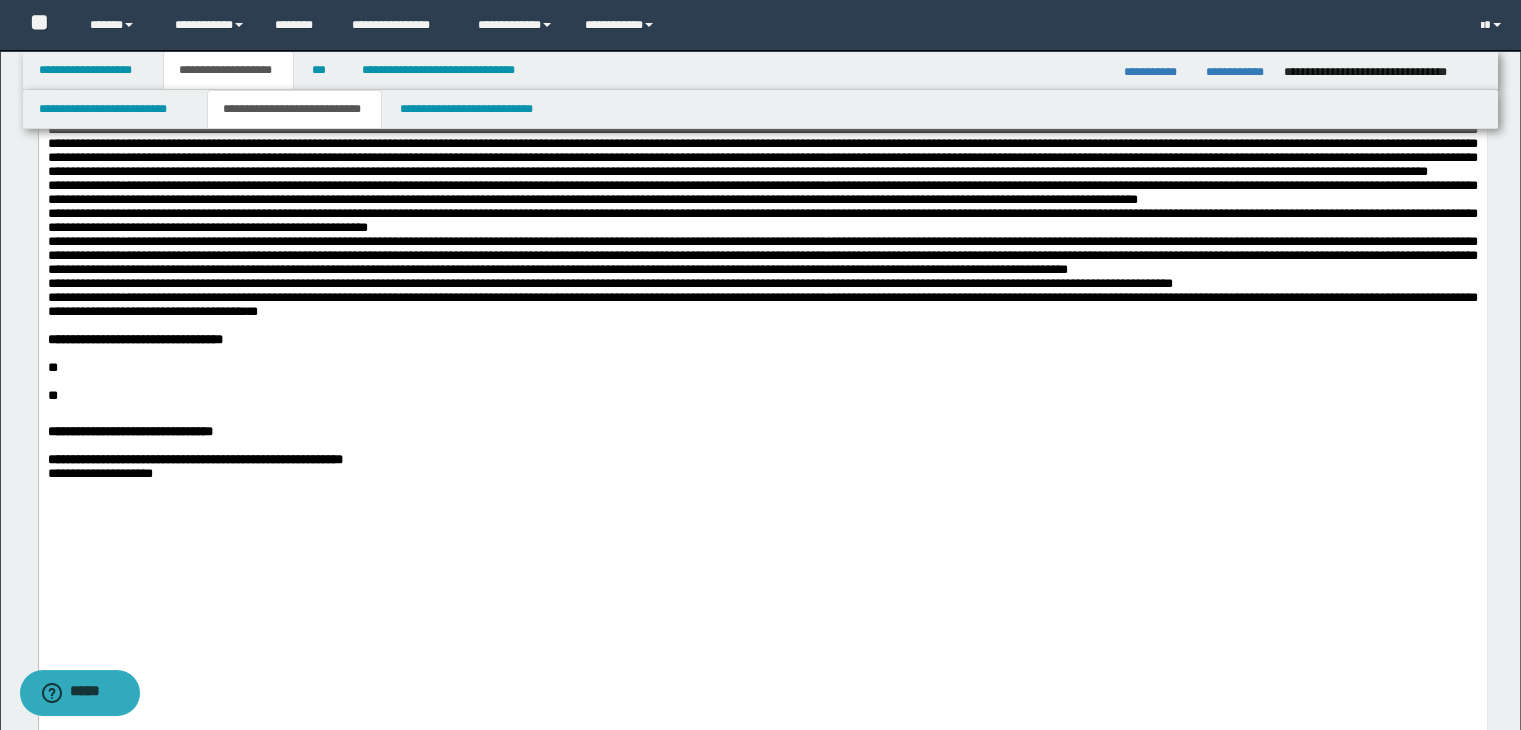scroll, scrollTop: 800, scrollLeft: 0, axis: vertical 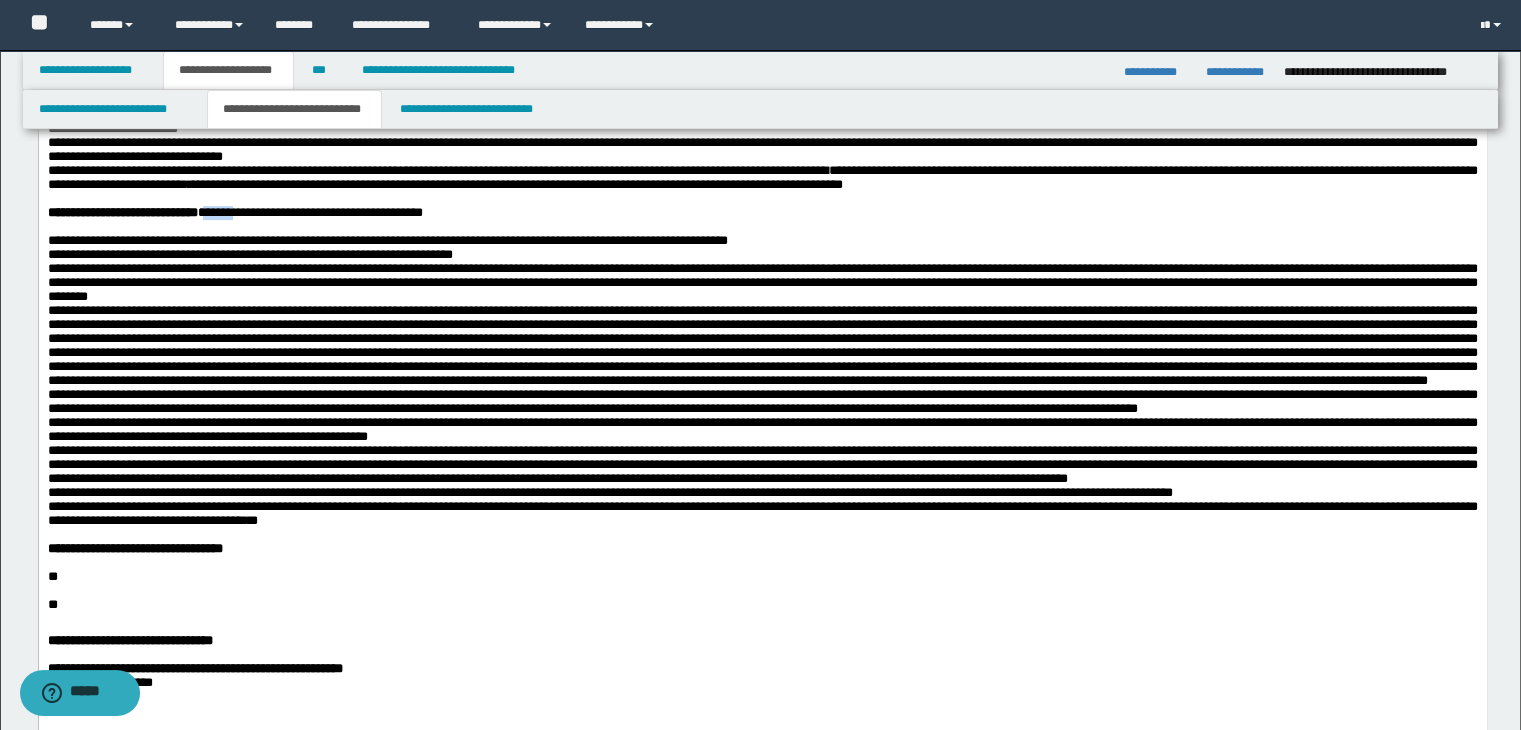 drag, startPoint x: 300, startPoint y: 350, endPoint x: 244, endPoint y: 345, distance: 56.22277 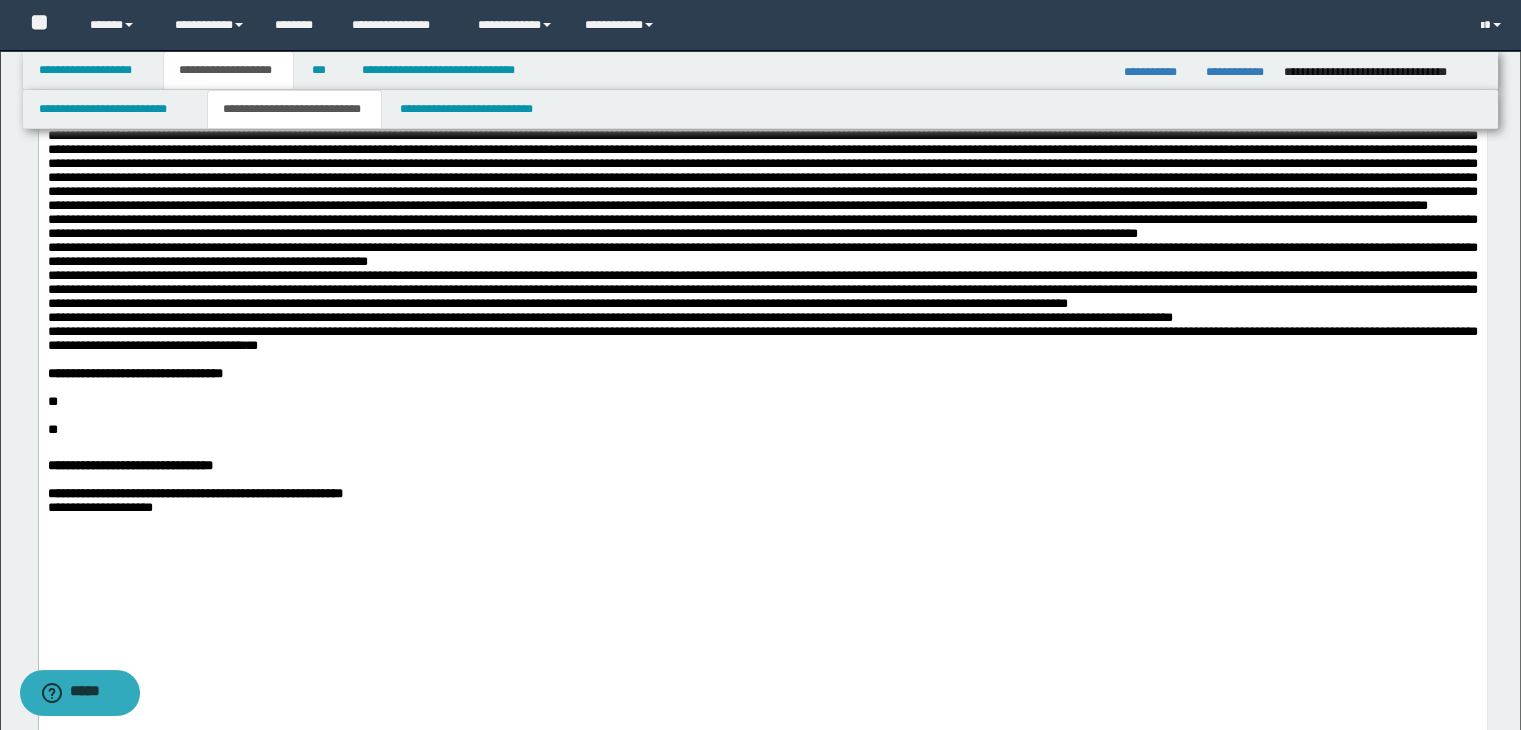 scroll, scrollTop: 1200, scrollLeft: 0, axis: vertical 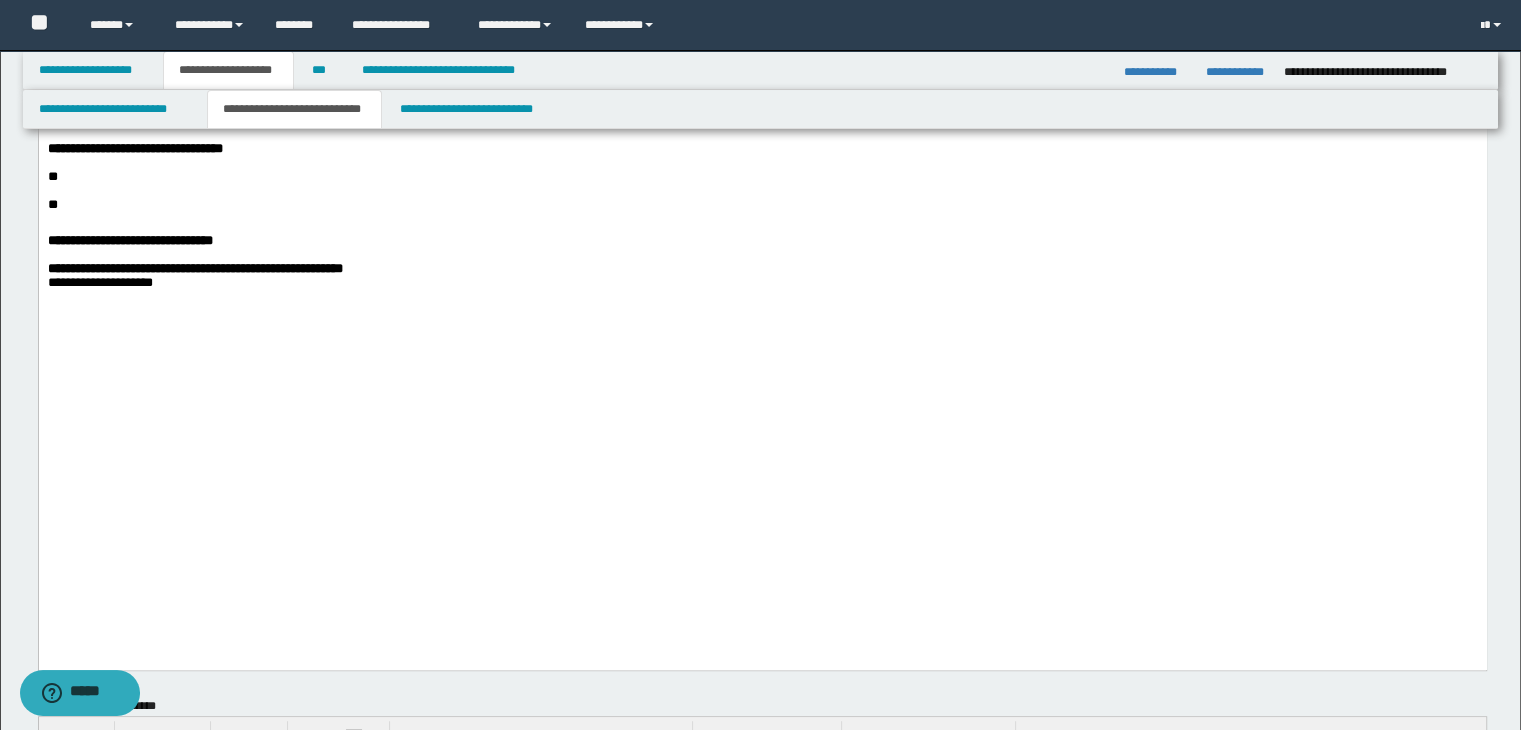 click on "**" at bounding box center [762, 205] 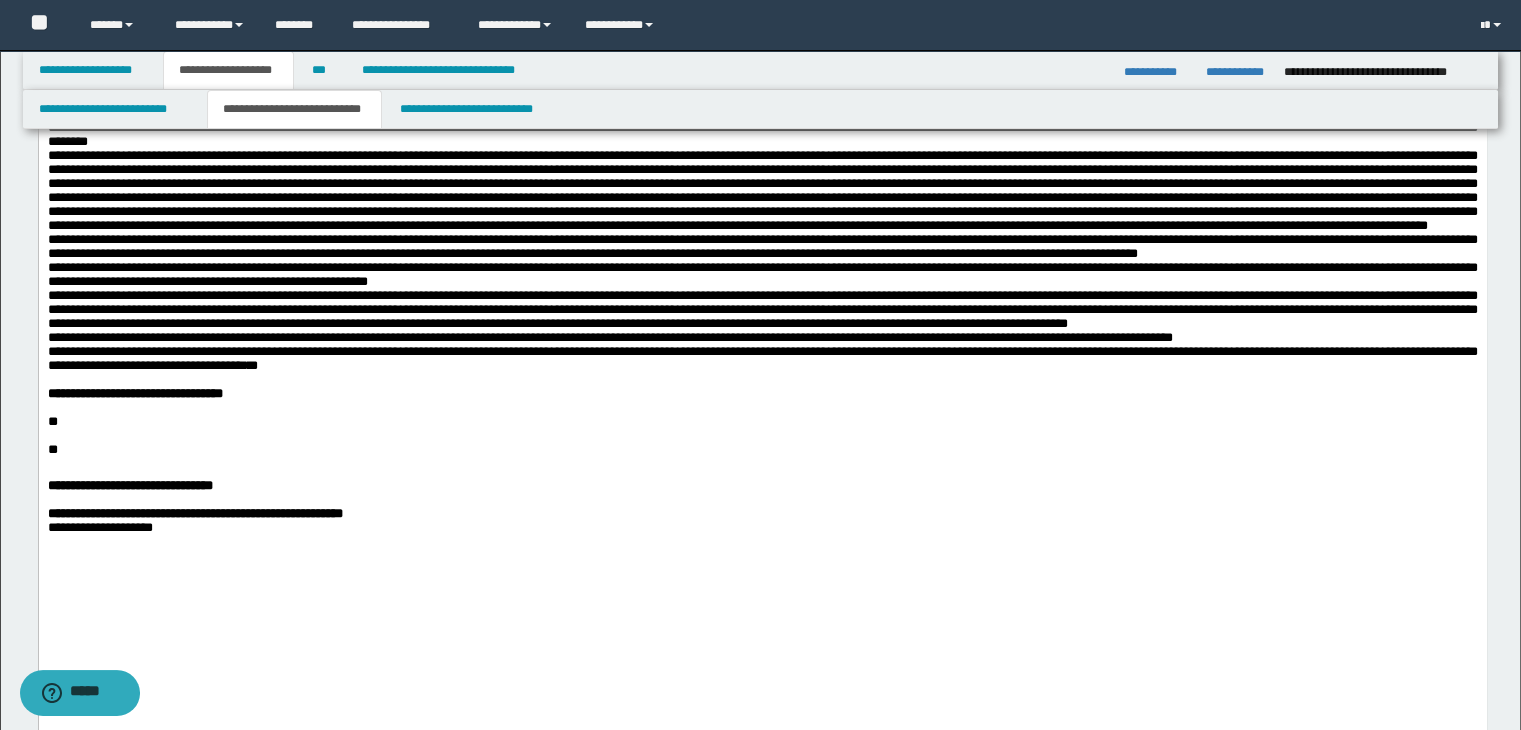 scroll, scrollTop: 900, scrollLeft: 0, axis: vertical 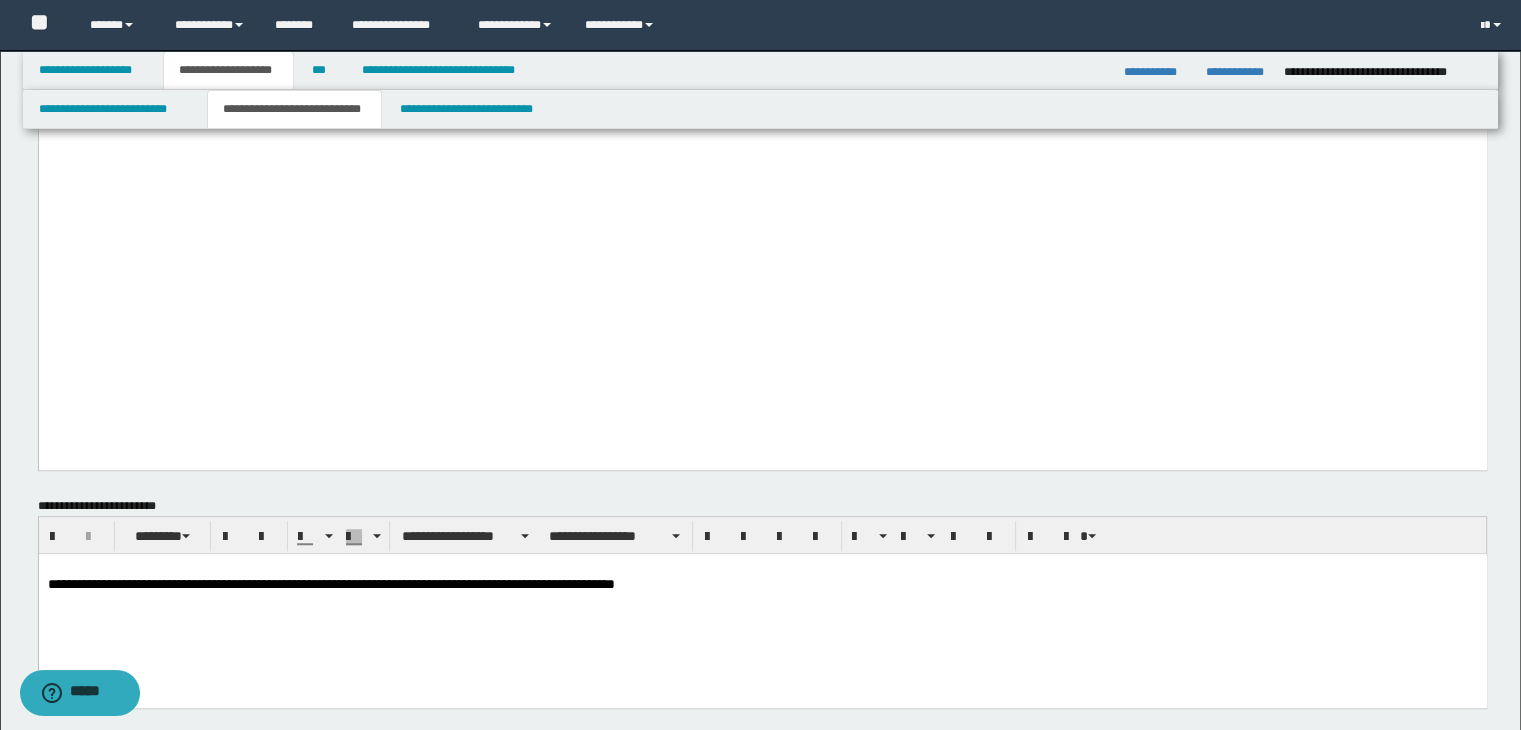 drag, startPoint x: 910, startPoint y: 422, endPoint x: 900, endPoint y: 424, distance: 10.198039 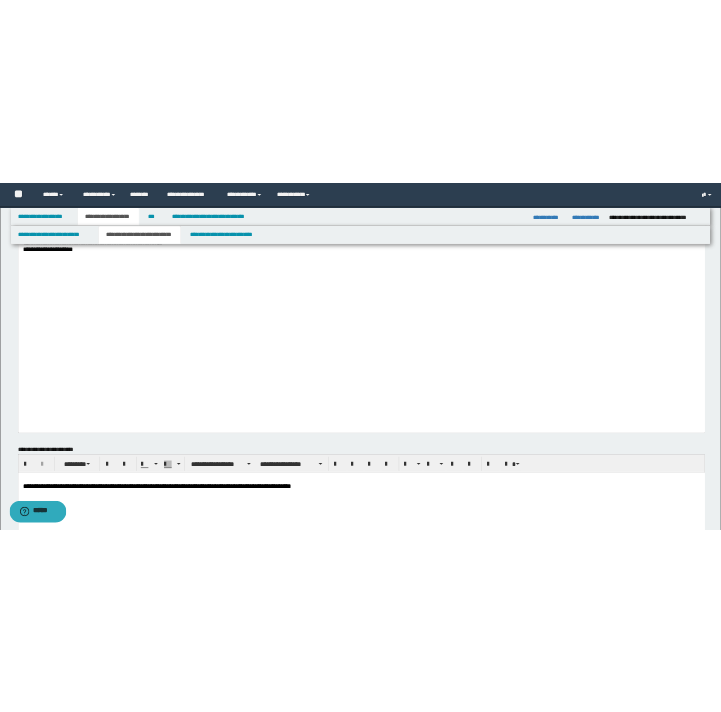 scroll, scrollTop: 1300, scrollLeft: 0, axis: vertical 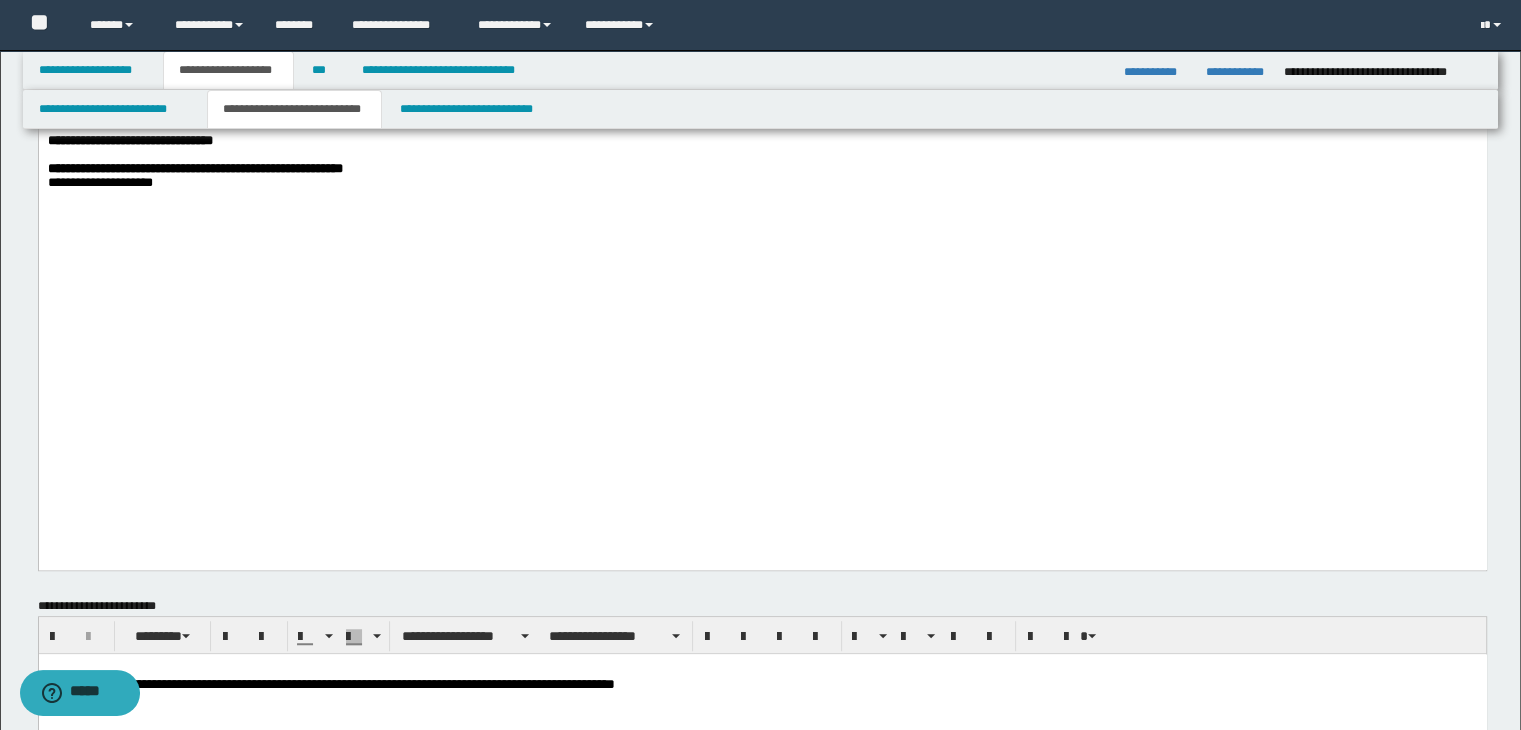 click on "**" at bounding box center (762, 77) 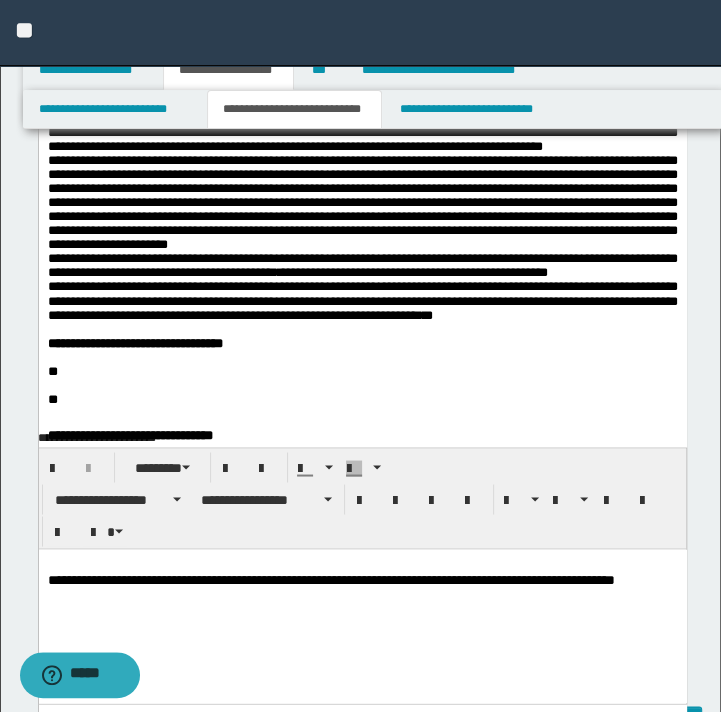 click at bounding box center (362, -57) 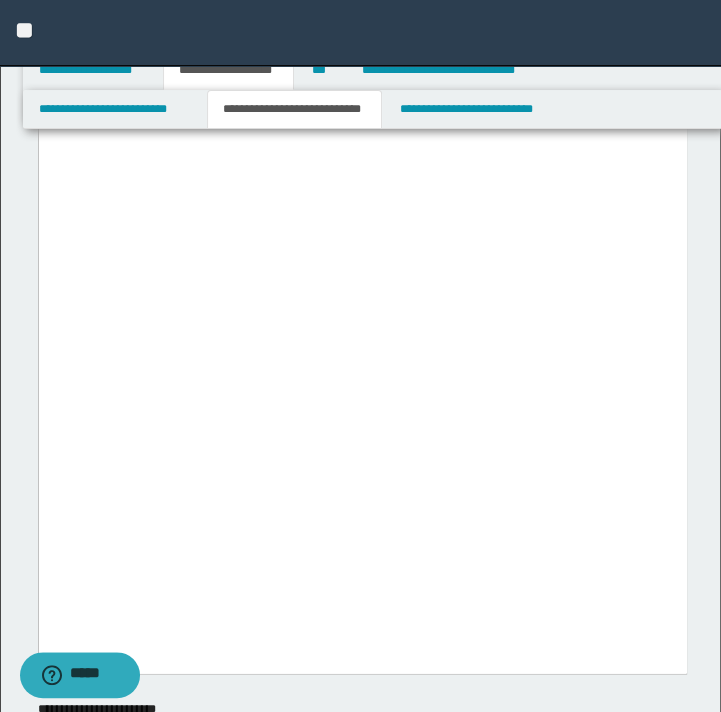 scroll, scrollTop: 1800, scrollLeft: 0, axis: vertical 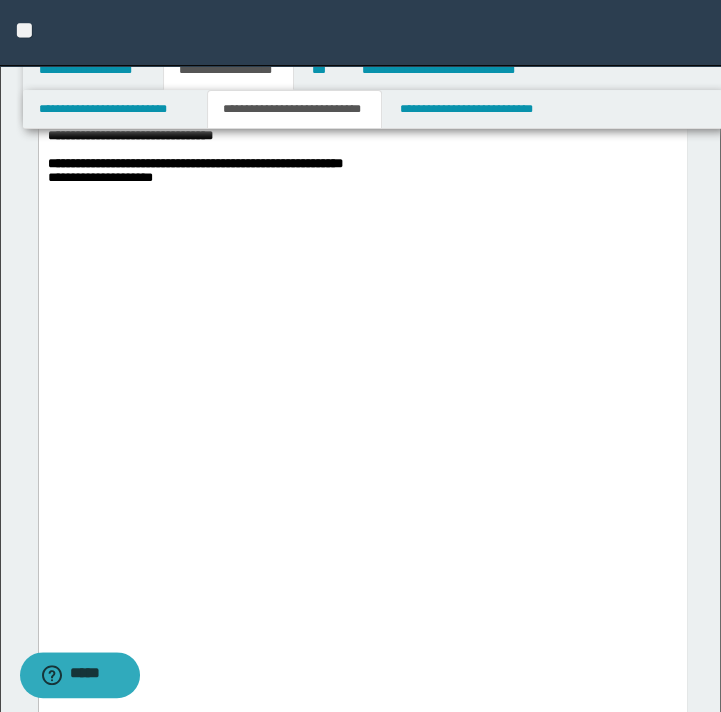 click on "**" at bounding box center (362, 71) 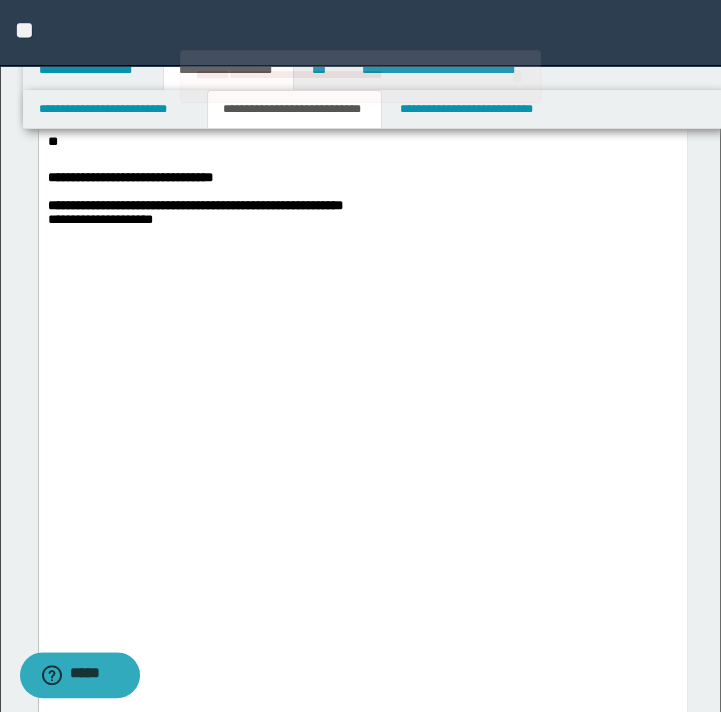 click at bounding box center [362, 113] 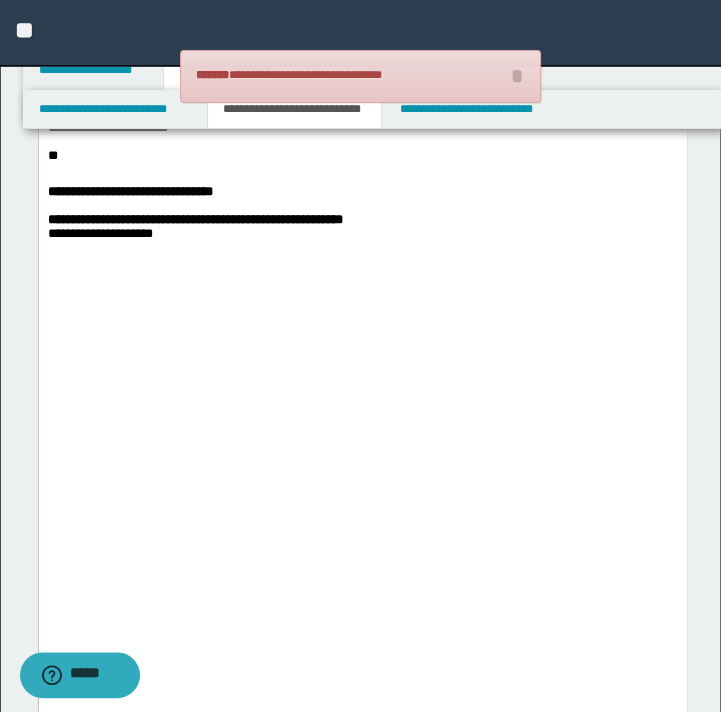 click on "**********" at bounding box center (229, 119) 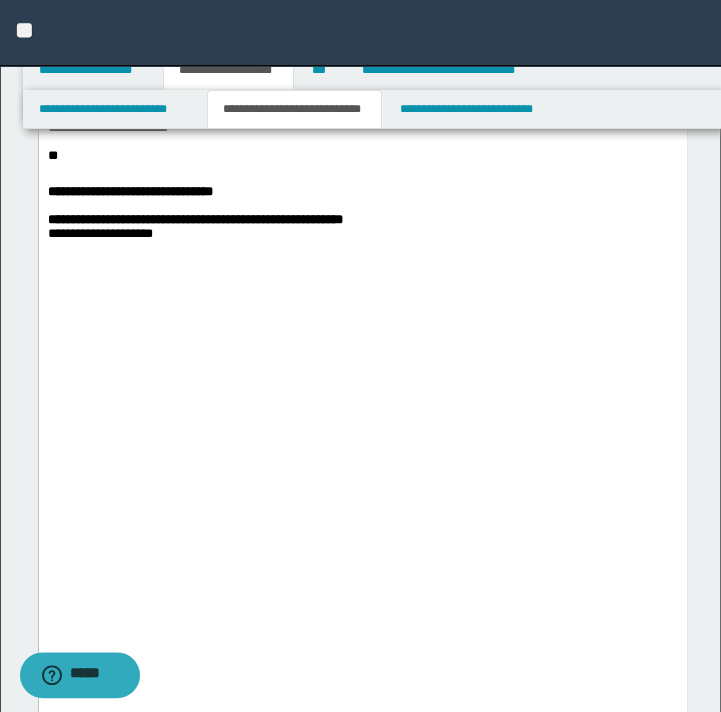 click on "**********" at bounding box center [229, 119] 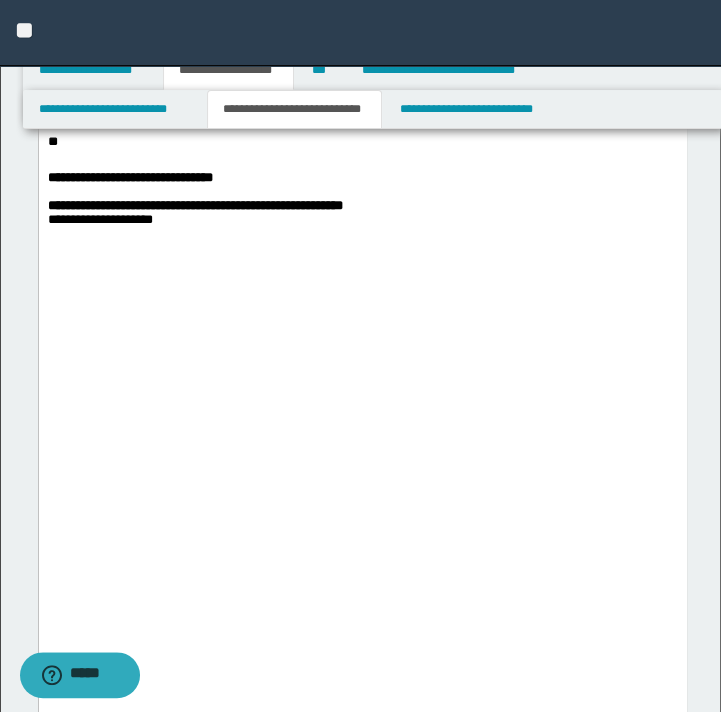 drag, startPoint x: 645, startPoint y: 588, endPoint x: 523, endPoint y: 609, distance: 123.79418 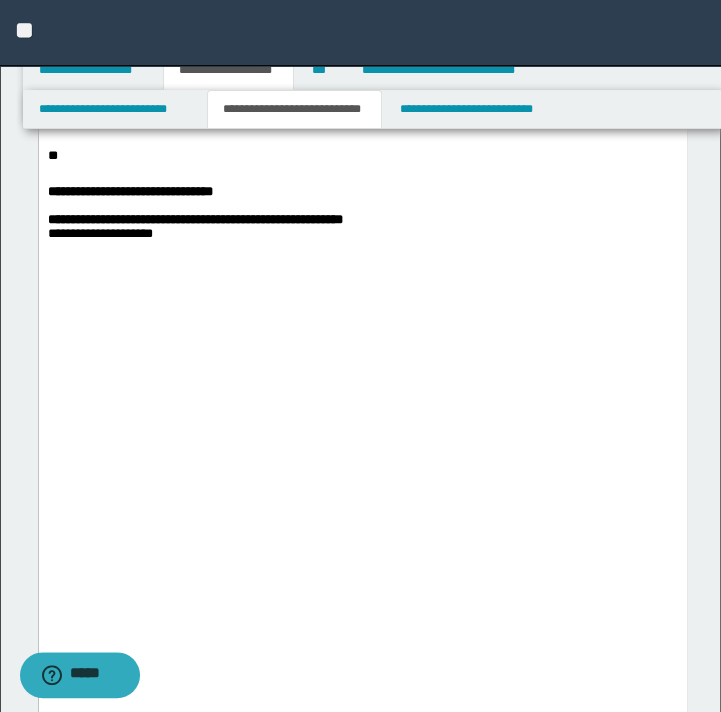 click on "**********" at bounding box center [362, -627] 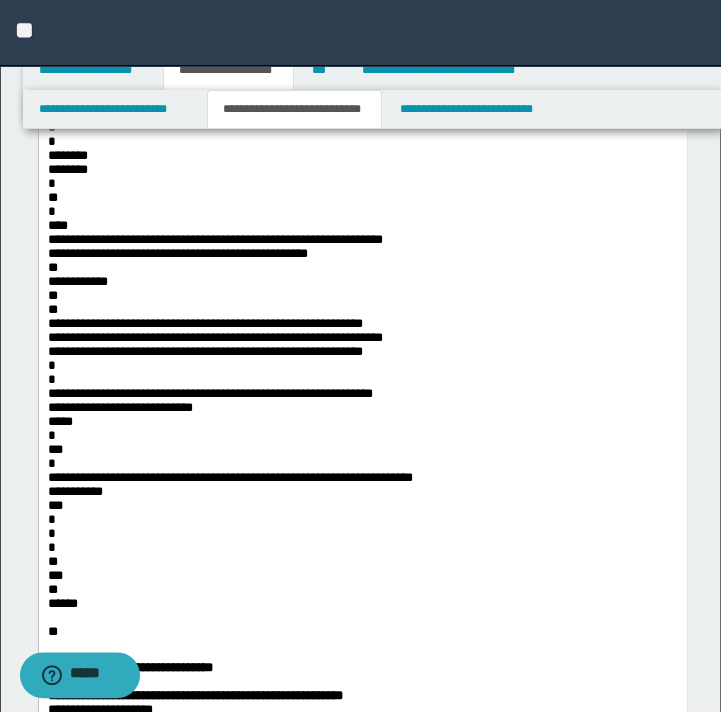 scroll, scrollTop: 2100, scrollLeft: 0, axis: vertical 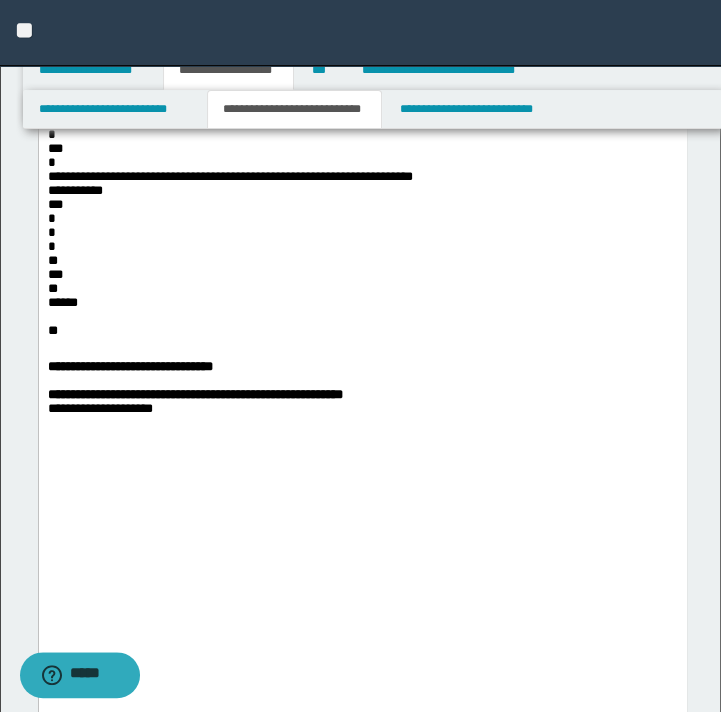 drag, startPoint x: 49, startPoint y: 422, endPoint x: 41, endPoint y: 304, distance: 118.270874 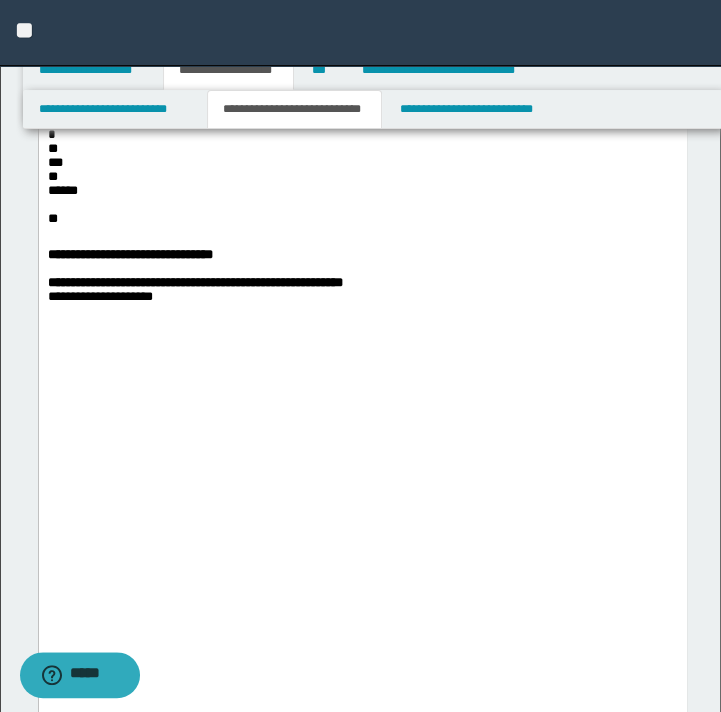 click on "**********" at bounding box center (229, 8) 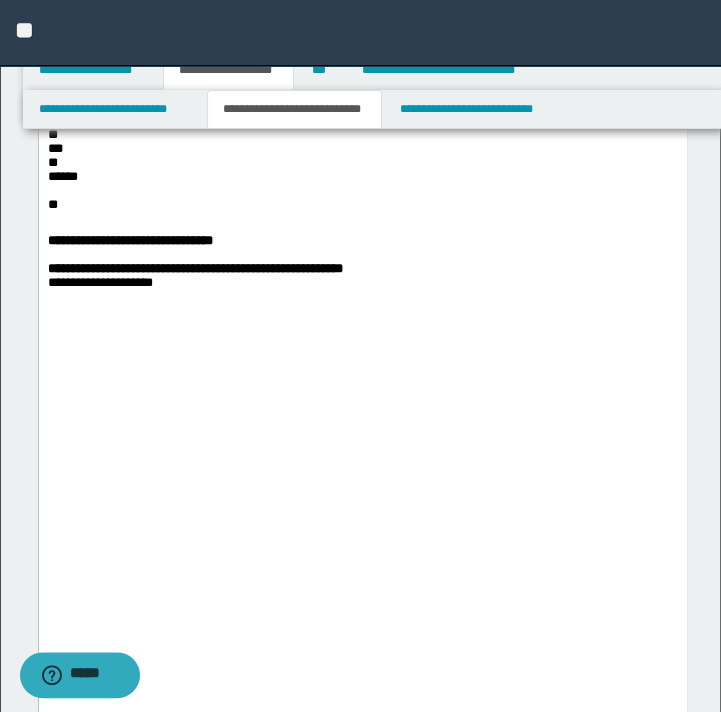 click on "**********" at bounding box center [339, 1] 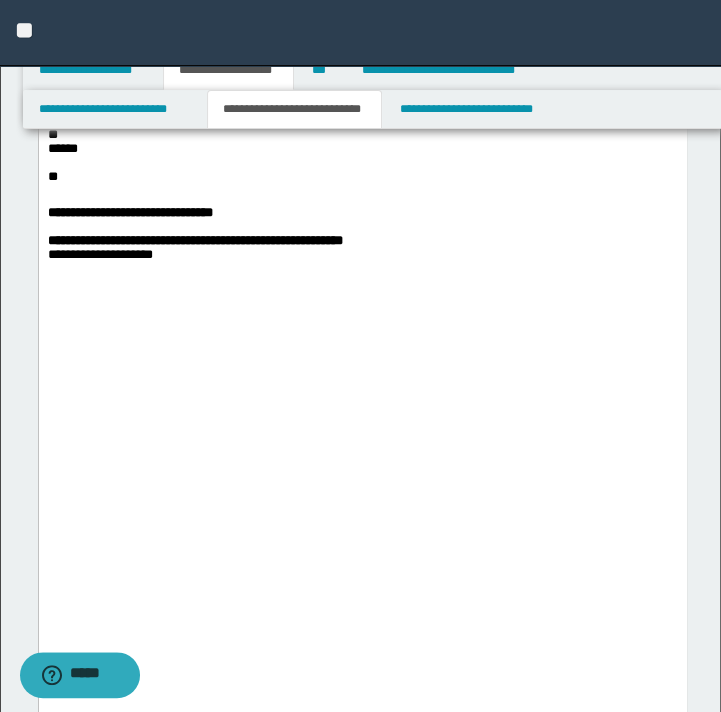 click on "**********" at bounding box center (342, -13) 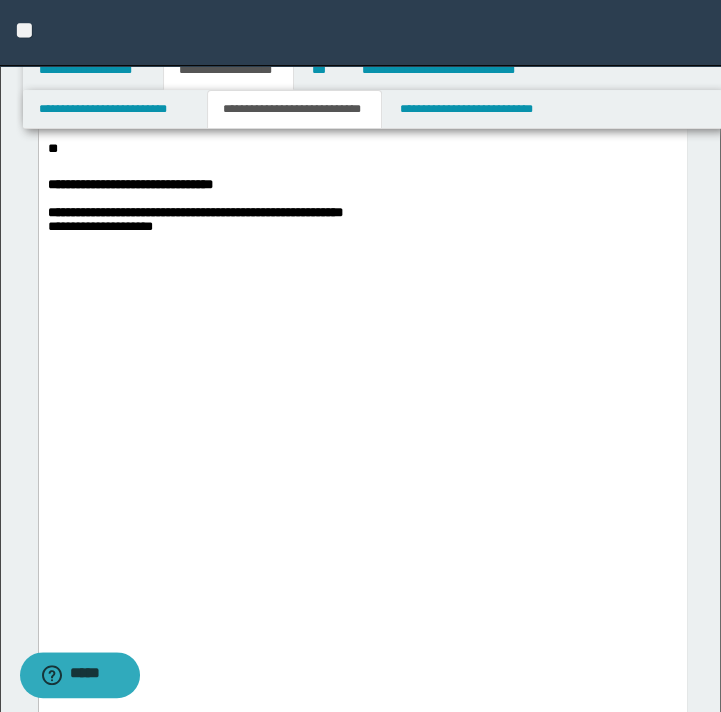 click on "**********" at bounding box center (362, -27) 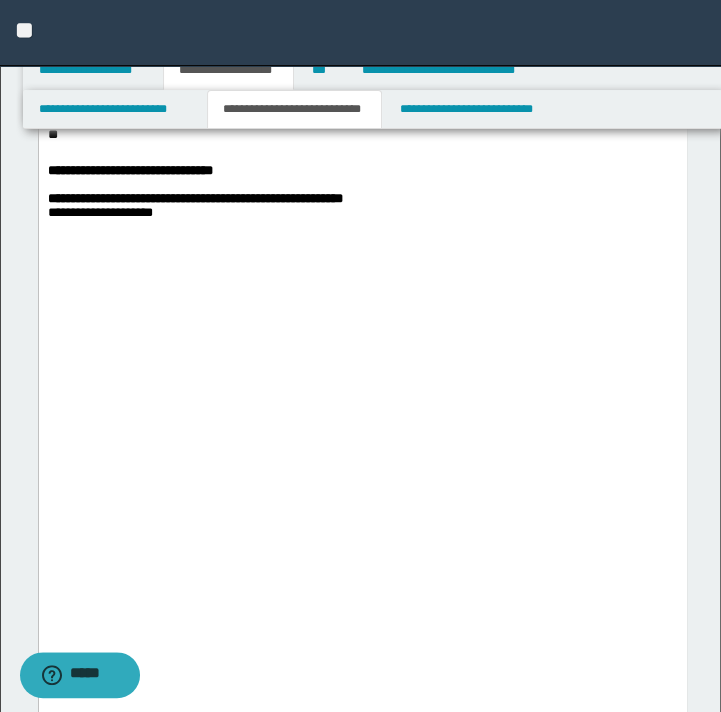 click on "**********" at bounding box center [362, -34] 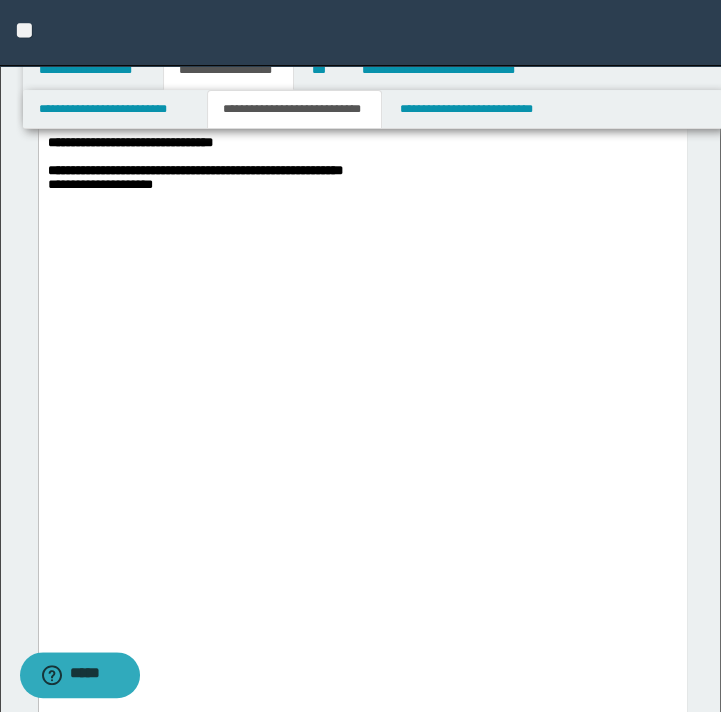 click on "**********" at bounding box center [362, -48] 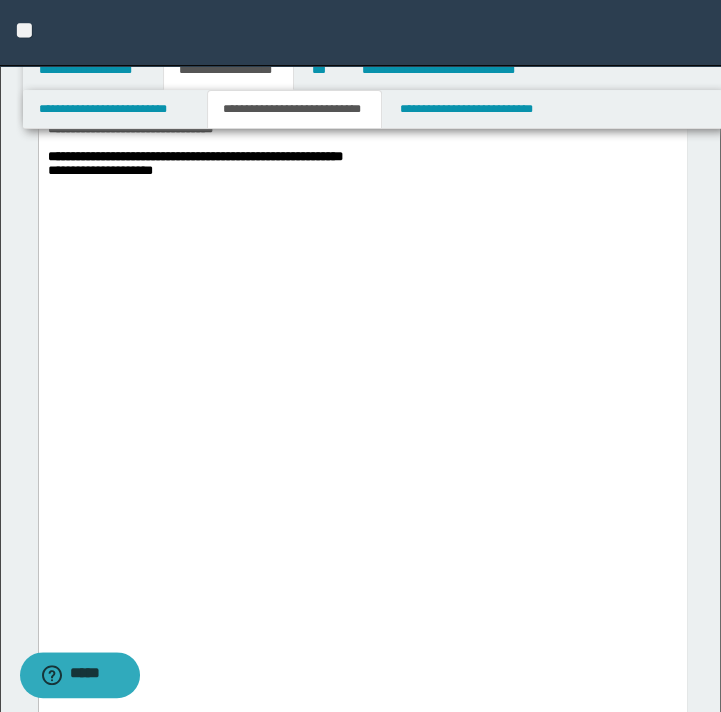 click on "**********" at bounding box center [362, -55] 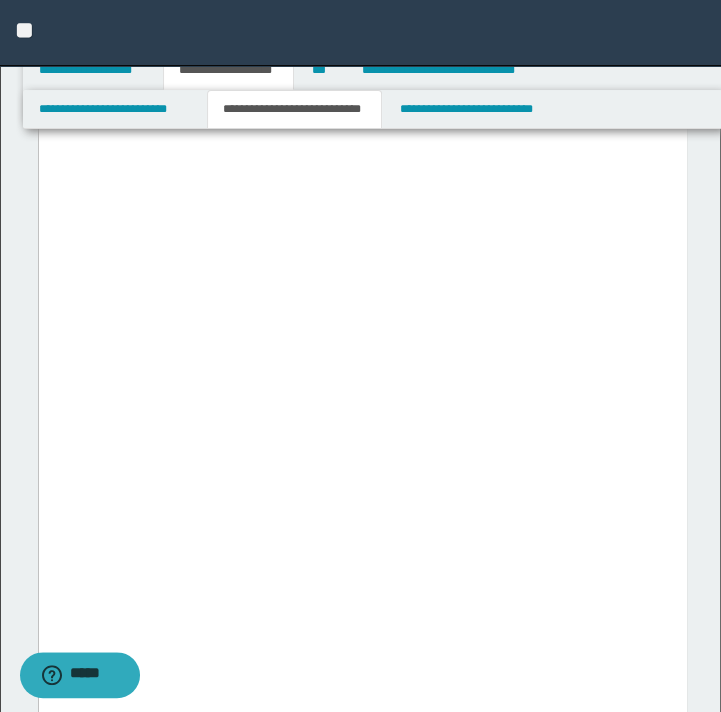 drag, startPoint x: 294, startPoint y: 396, endPoint x: 275, endPoint y: 396, distance: 19 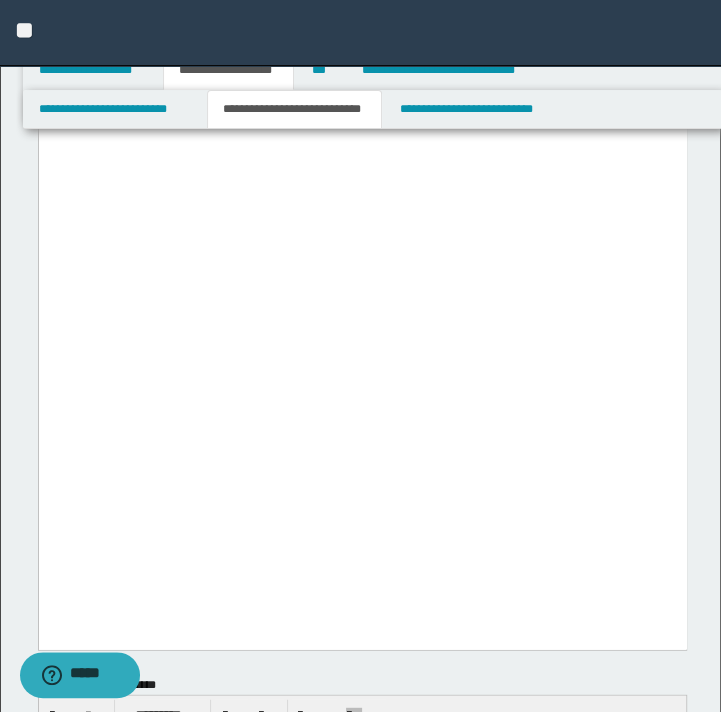 click on "**********" at bounding box center (362, -138) 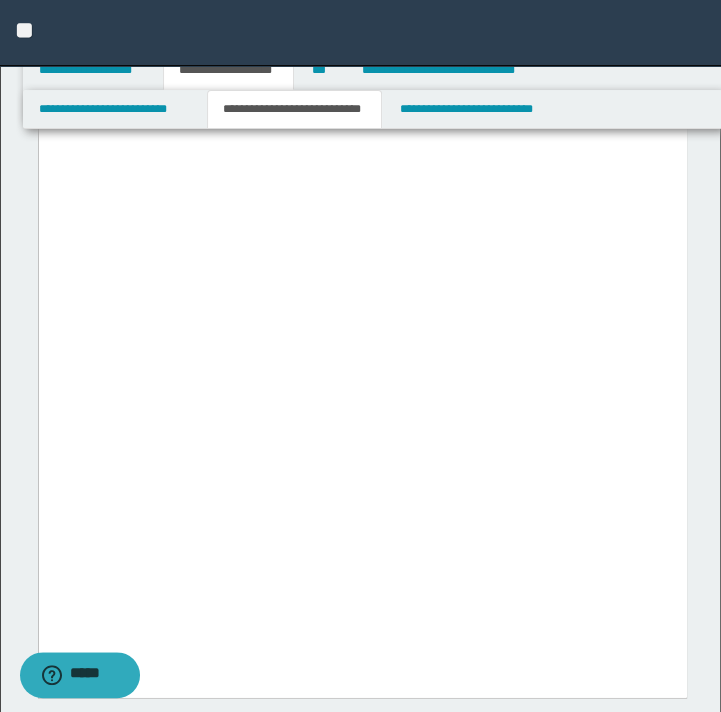 click on "**********" at bounding box center (362, -118) 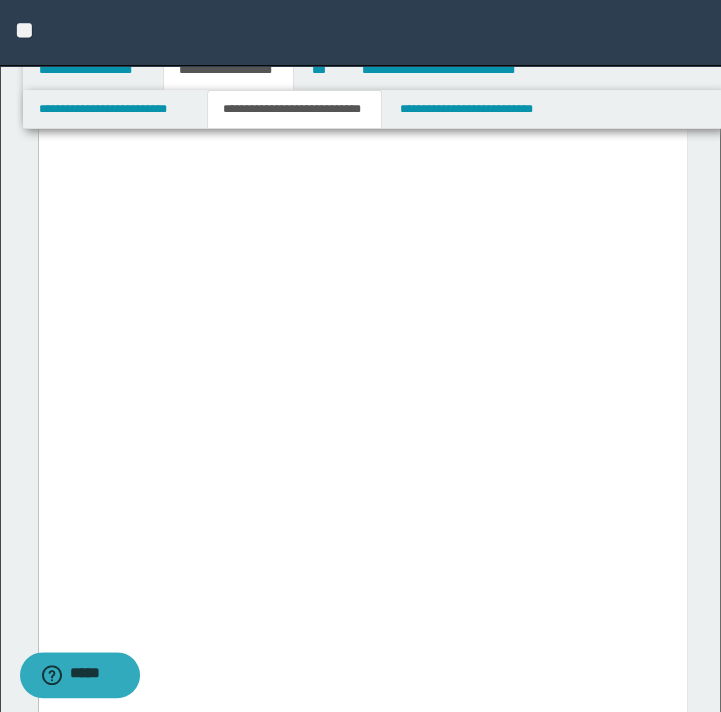 click on "**" at bounding box center (362, -54) 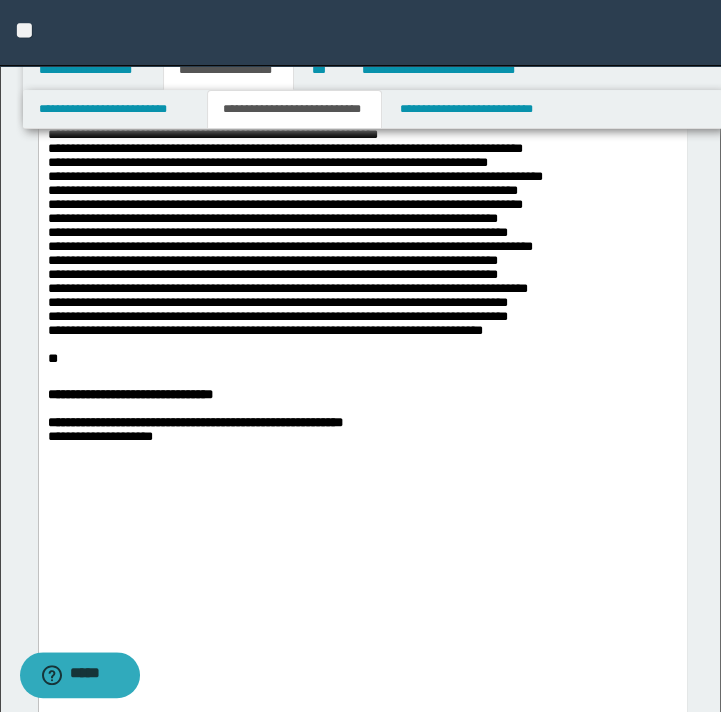 drag, startPoint x: 86, startPoint y: 569, endPoint x: 37, endPoint y: 524, distance: 66.52819 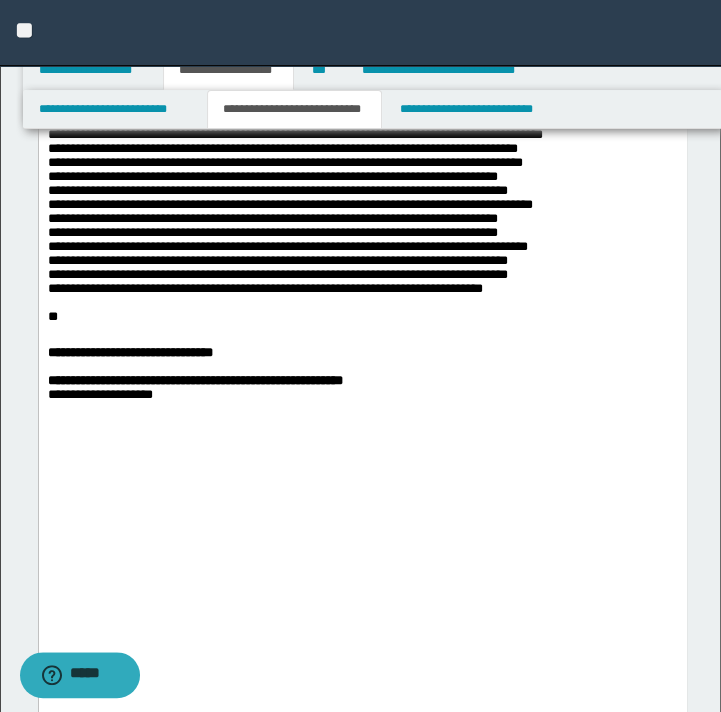click on "**********" at bounding box center [294, 113] 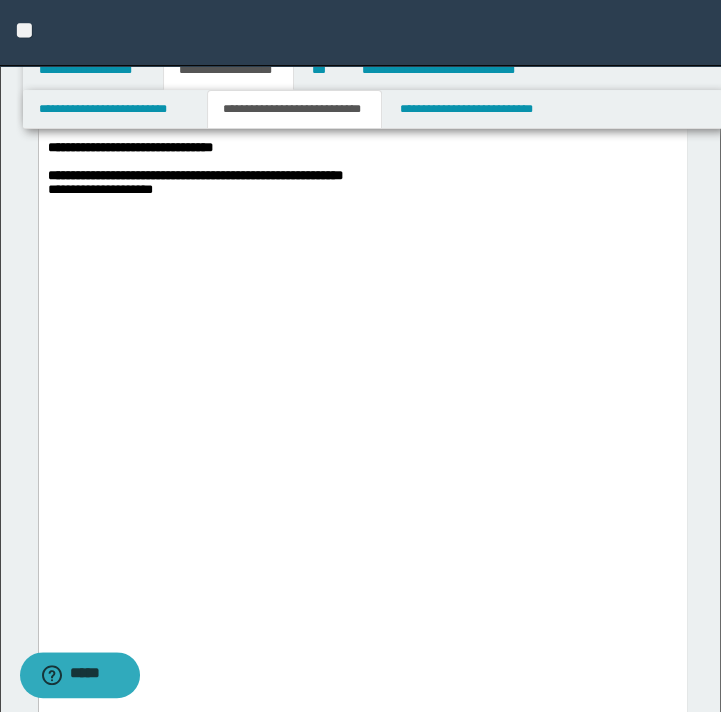 scroll, scrollTop: 2300, scrollLeft: 0, axis: vertical 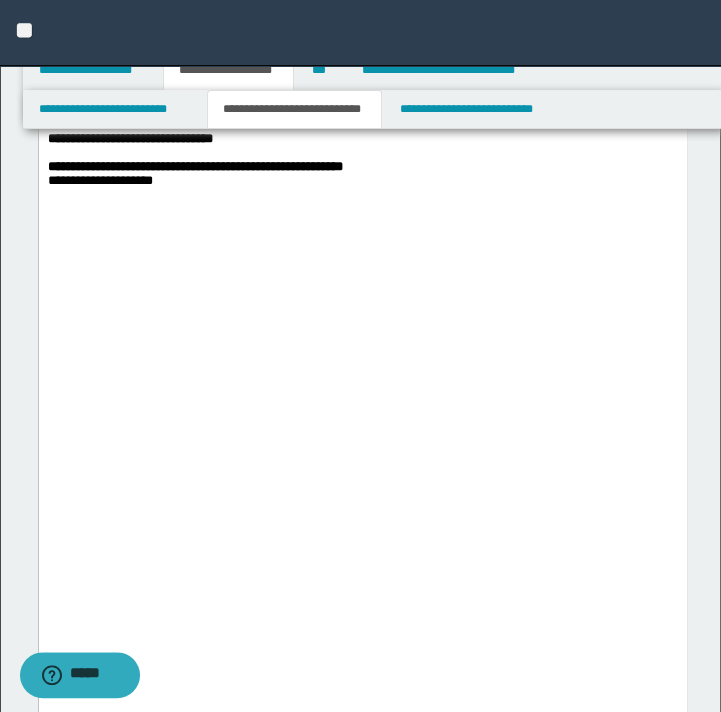 click on "**********" at bounding box center (362, -94) 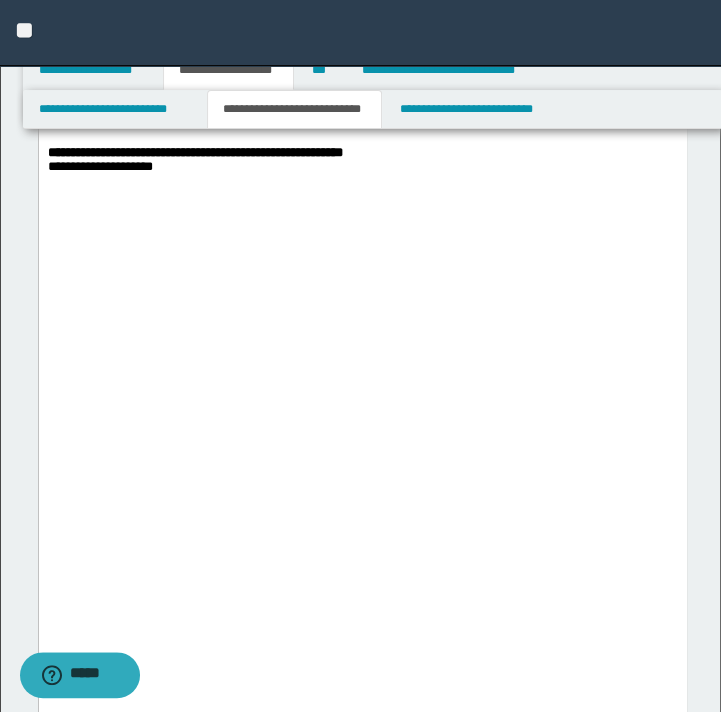 click on "**********" at bounding box center (362, -101) 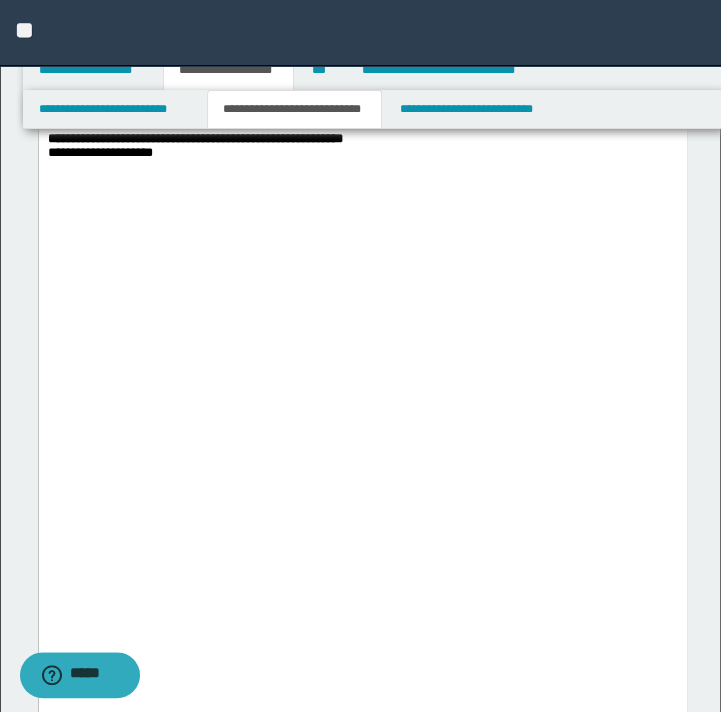 click on "**********" at bounding box center (362, -108) 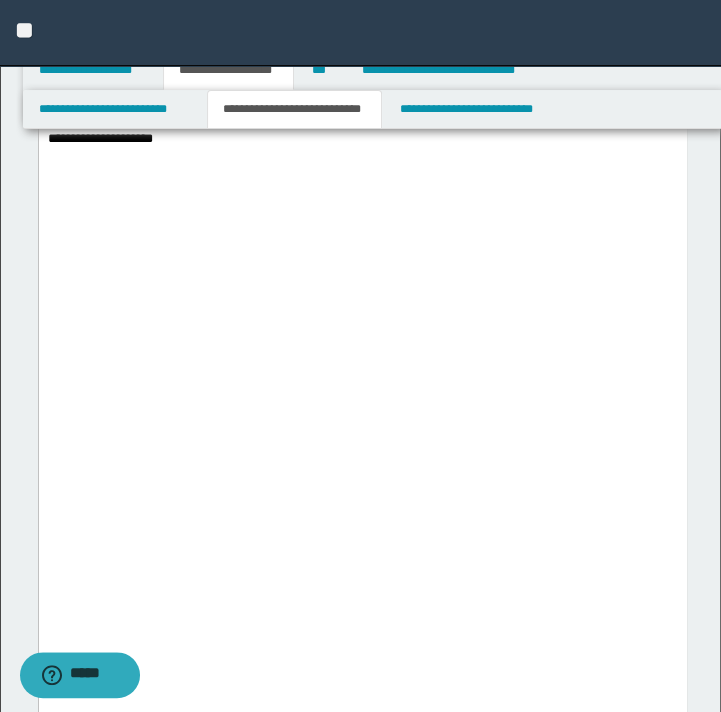 click on "**********" at bounding box center [362, -115] 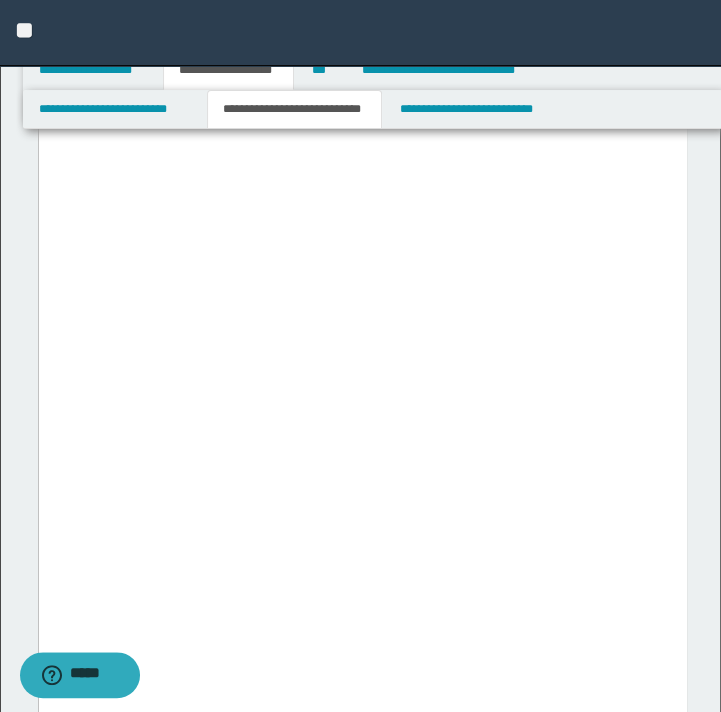 drag, startPoint x: 415, startPoint y: 386, endPoint x: 386, endPoint y: 385, distance: 29.017237 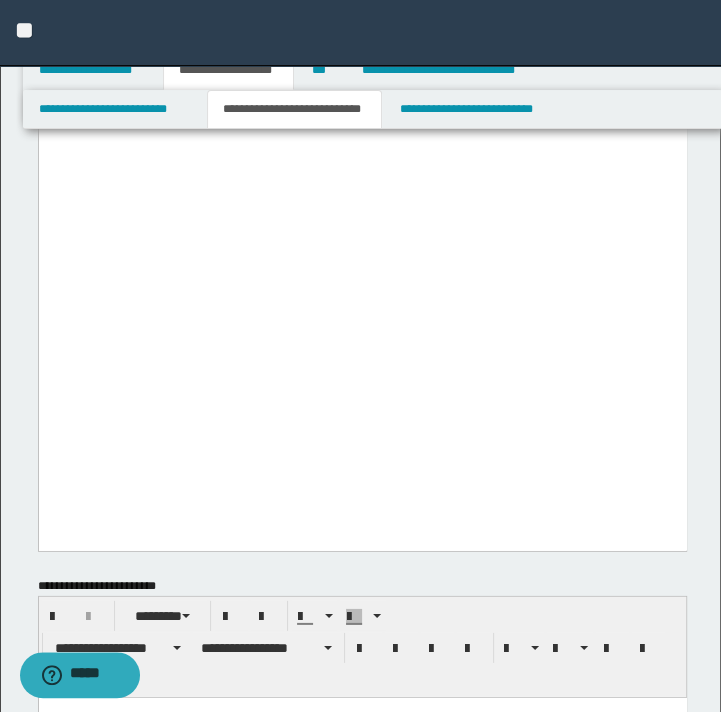 scroll, scrollTop: 2600, scrollLeft: 0, axis: vertical 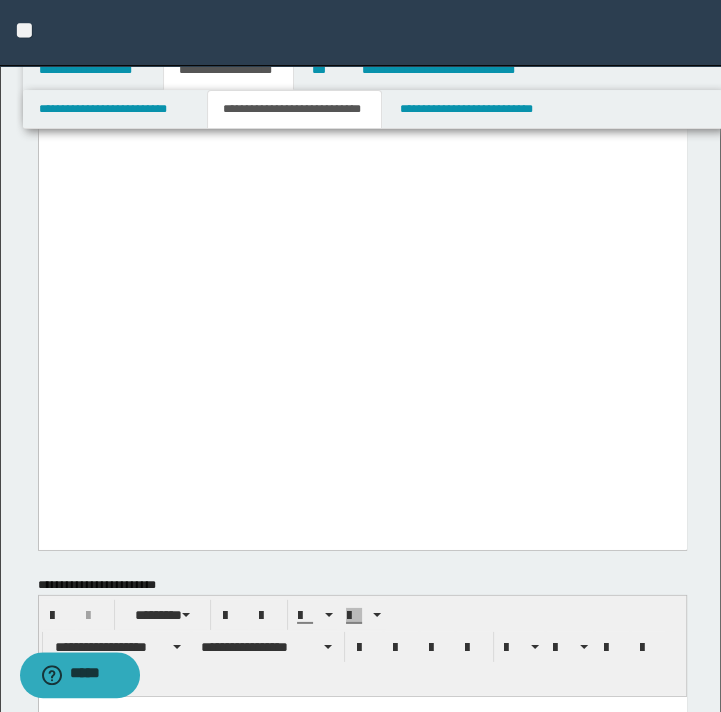 click on "**********" at bounding box center [362, -443] 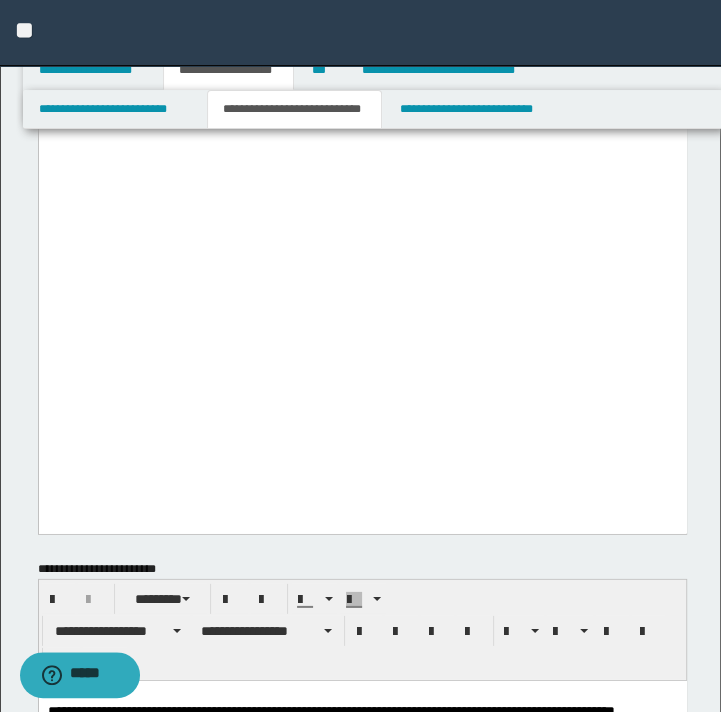 click on "**********" at bounding box center (362, -450) 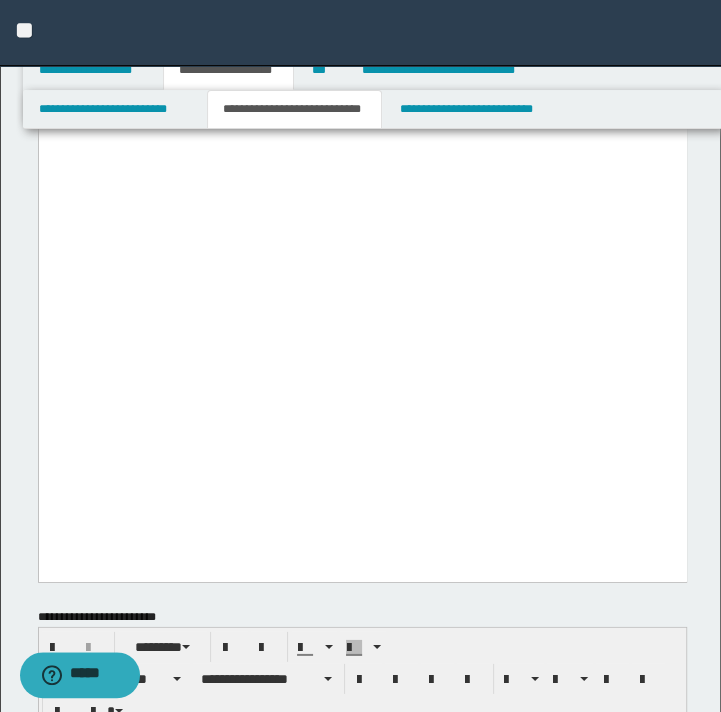 drag, startPoint x: 49, startPoint y: 376, endPoint x: 39, endPoint y: 309, distance: 67.74216 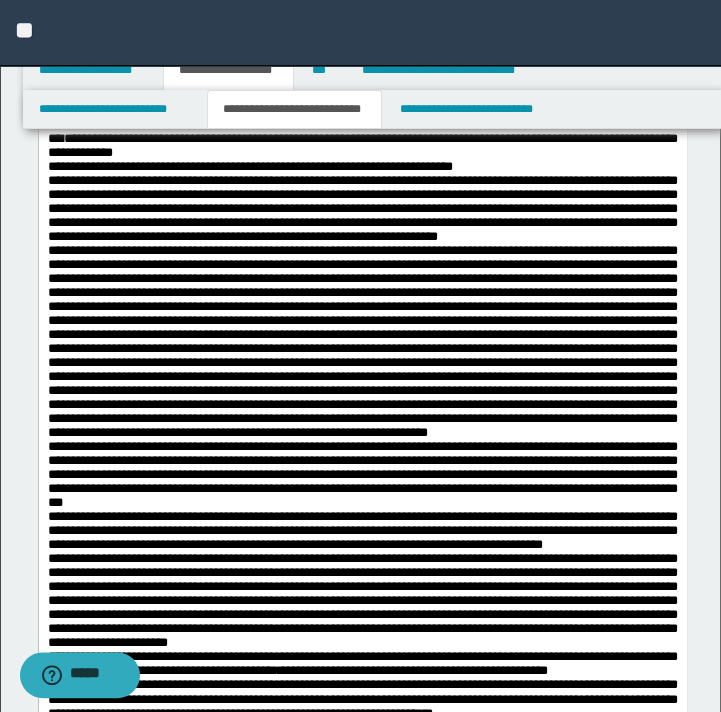 scroll, scrollTop: 1100, scrollLeft: 0, axis: vertical 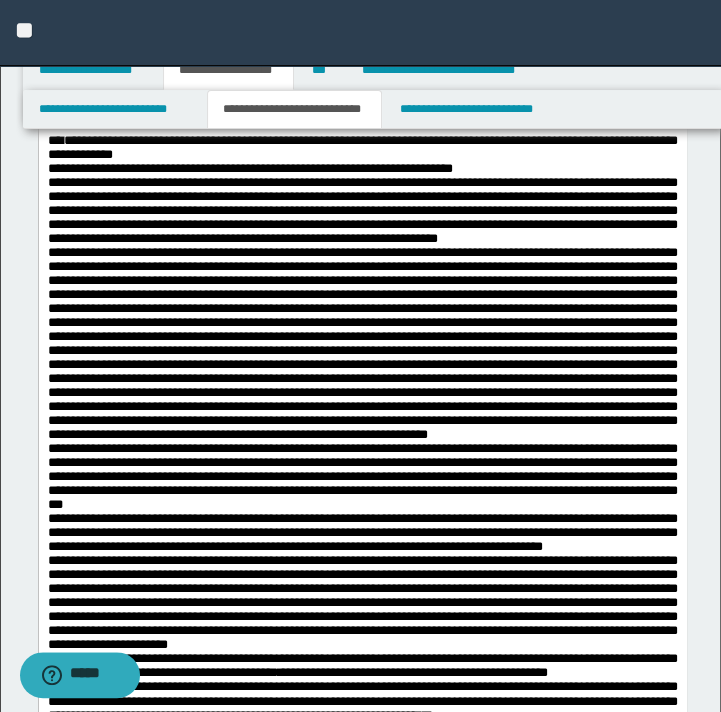 drag, startPoint x: 677, startPoint y: 339, endPoint x: 271, endPoint y: 348, distance: 406.09973 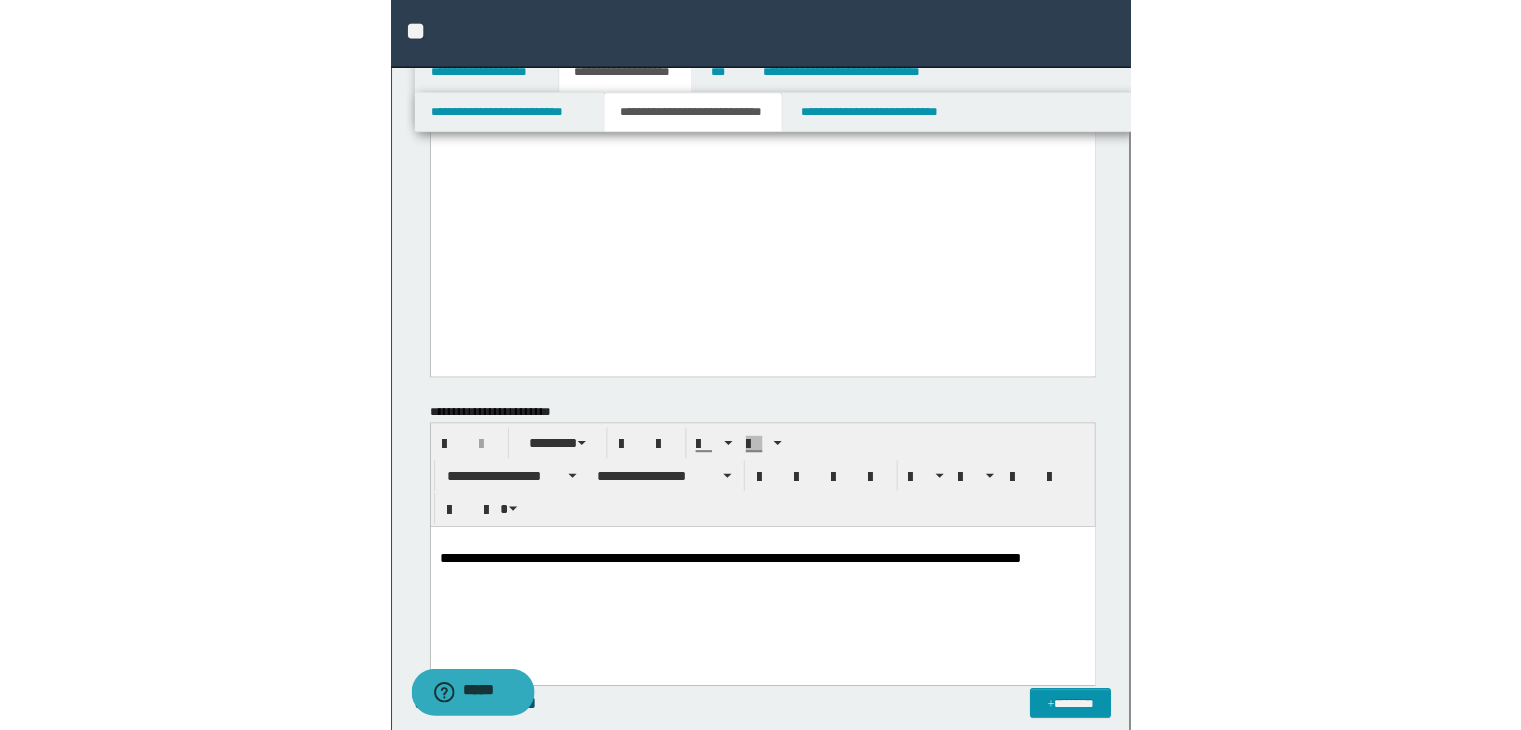 scroll, scrollTop: 2700, scrollLeft: 0, axis: vertical 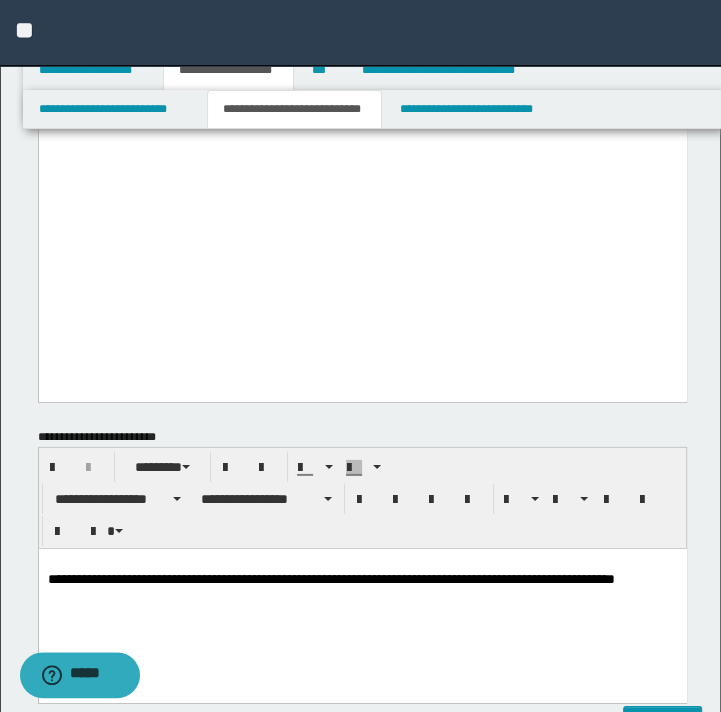 click on "**********" at bounding box center [194, -374] 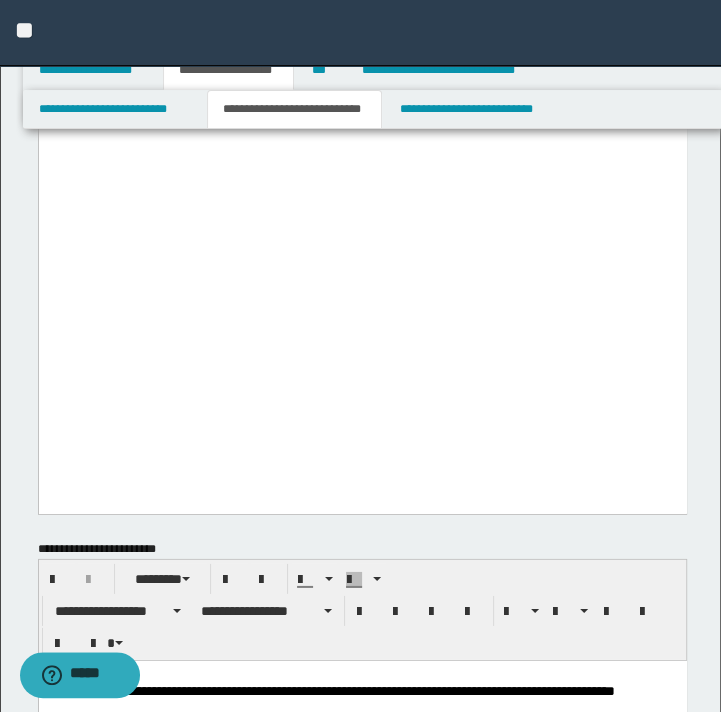 drag, startPoint x: 175, startPoint y: 284, endPoint x: -11, endPoint y: 282, distance: 186.01076 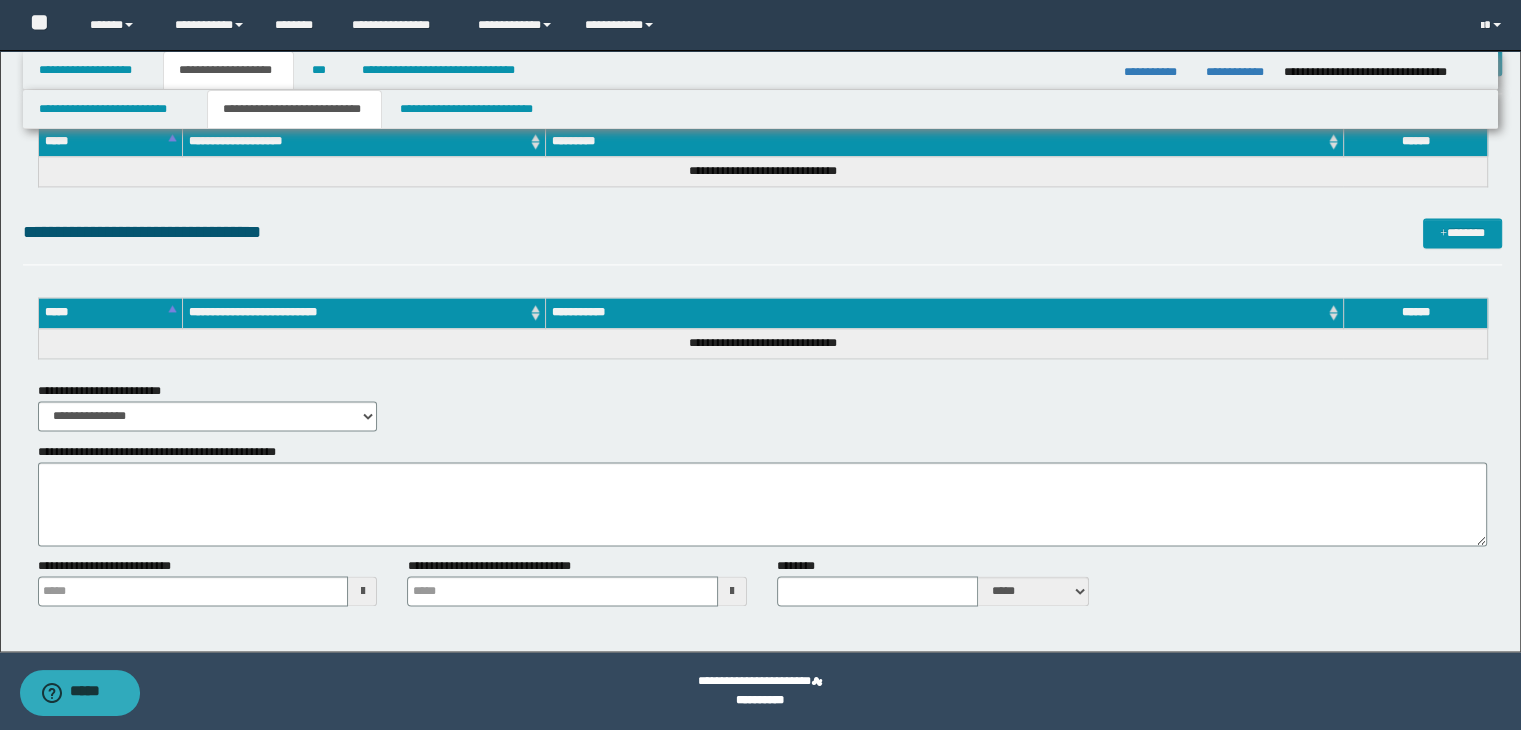 drag, startPoint x: 599, startPoint y: 299, endPoint x: 599, endPoint y: 99, distance: 200 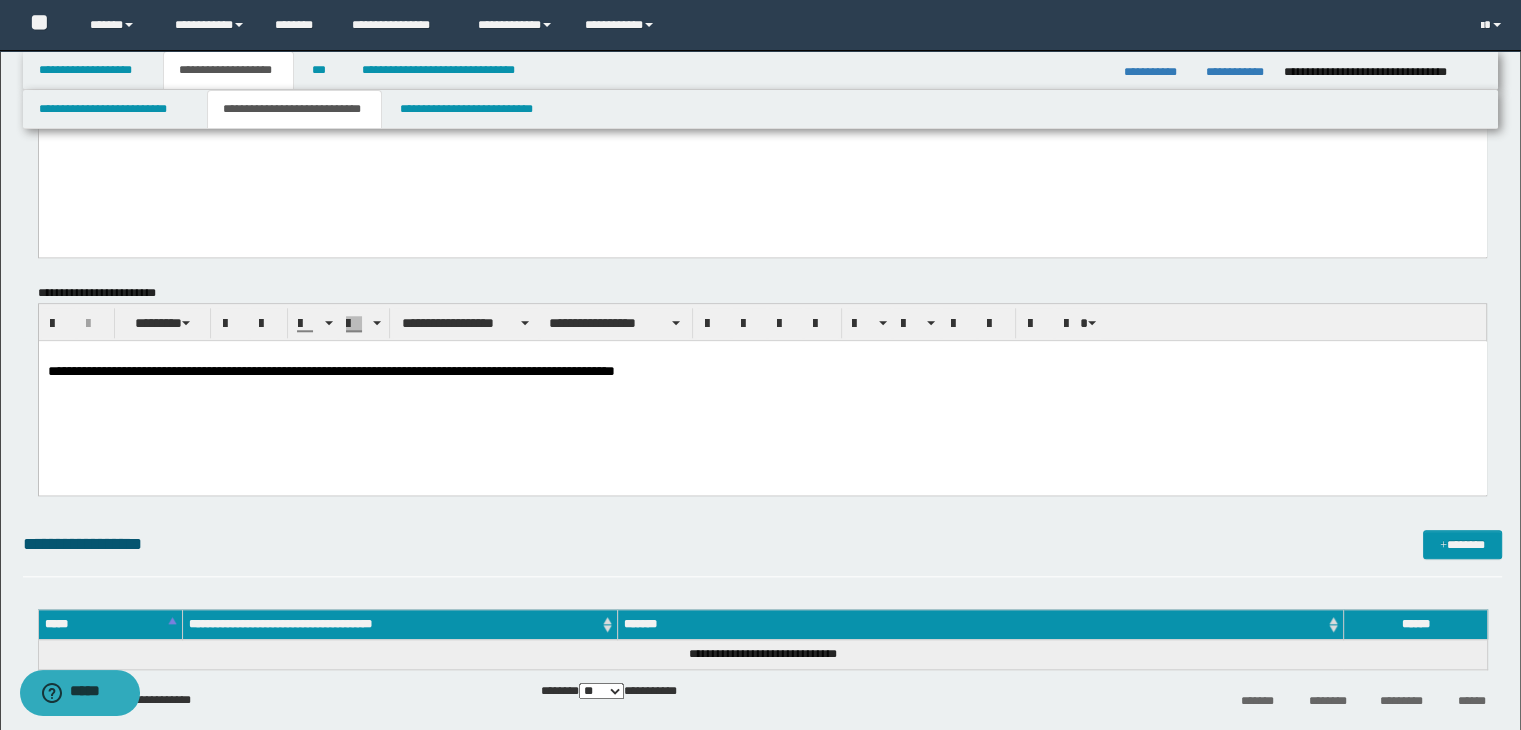 scroll, scrollTop: 1775, scrollLeft: 0, axis: vertical 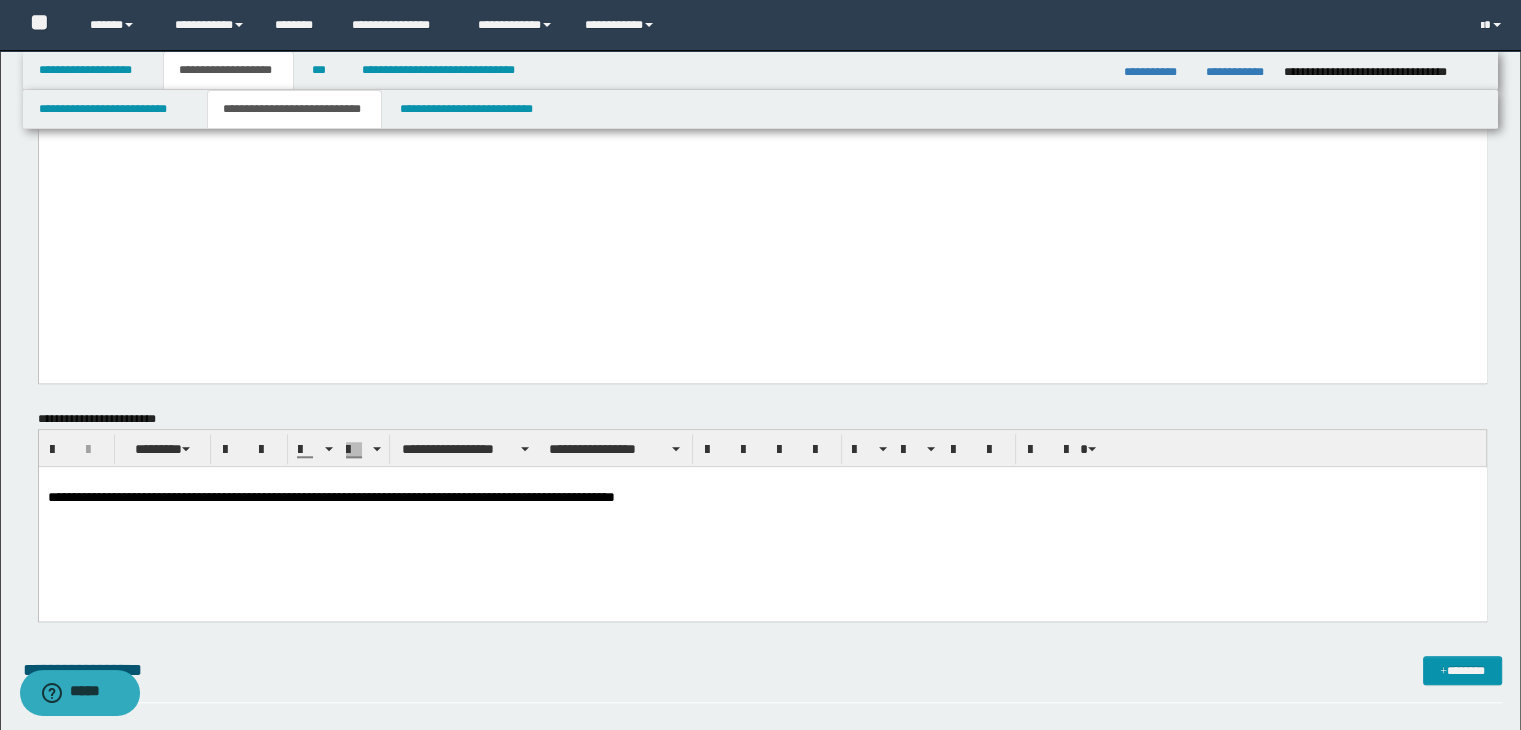 click on "**********" at bounding box center (762, -788) 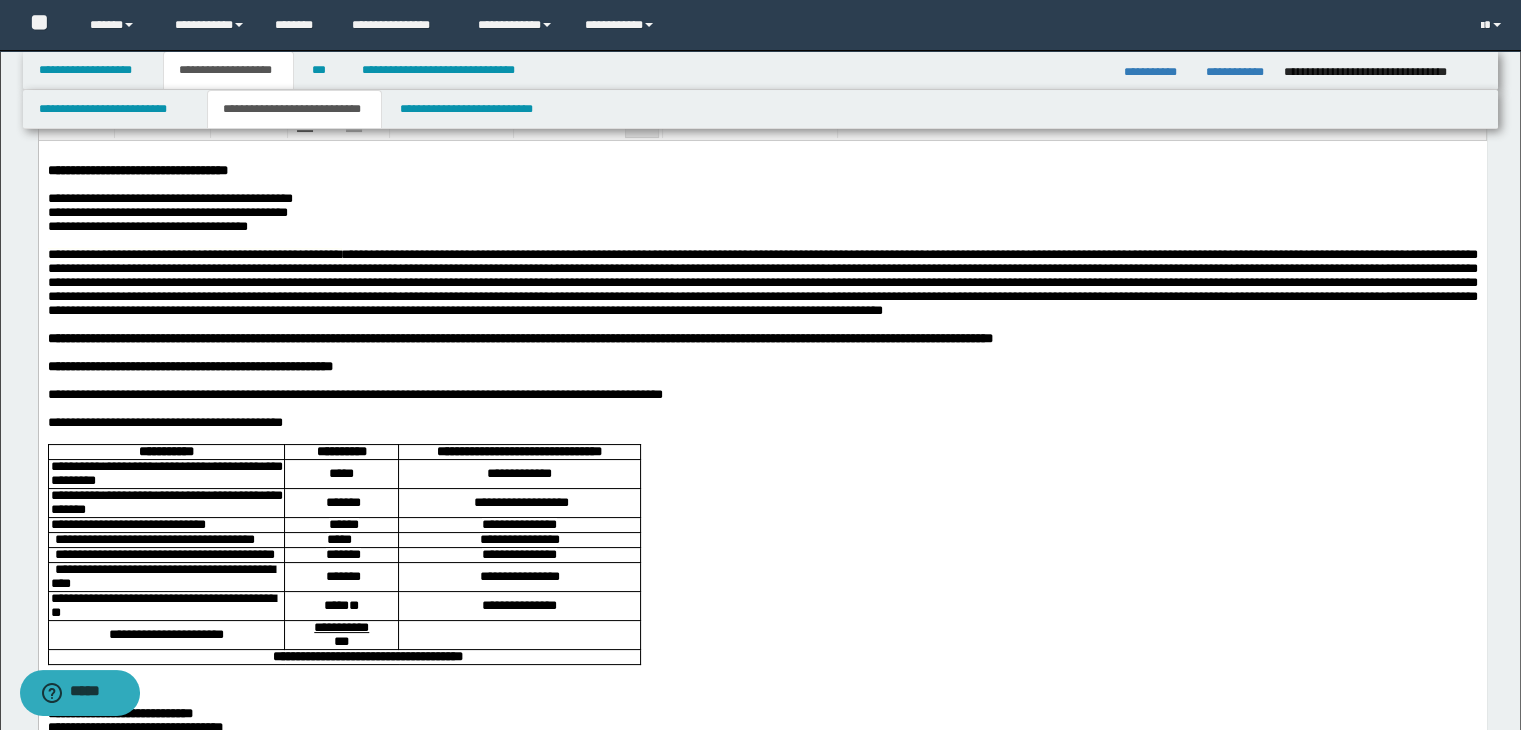 scroll, scrollTop: 0, scrollLeft: 0, axis: both 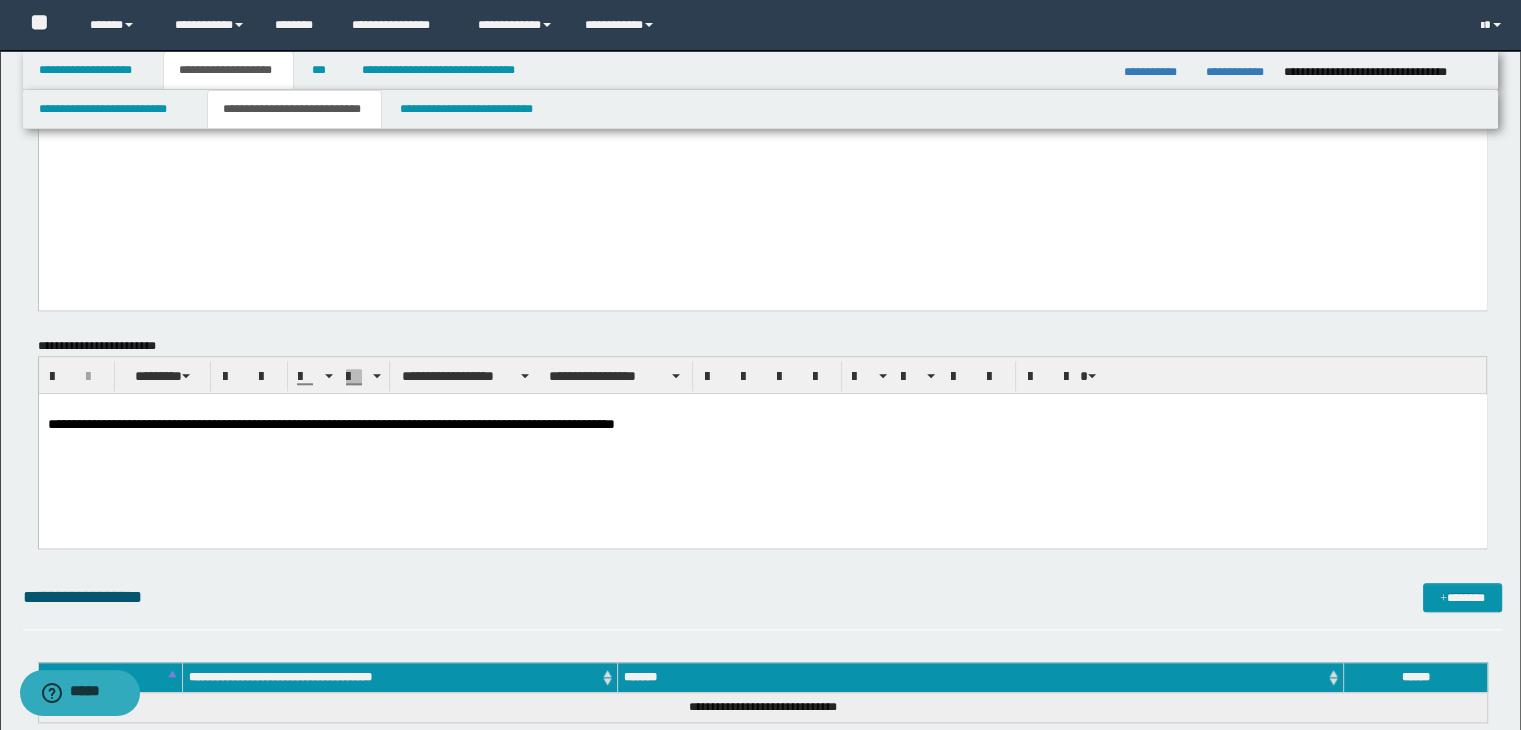 drag, startPoint x: 45, startPoint y: -1605, endPoint x: 1389, endPoint y: 280, distance: 2315.0725 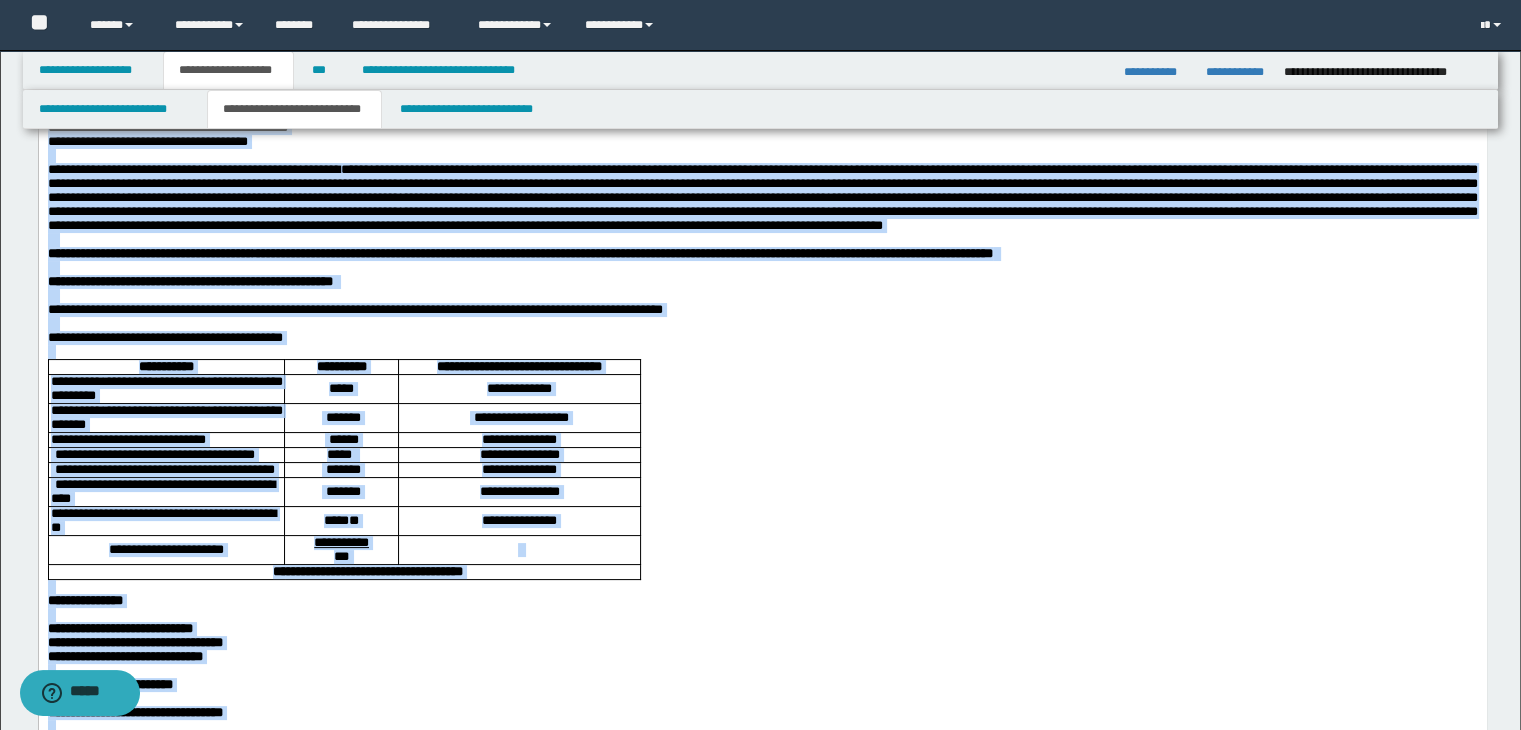 scroll, scrollTop: 0, scrollLeft: 0, axis: both 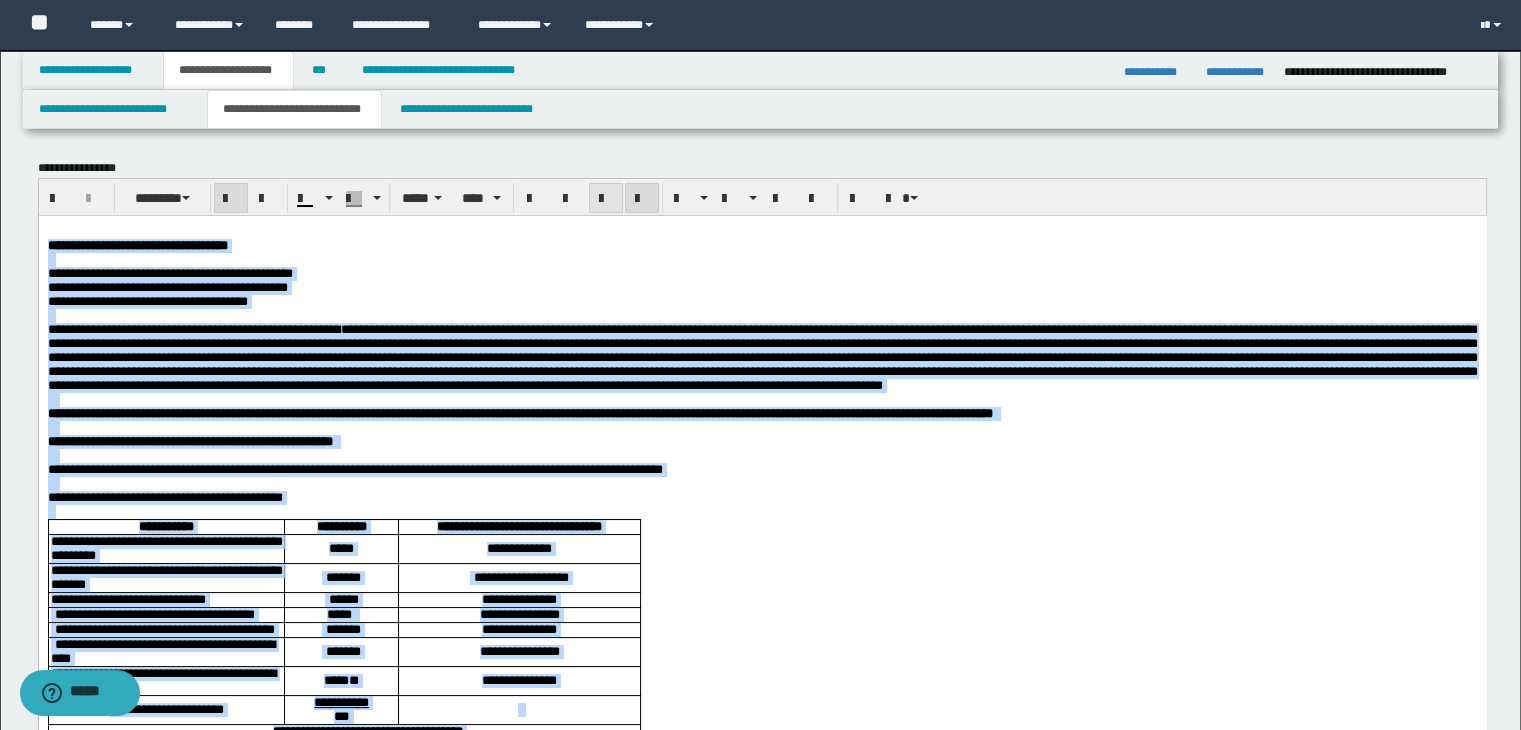 drag, startPoint x: 564, startPoint y: 191, endPoint x: 613, endPoint y: 183, distance: 49.648766 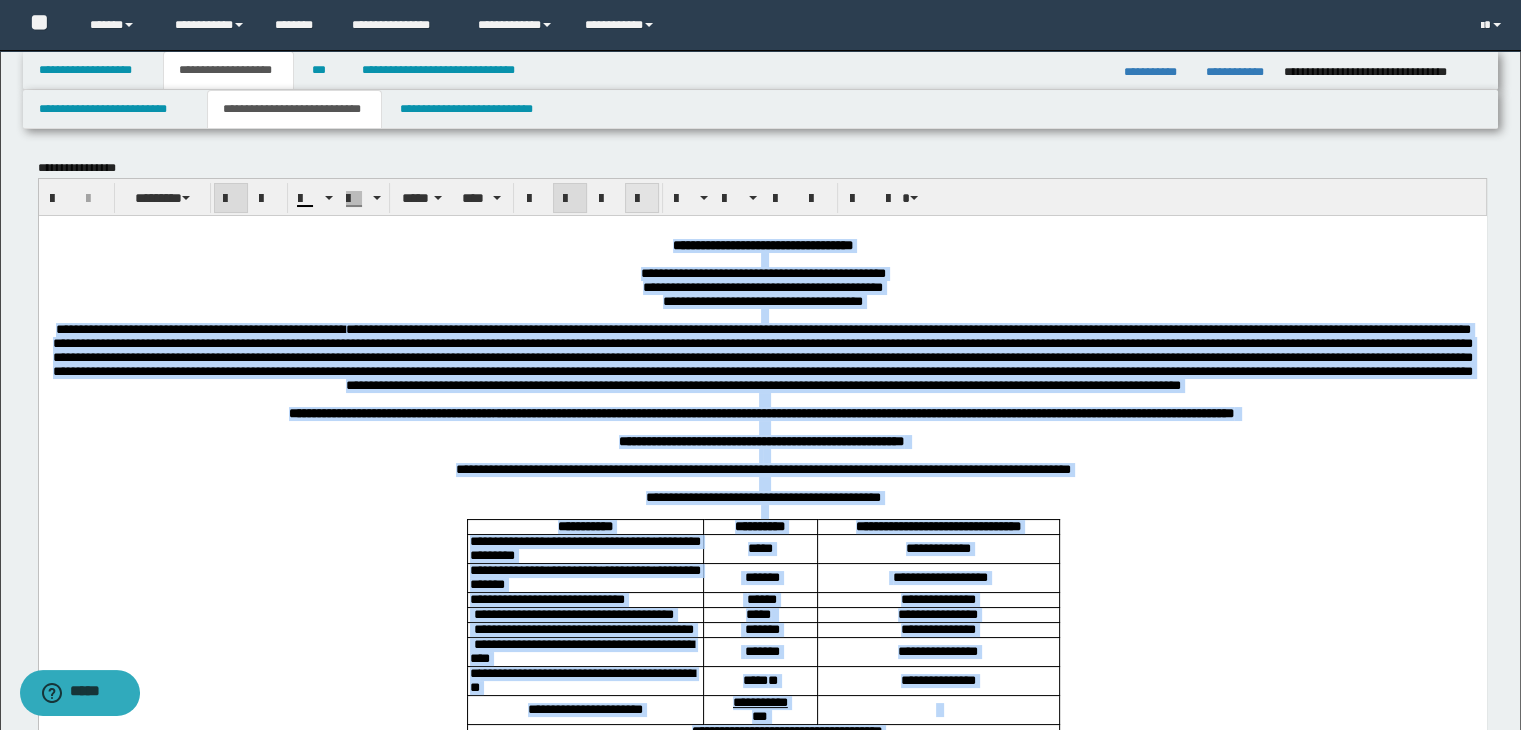 drag, startPoint x: 636, startPoint y: 193, endPoint x: 556, endPoint y: 214, distance: 82.710335 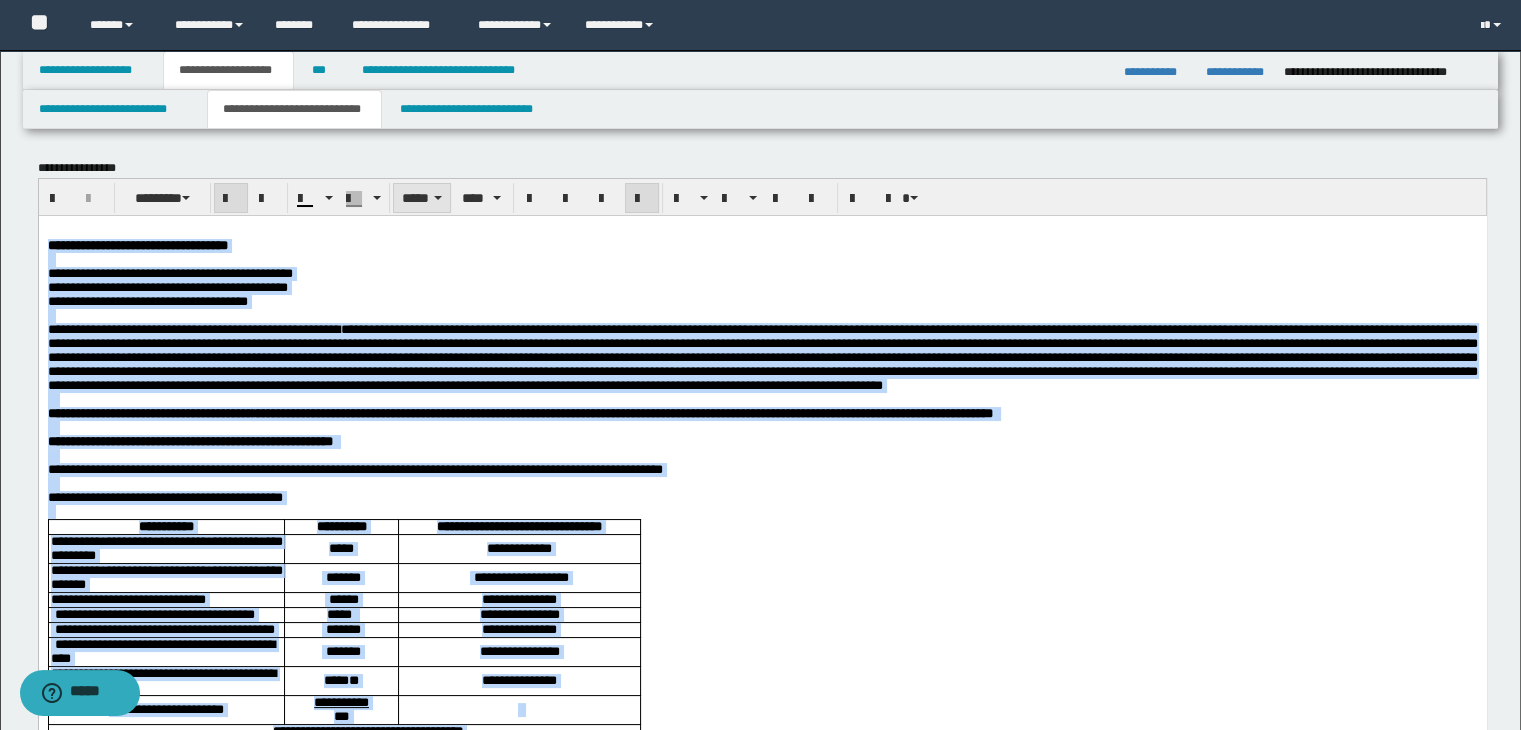 click on "*****" at bounding box center (422, 198) 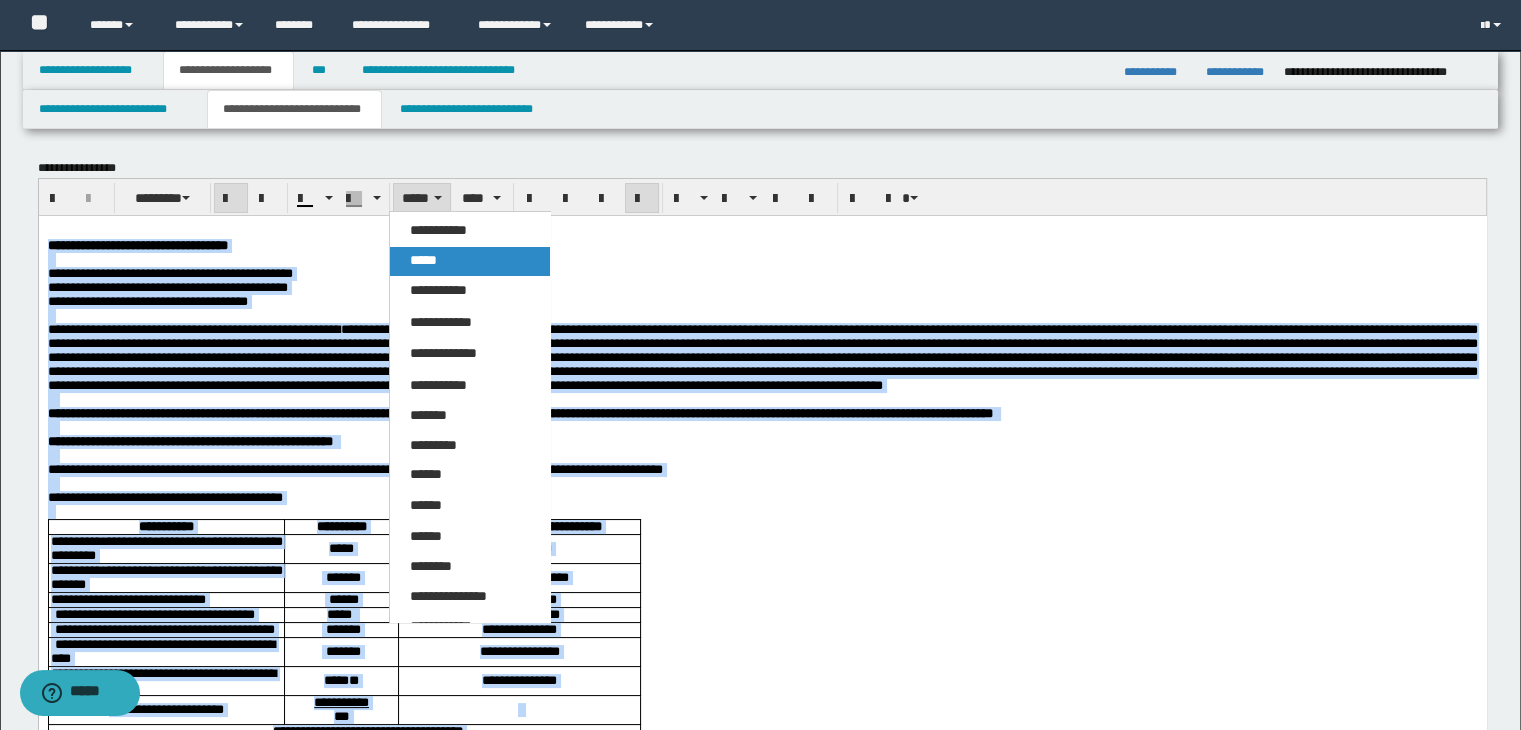 drag, startPoint x: 436, startPoint y: 309, endPoint x: 437, endPoint y: 251, distance: 58.00862 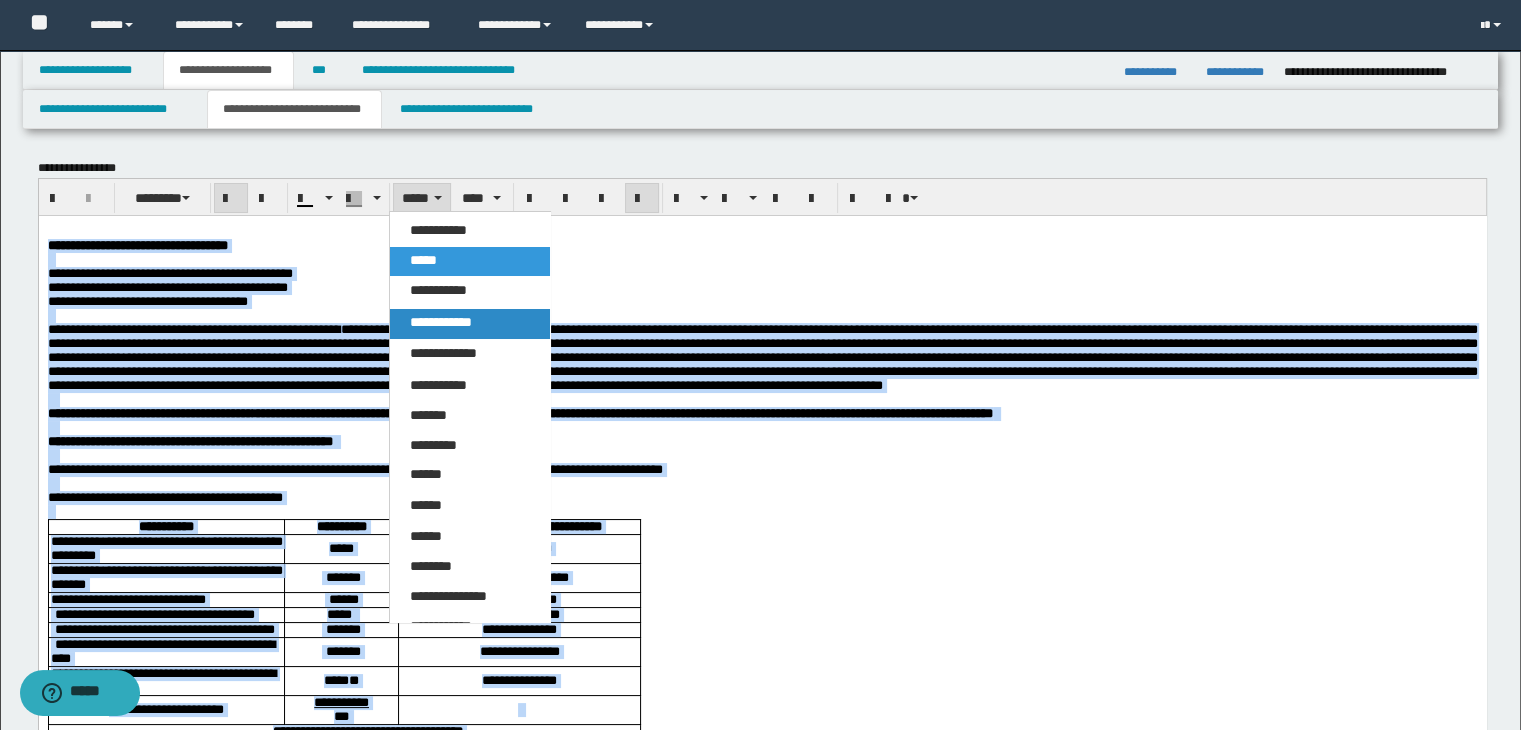 click on "**********" at bounding box center [441, 322] 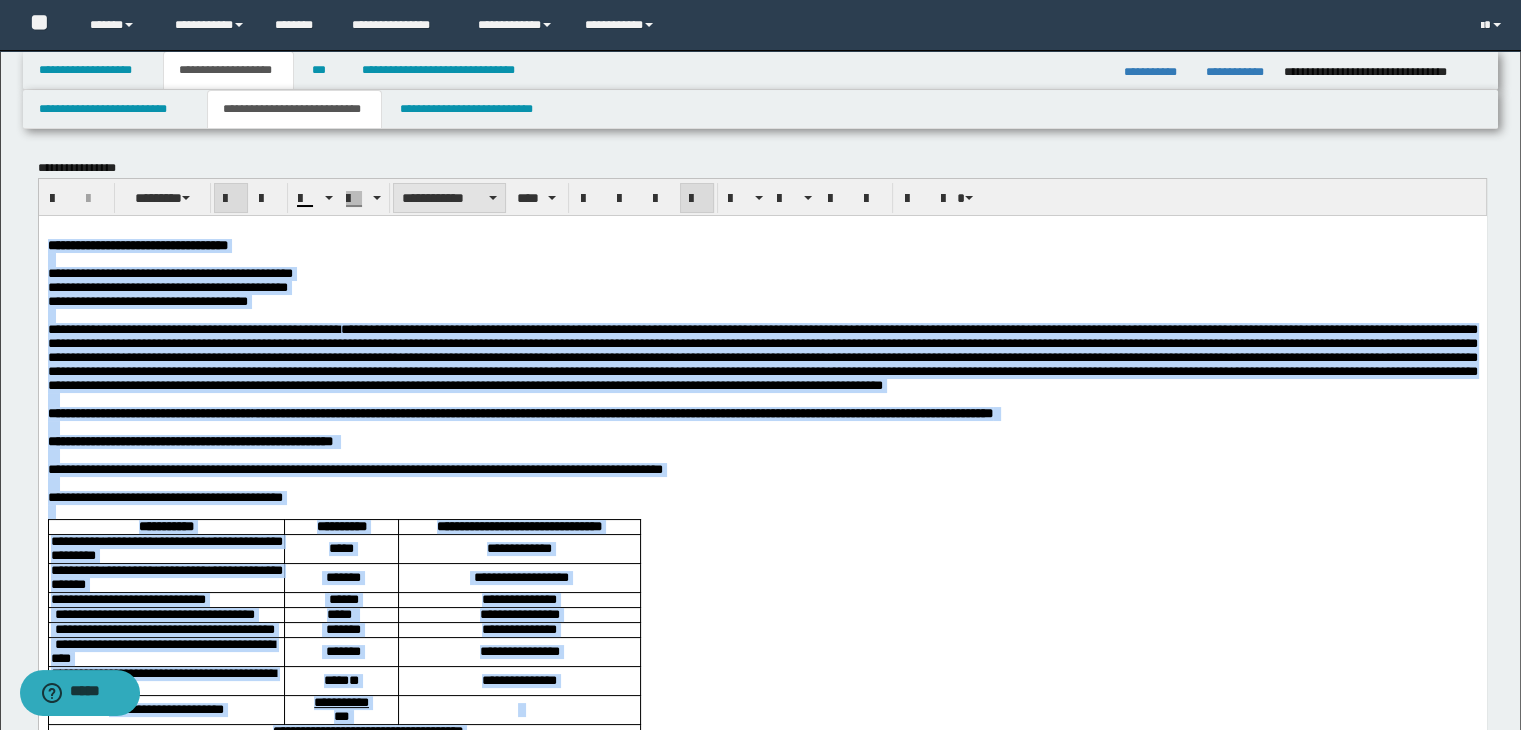 click on "**********" at bounding box center (449, 198) 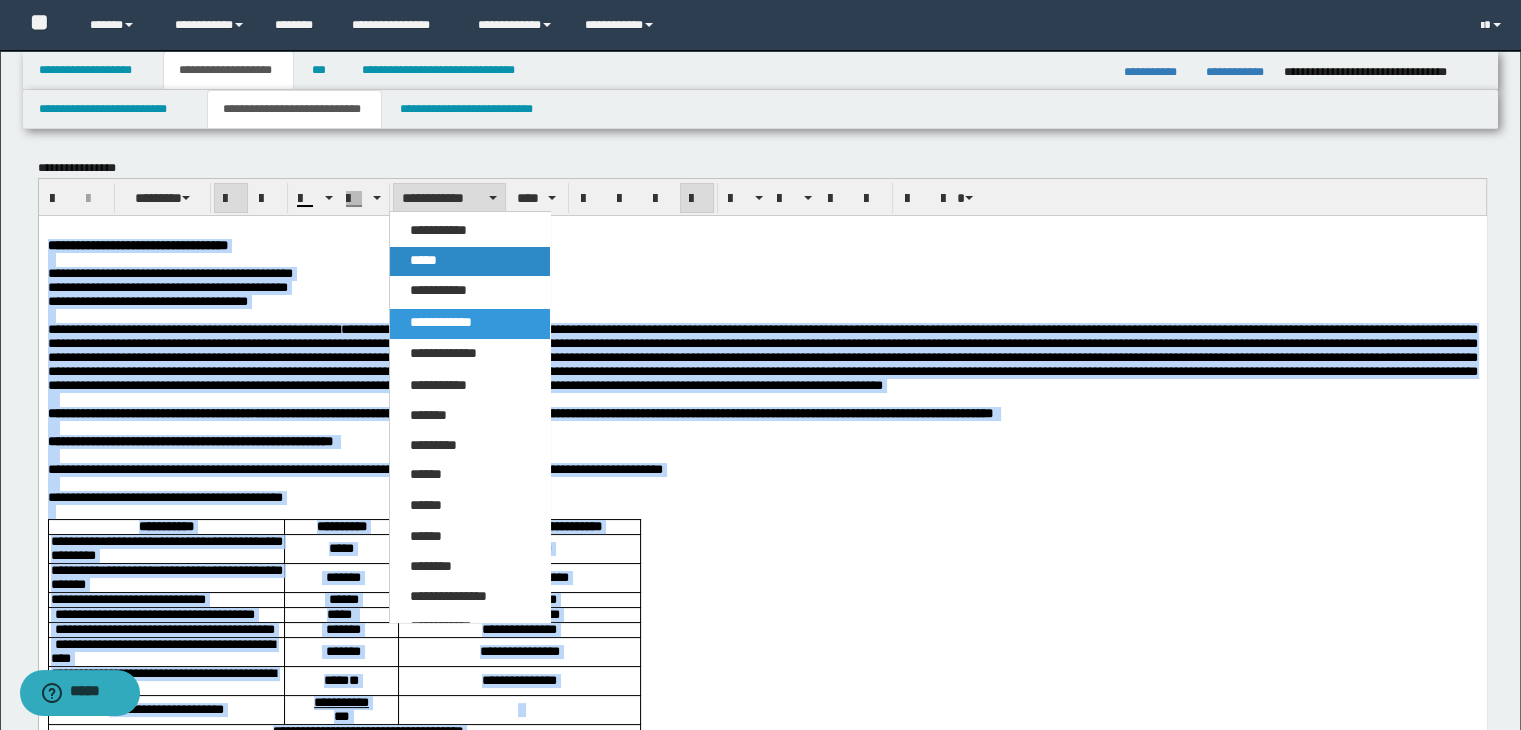 click on "*****" at bounding box center [470, 261] 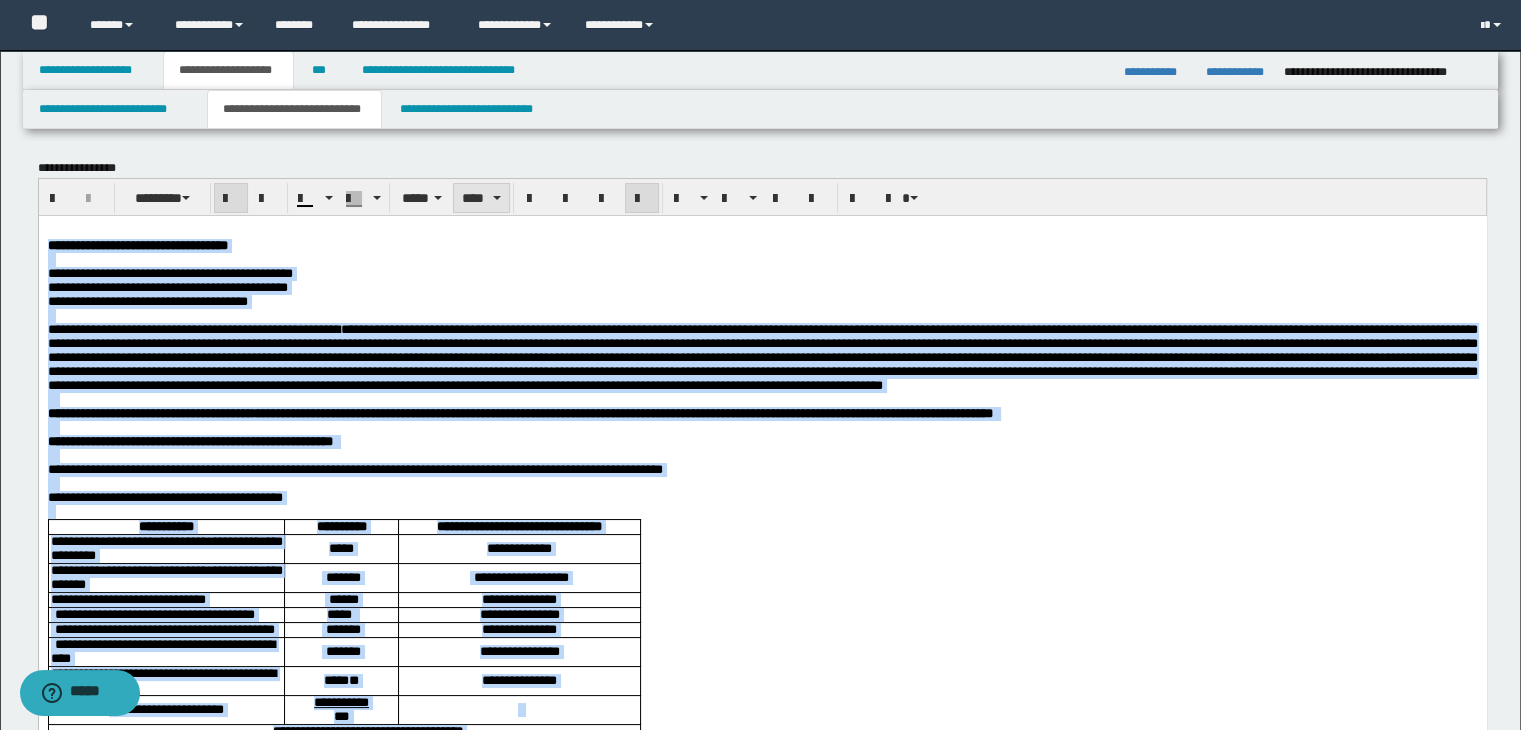 click on "****" at bounding box center [481, 198] 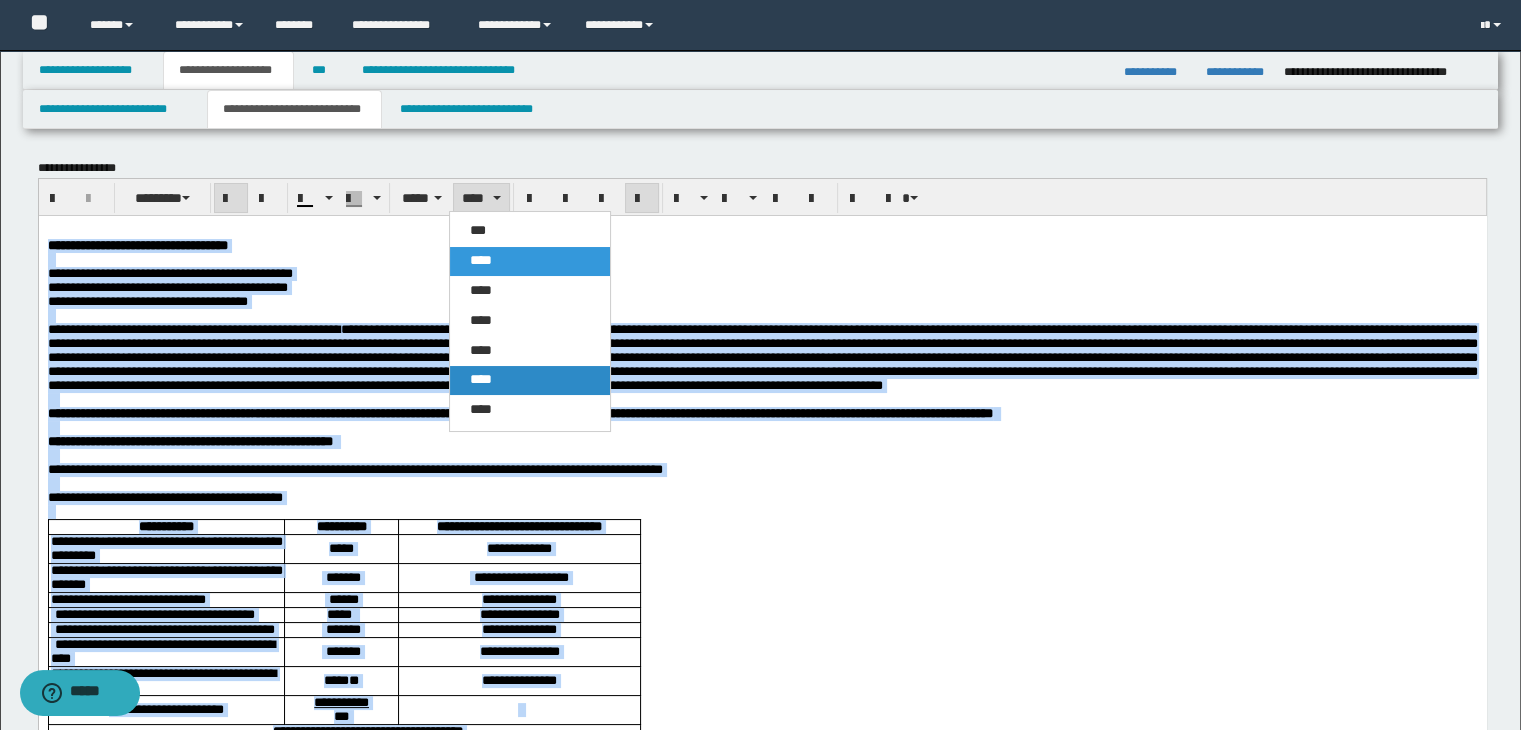 drag, startPoint x: 464, startPoint y: 369, endPoint x: 477, endPoint y: 366, distance: 13.341664 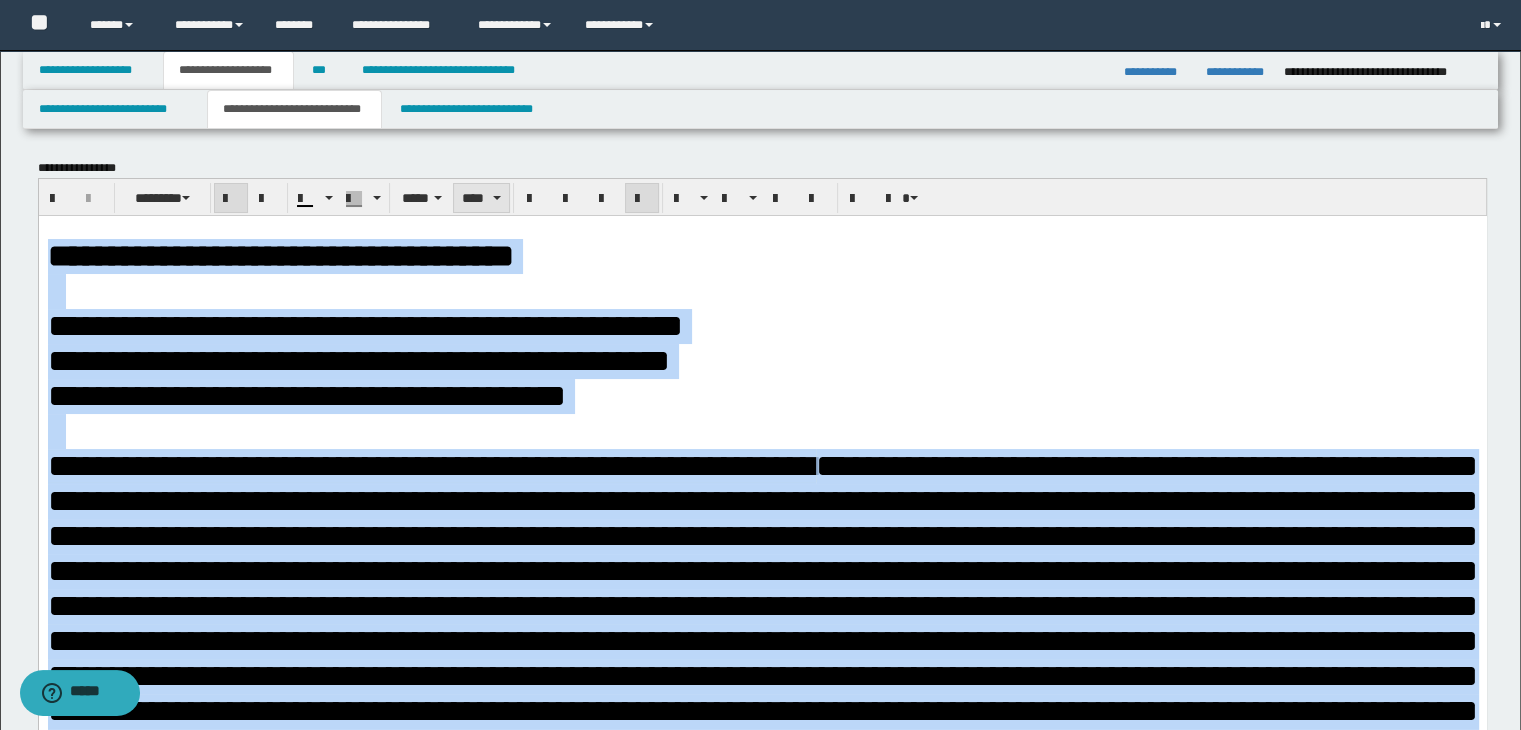 click on "****" at bounding box center (481, 198) 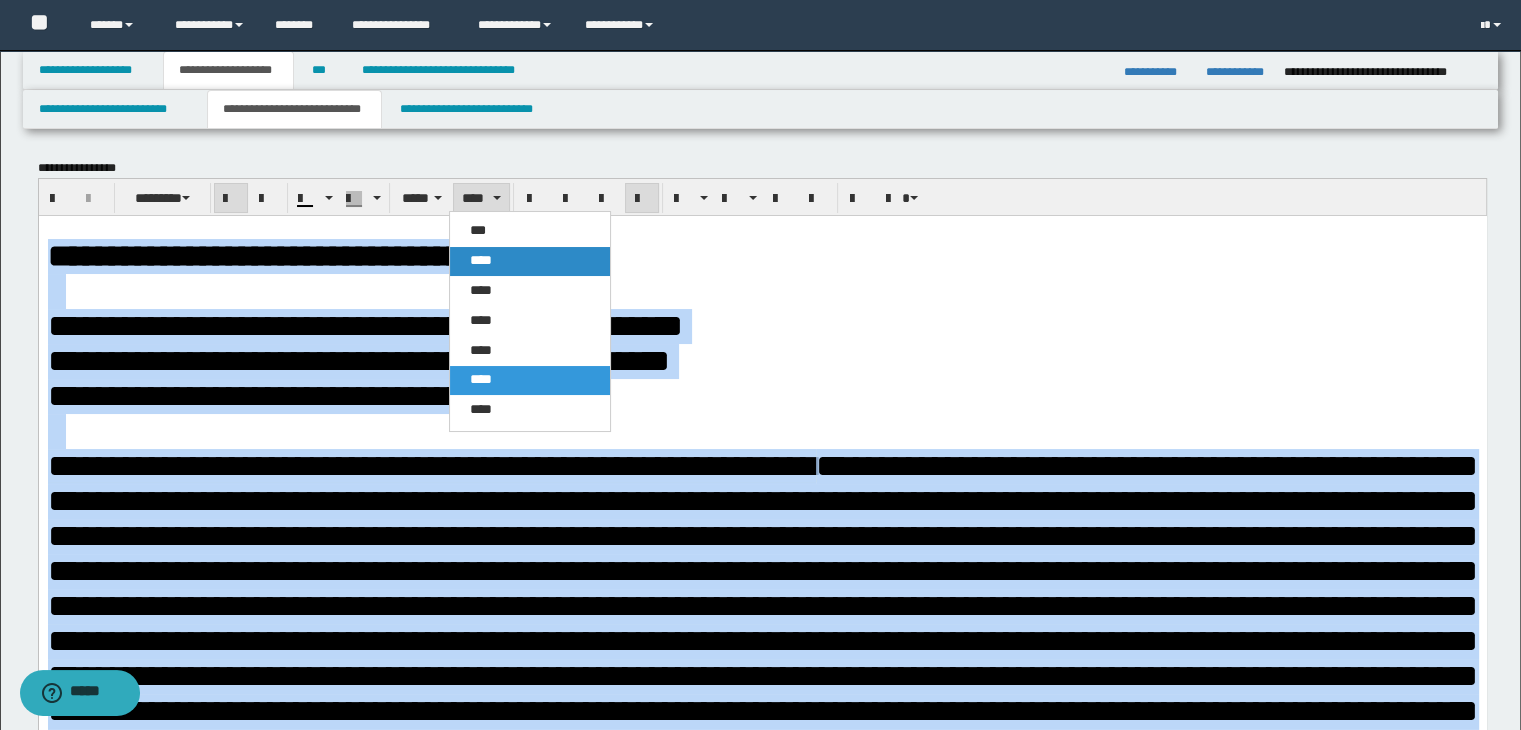 drag, startPoint x: 470, startPoint y: 30, endPoint x: 516, endPoint y: 250, distance: 224.75764 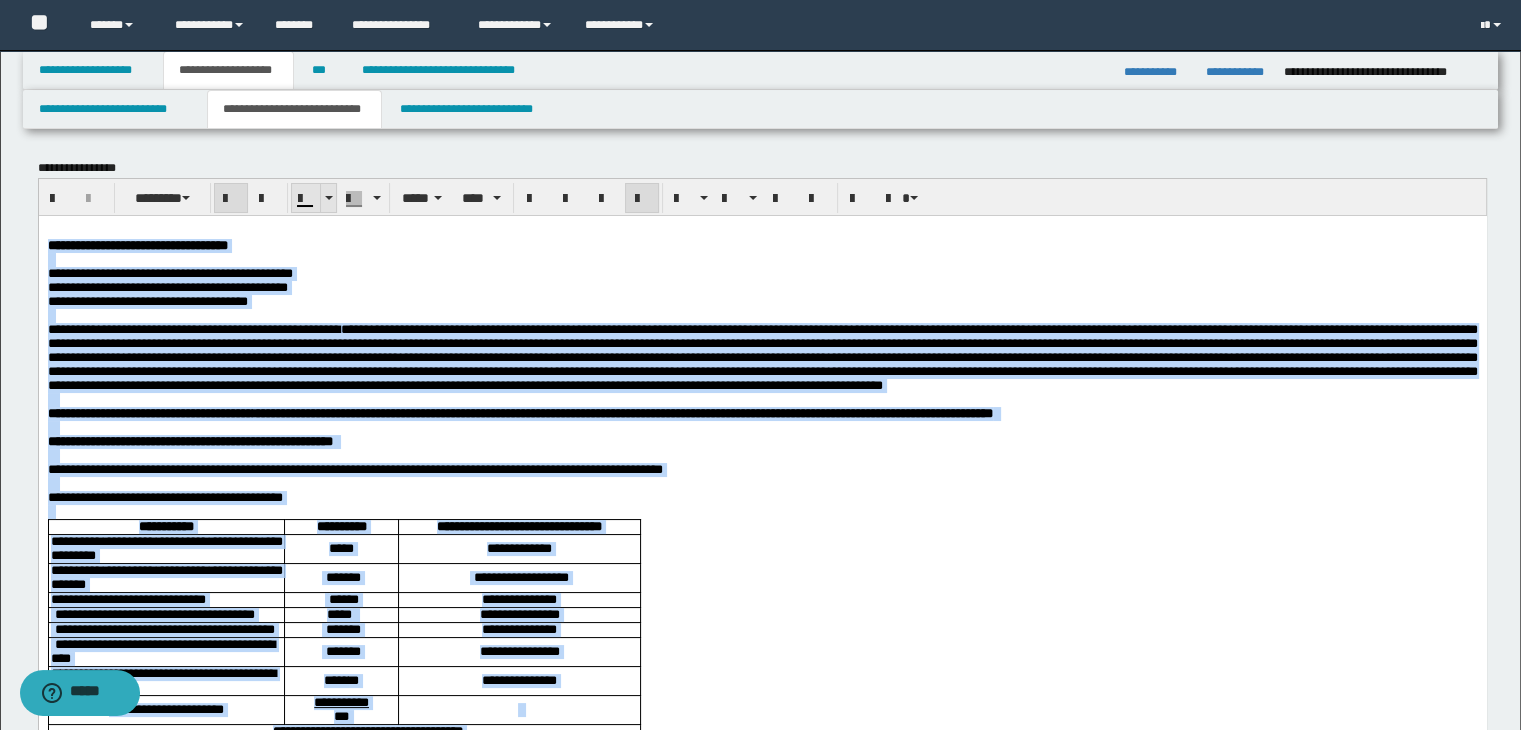 click at bounding box center [328, 198] 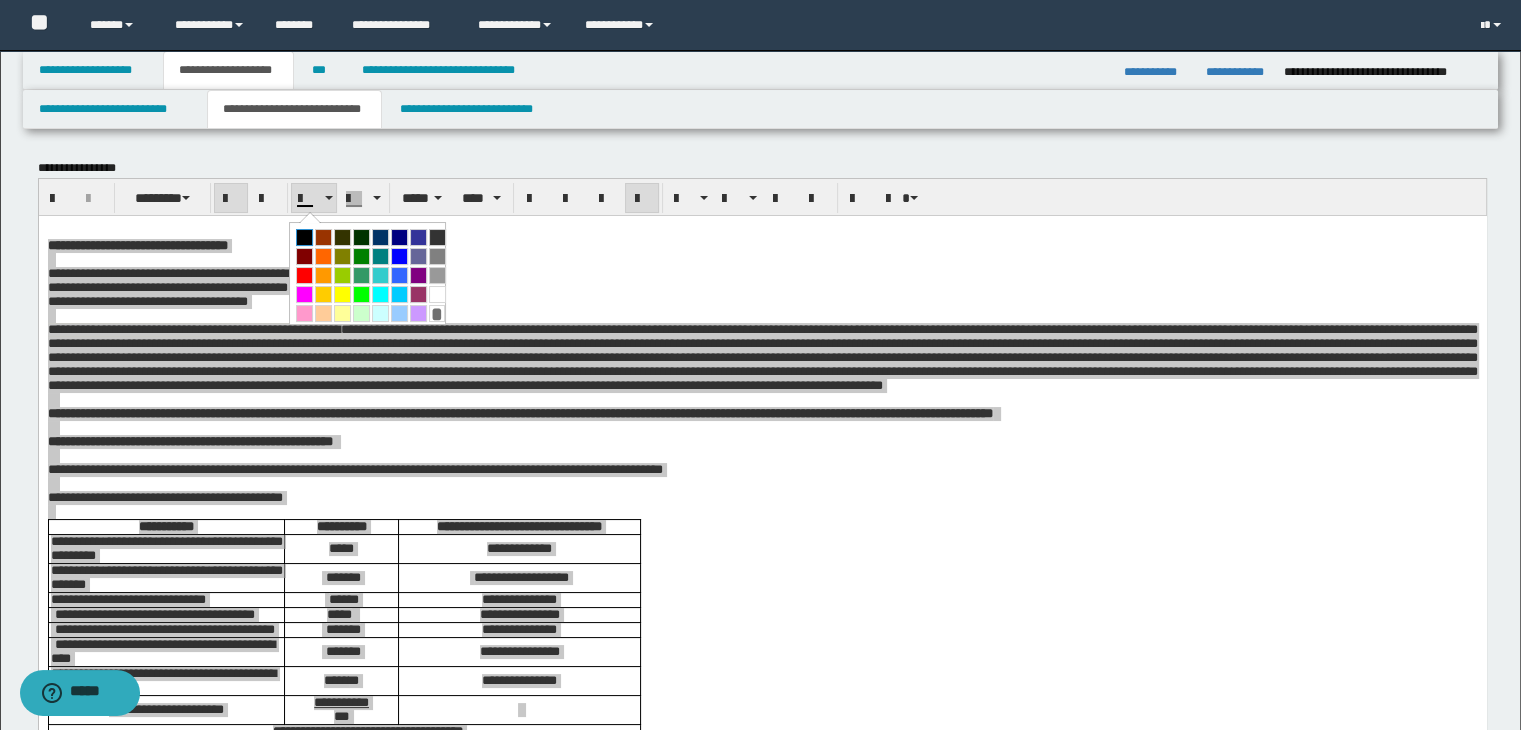 click at bounding box center (304, 237) 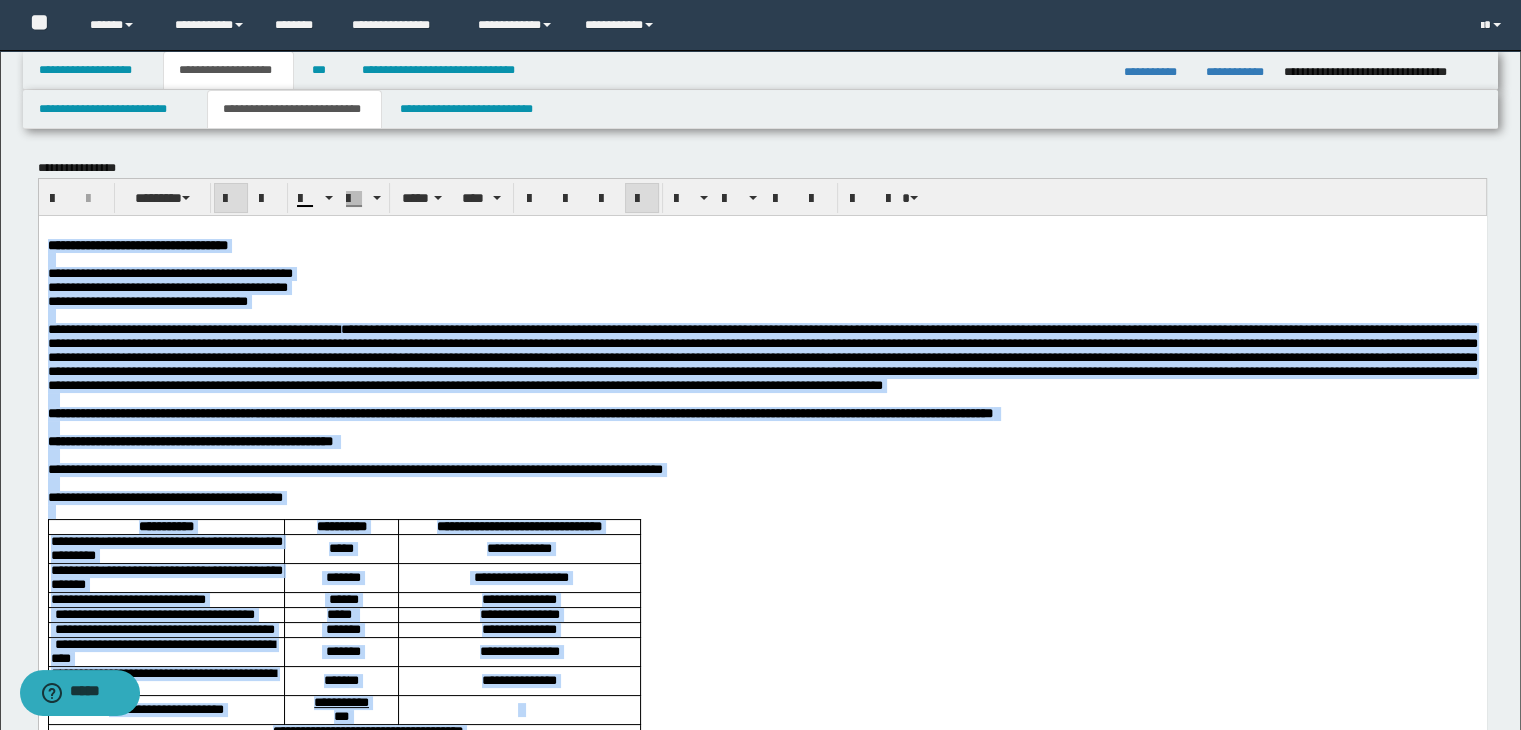 click at bounding box center [762, 455] 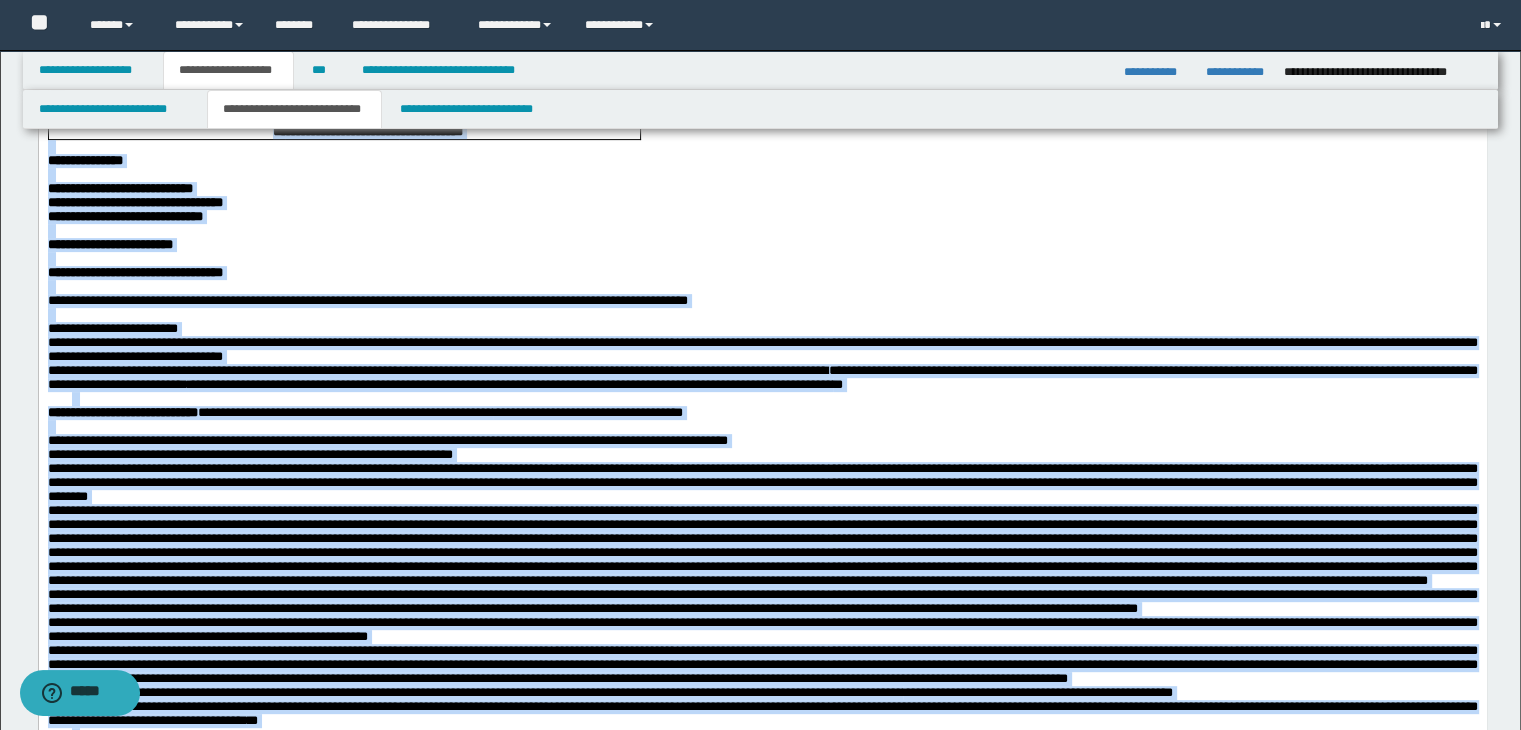 click on "**********" at bounding box center [762, 377] 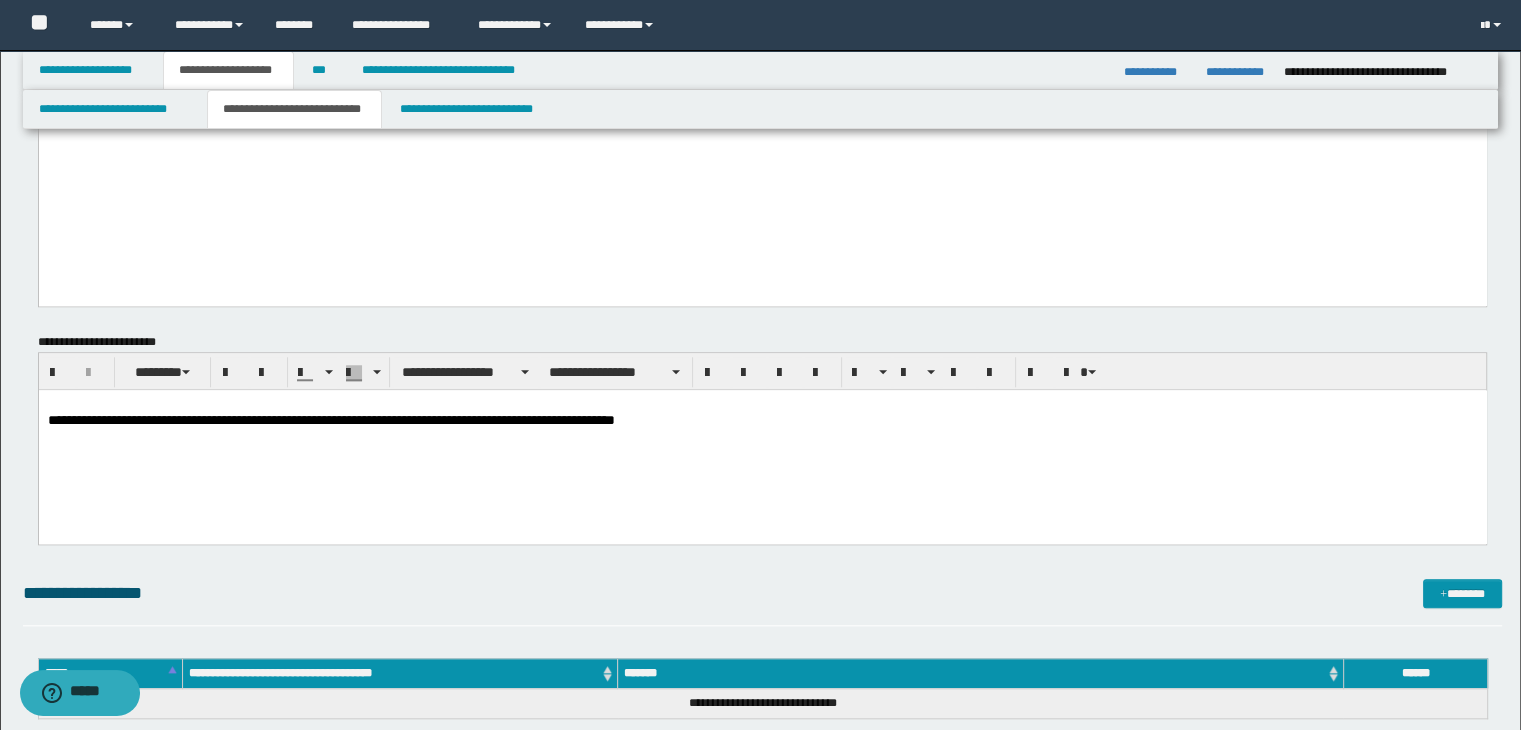 scroll, scrollTop: 1900, scrollLeft: 0, axis: vertical 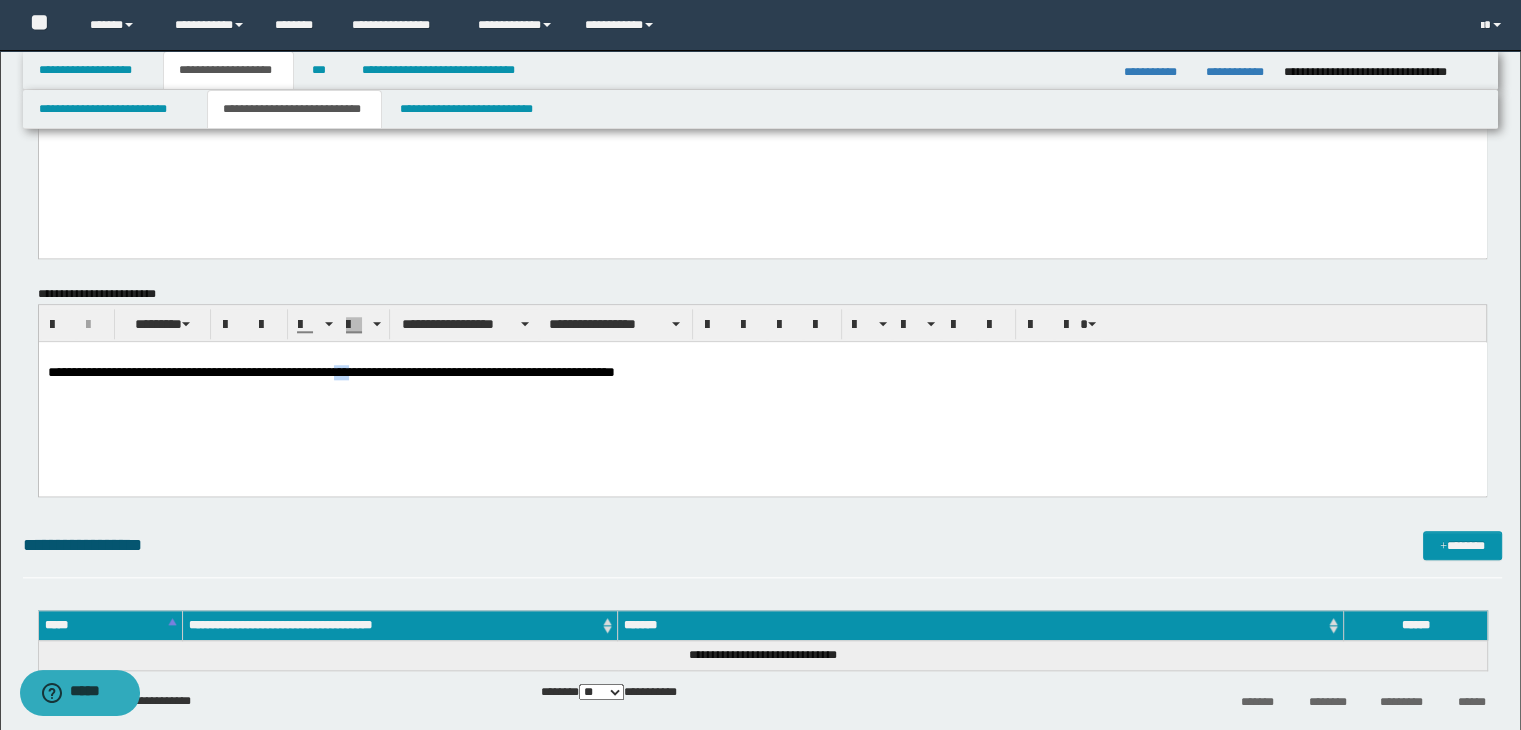 drag, startPoint x: 383, startPoint y: 374, endPoint x: 403, endPoint y: 378, distance: 20.396078 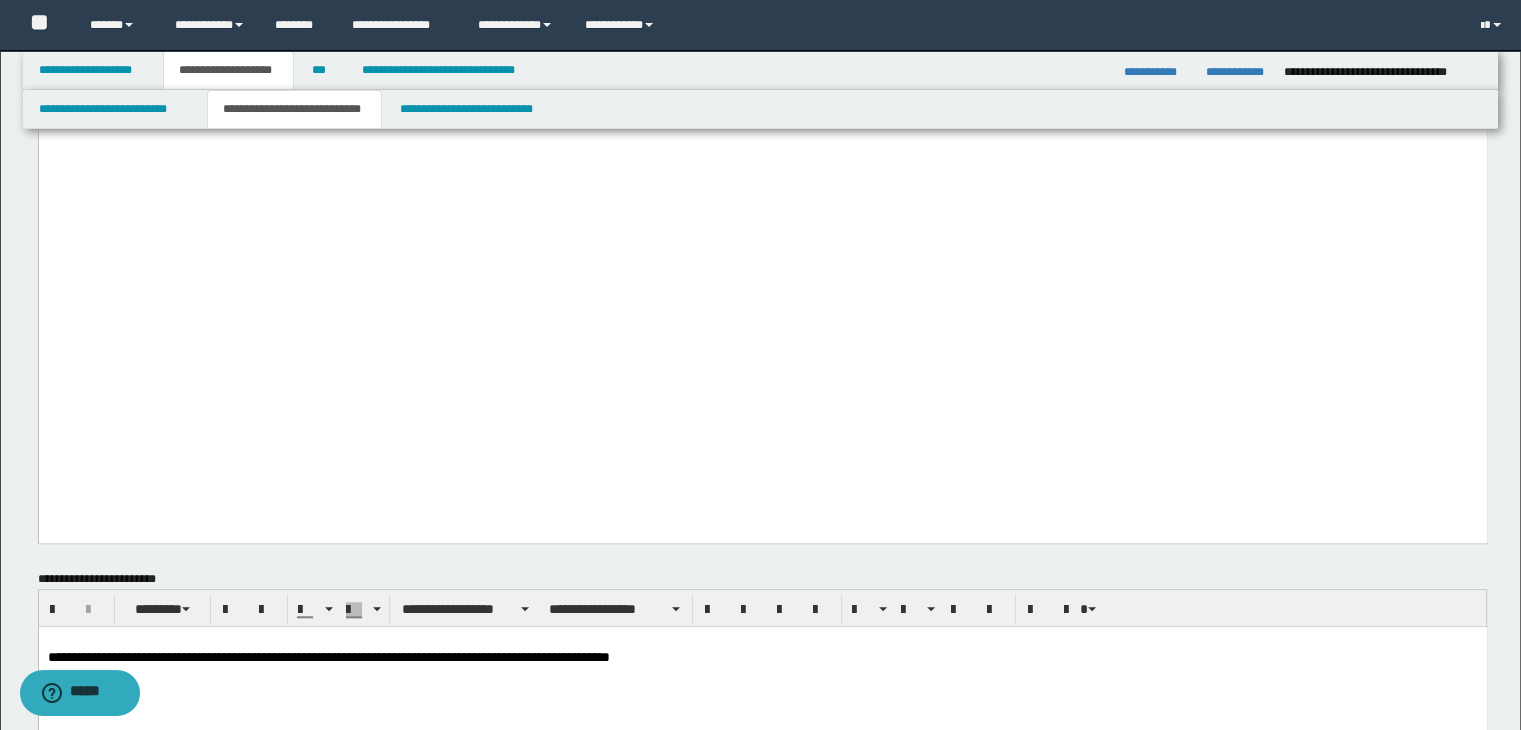 scroll, scrollTop: 1600, scrollLeft: 0, axis: vertical 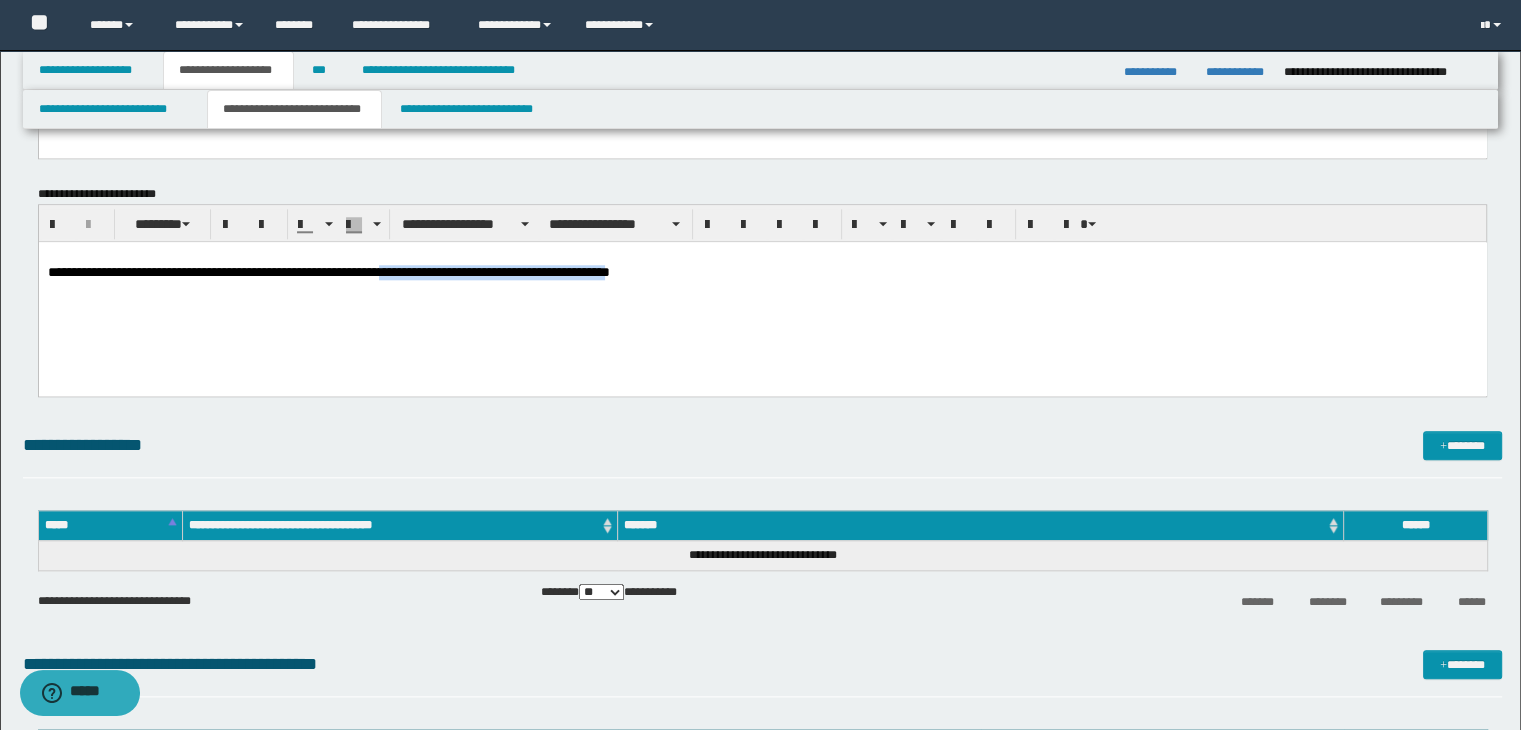 drag, startPoint x: 723, startPoint y: 278, endPoint x: 435, endPoint y: 317, distance: 290.62863 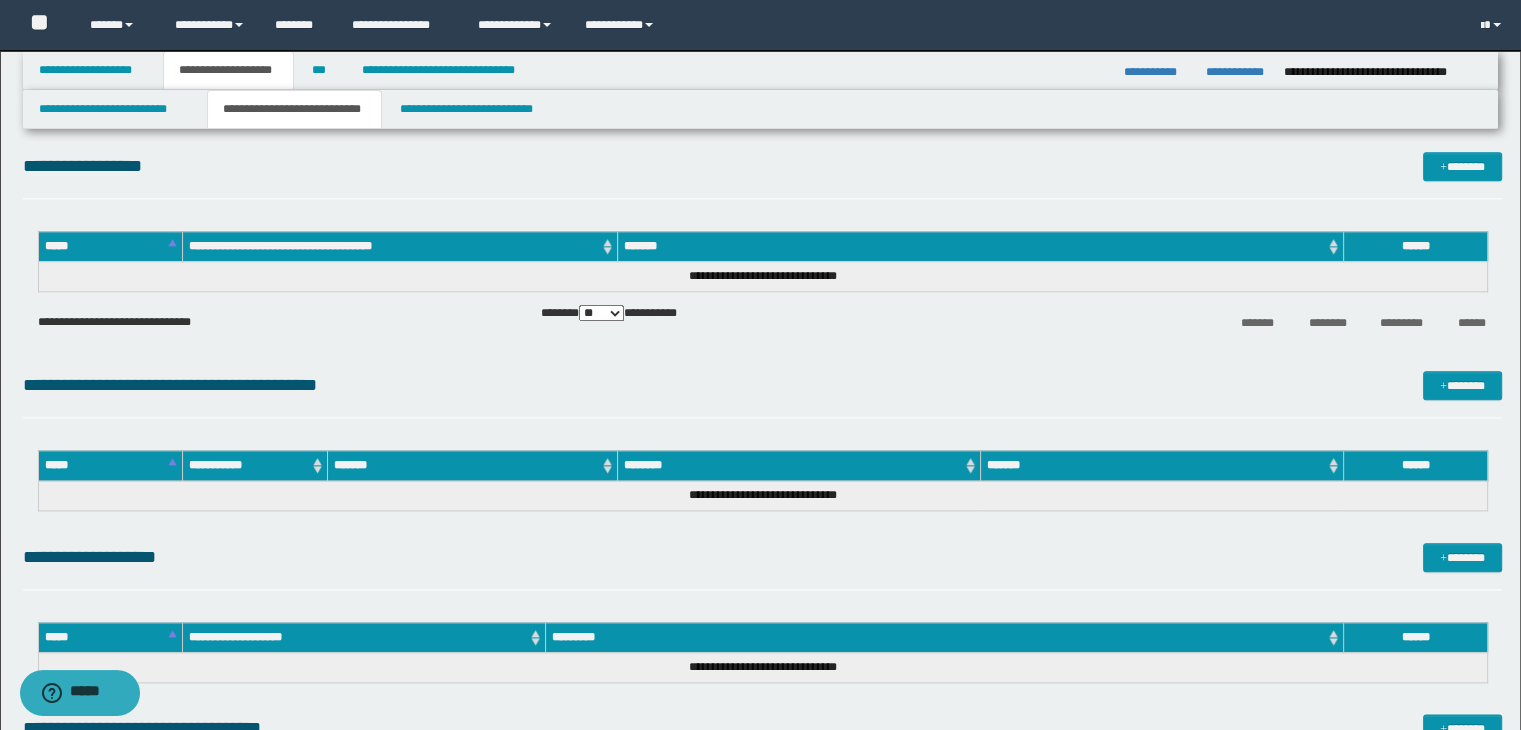 scroll, scrollTop: 2400, scrollLeft: 0, axis: vertical 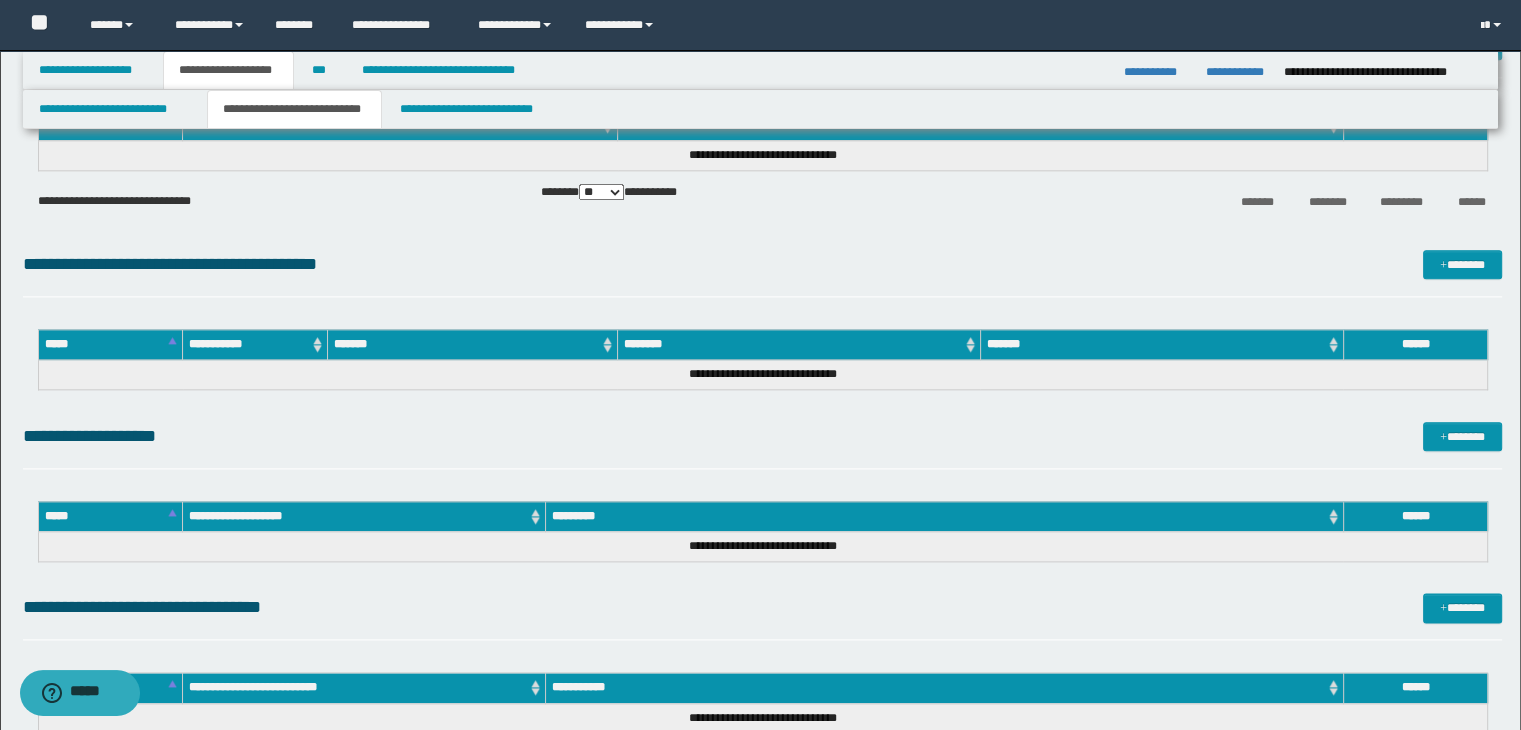click on "**********" at bounding box center [763, 445] 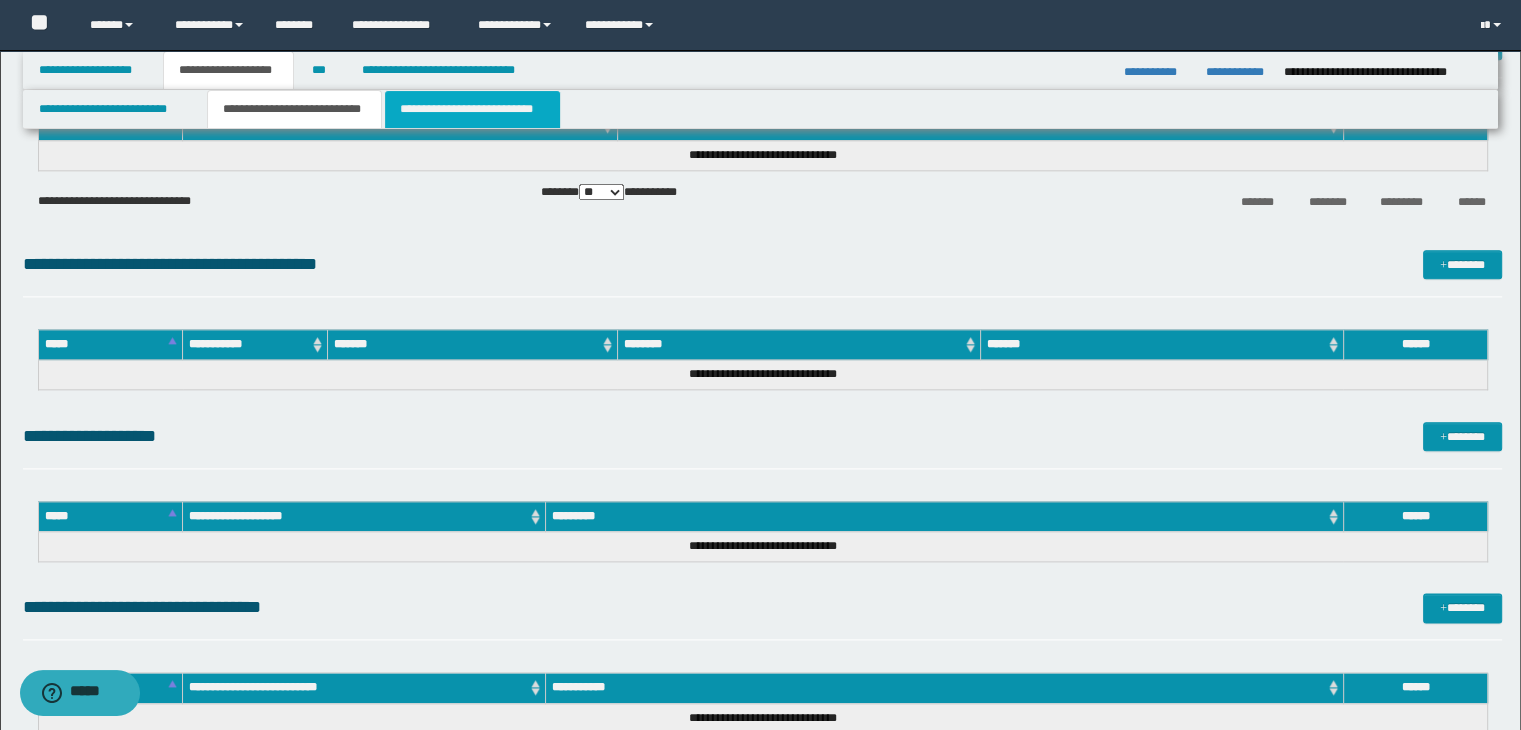 click on "**********" at bounding box center [472, 109] 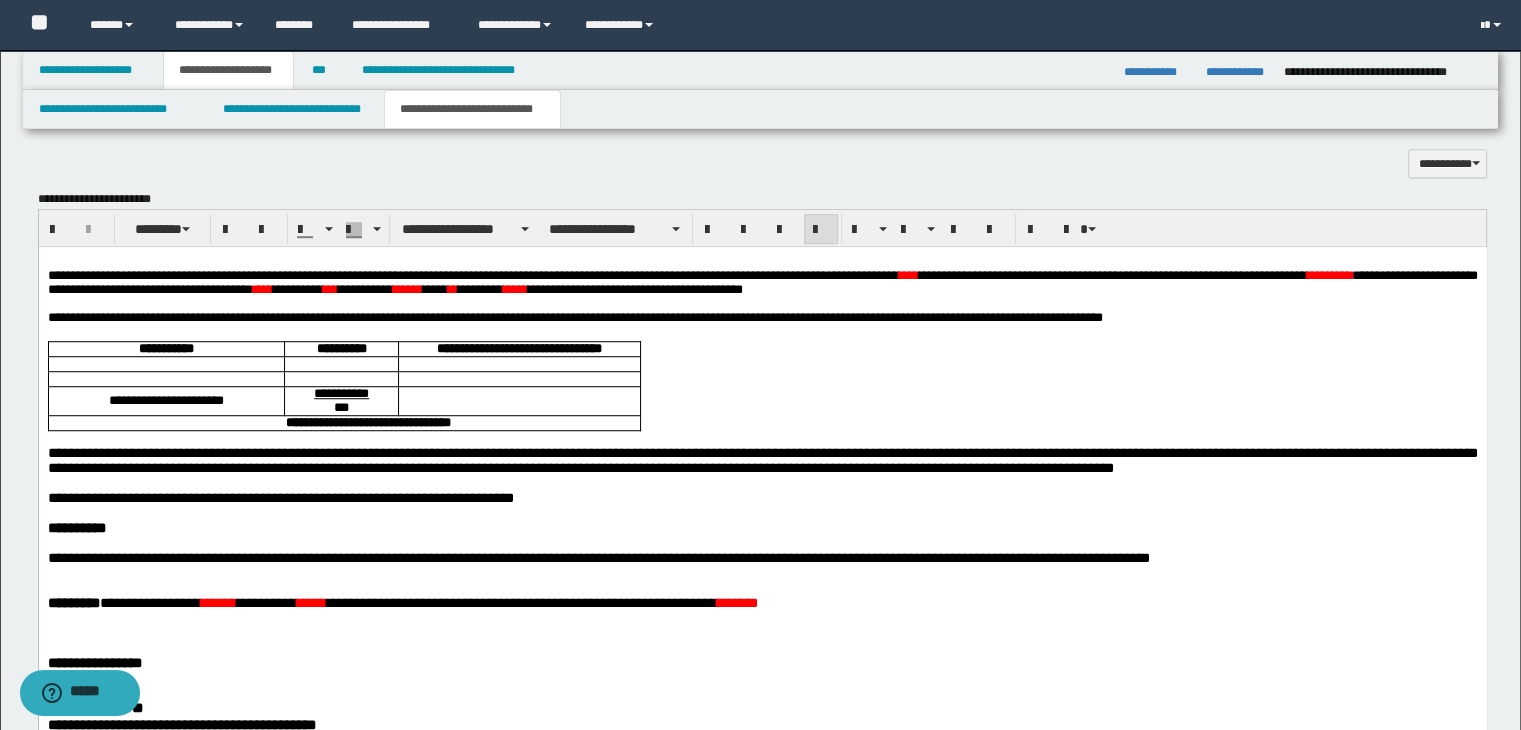 scroll, scrollTop: 1144, scrollLeft: 0, axis: vertical 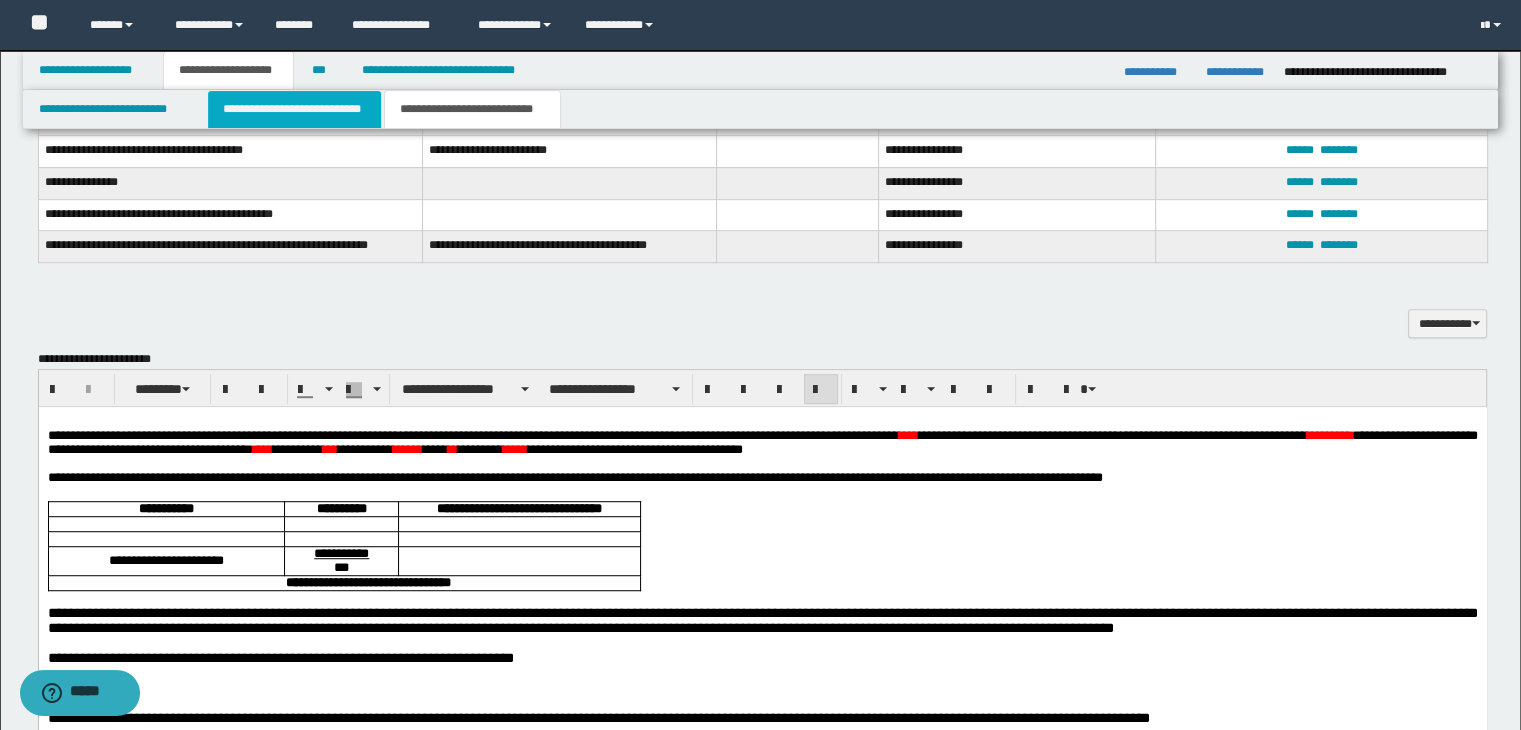 drag, startPoint x: 296, startPoint y: 113, endPoint x: 269, endPoint y: 1084, distance: 971.3753 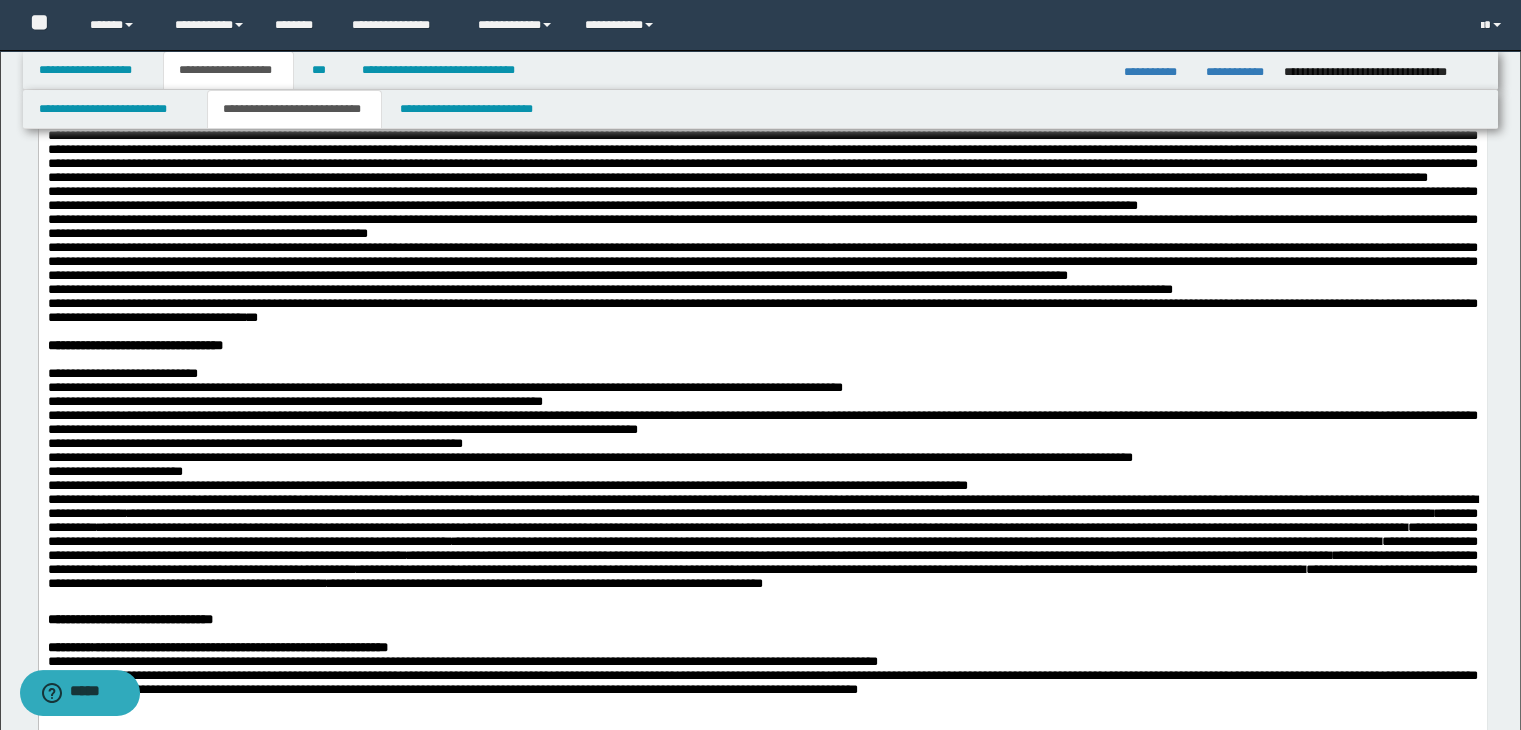 scroll, scrollTop: 744, scrollLeft: 0, axis: vertical 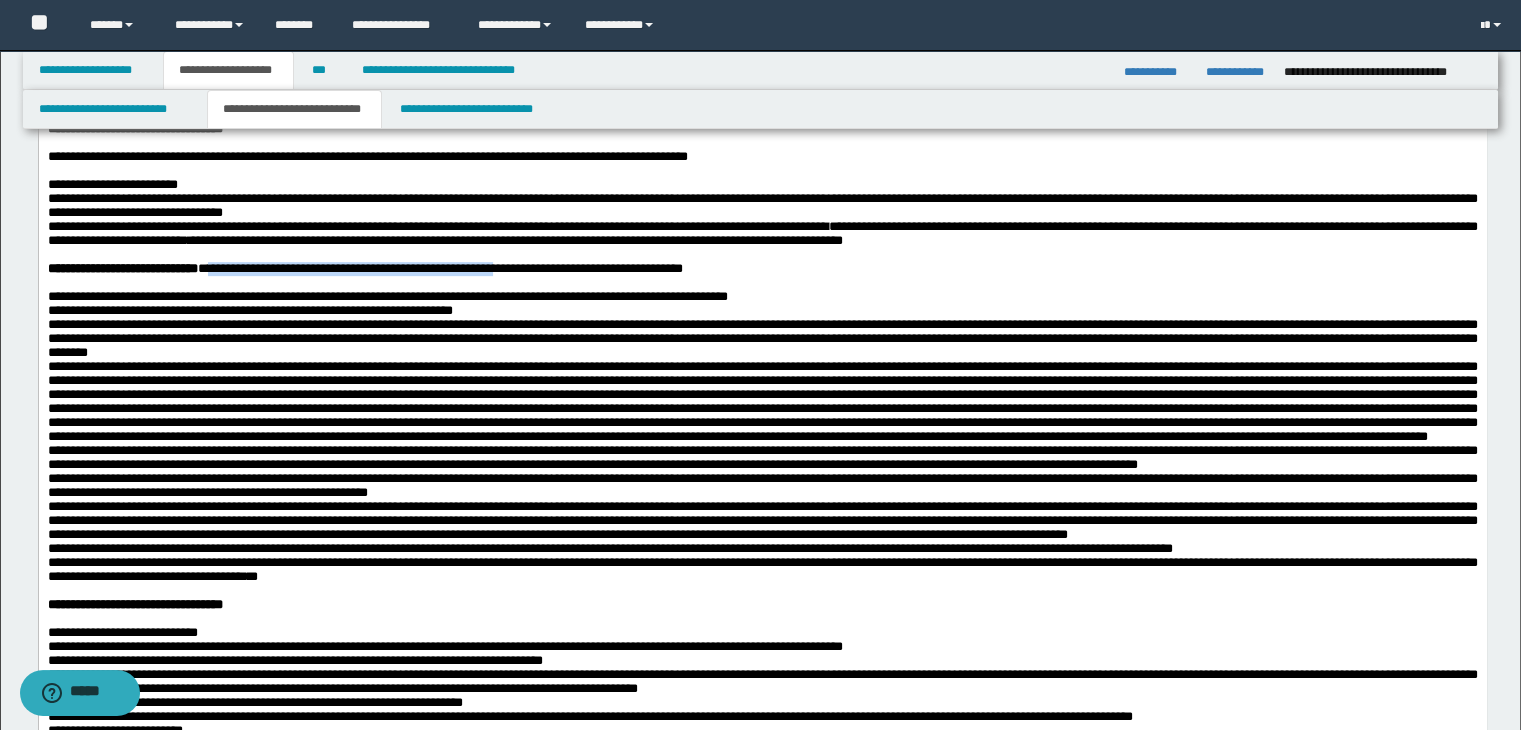 drag, startPoint x: 614, startPoint y: 410, endPoint x: 248, endPoint y: 411, distance: 366.00137 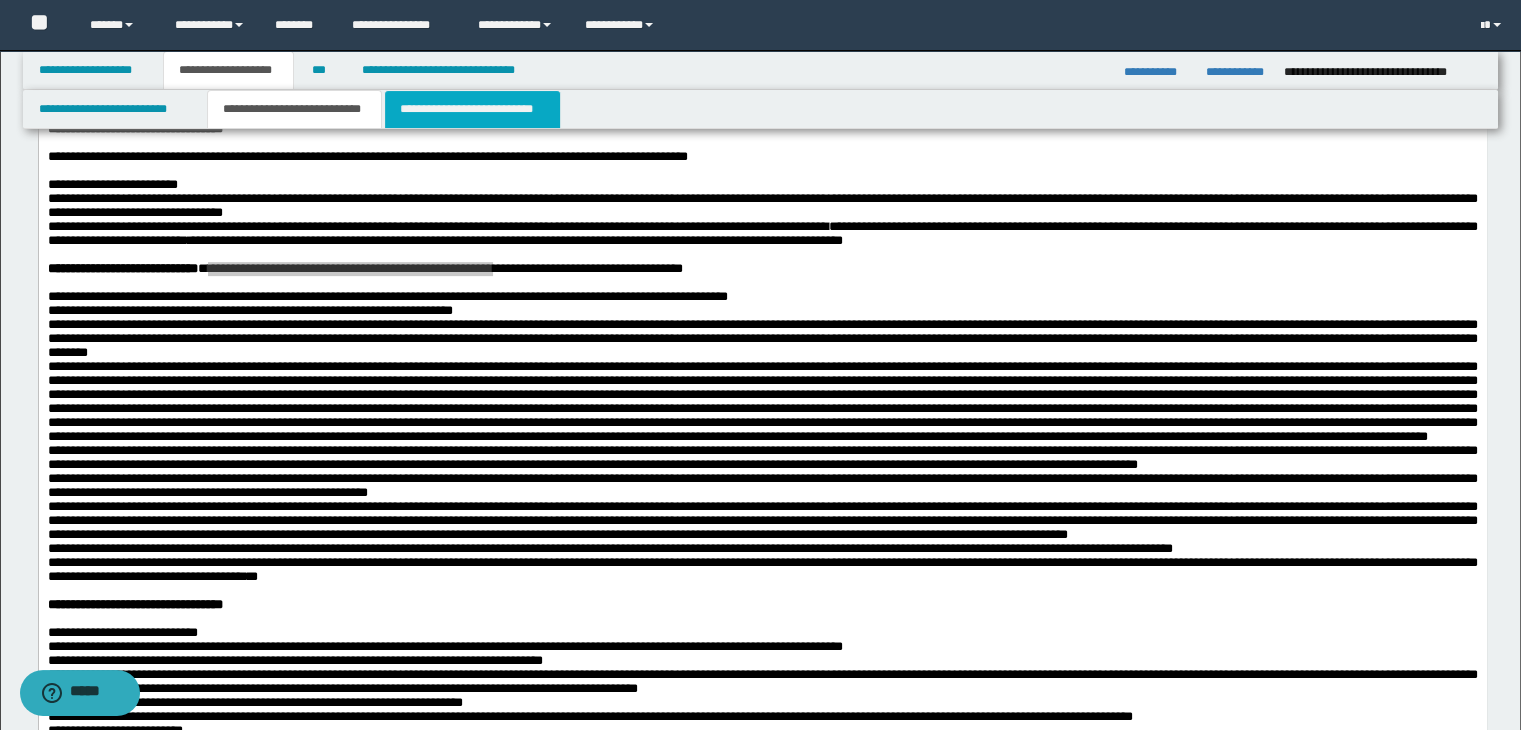 drag, startPoint x: 505, startPoint y: 123, endPoint x: 529, endPoint y: 93, distance: 38.418747 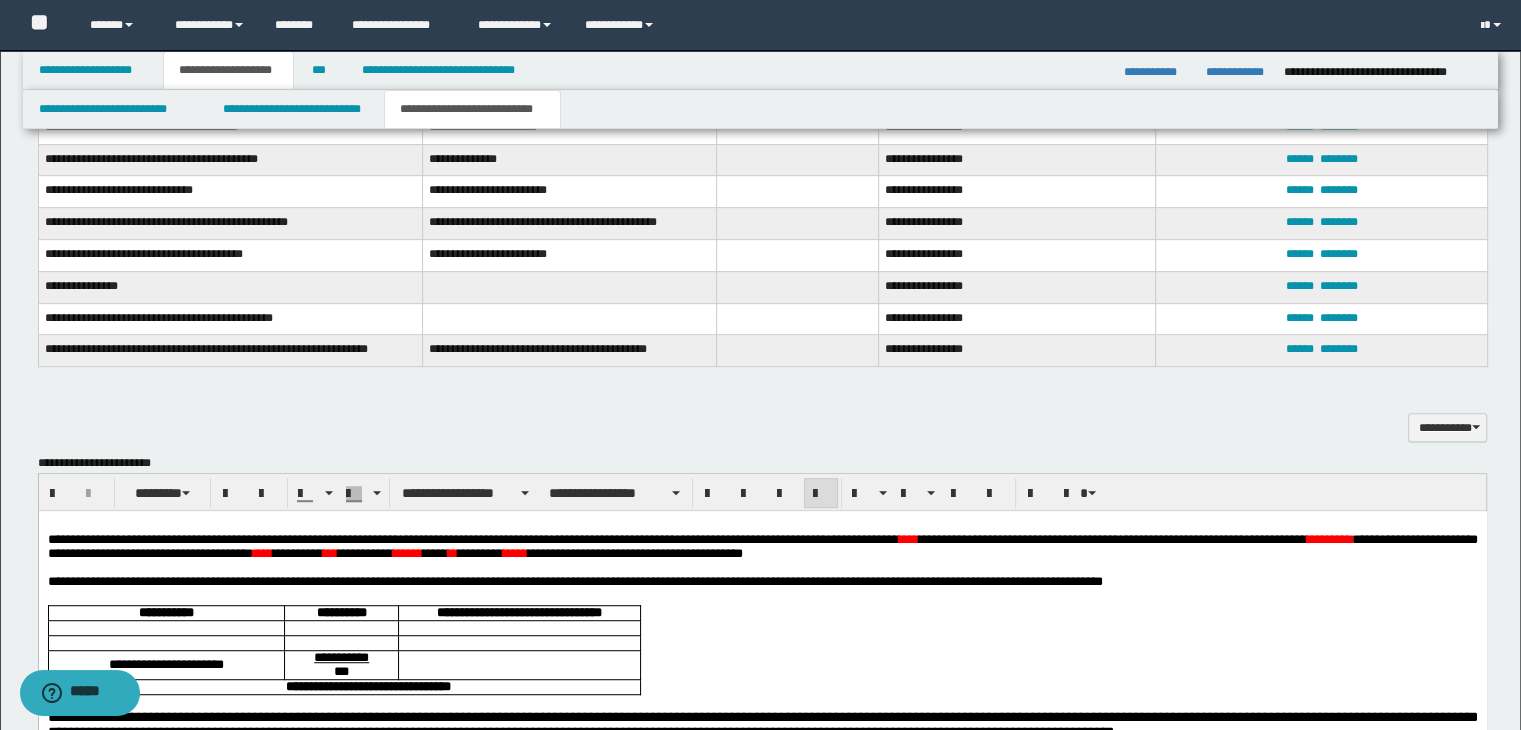scroll, scrollTop: 944, scrollLeft: 0, axis: vertical 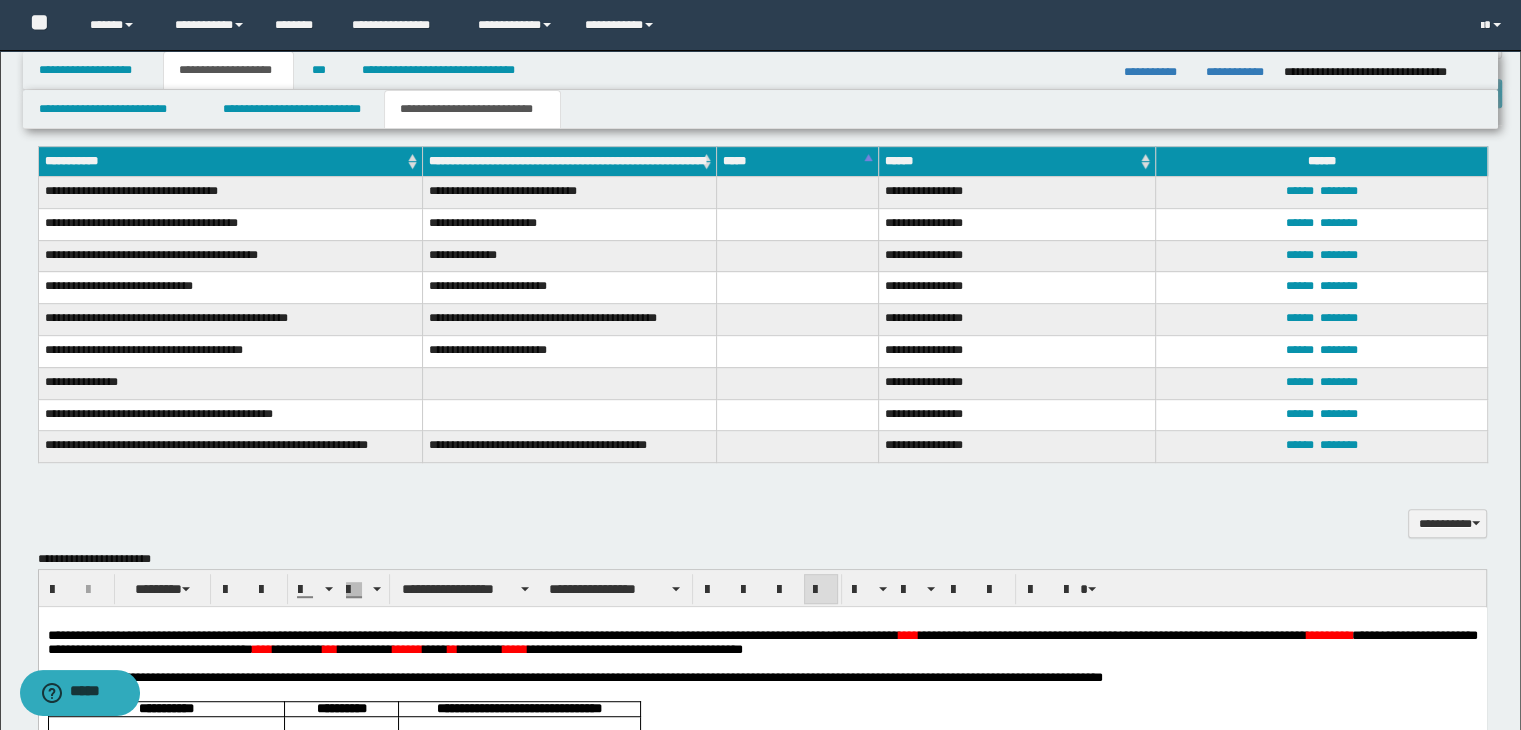 click on "**********" at bounding box center [762, 642] 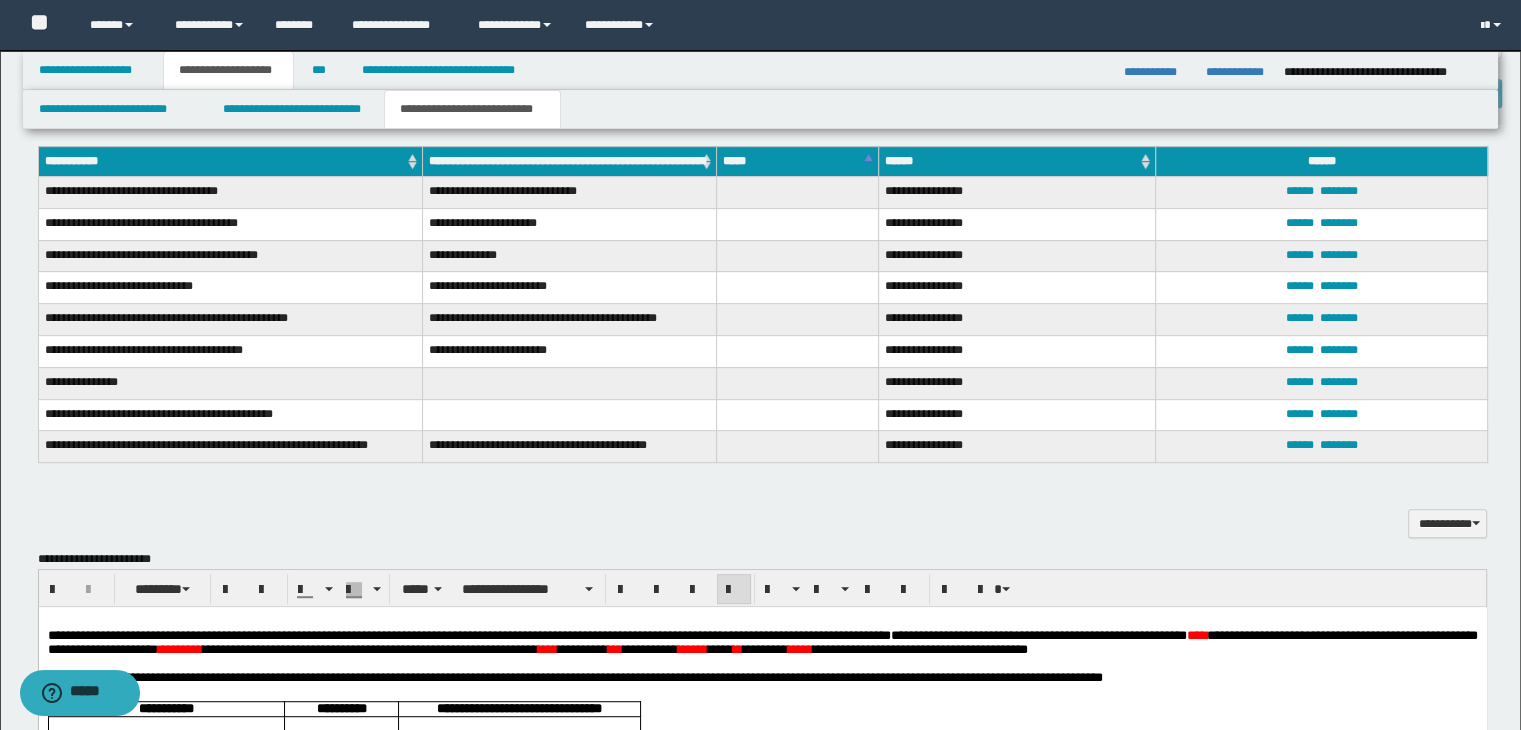 click on "**********" at bounding box center [1038, 635] 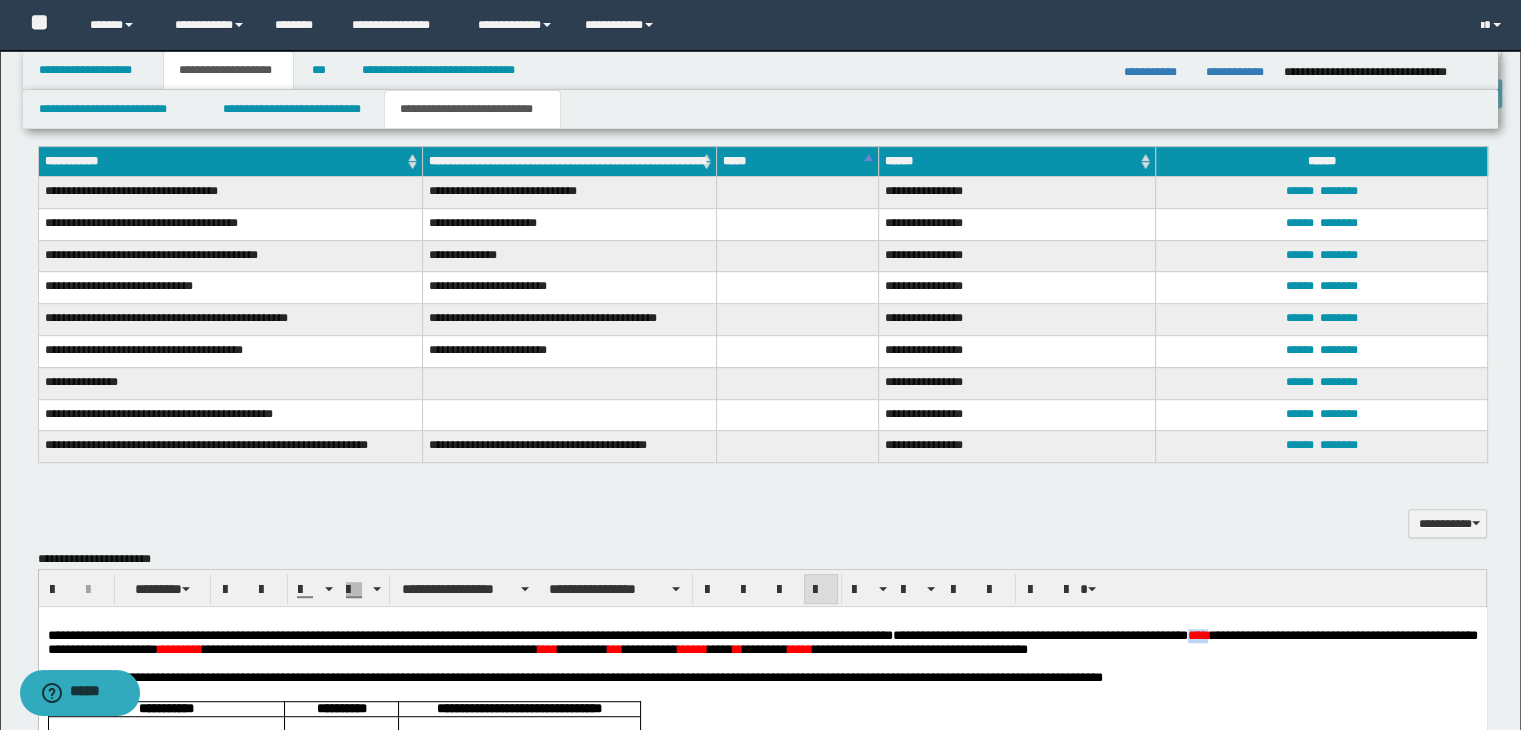 drag, startPoint x: 1455, startPoint y: 636, endPoint x: 1418, endPoint y: 644, distance: 37.85499 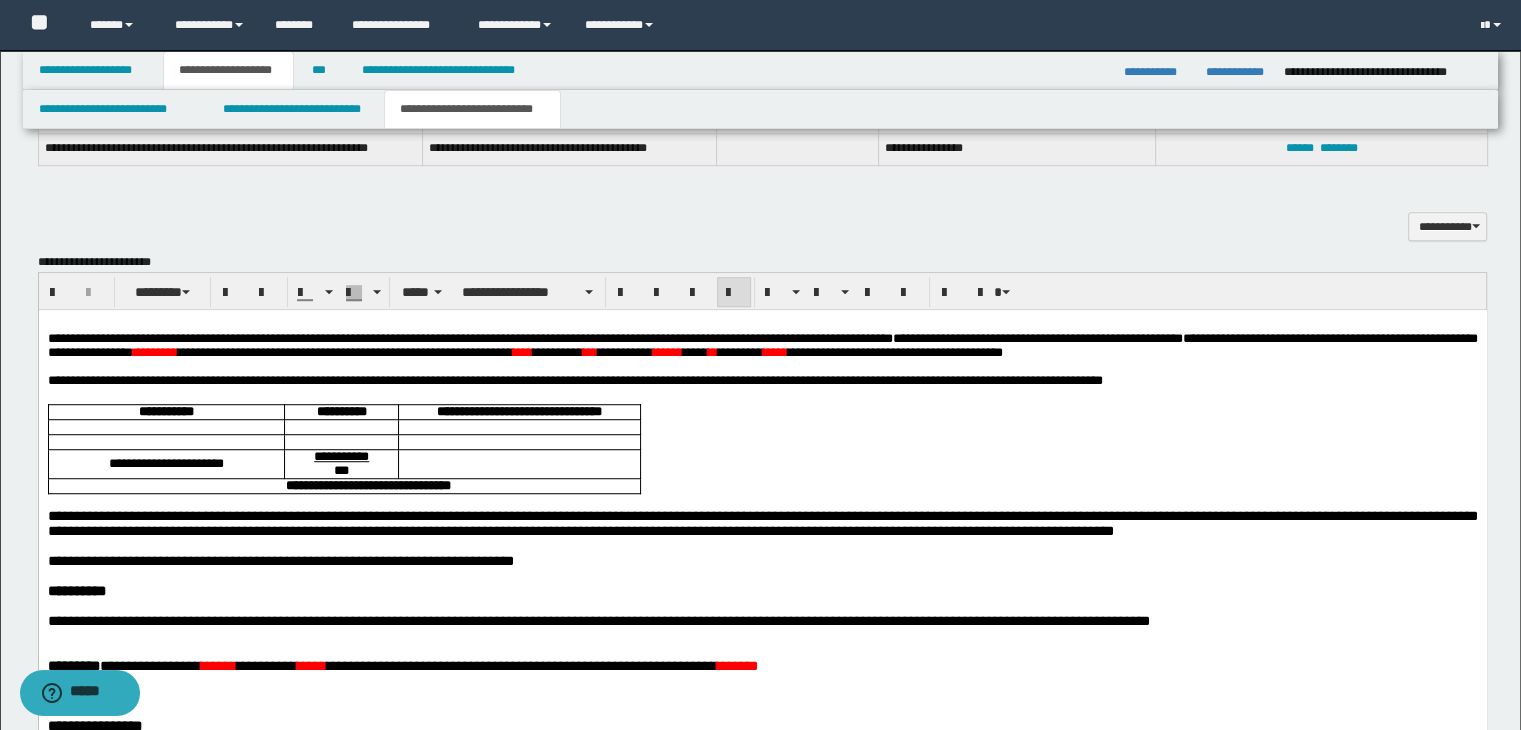 scroll, scrollTop: 1244, scrollLeft: 0, axis: vertical 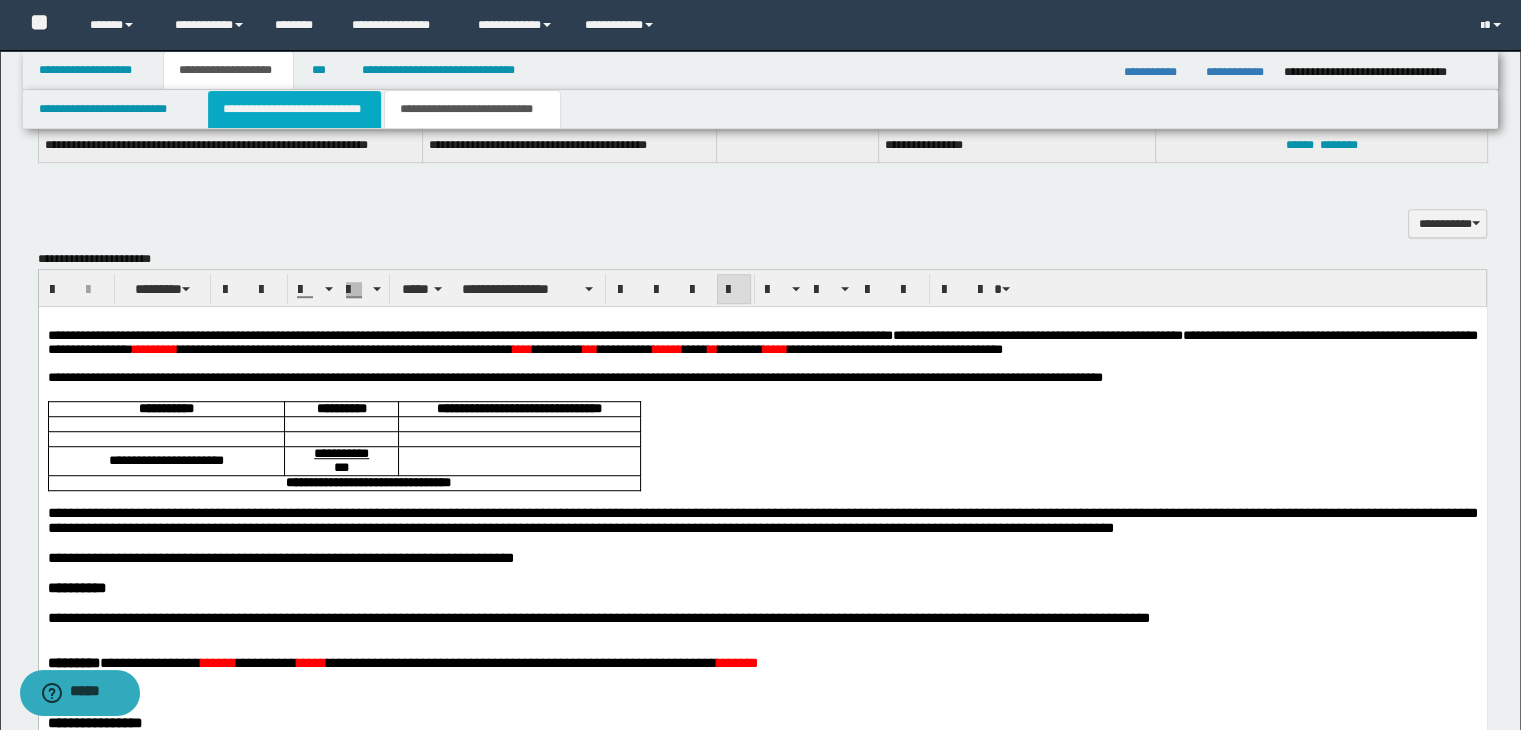 drag, startPoint x: 354, startPoint y: 121, endPoint x: 332, endPoint y: 1259, distance: 1138.2126 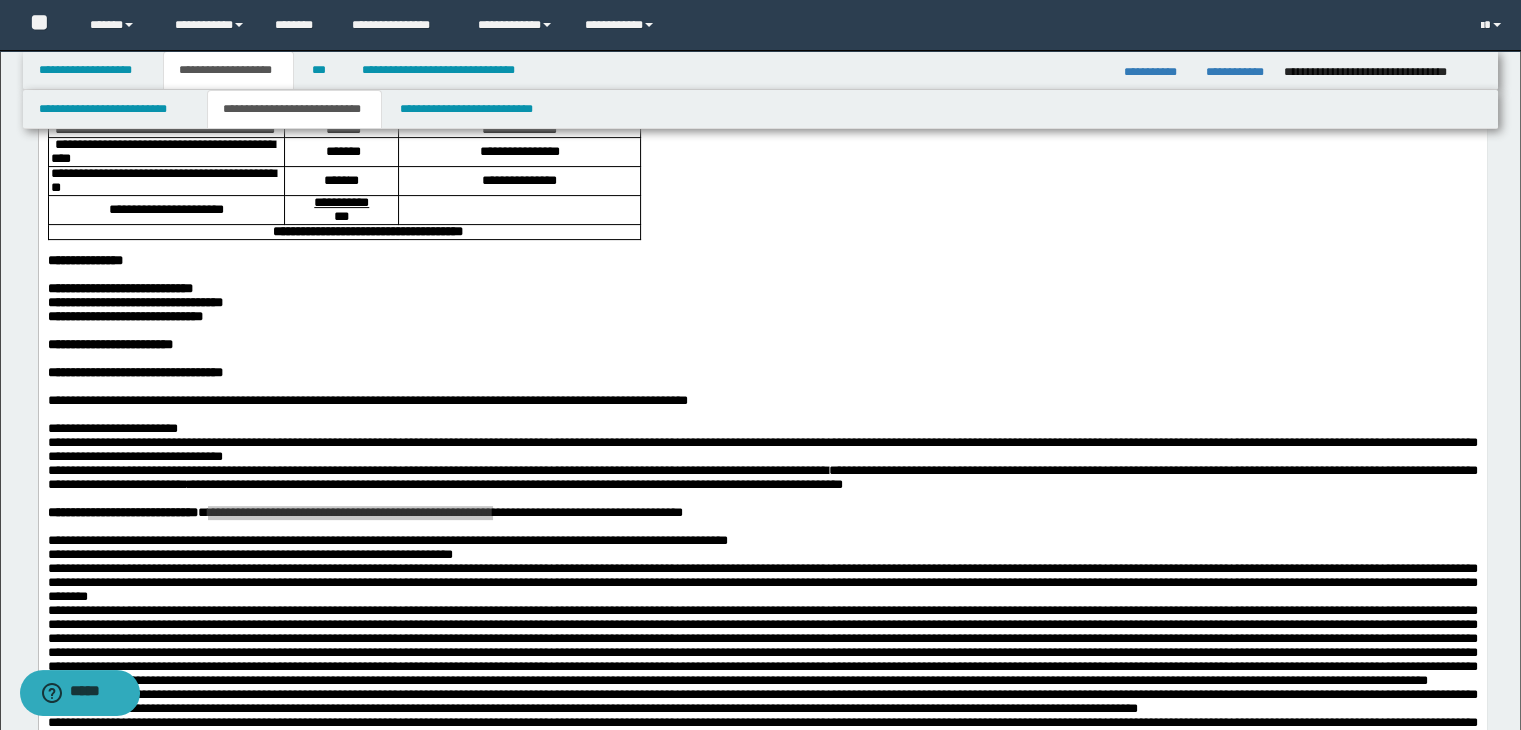 scroll, scrollTop: 444, scrollLeft: 0, axis: vertical 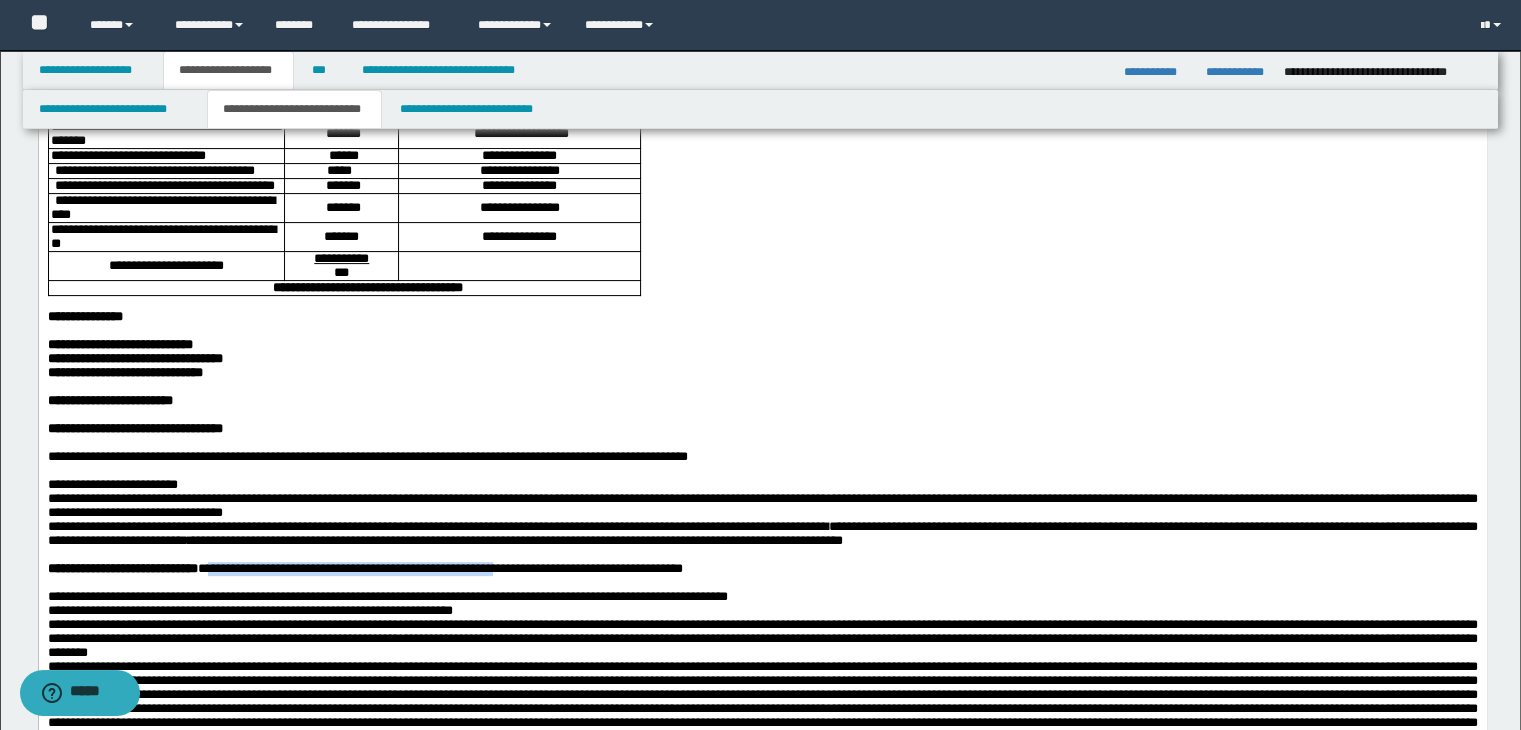 click on "**********" at bounding box center (762, 317) 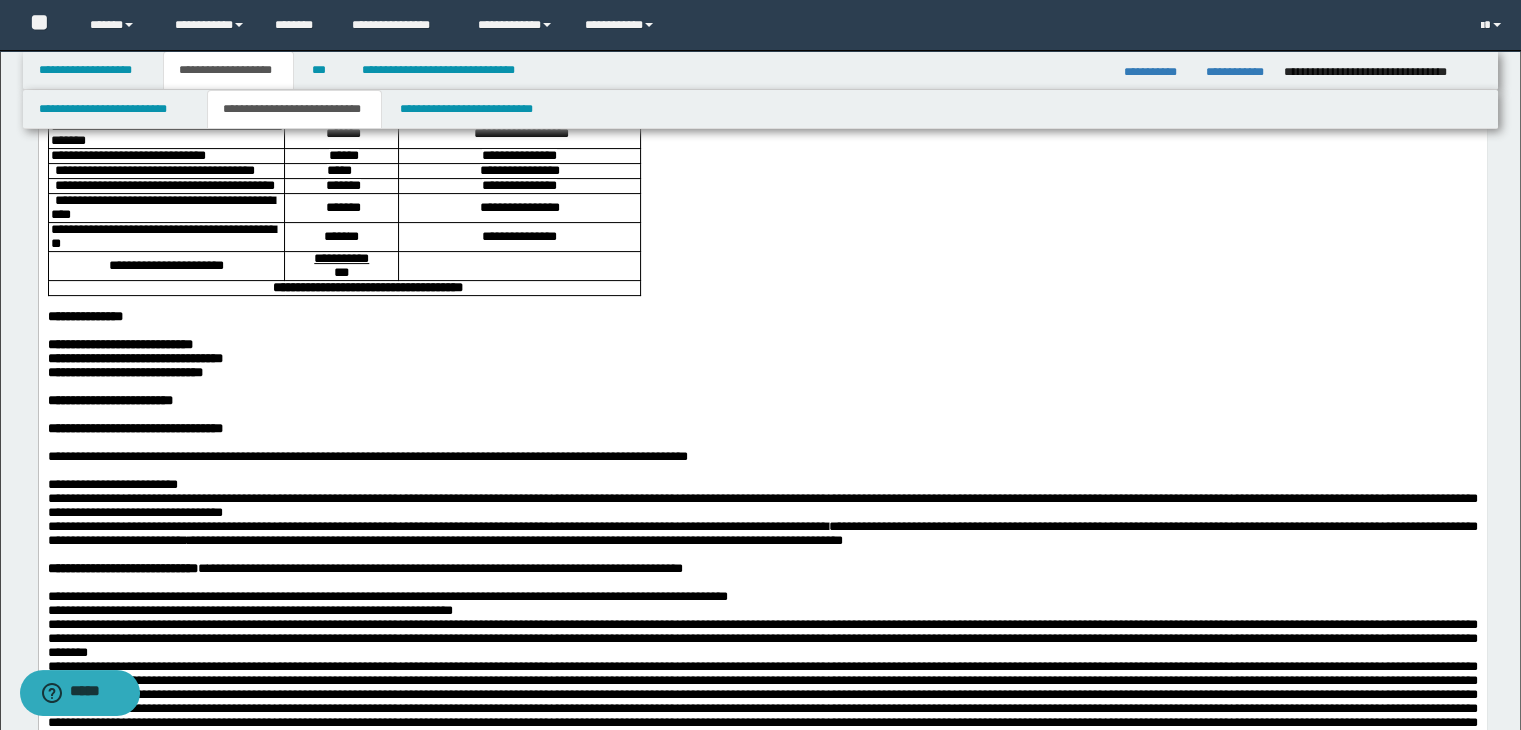 click on "**********" at bounding box center (762, 317) 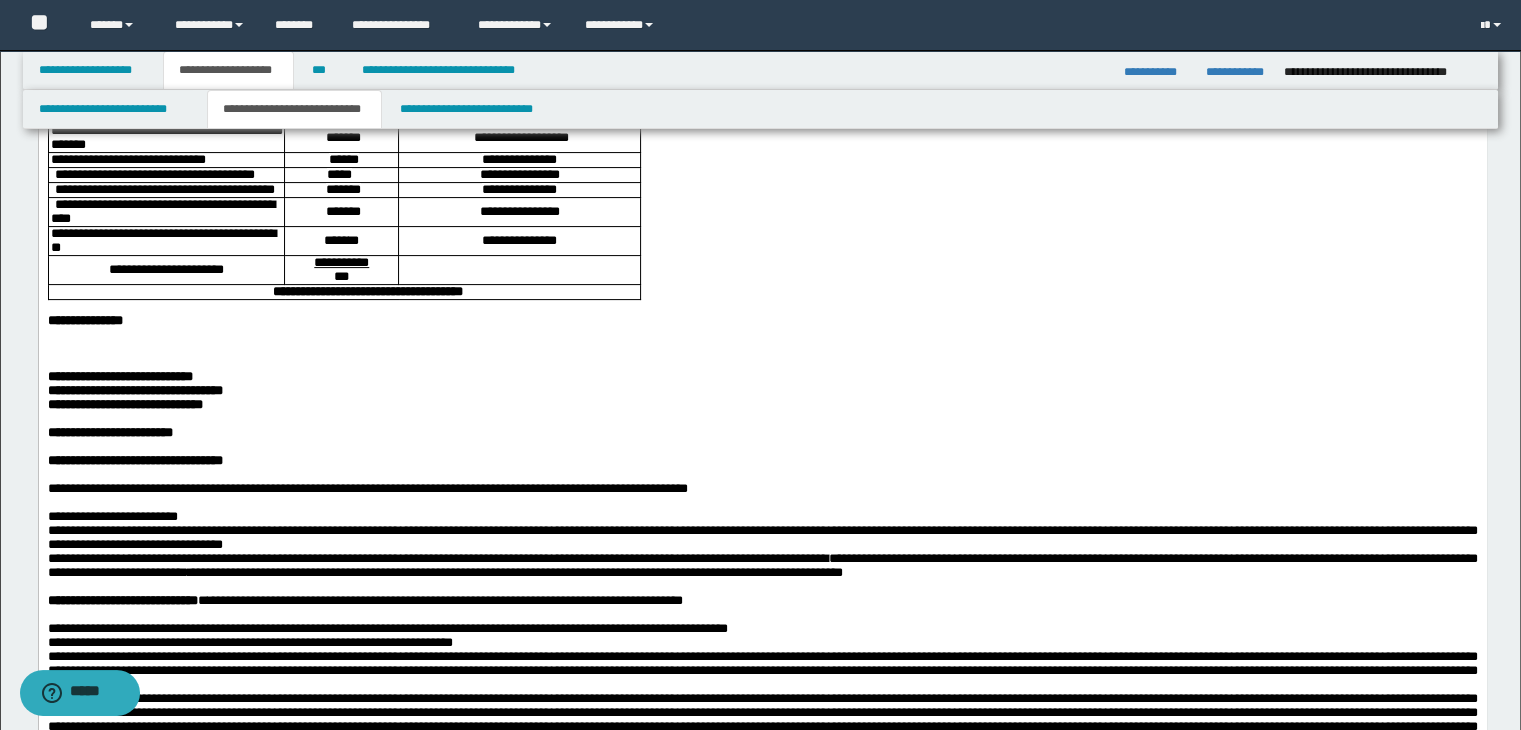 scroll, scrollTop: 544, scrollLeft: 0, axis: vertical 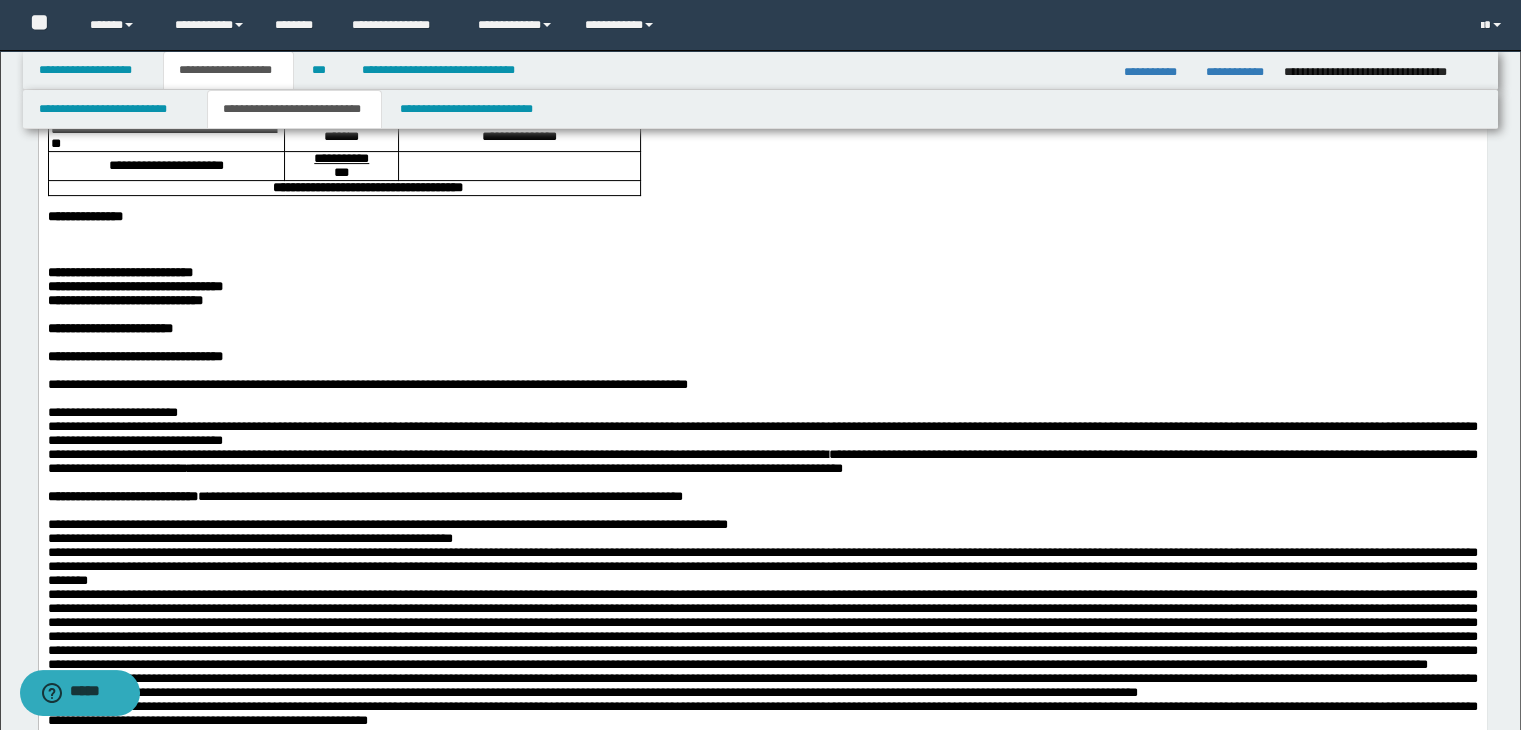 click on "**********" at bounding box center (762, 457) 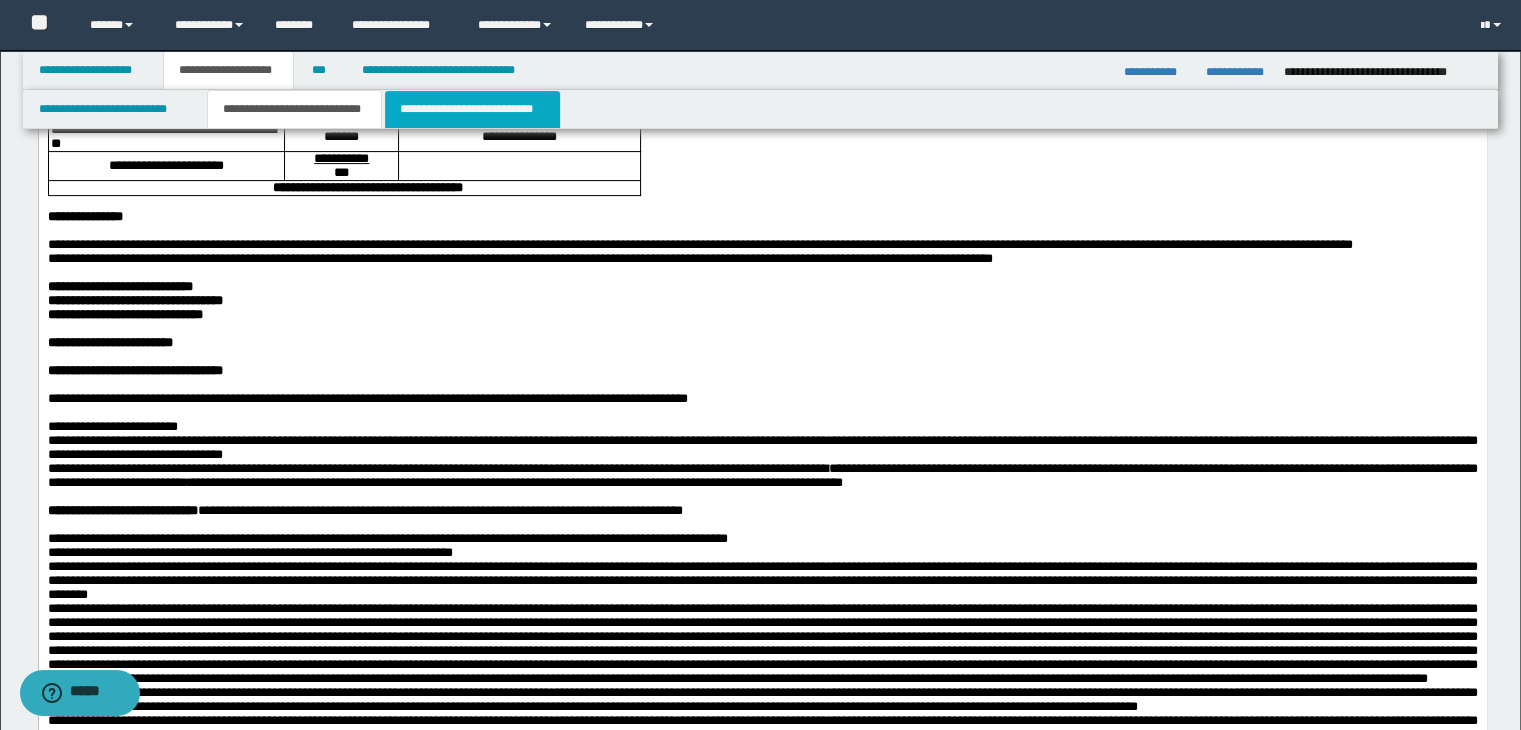 drag, startPoint x: 444, startPoint y: 116, endPoint x: 650, endPoint y: 32, distance: 222.46797 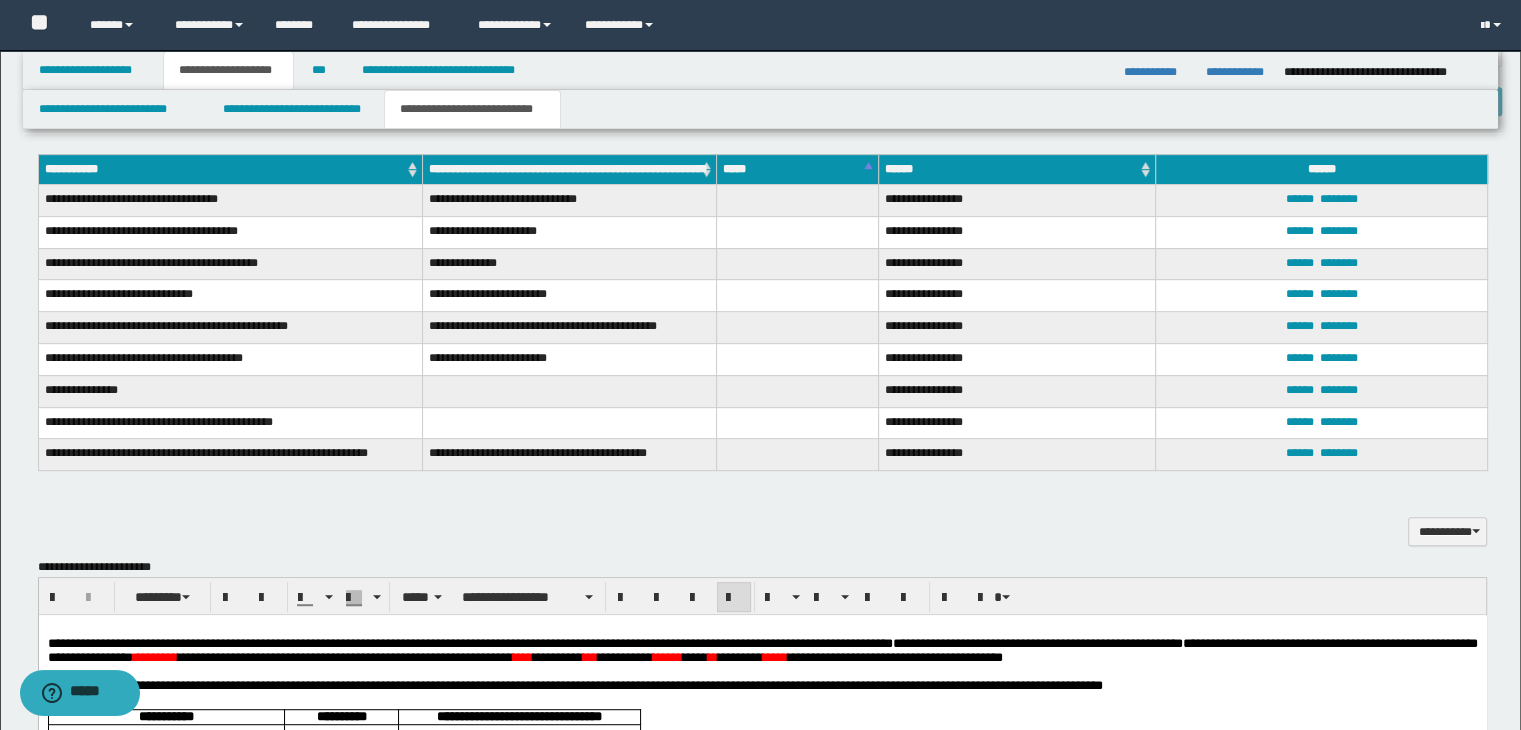 scroll, scrollTop: 1100, scrollLeft: 0, axis: vertical 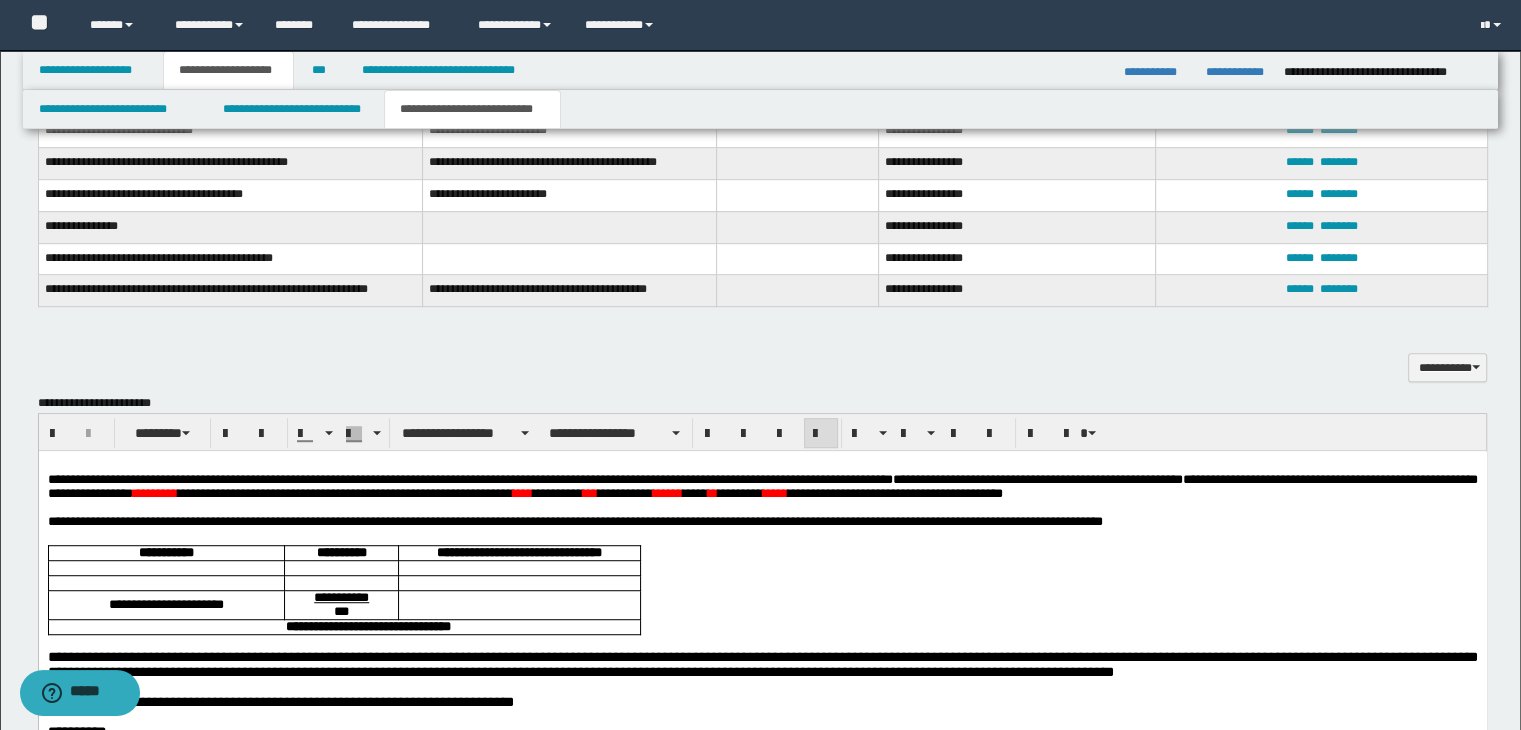 click on "**********" at bounding box center (762, 486) 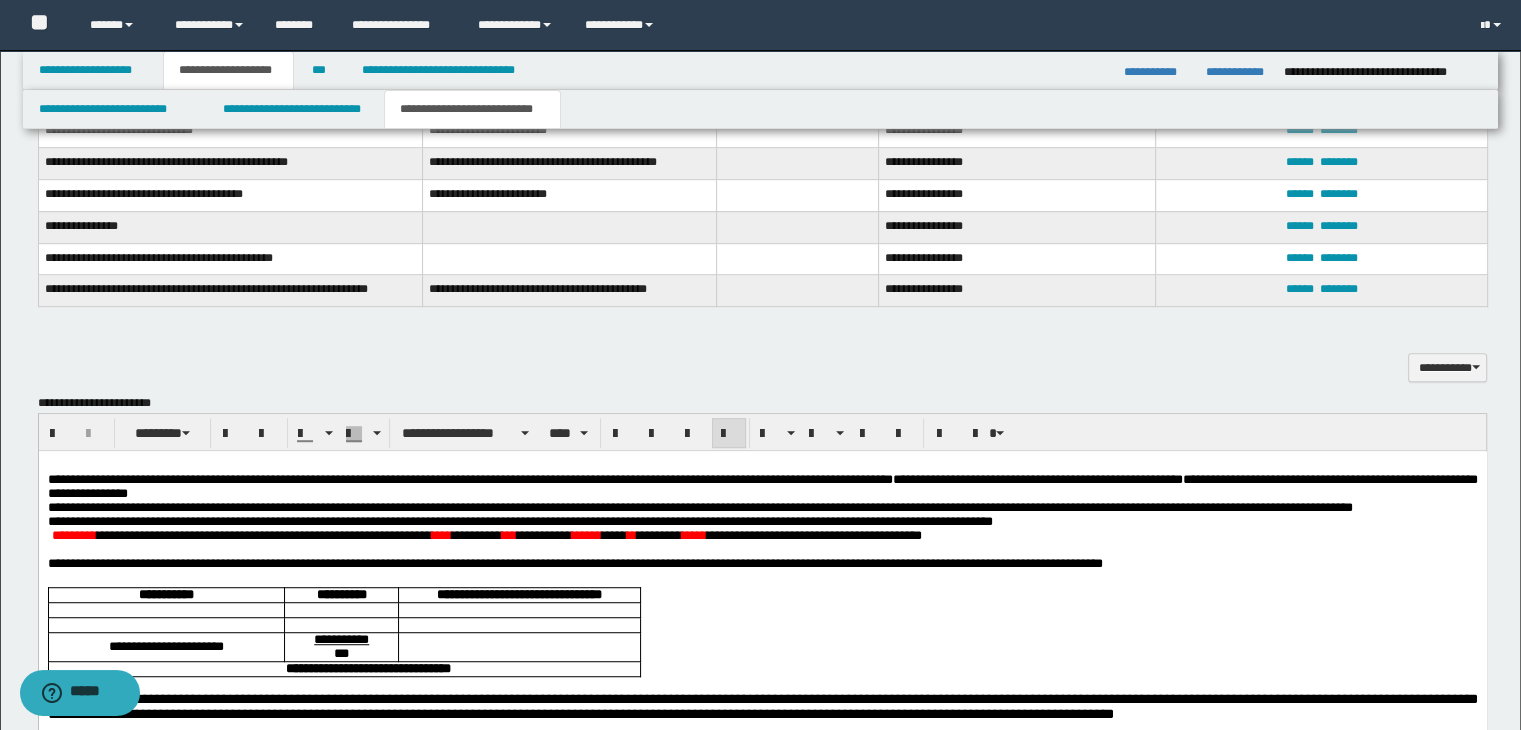 click on "**********" at bounding box center (699, 507) 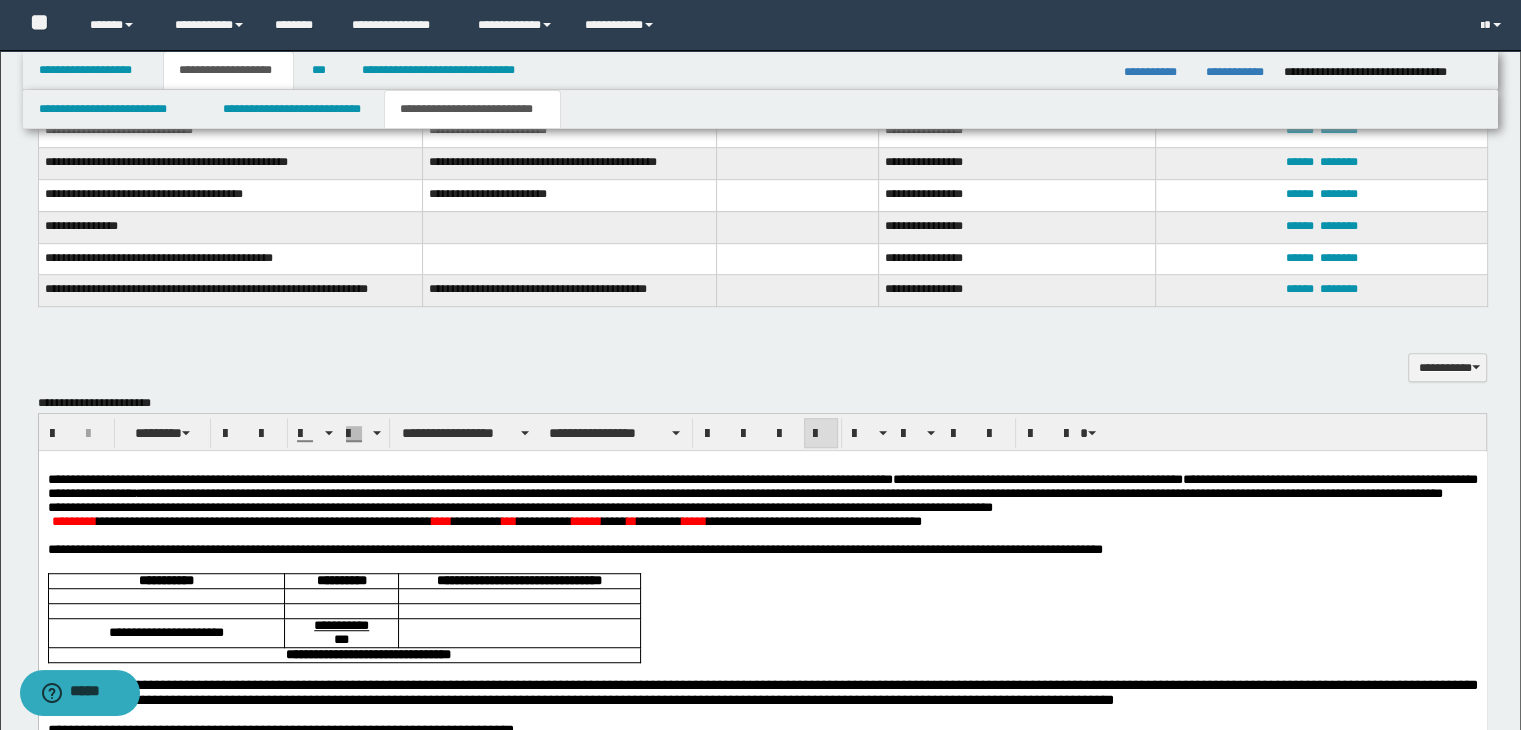 click on "**********" at bounding box center [762, 486] 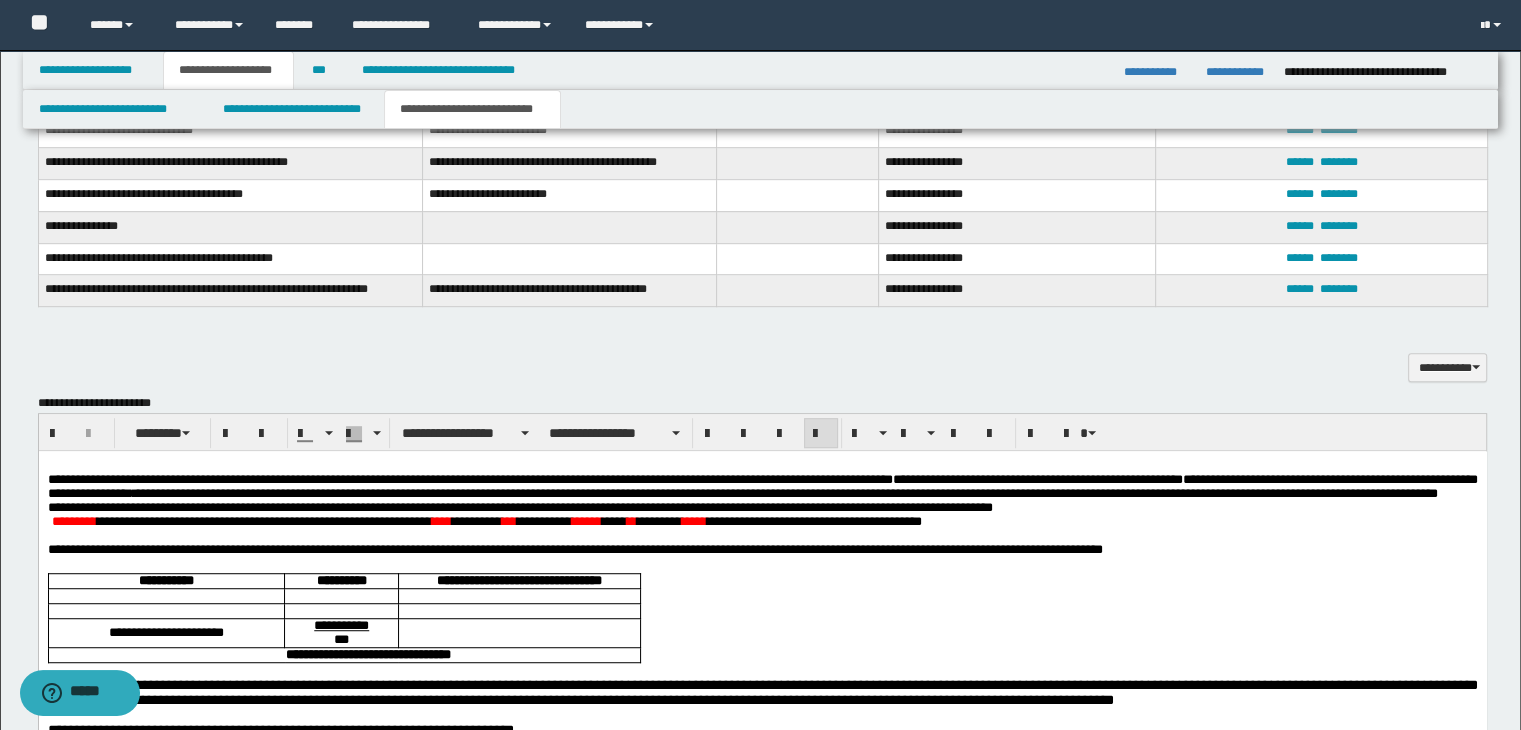 click on "**********" at bounding box center (762, 805) 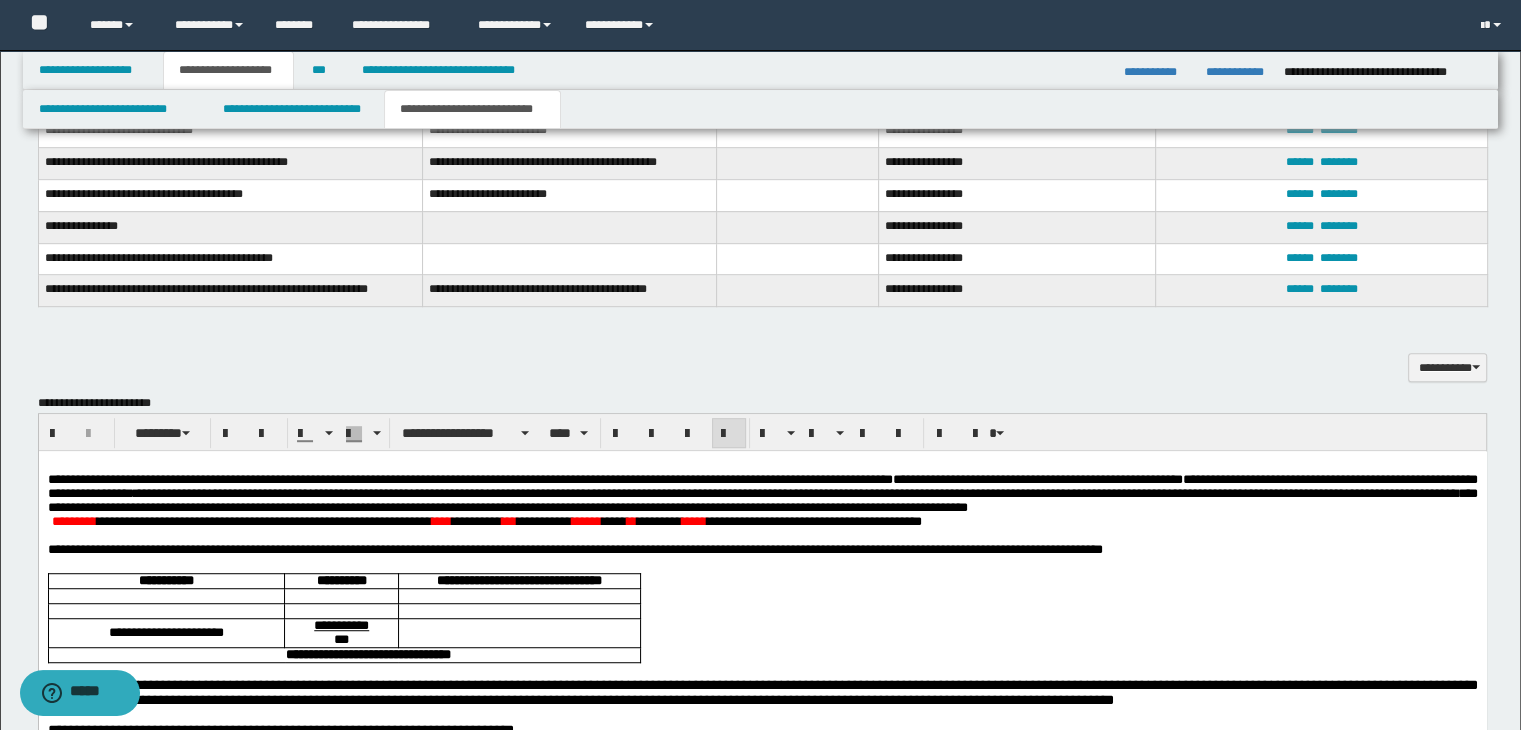 click on "**********" at bounding box center [762, 500] 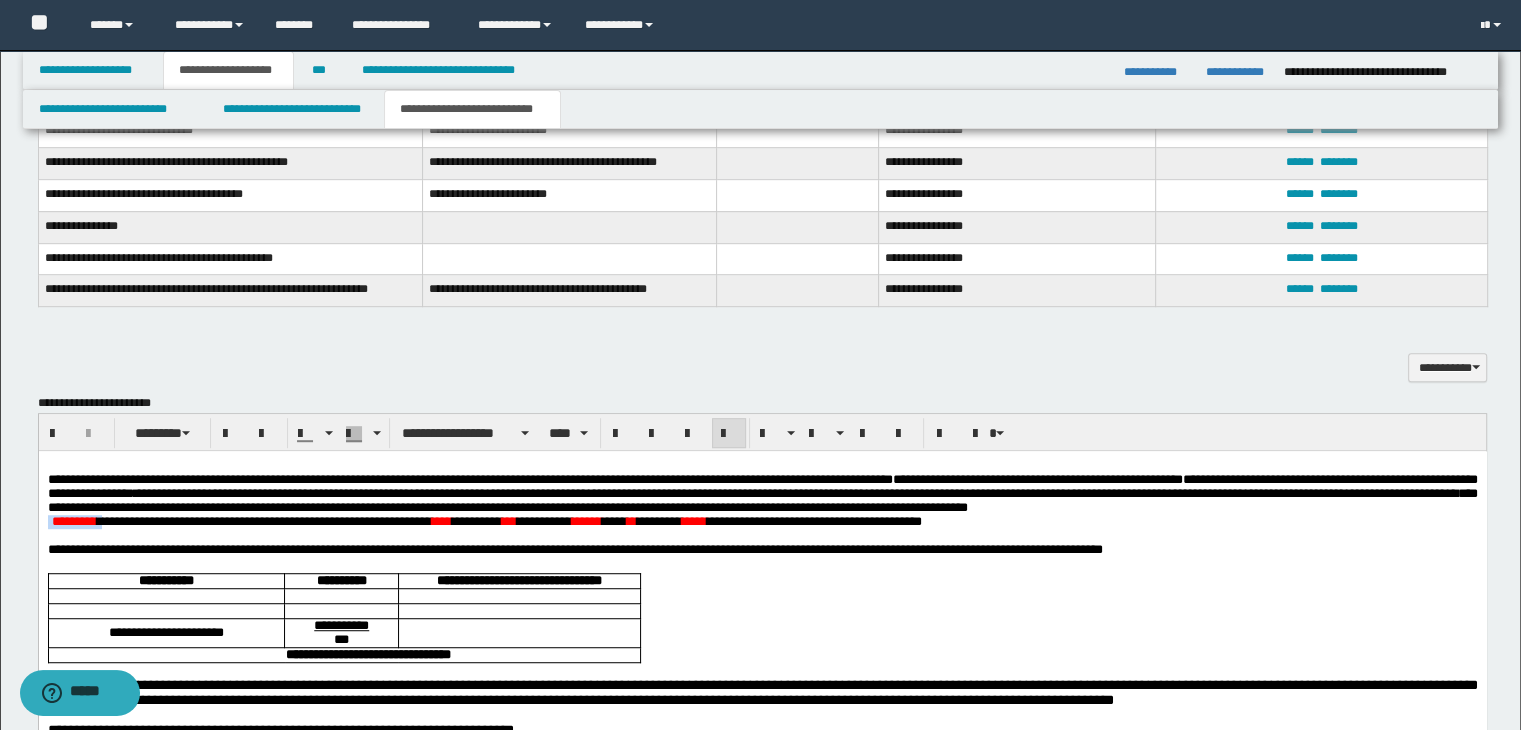 drag, startPoint x: 127, startPoint y: 545, endPoint x: 320, endPoint y: 532, distance: 193.43733 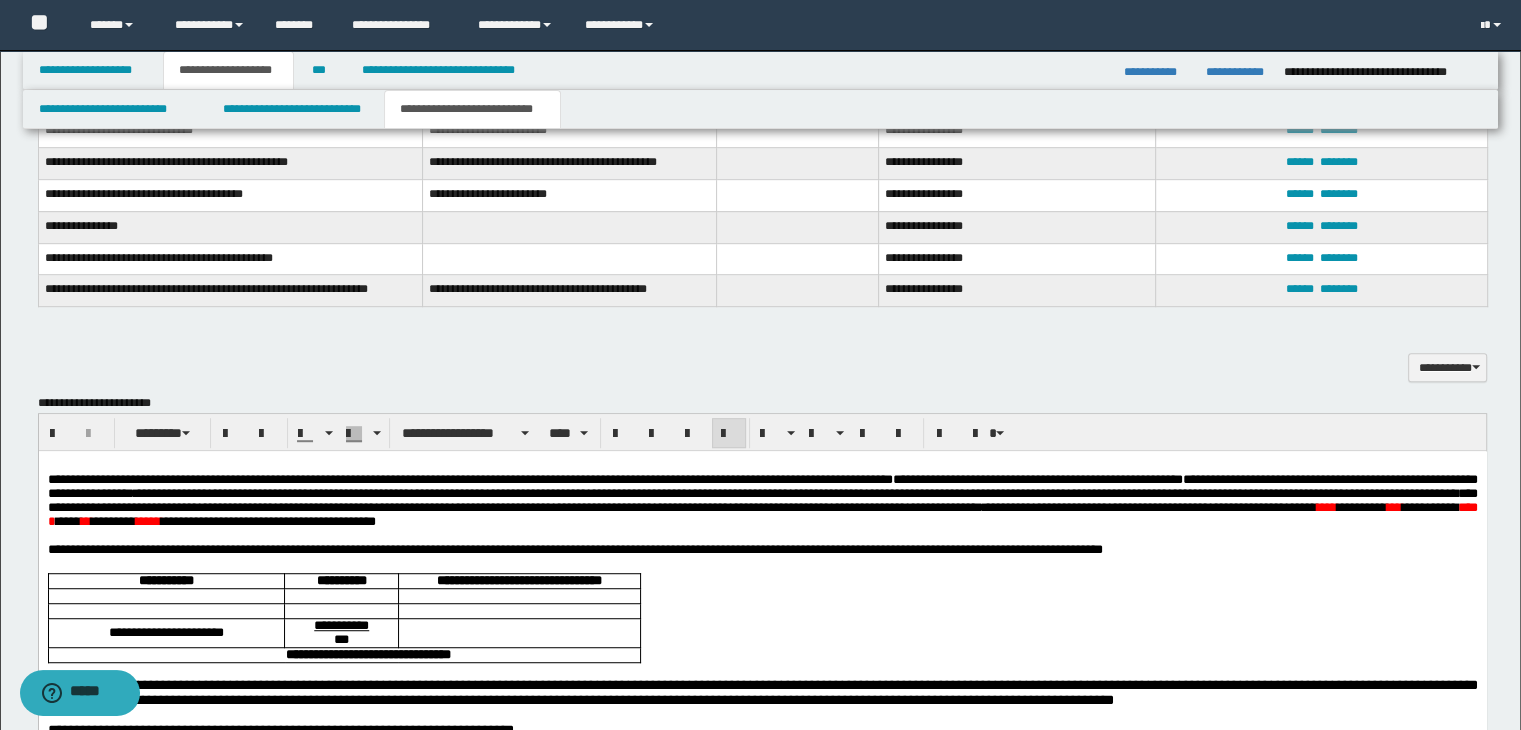 click on "**********" at bounding box center [762, 514] 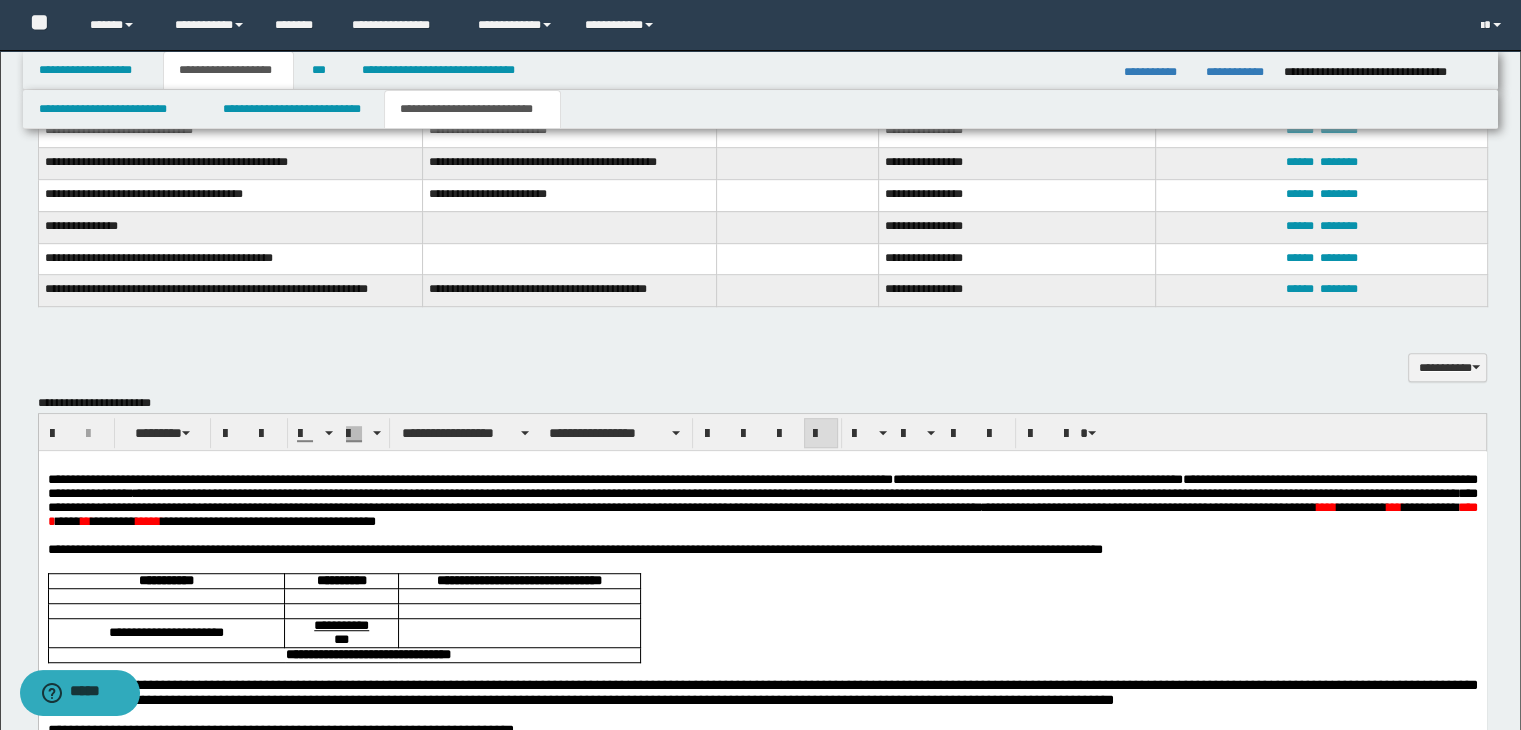 click on "**********" at bounding box center [760, 109] 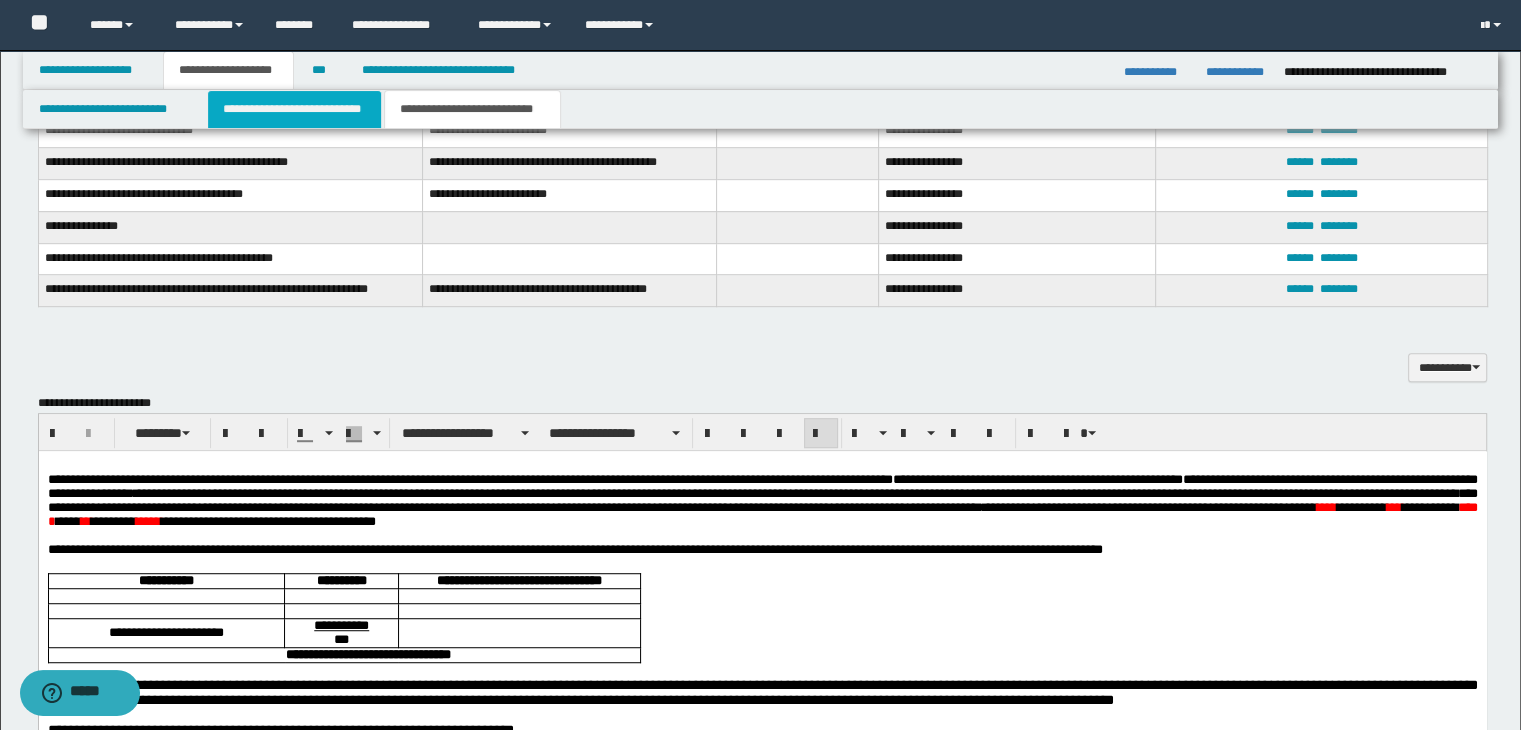 click on "**********" at bounding box center [294, 109] 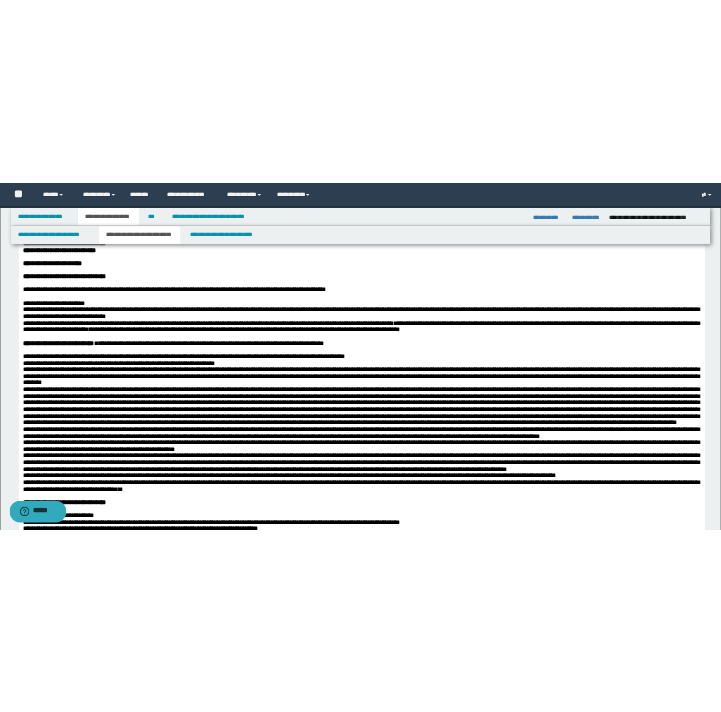 scroll, scrollTop: 600, scrollLeft: 0, axis: vertical 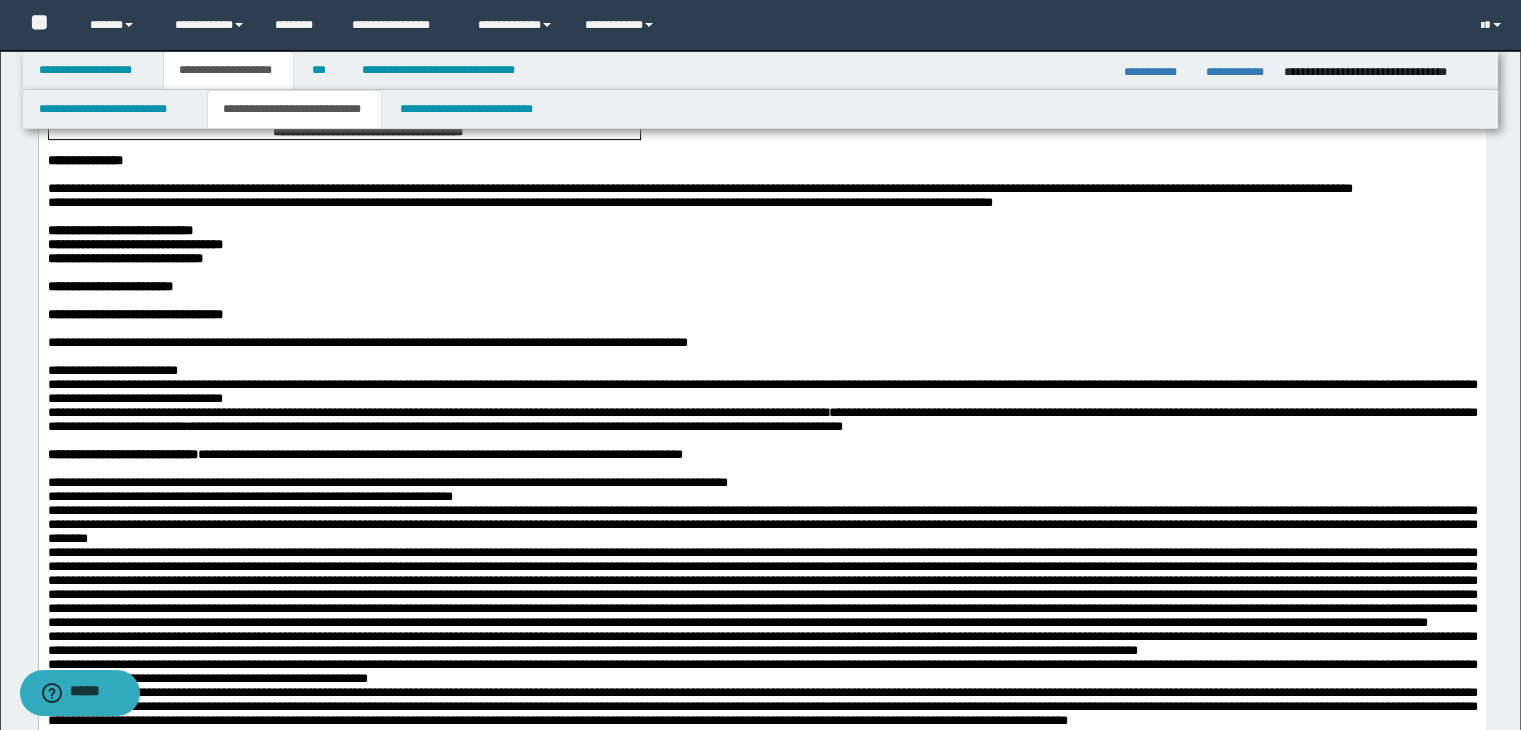 click on "**********" at bounding box center (699, 188) 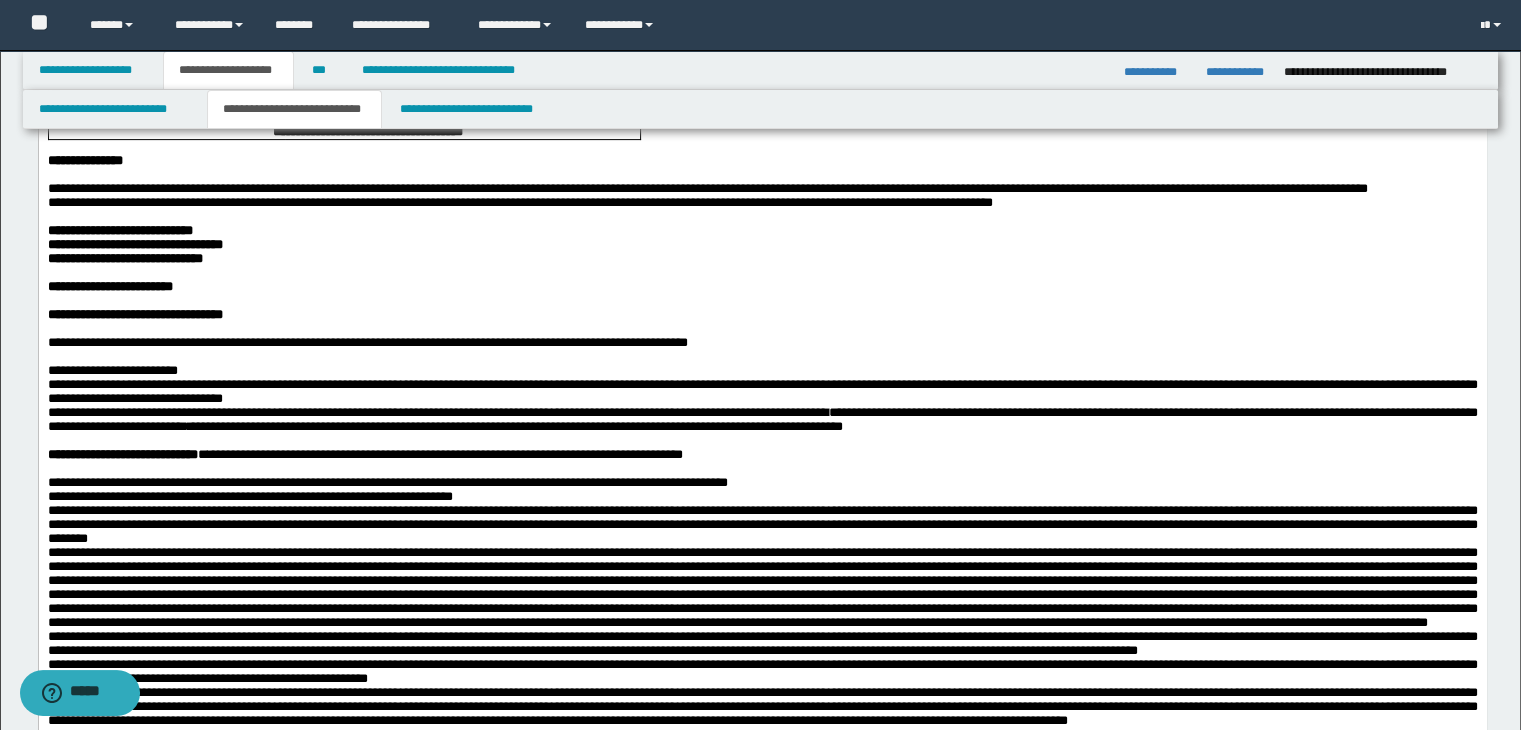 click on "**********" at bounding box center [707, 188] 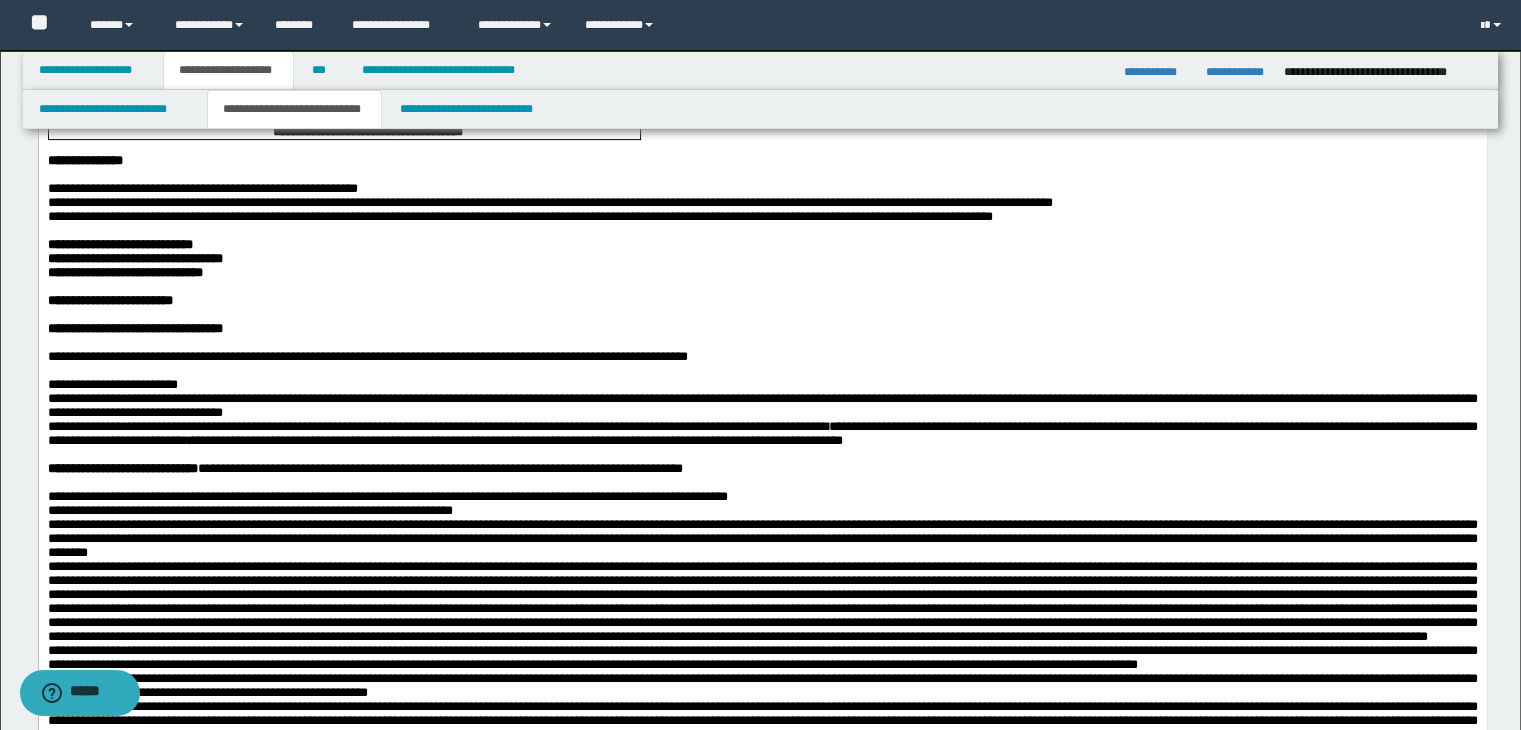 click on "**********" at bounding box center (549, 202) 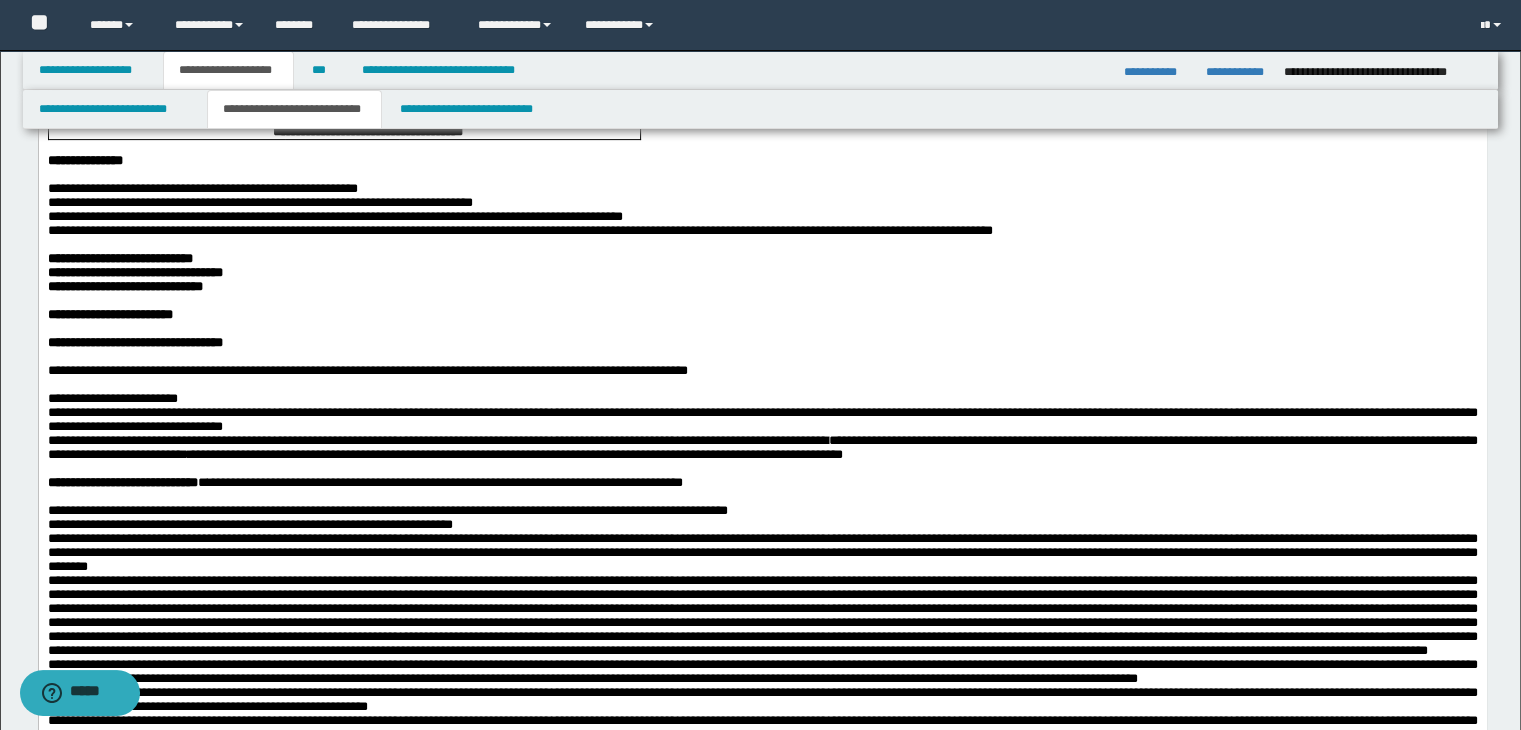 click on "**********" at bounding box center (334, 216) 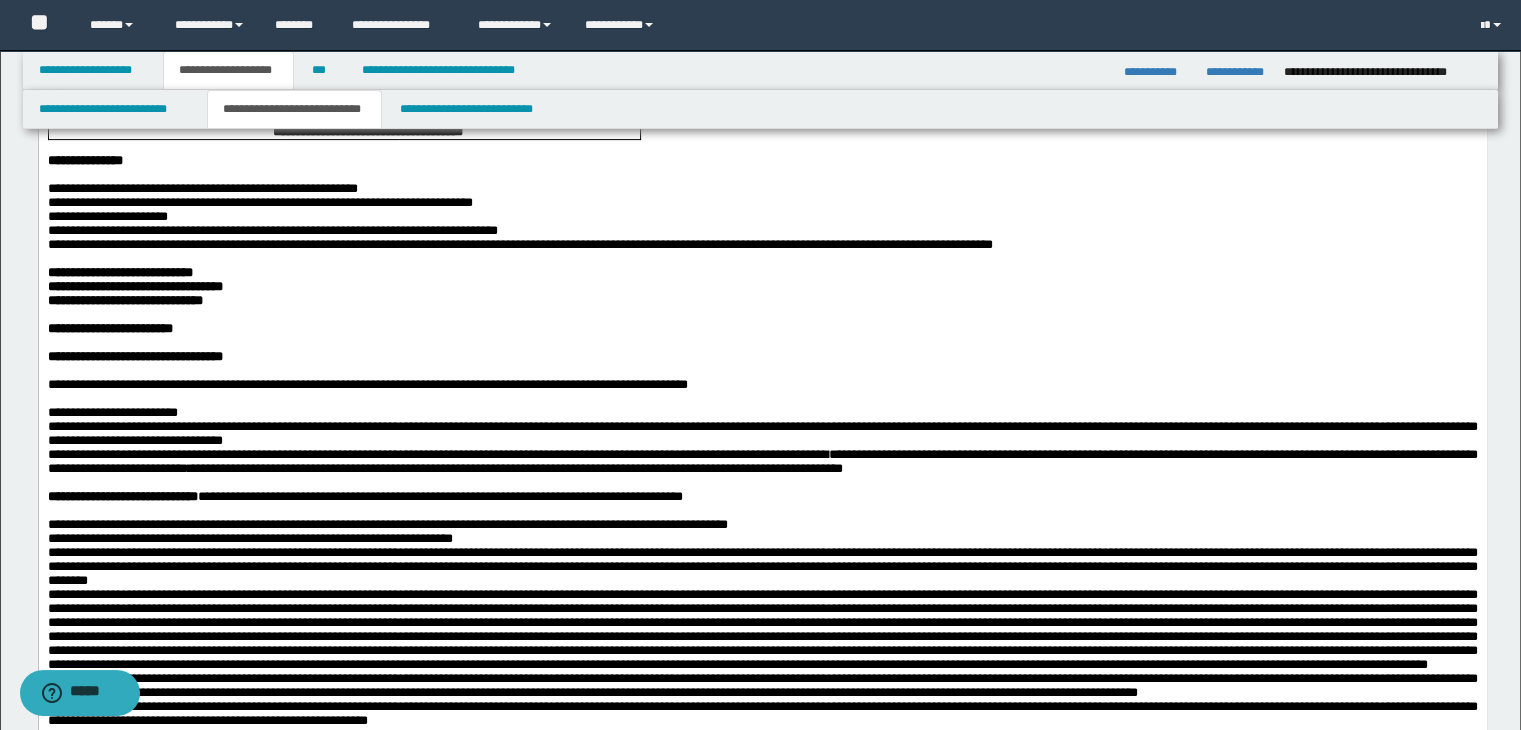 click on "**********" at bounding box center (519, 244) 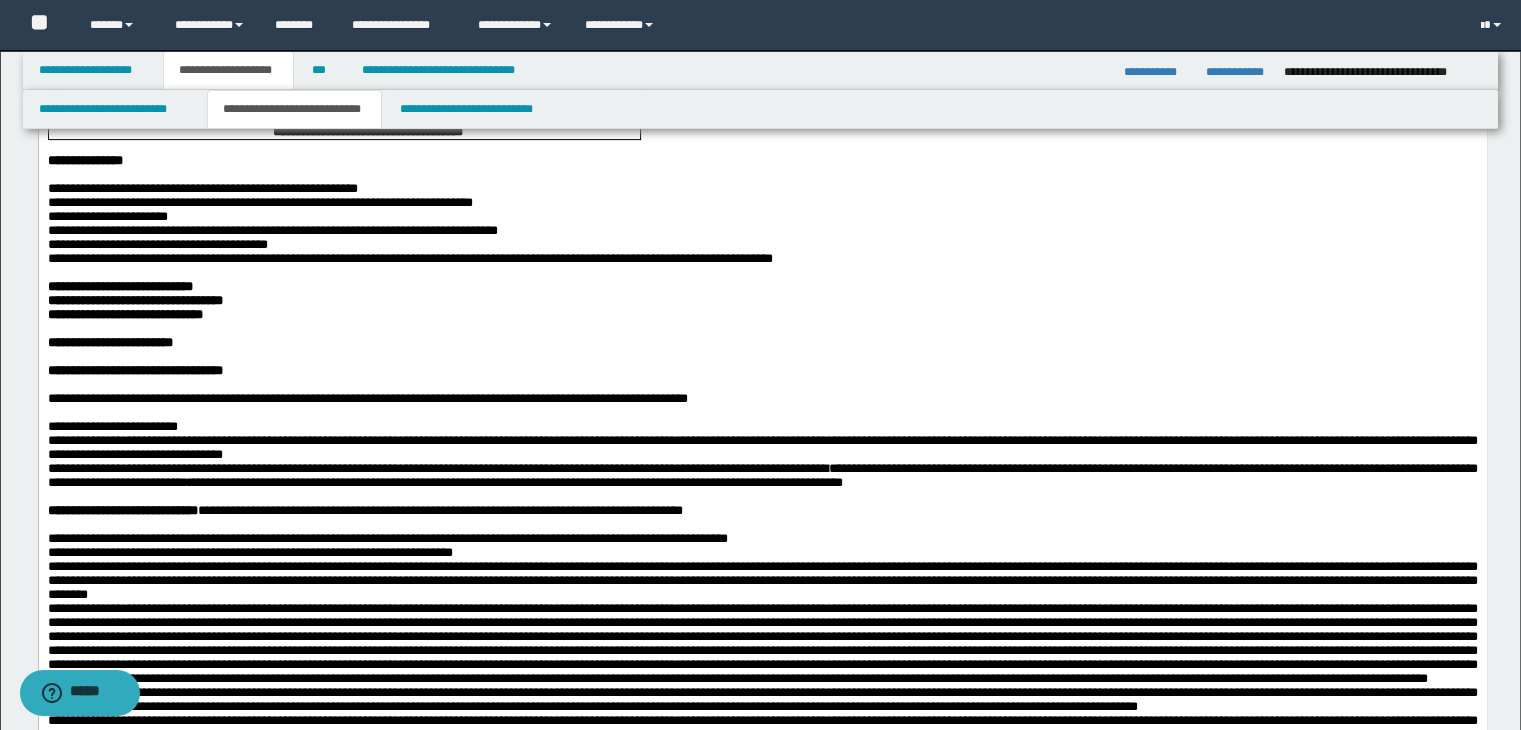 click on "**********" at bounding box center [409, 258] 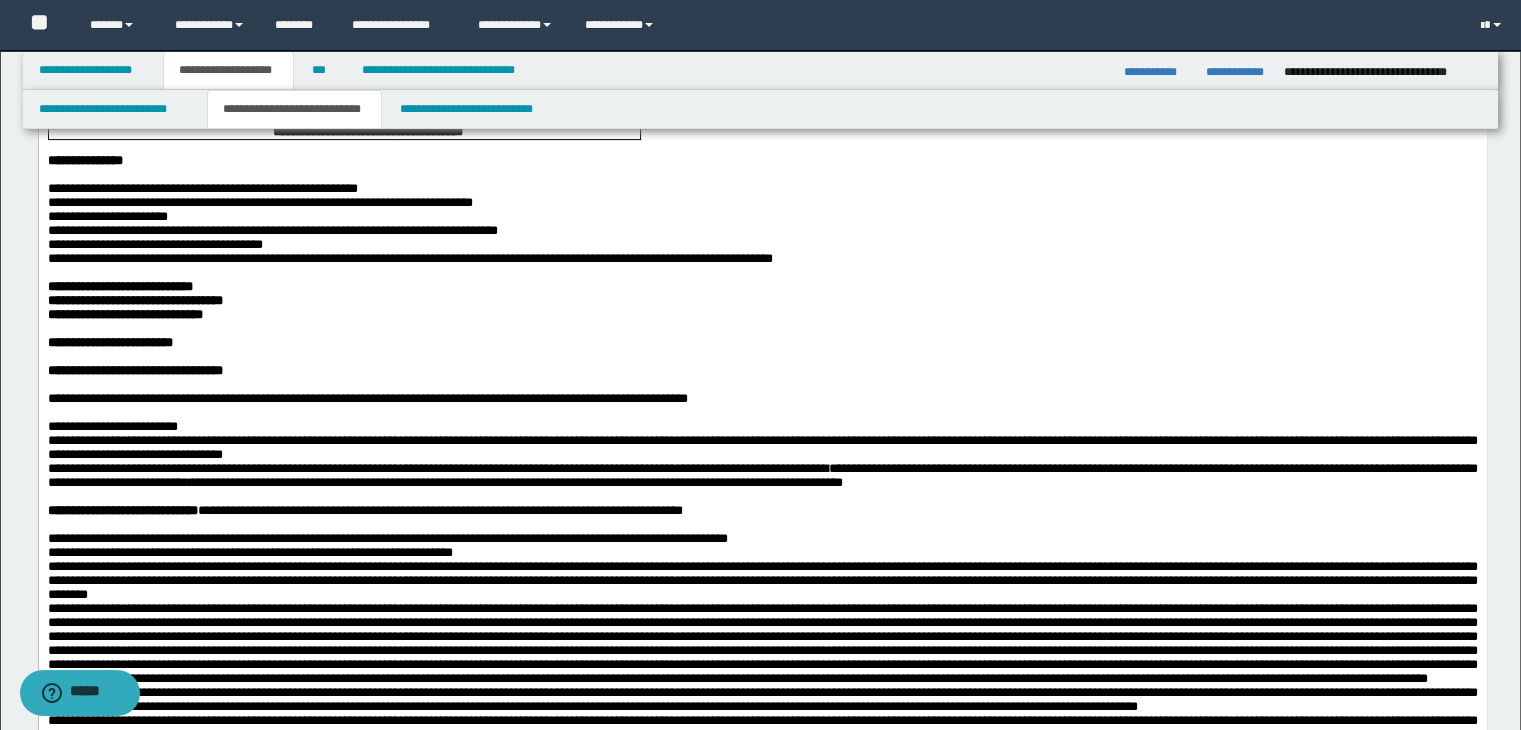 click on "**********" at bounding box center [409, 258] 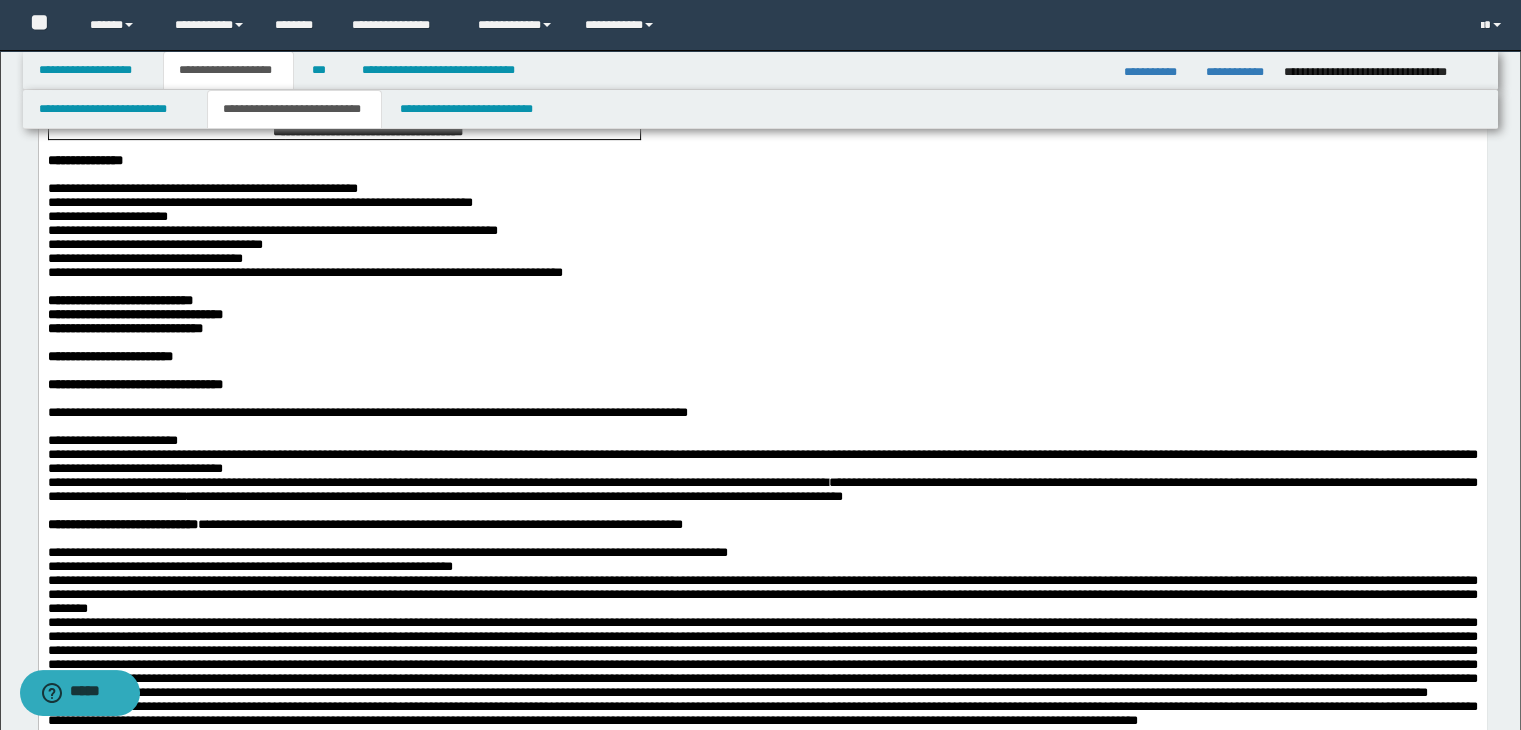 click on "**********" at bounding box center (762, 443) 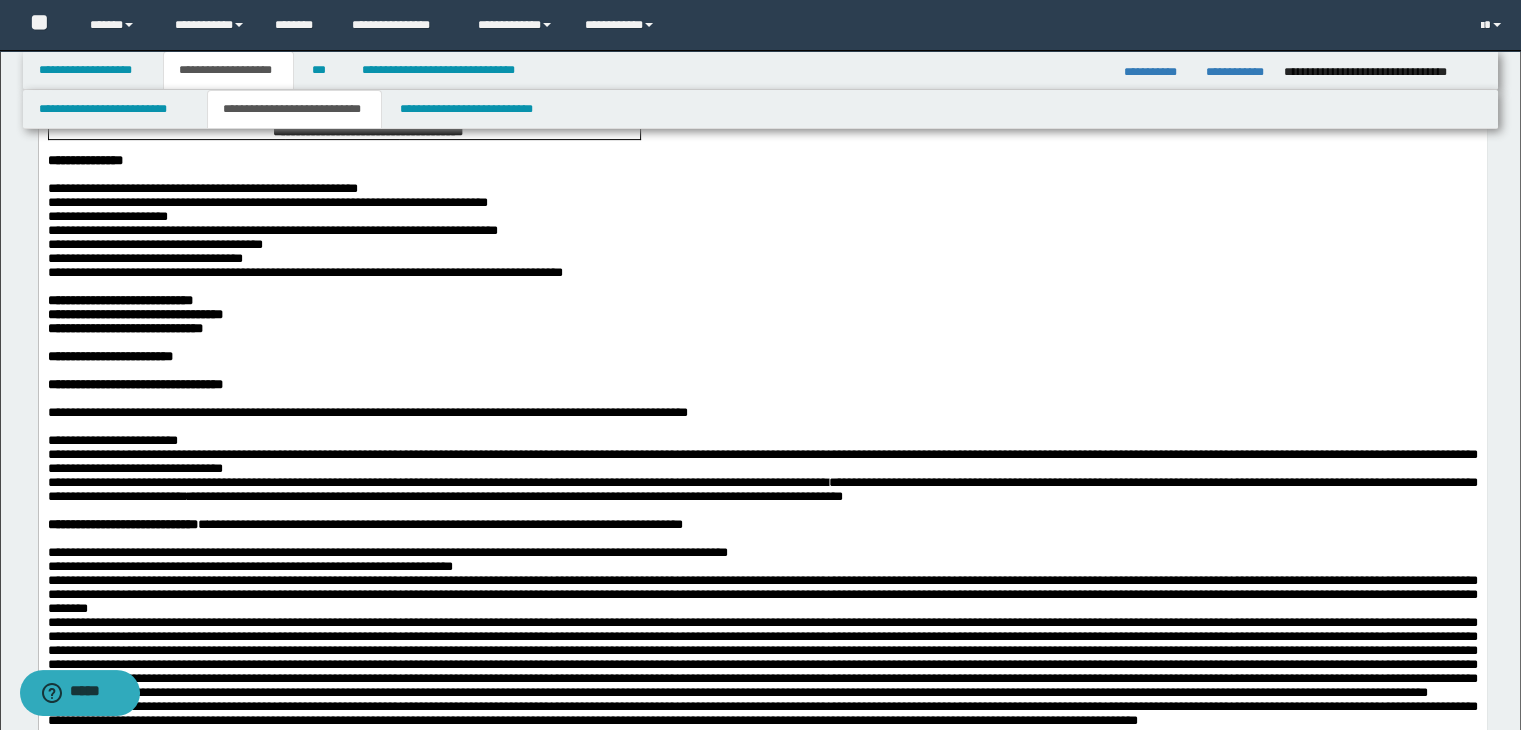 click on "**********" at bounding box center (107, 216) 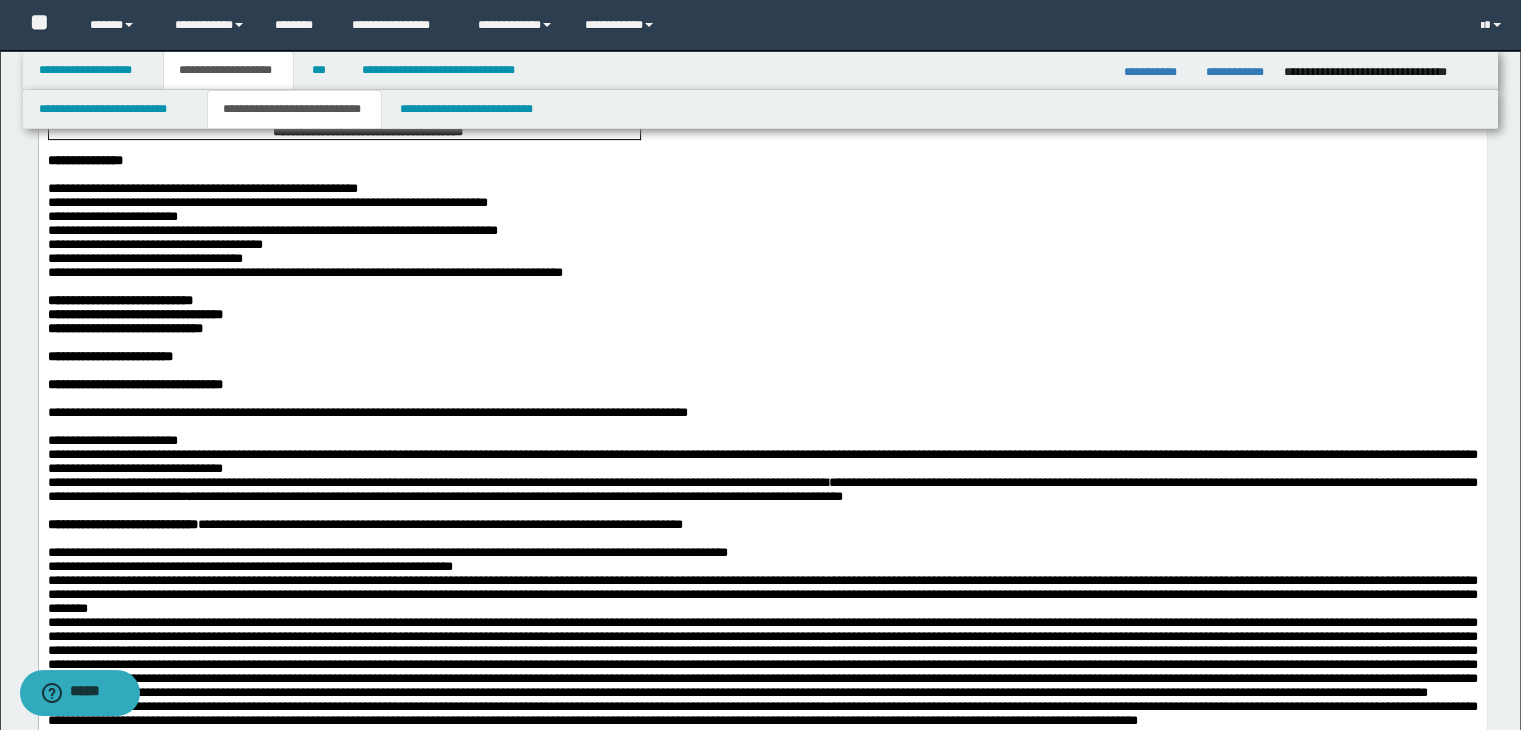 click on "**********" at bounding box center (272, 230) 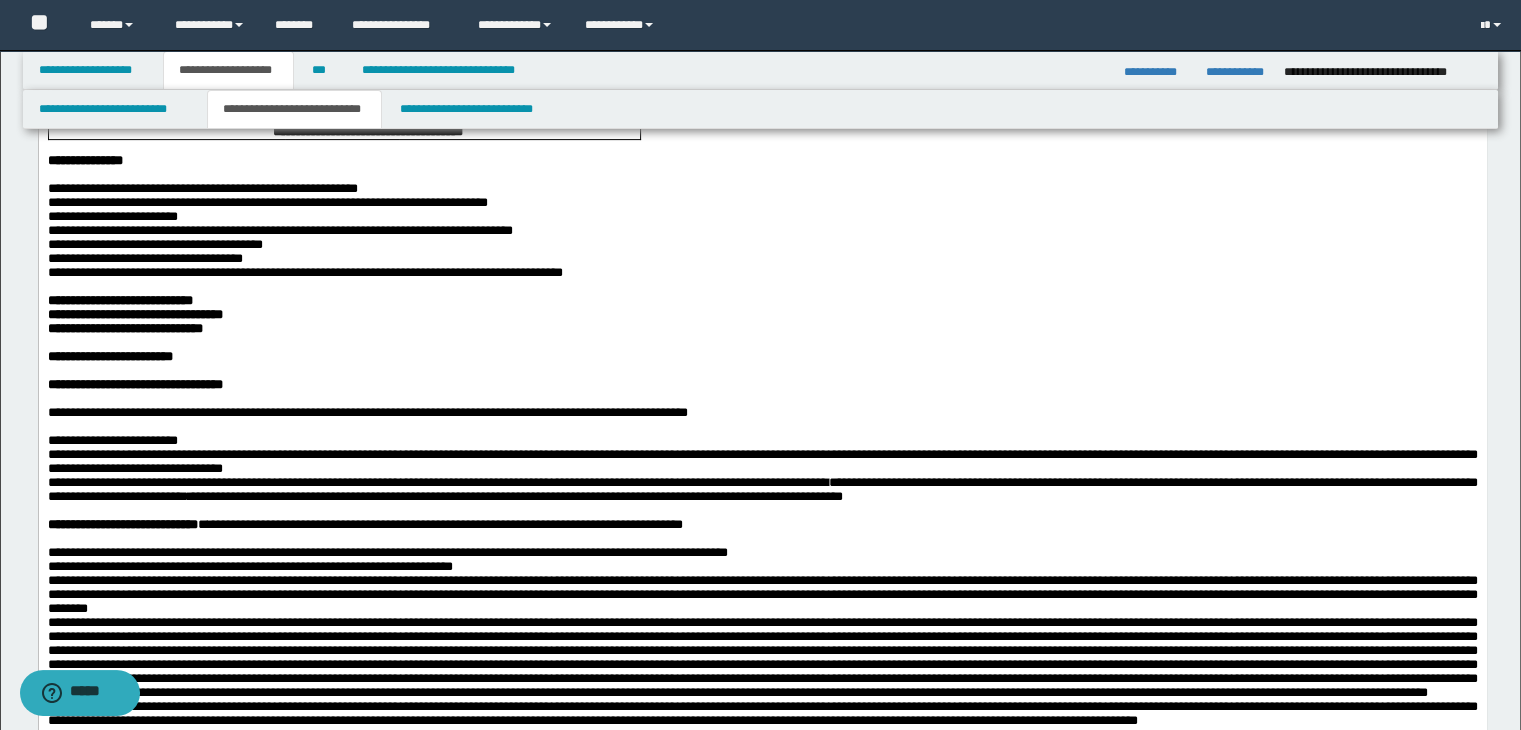click on "**********" at bounding box center [154, 244] 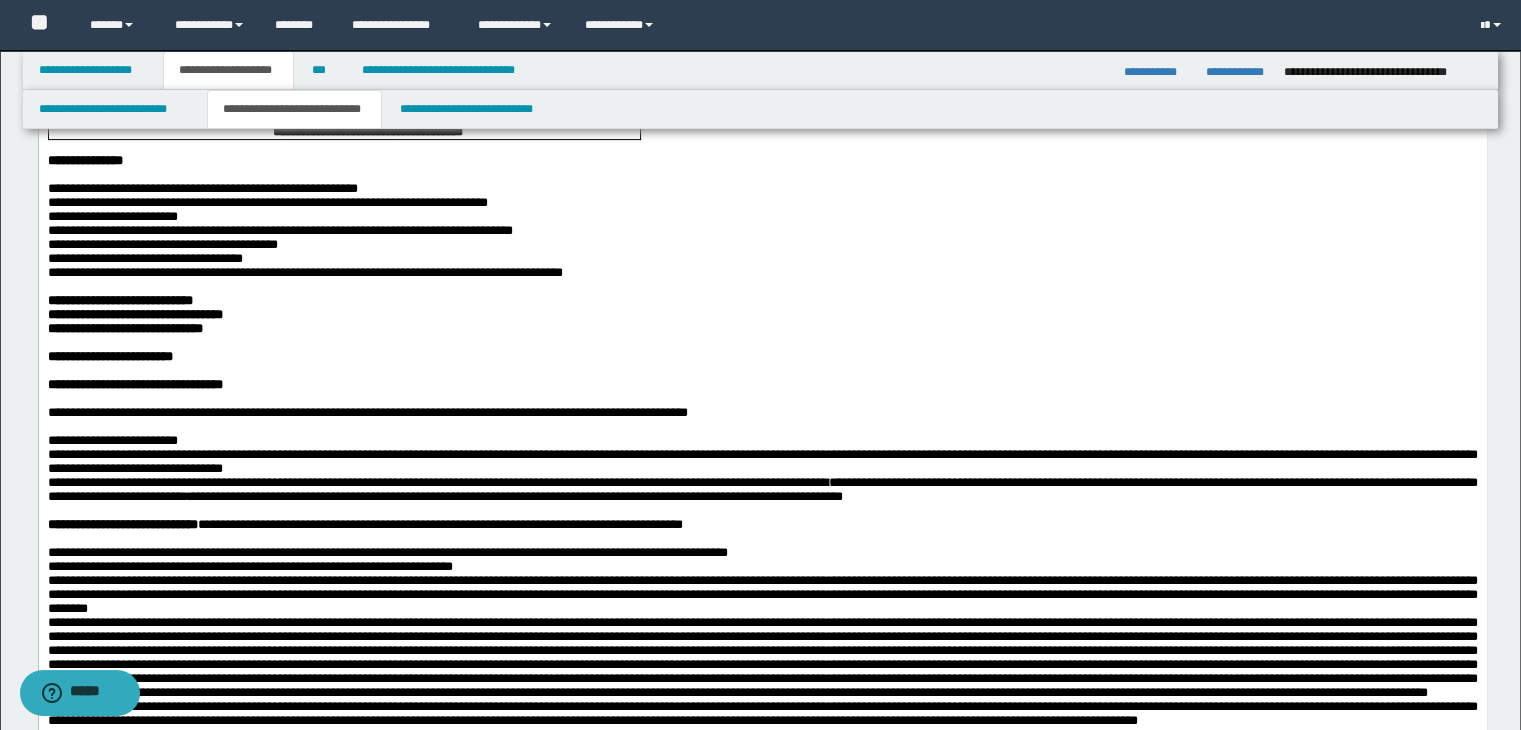 click on "**********" at bounding box center (762, 443) 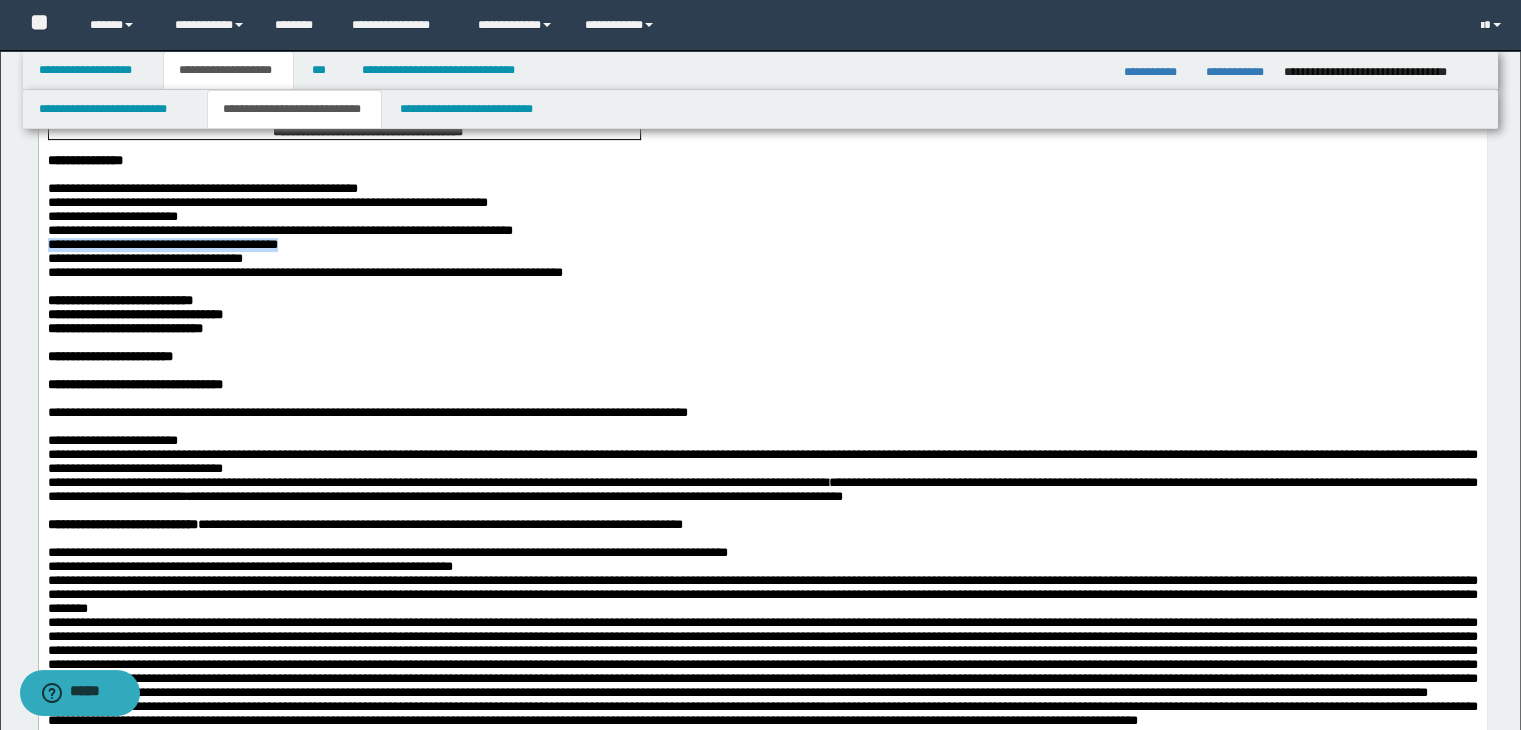 click on "**********" at bounding box center [762, 443] 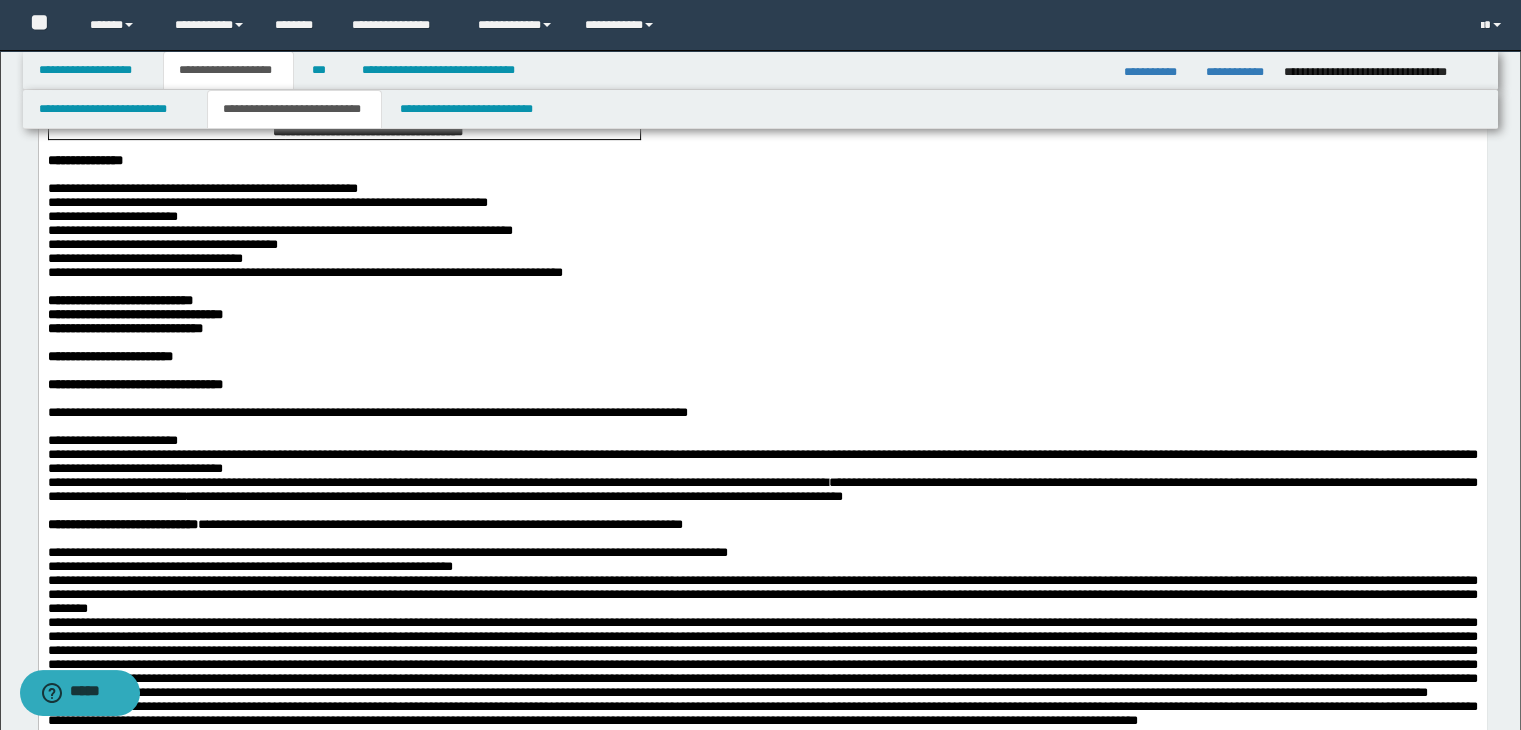 click on "**********" at bounding box center [144, 258] 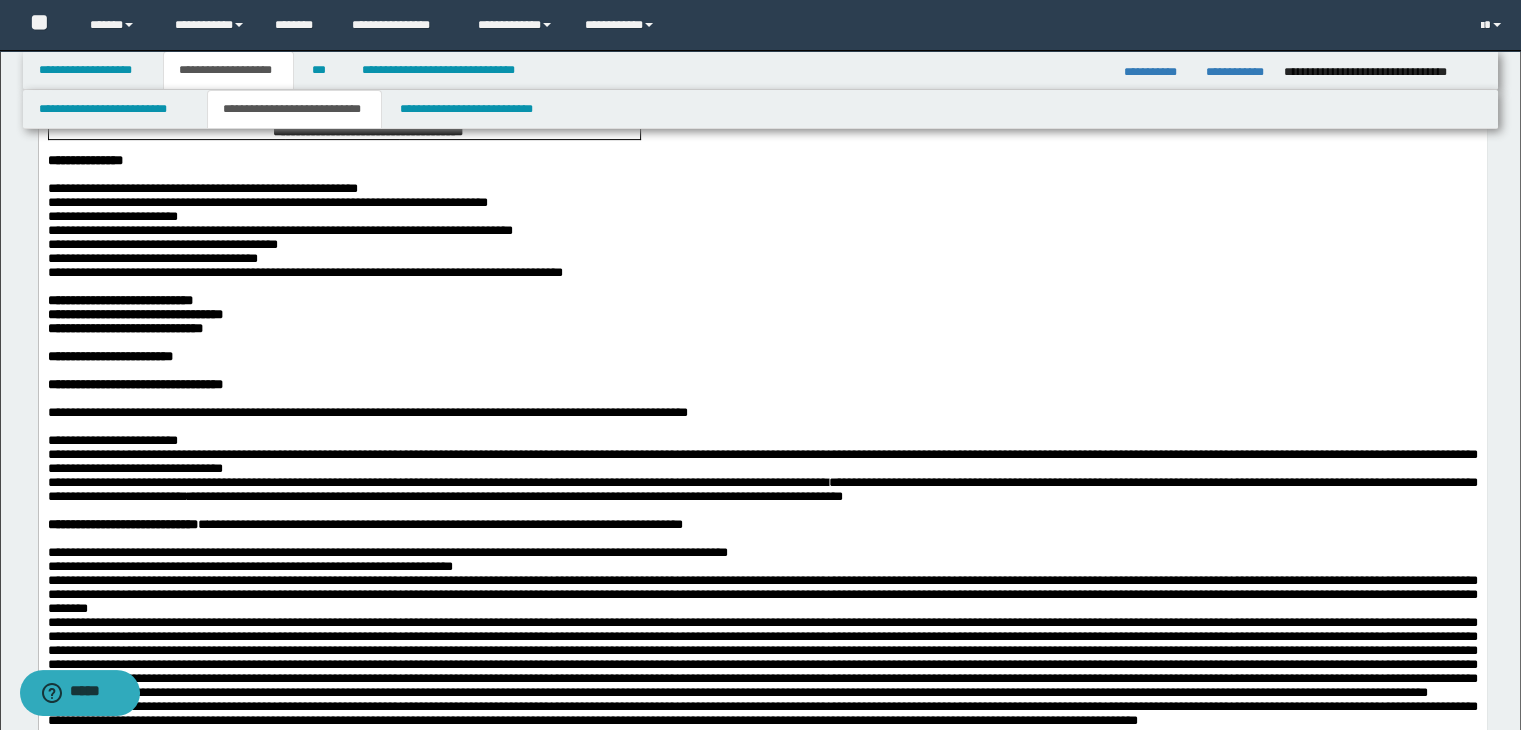 click on "**********" at bounding box center (304, 272) 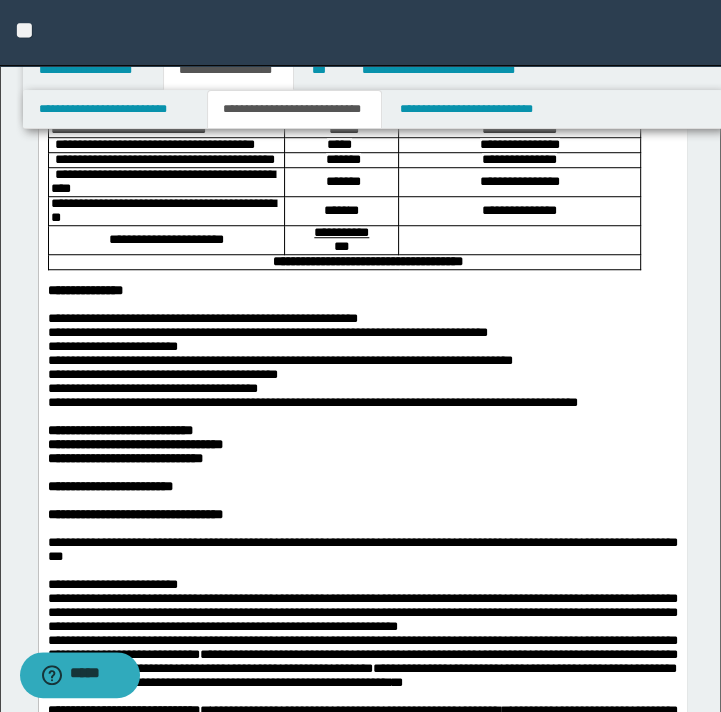 click on "**********" at bounding box center (362, 319) 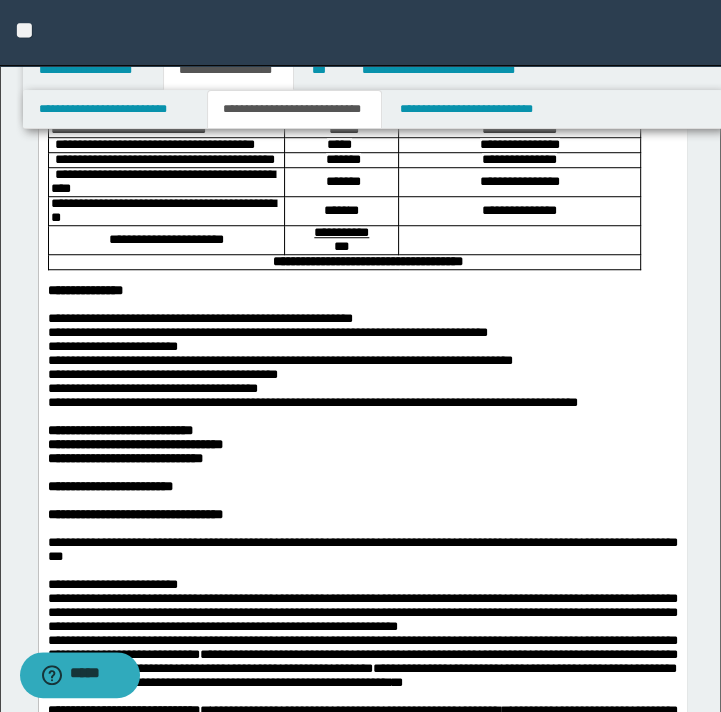 click on "**********" at bounding box center (199, 318) 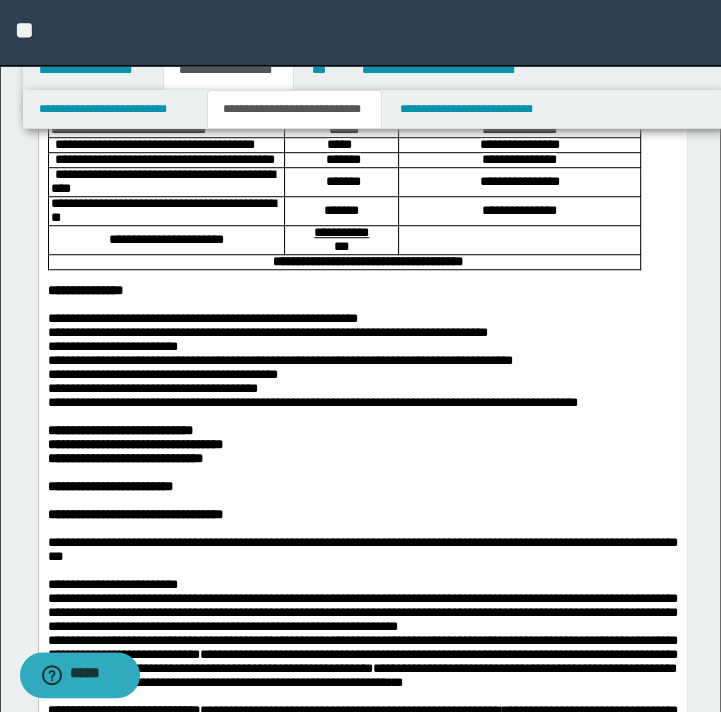 click on "**********" at bounding box center (267, 332) 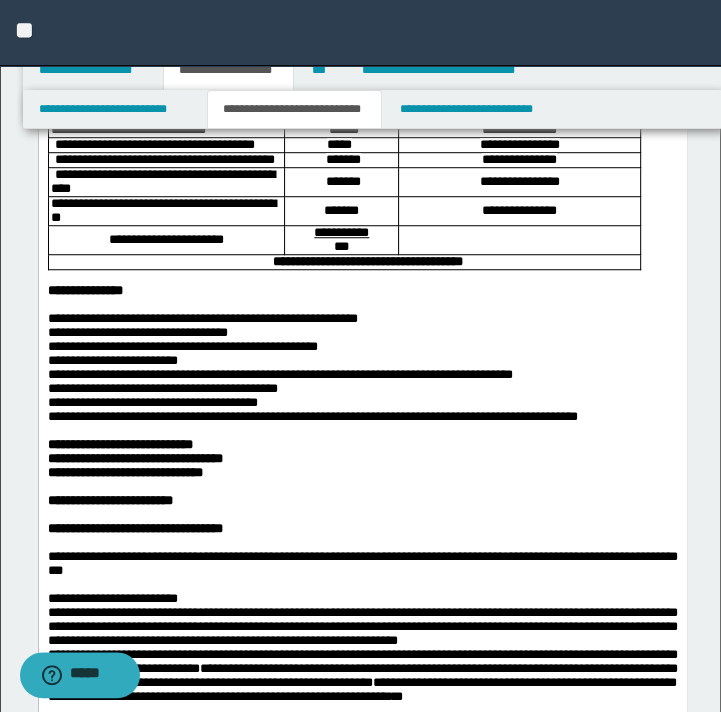 click on "**********" at bounding box center [362, 333] 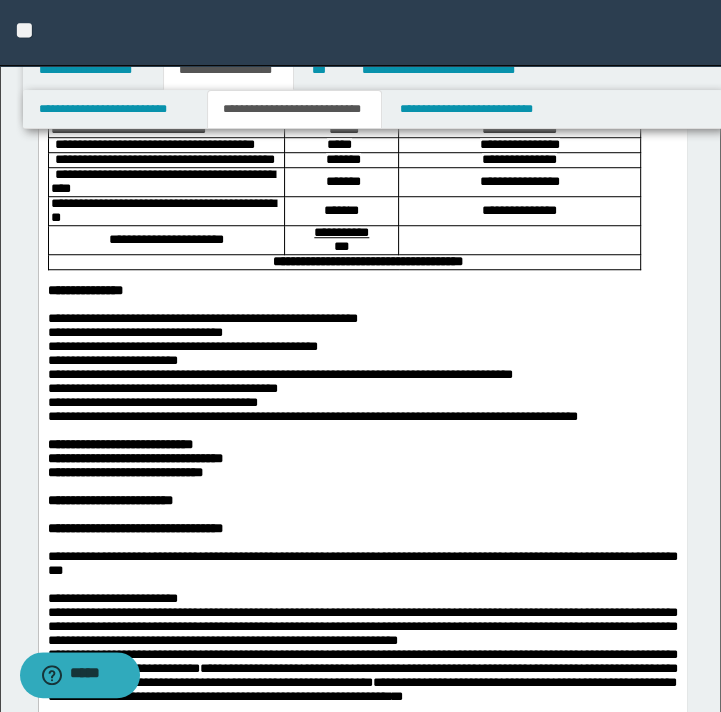 click on "**********" at bounding box center [362, 347] 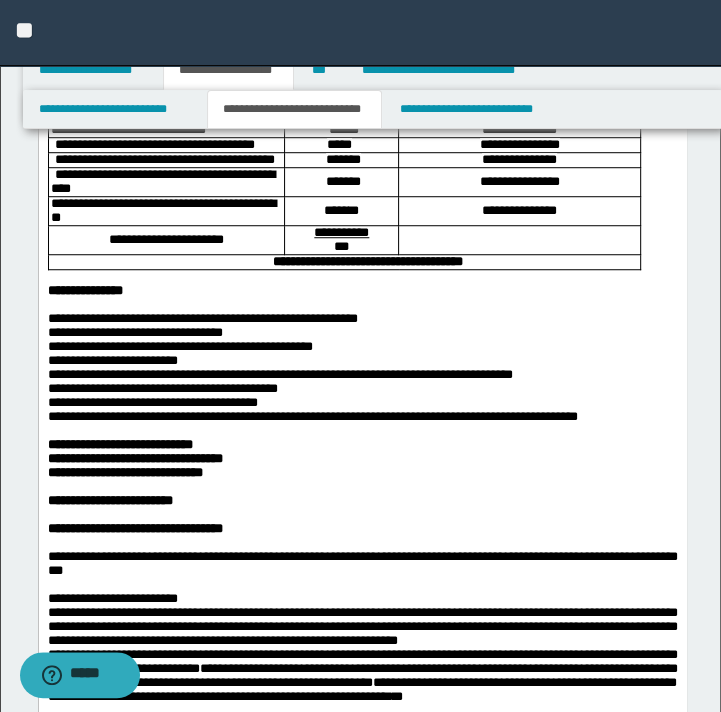 click on "**********" at bounding box center (179, 346) 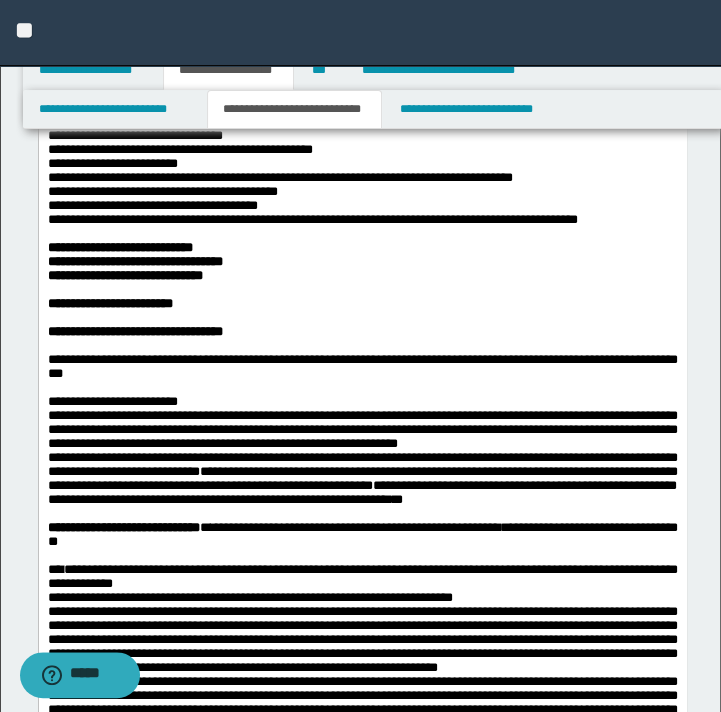 scroll, scrollTop: 800, scrollLeft: 0, axis: vertical 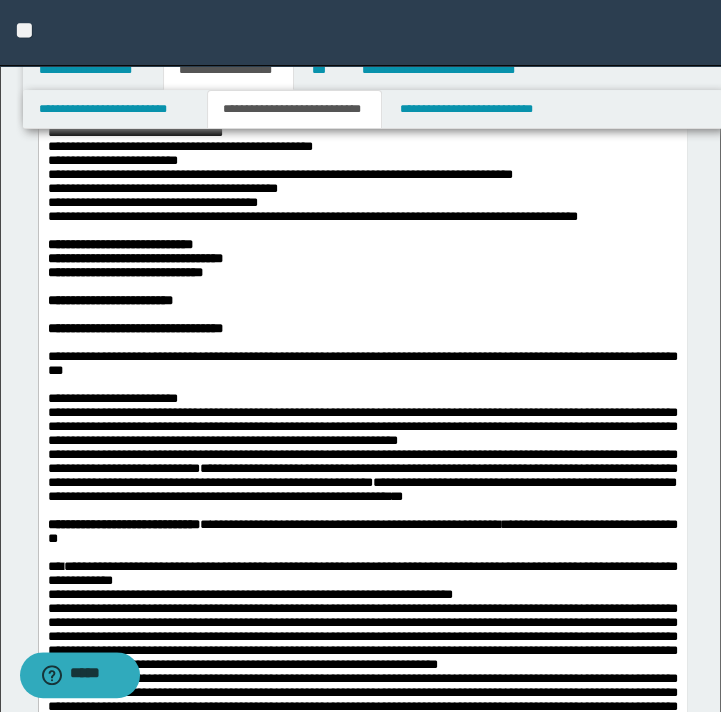 click on "**********" at bounding box center [162, 188] 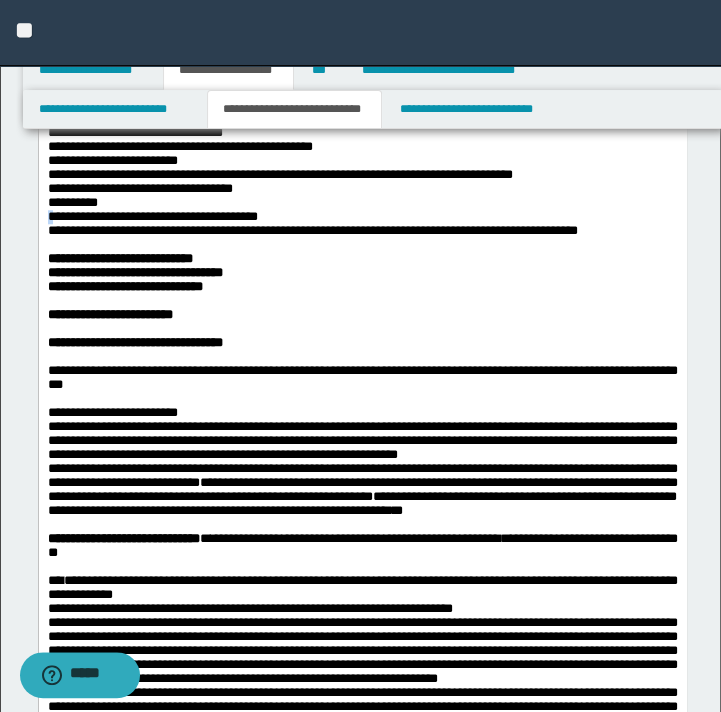 click on "**********" at bounding box center (362, 632) 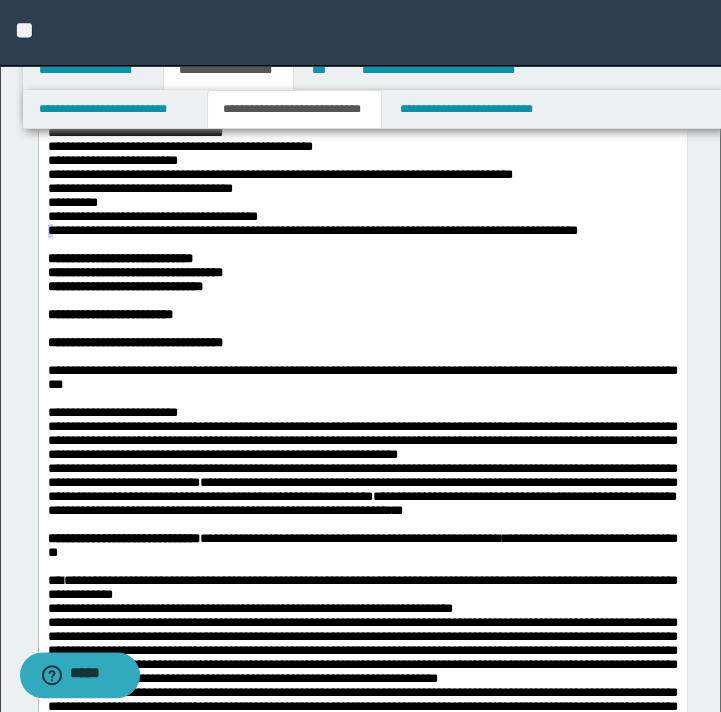 click on "**********" at bounding box center [312, 230] 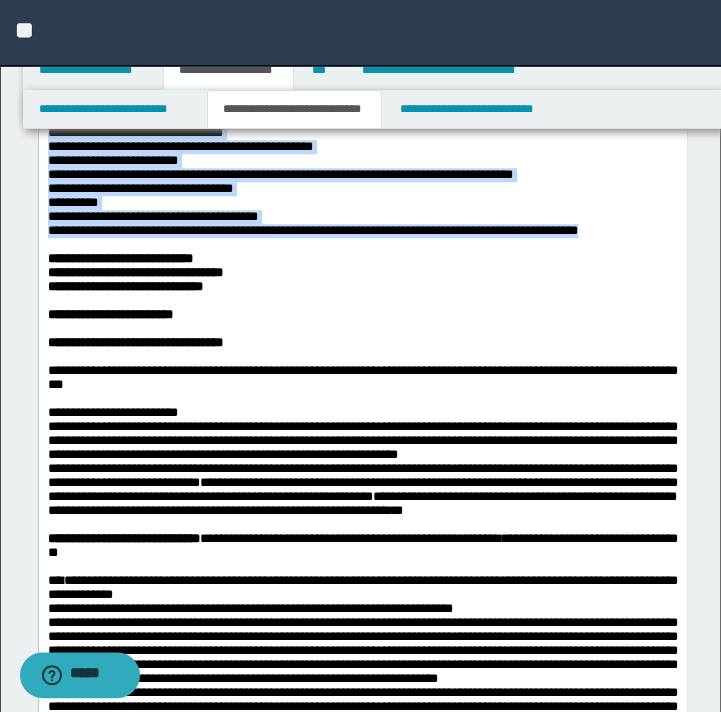 drag, startPoint x: 672, startPoint y: 422, endPoint x: 24, endPoint y: 264, distance: 666.98425 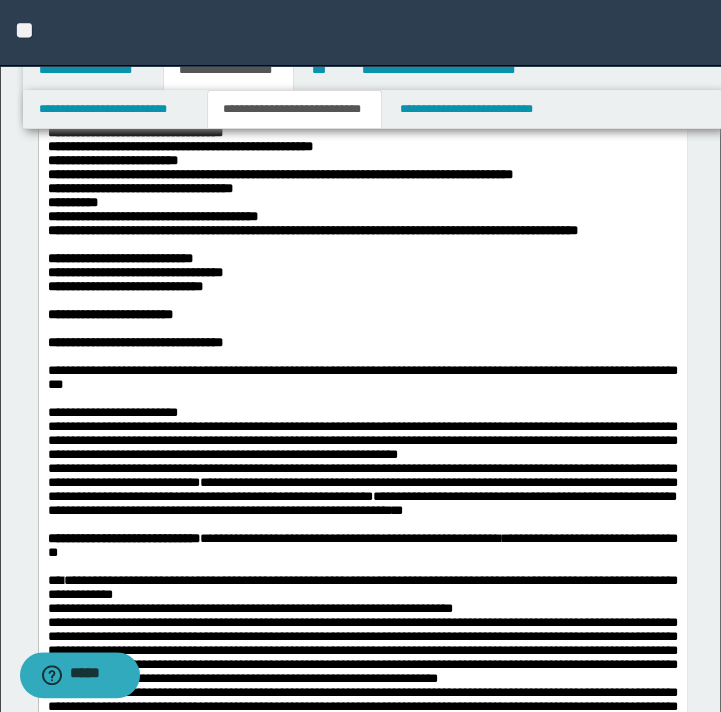 click on "**********" at bounding box center [152, 216] 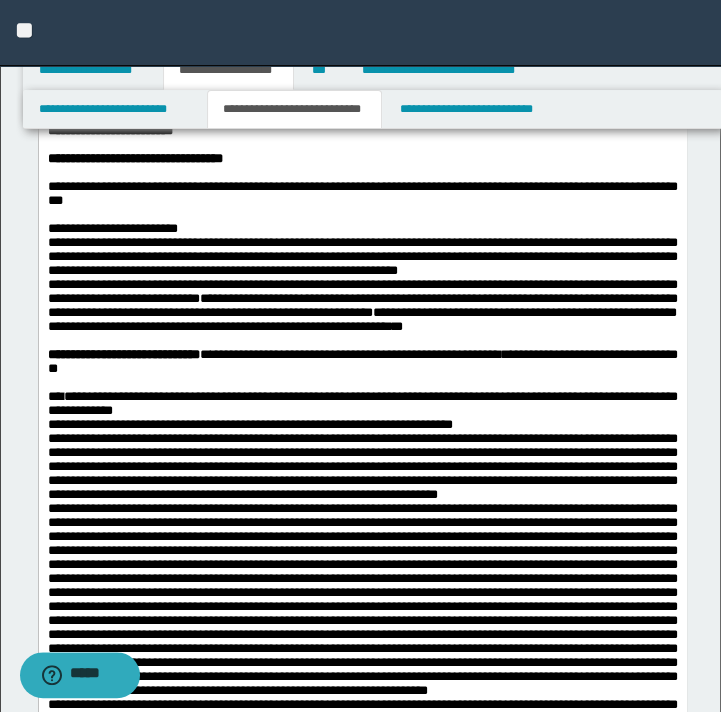 scroll, scrollTop: 1000, scrollLeft: 0, axis: vertical 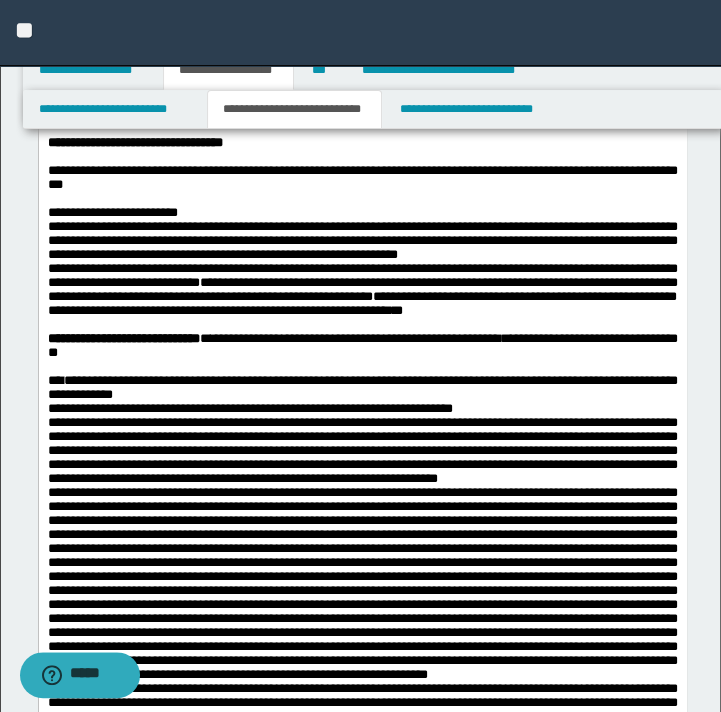 click on "**********" at bounding box center [312, 30] 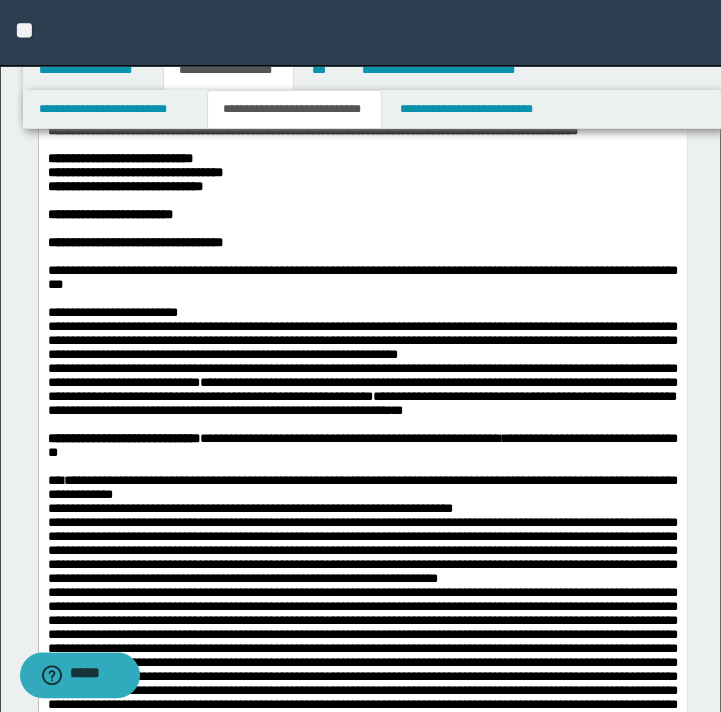 click on "**********" at bounding box center [72, 102] 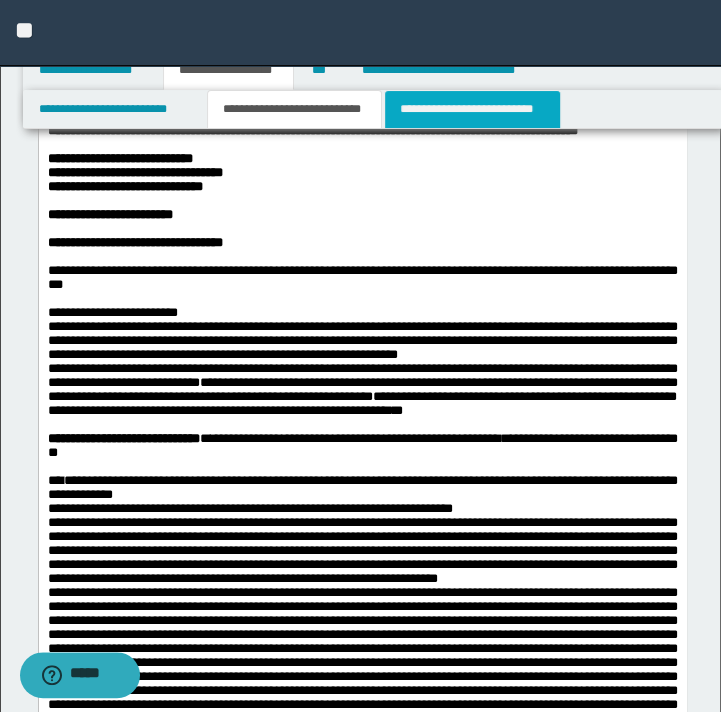 click on "**********" at bounding box center (472, 109) 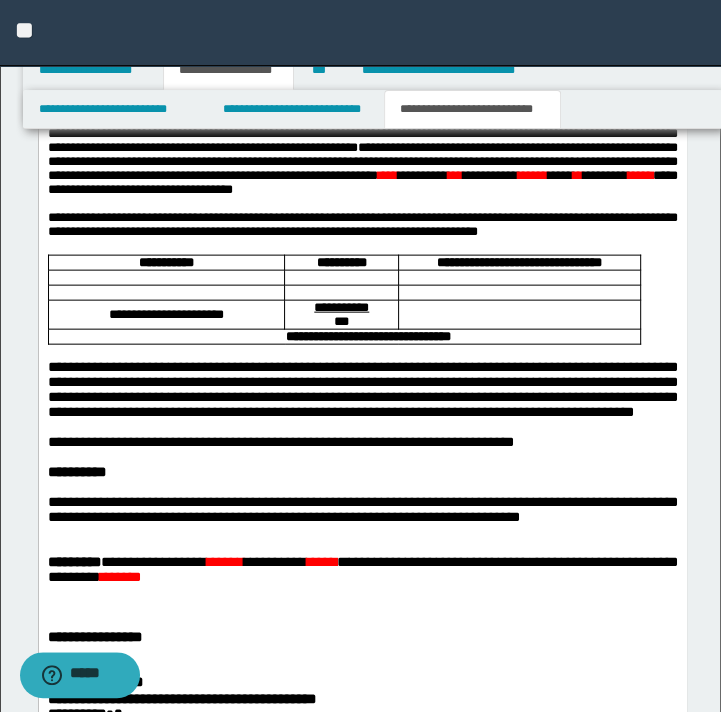 scroll, scrollTop: 1700, scrollLeft: 0, axis: vertical 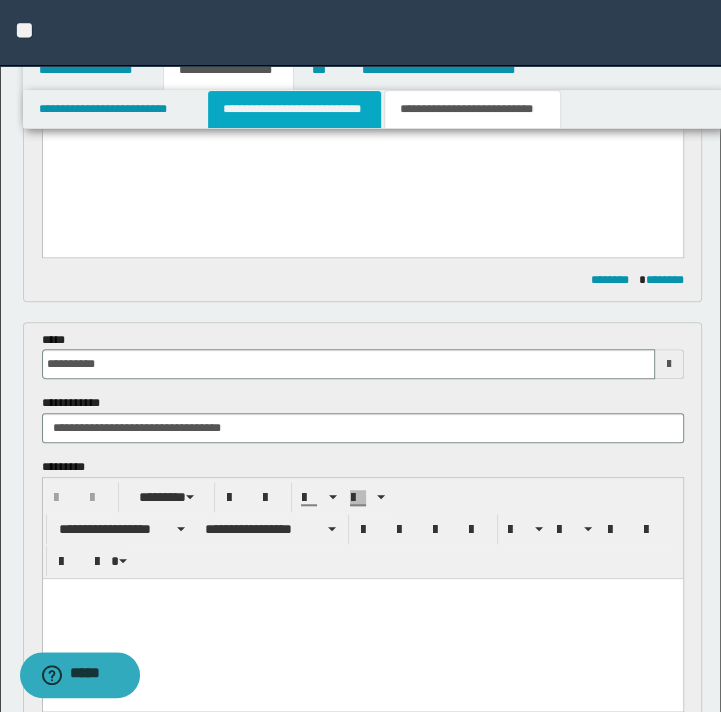 click on "**********" at bounding box center (294, 109) 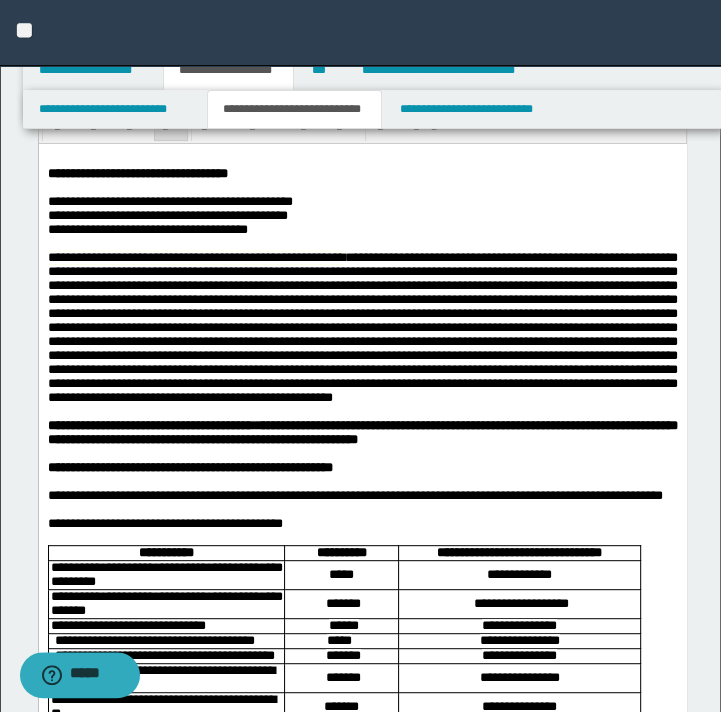 scroll, scrollTop: 0, scrollLeft: 0, axis: both 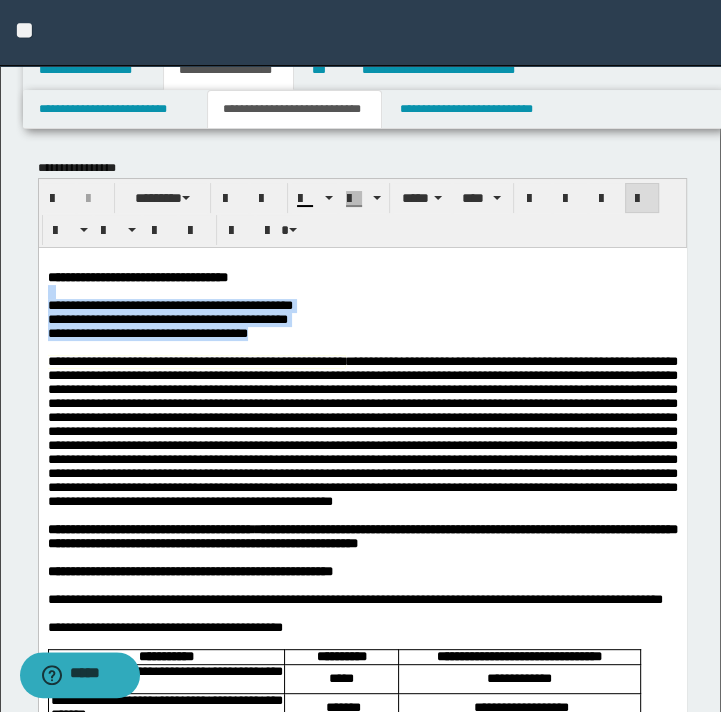 drag, startPoint x: 328, startPoint y: 343, endPoint x: 47, endPoint y: 296, distance: 284.9035 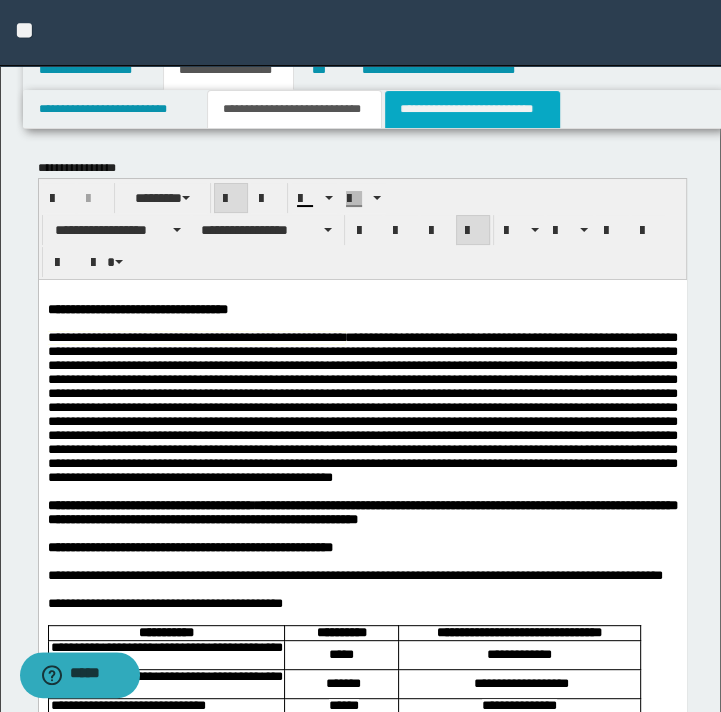 click on "**********" at bounding box center (472, 109) 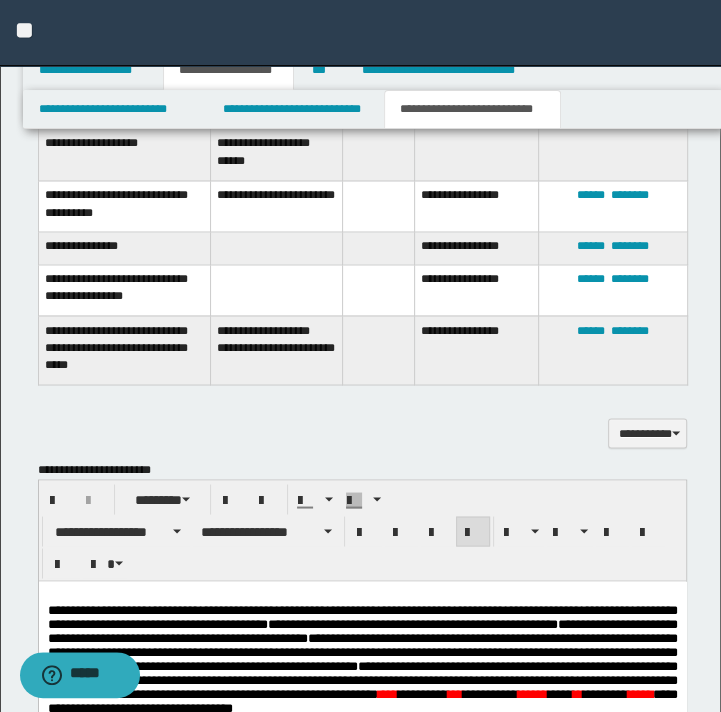 scroll, scrollTop: 1700, scrollLeft: 0, axis: vertical 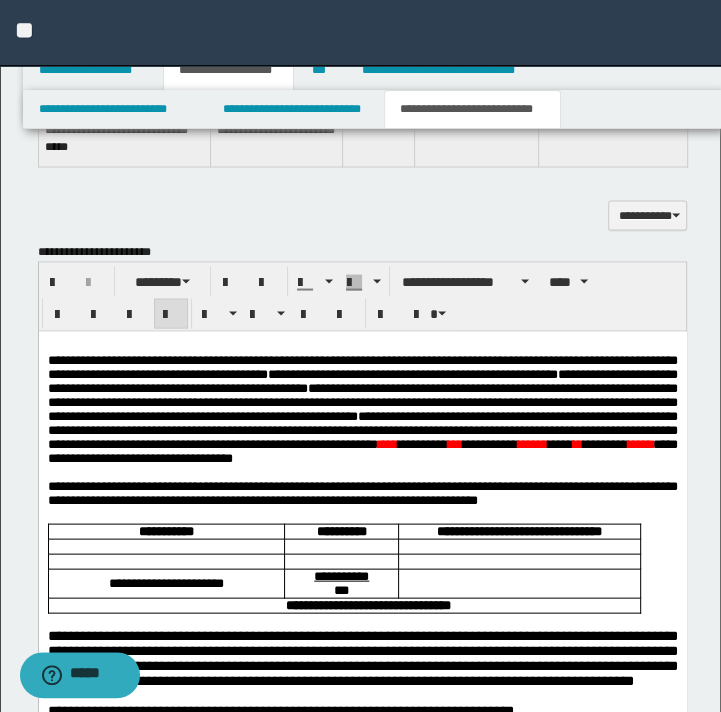 click on "**********" at bounding box center (362, 421) 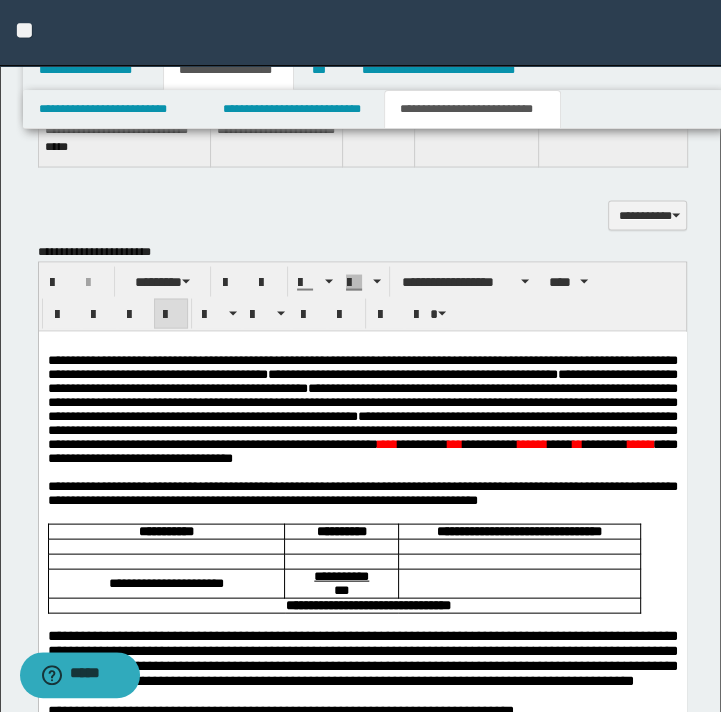 click on "**********" at bounding box center [362, 421] 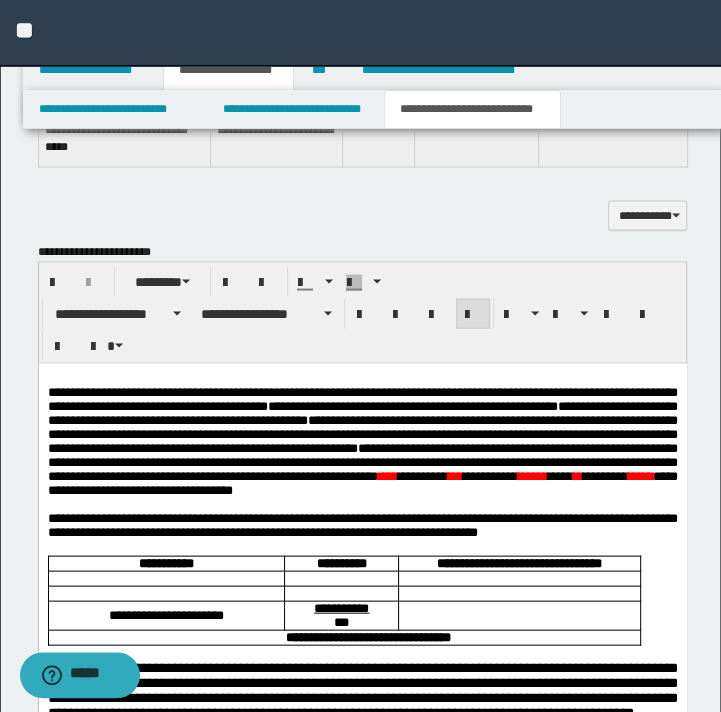 click on "**********" at bounding box center [362, 481] 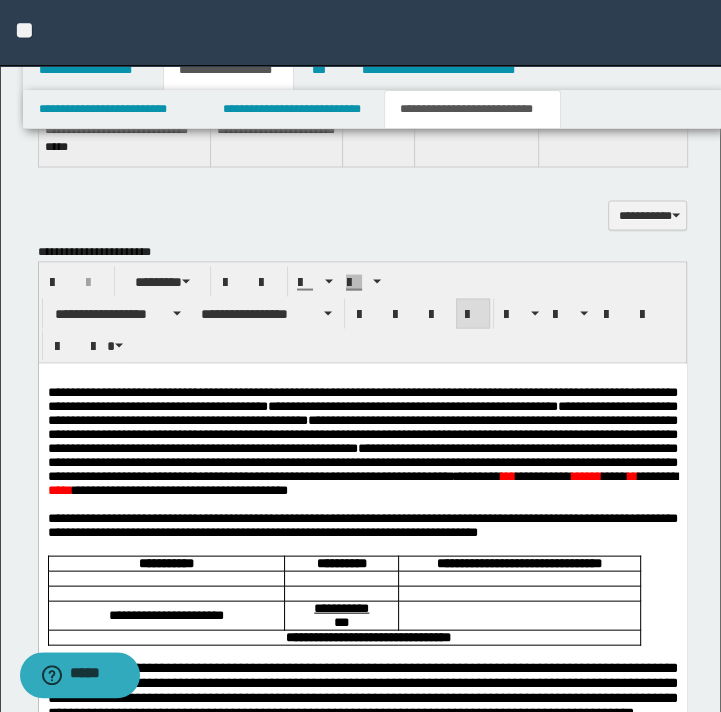click on "**********" at bounding box center [362, 481] 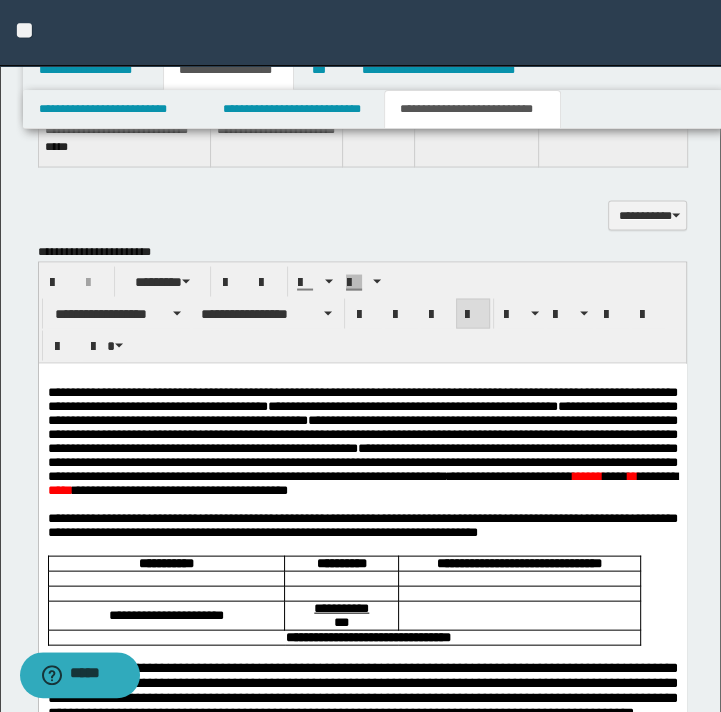 click on "**********" at bounding box center (362, 481) 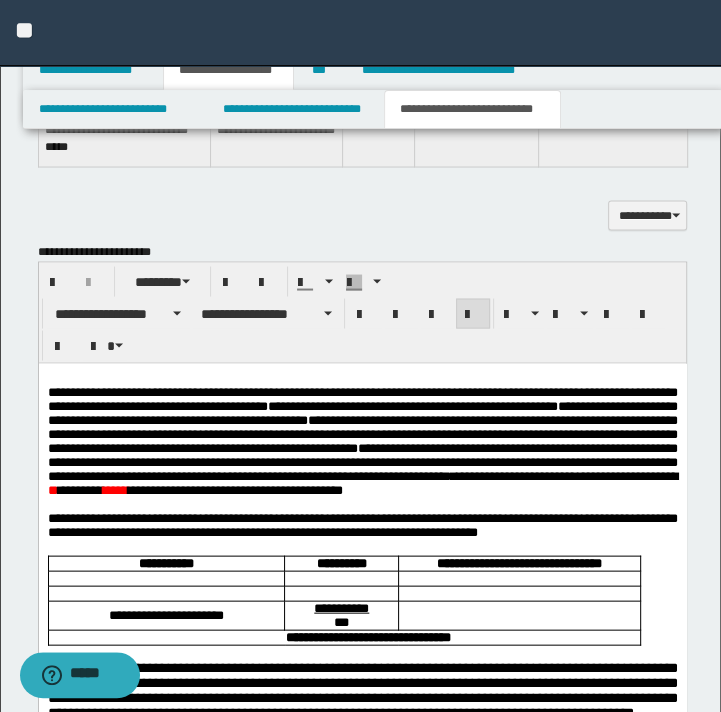 click on "**********" at bounding box center (362, 481) 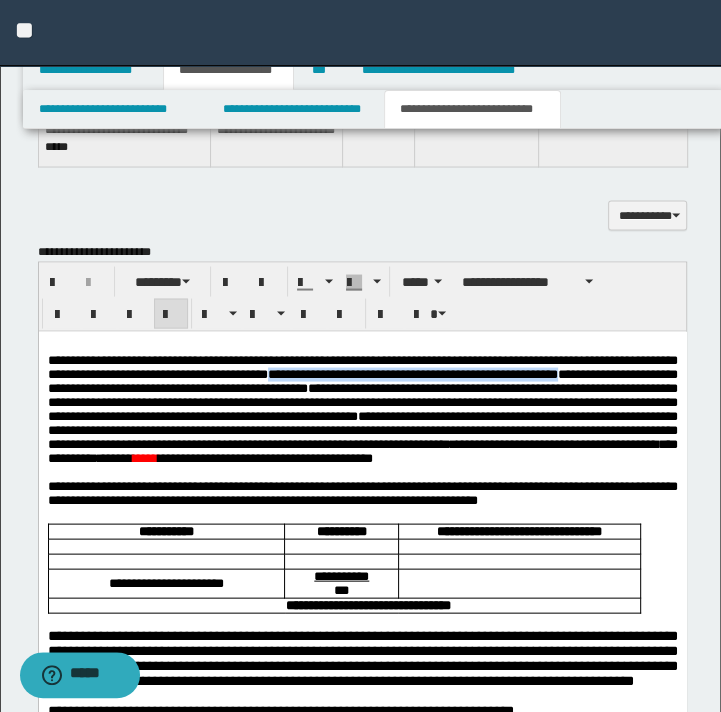 drag, startPoint x: 478, startPoint y: 376, endPoint x: 247, endPoint y: 392, distance: 231.55345 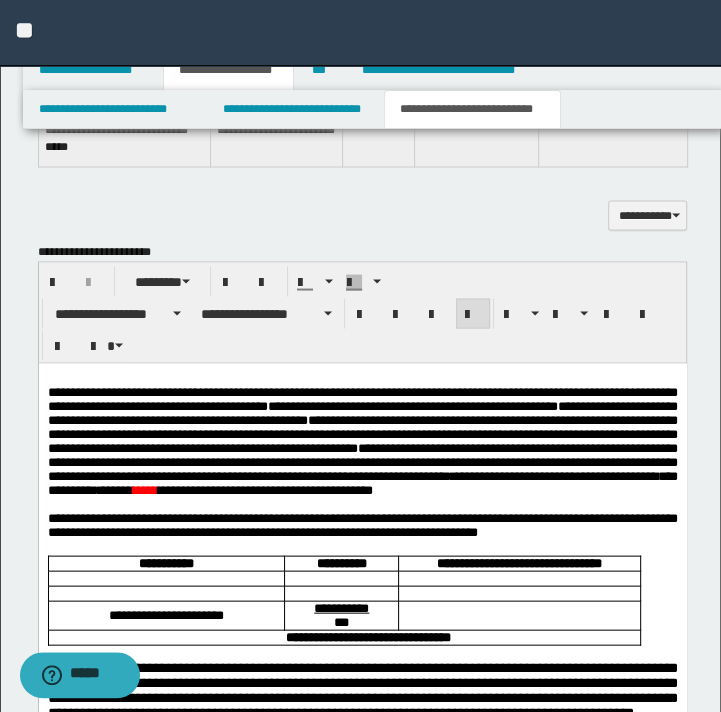 click on "*****" at bounding box center [144, 488] 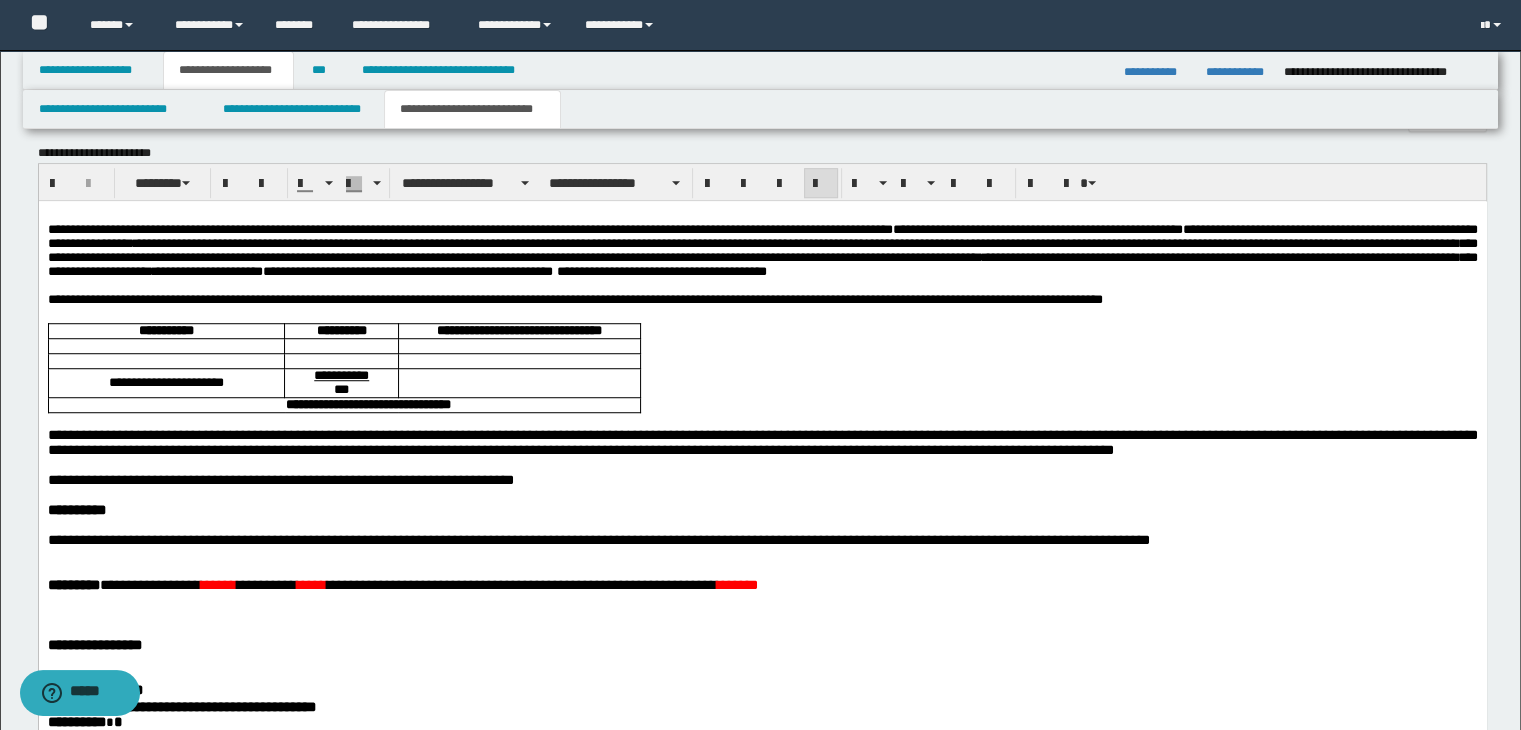 scroll, scrollTop: 1282, scrollLeft: 0, axis: vertical 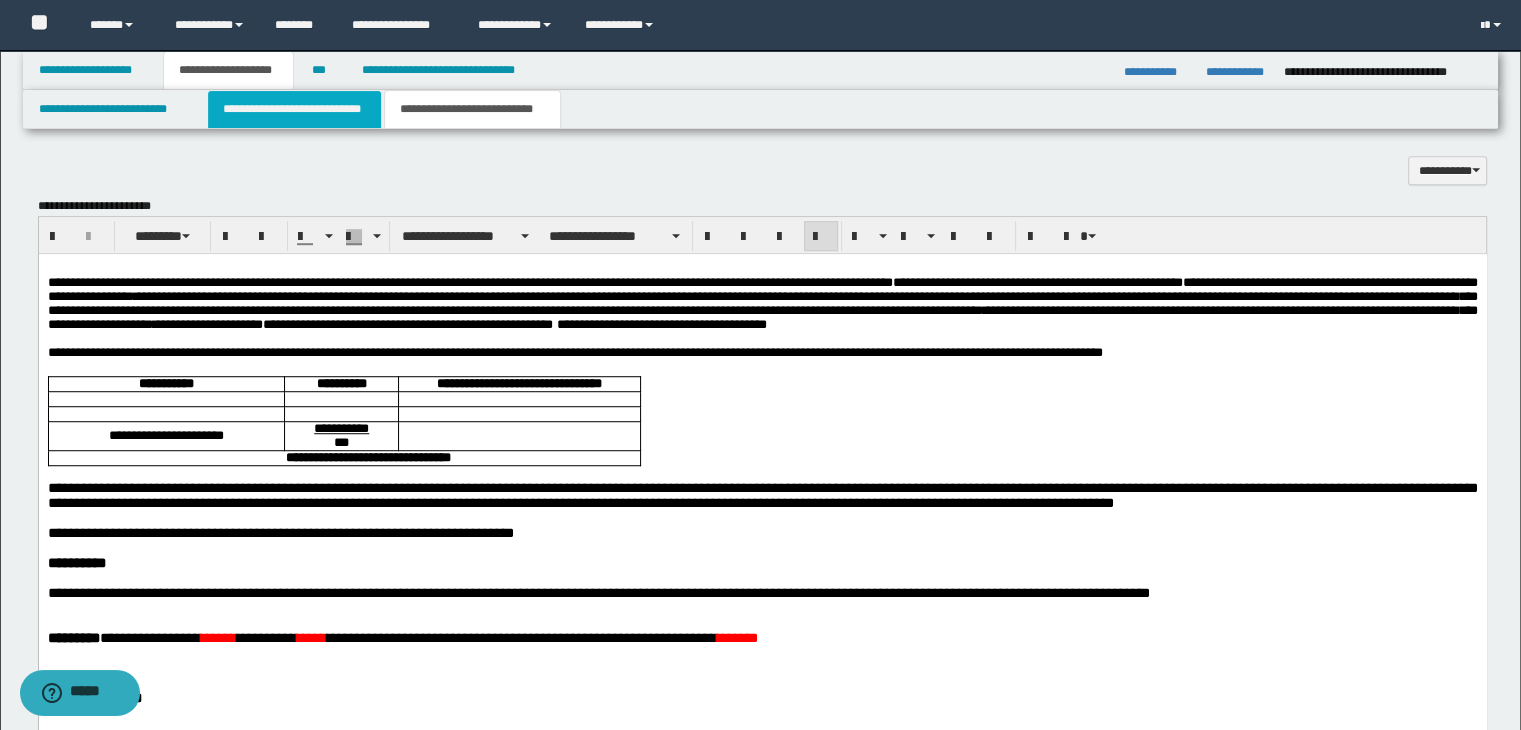 click on "**********" at bounding box center (294, 109) 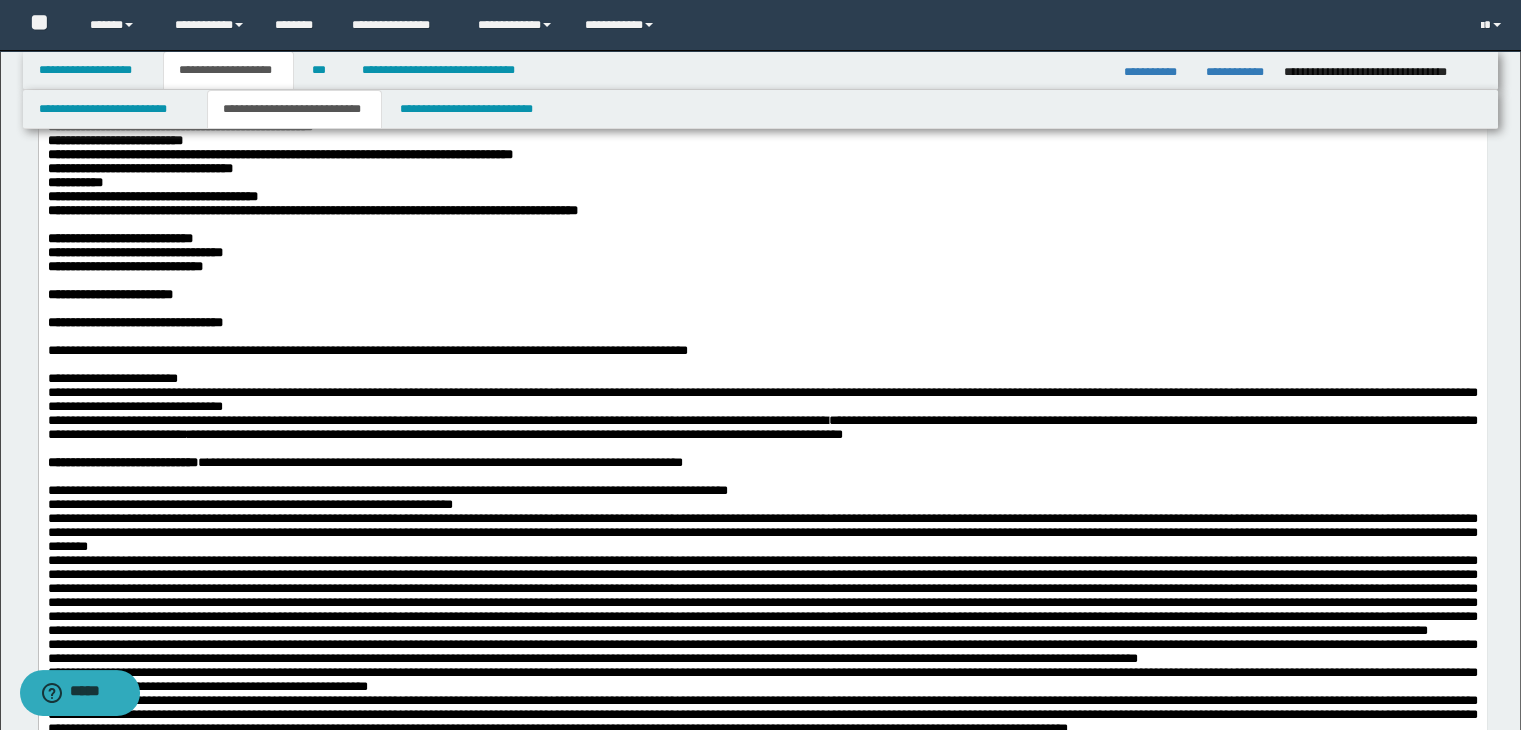 scroll, scrollTop: 682, scrollLeft: 0, axis: vertical 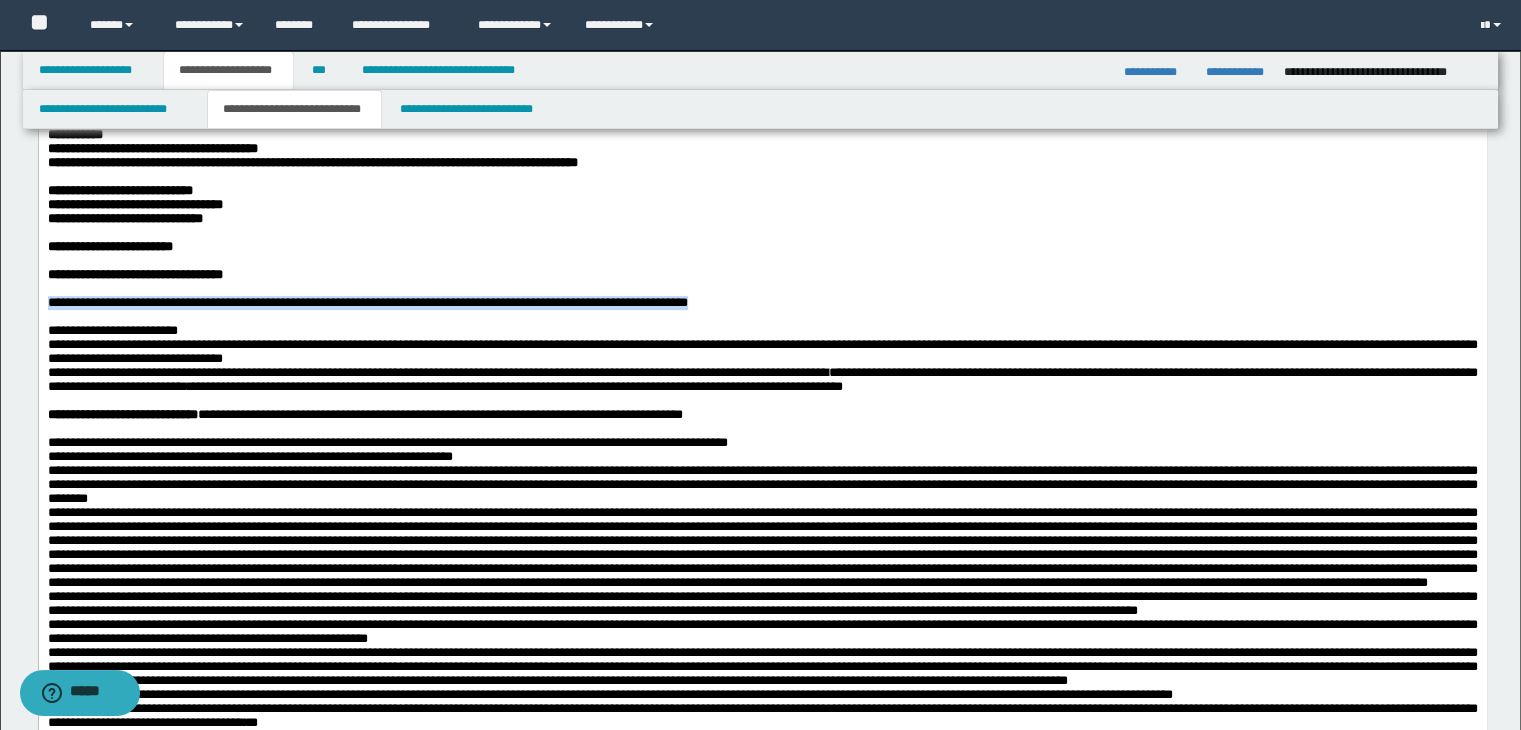 drag, startPoint x: 690, startPoint y: 432, endPoint x: 42, endPoint y: 435, distance: 648.00696 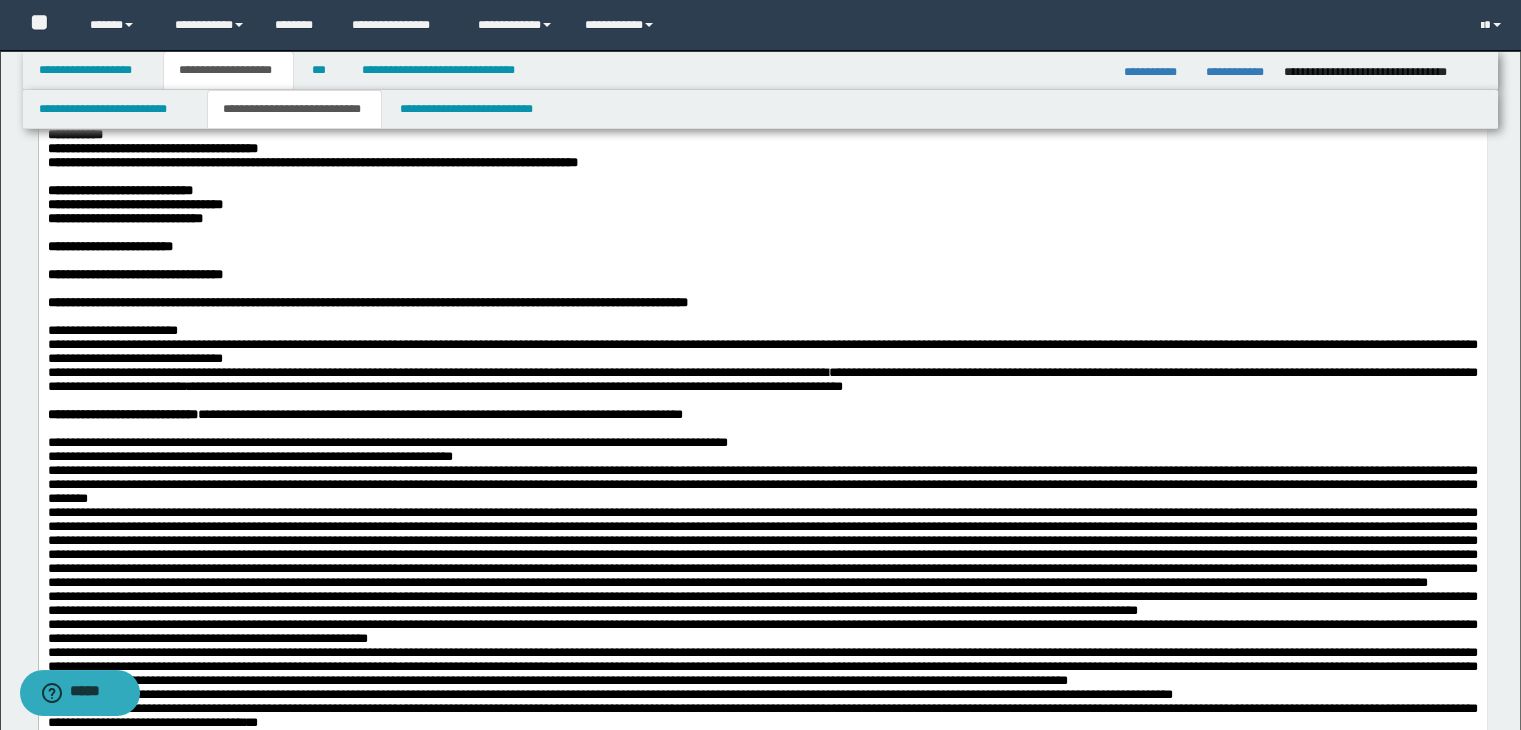 click on "**********" at bounding box center (762, 247) 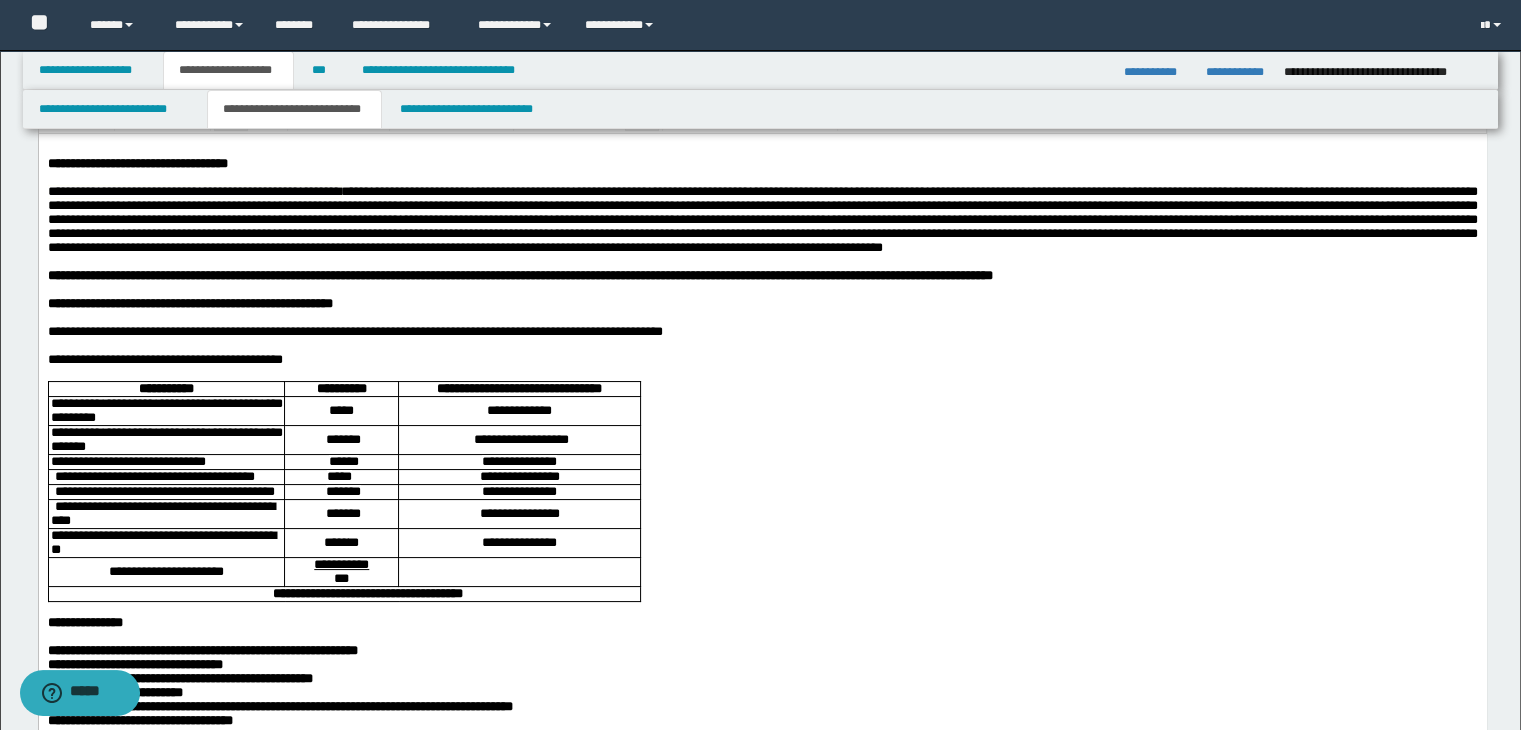 scroll, scrollTop: 182, scrollLeft: 0, axis: vertical 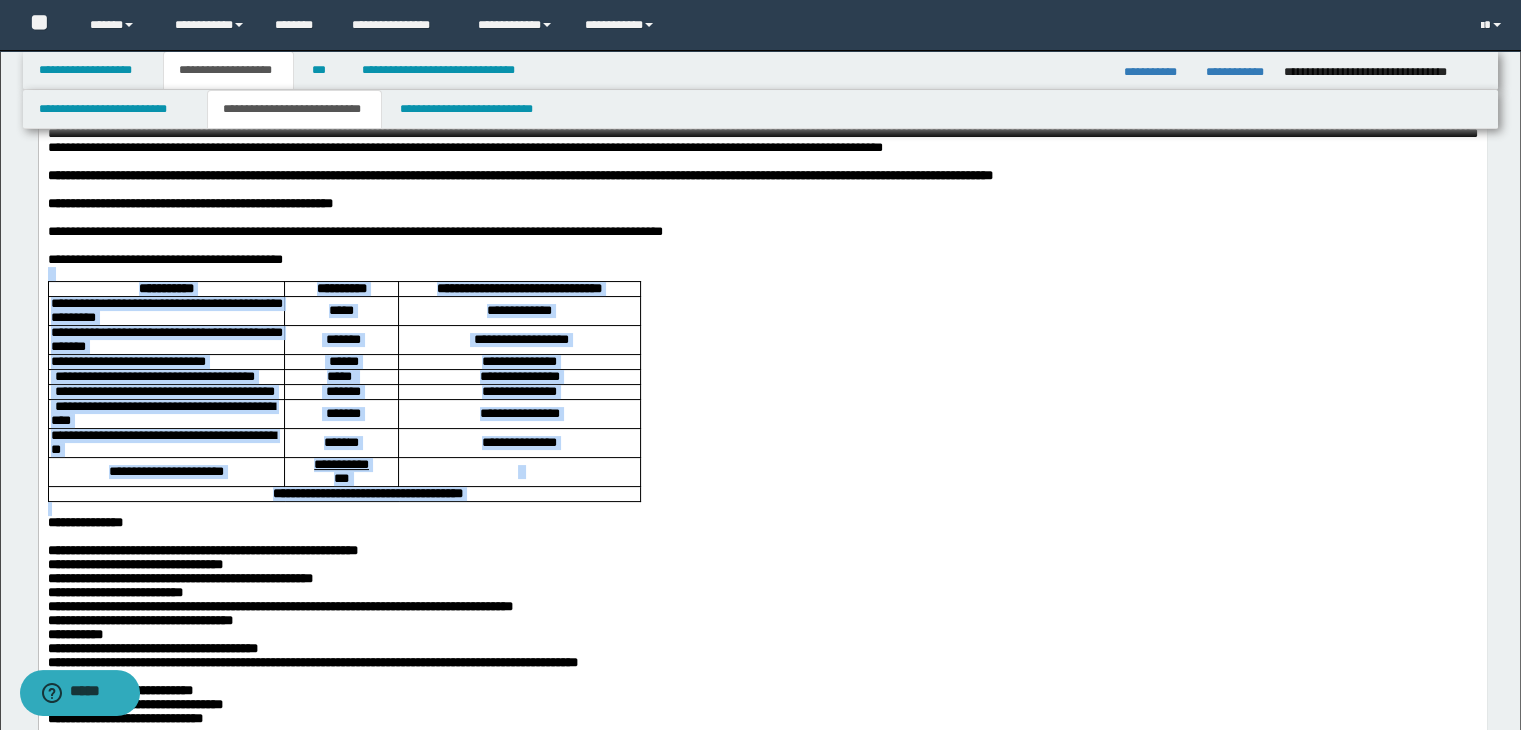 drag, startPoint x: 665, startPoint y: 599, endPoint x: 34, endPoint y: 323, distance: 688.72125 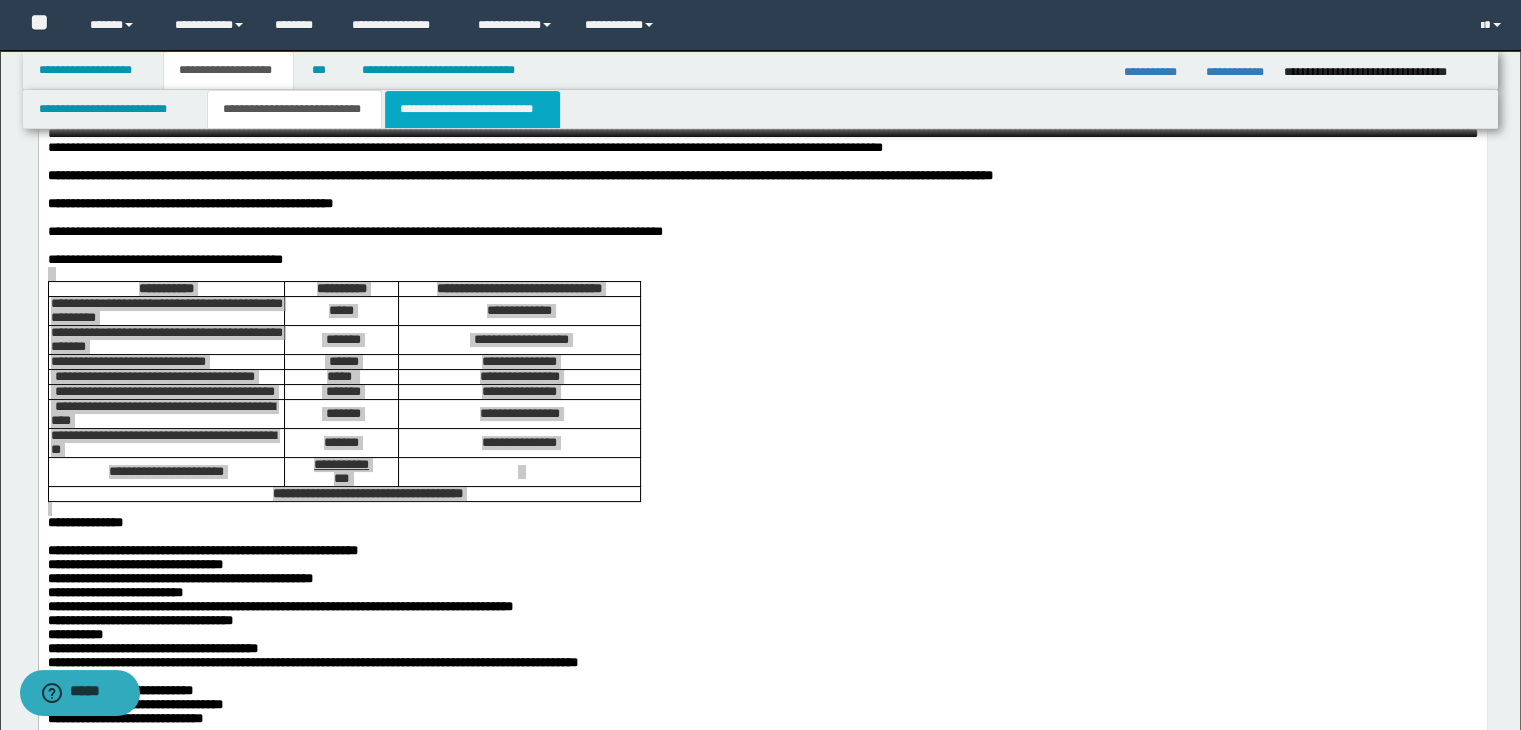 click on "**********" at bounding box center [472, 109] 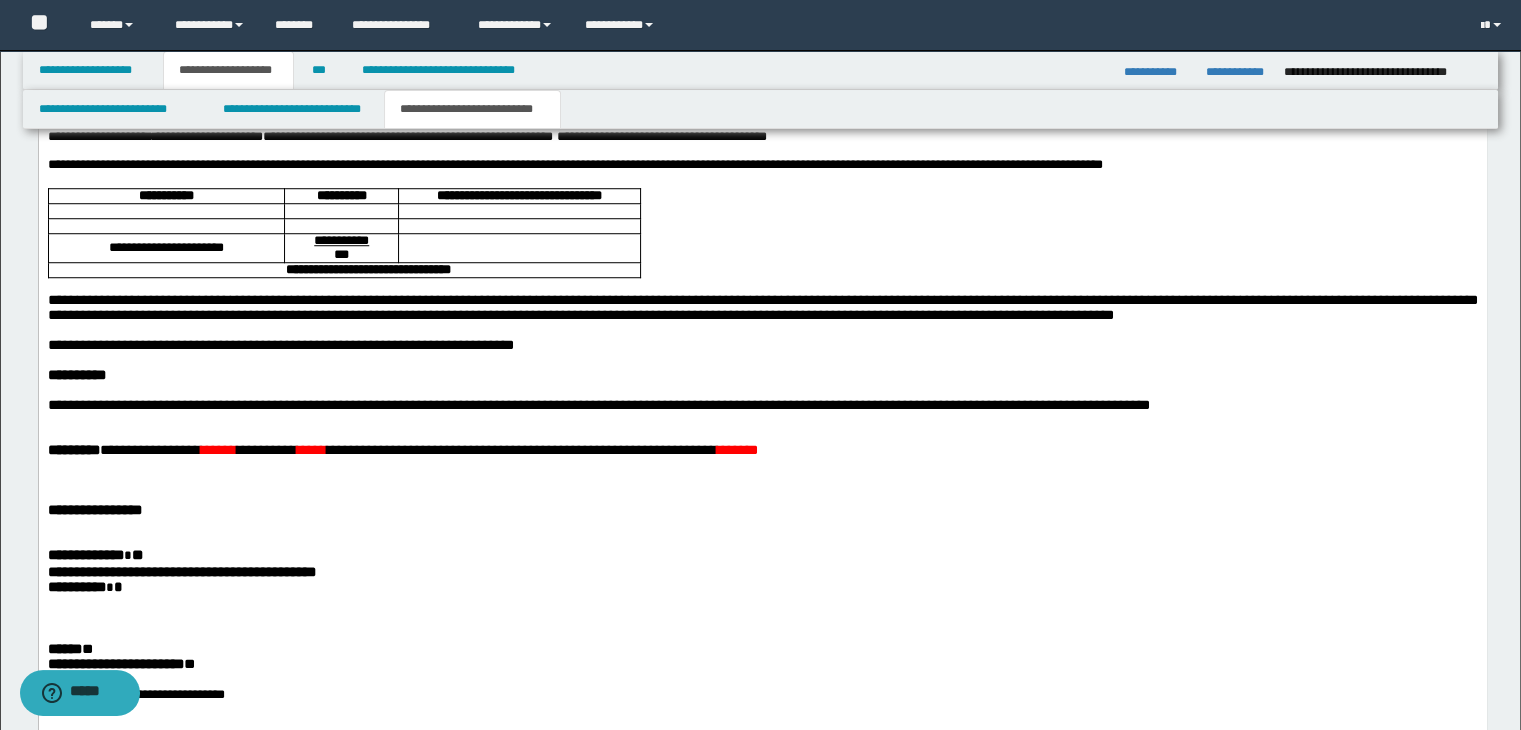 scroll, scrollTop: 1482, scrollLeft: 0, axis: vertical 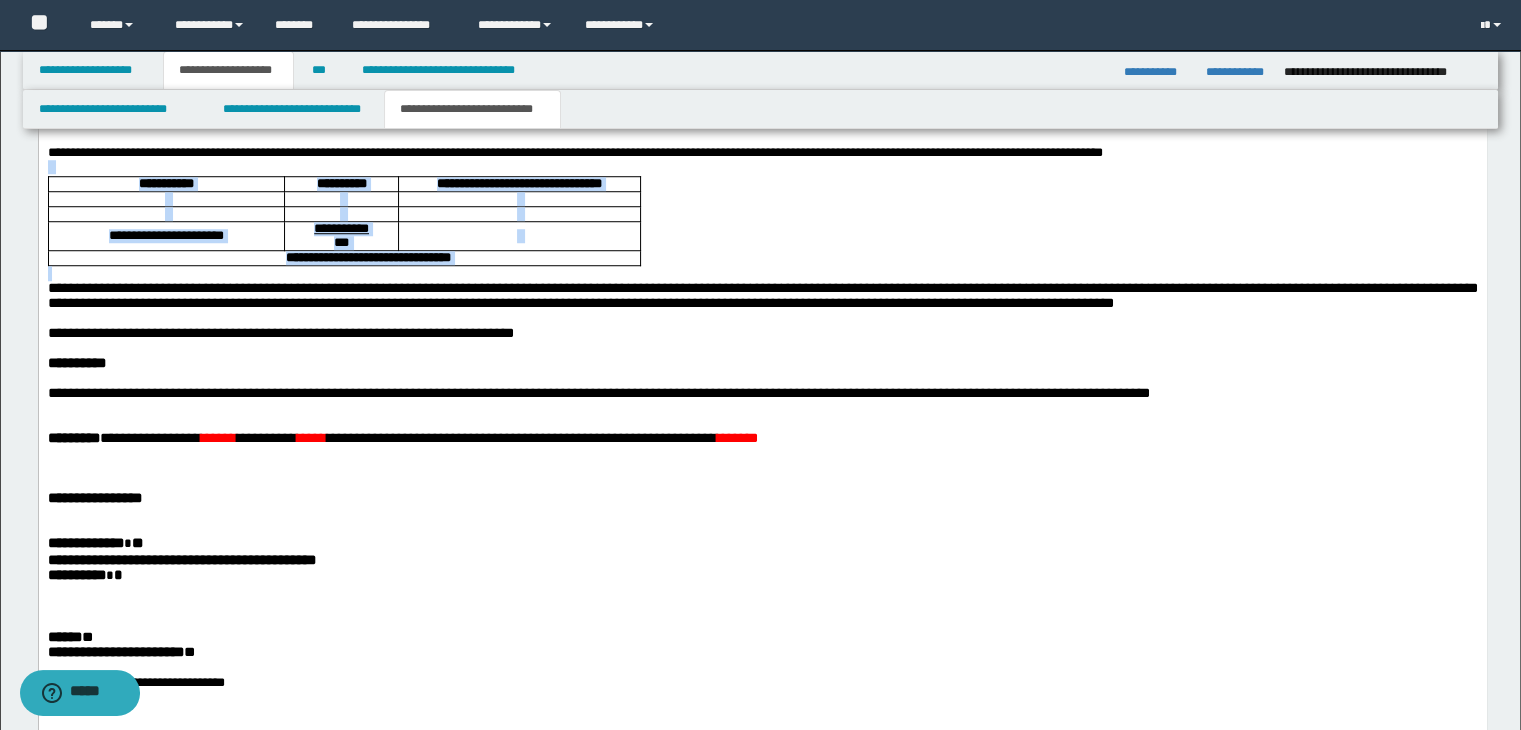 drag, startPoint x: 399, startPoint y: 287, endPoint x: 11, endPoint y: 199, distance: 397.85425 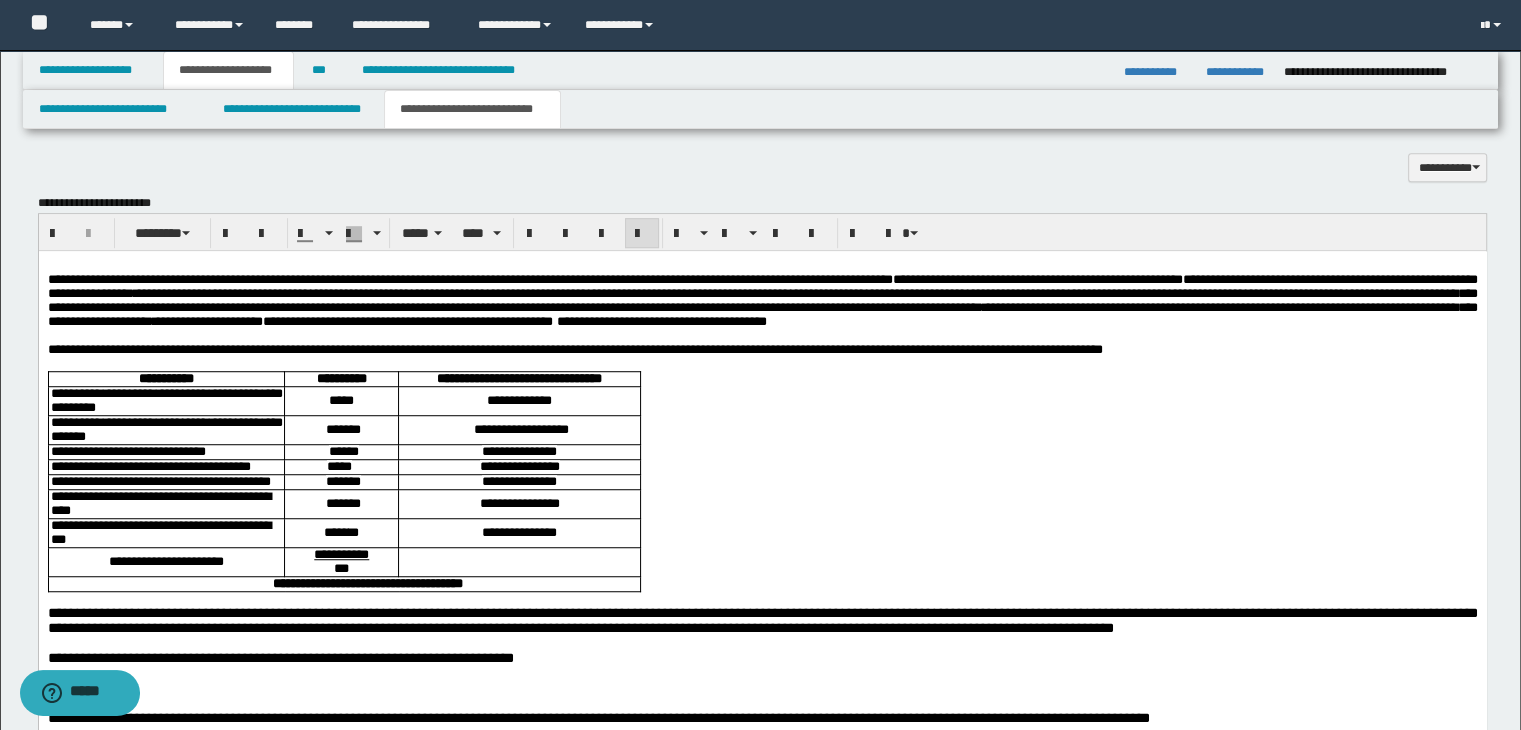 scroll, scrollTop: 1282, scrollLeft: 0, axis: vertical 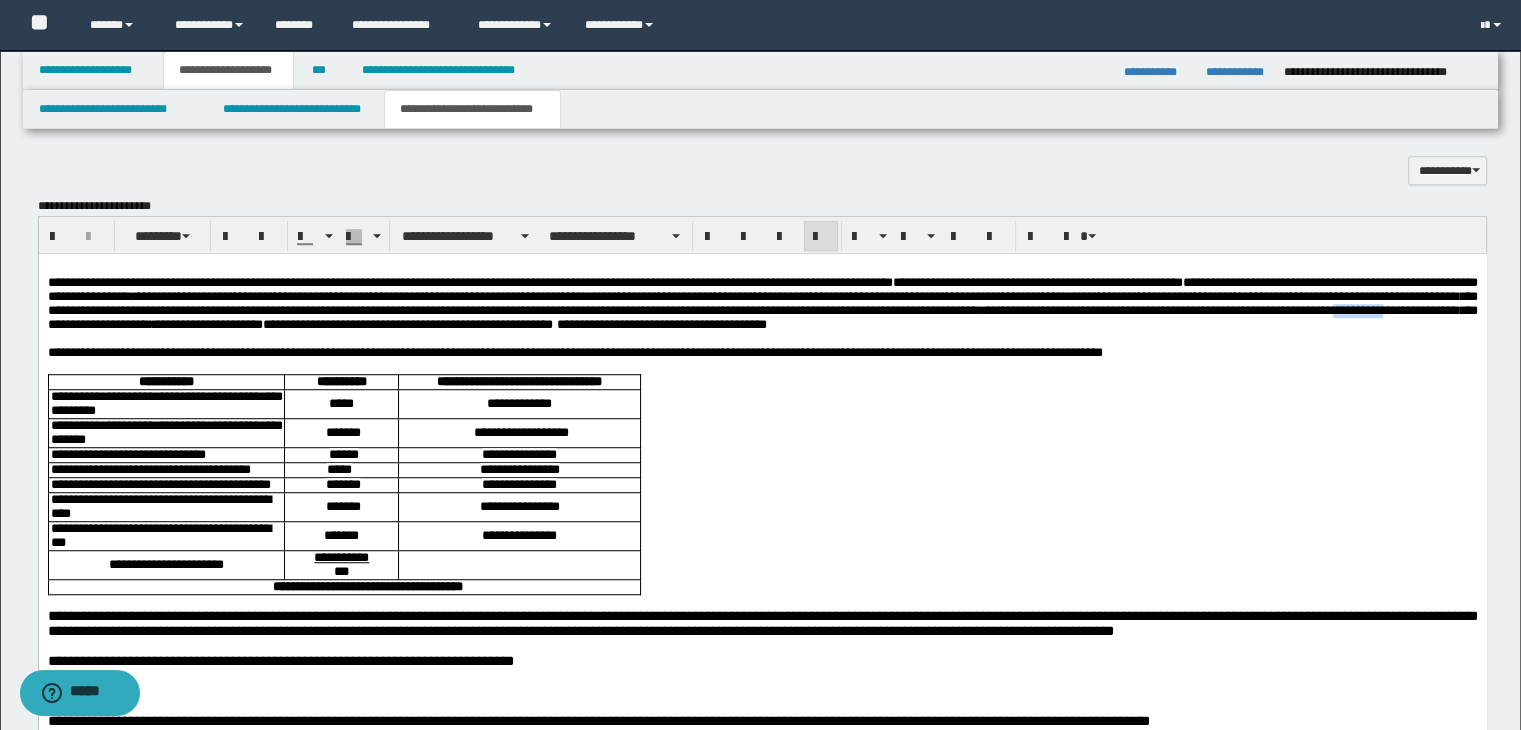 drag, startPoint x: 793, startPoint y: 334, endPoint x: 741, endPoint y: 327, distance: 52.46904 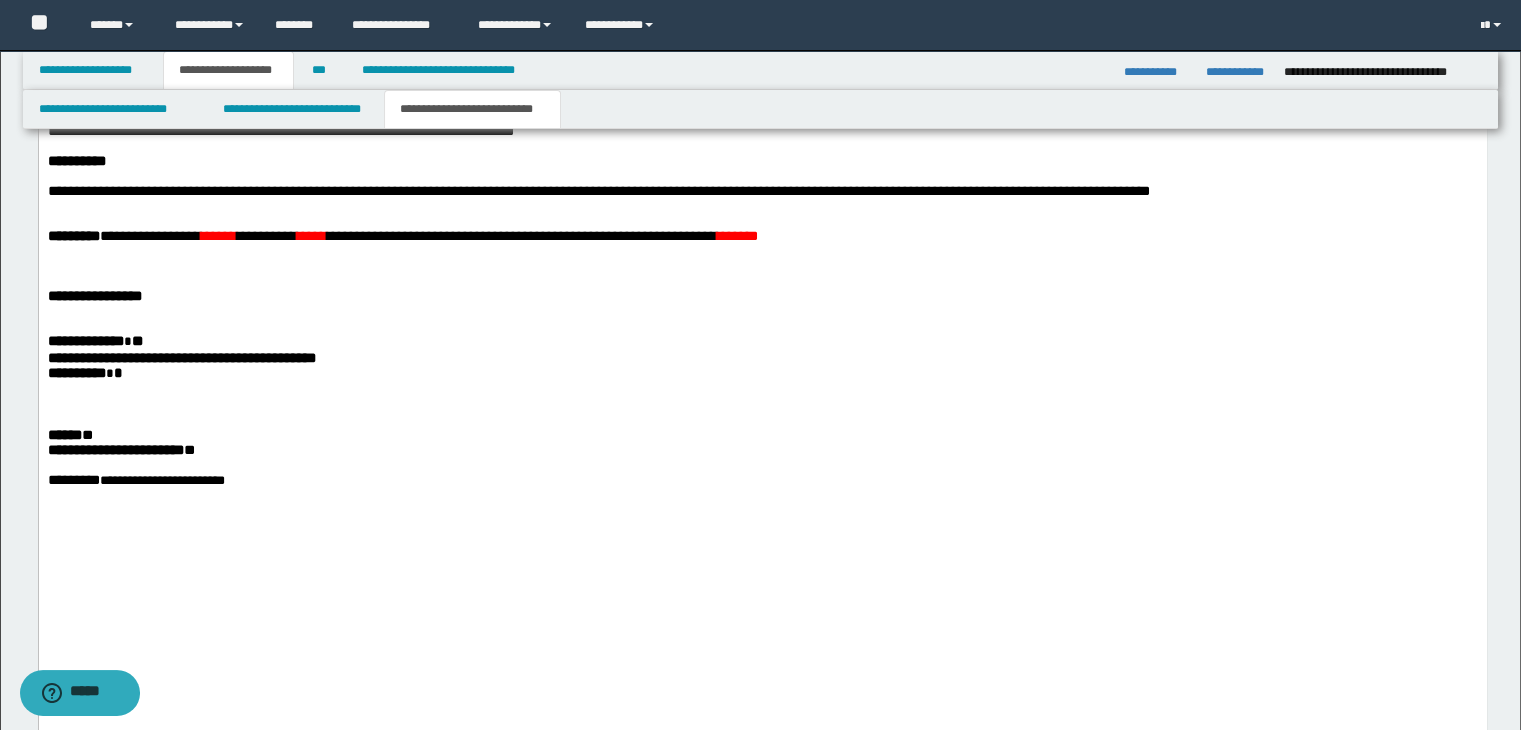 scroll, scrollTop: 1682, scrollLeft: 0, axis: vertical 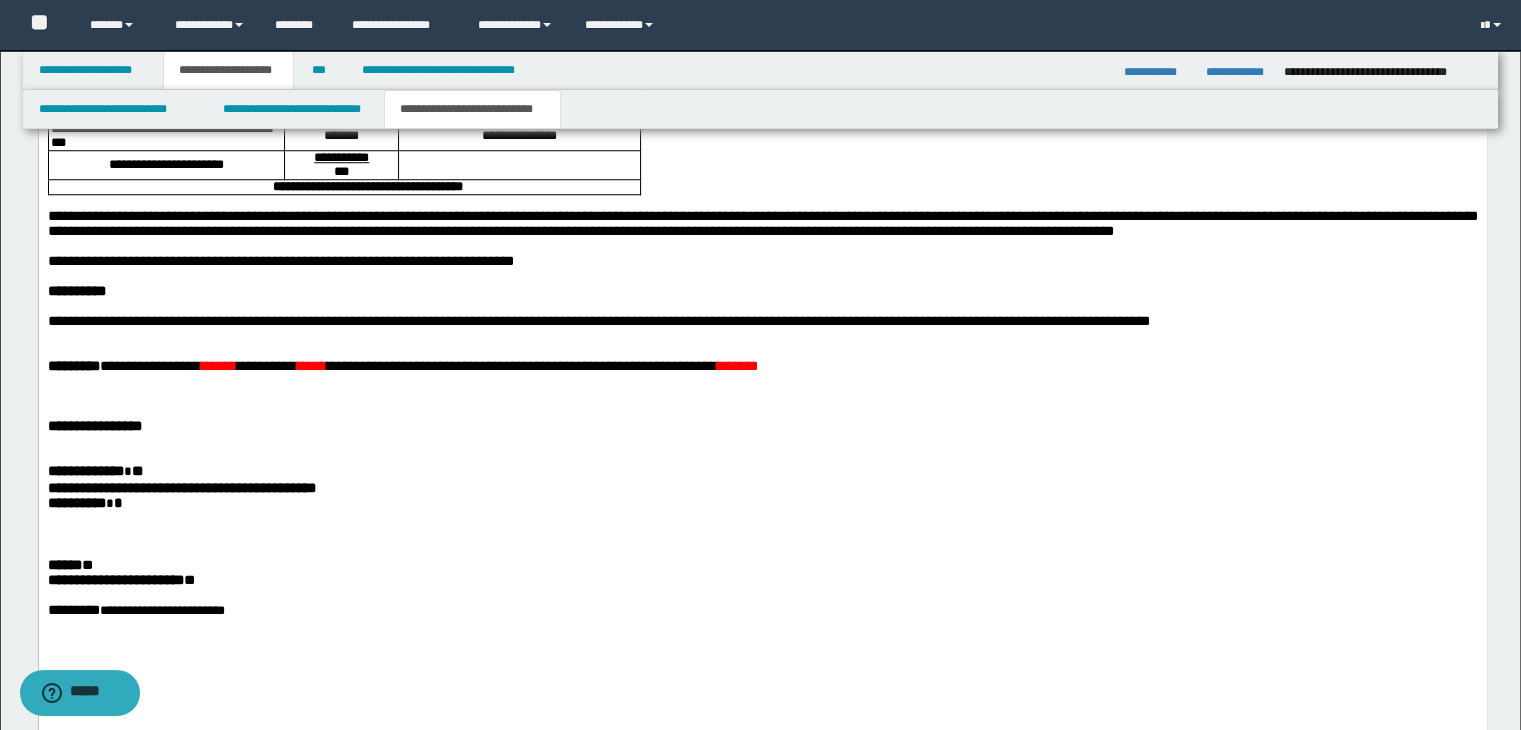 click on "**********" at bounding box center (428, 367) 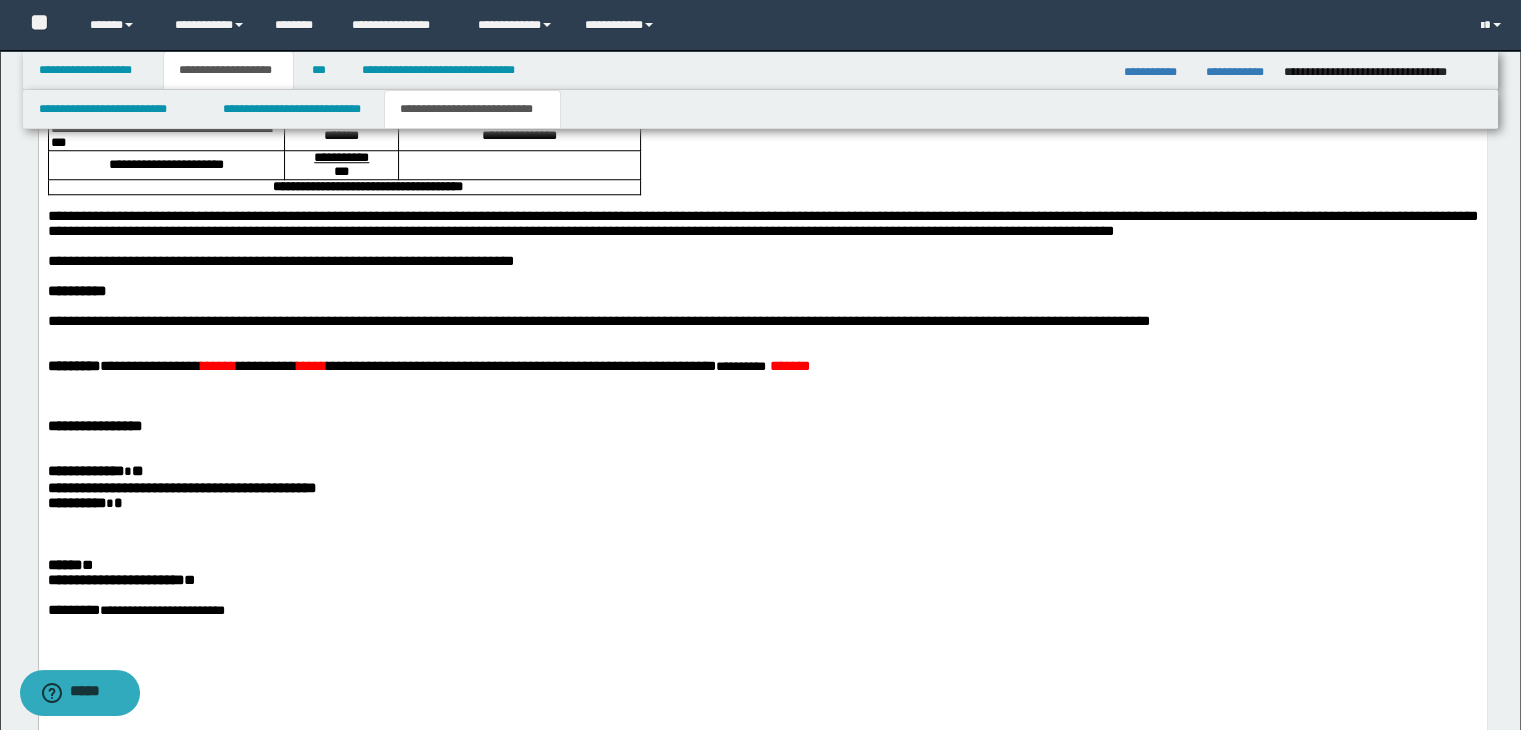 click on "**********" at bounding box center (454, 367) 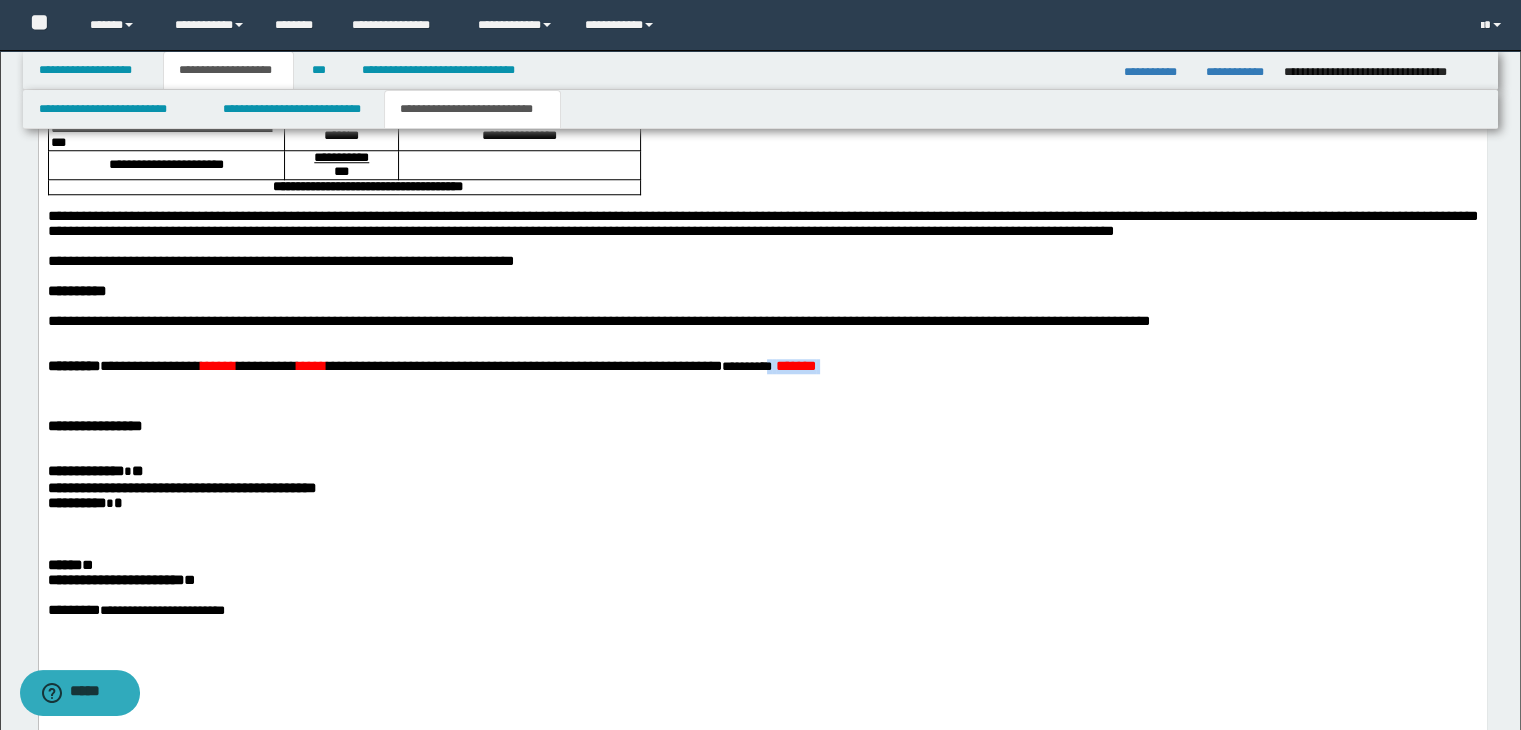 drag, startPoint x: 925, startPoint y: 460, endPoint x: 843, endPoint y: 469, distance: 82.492424 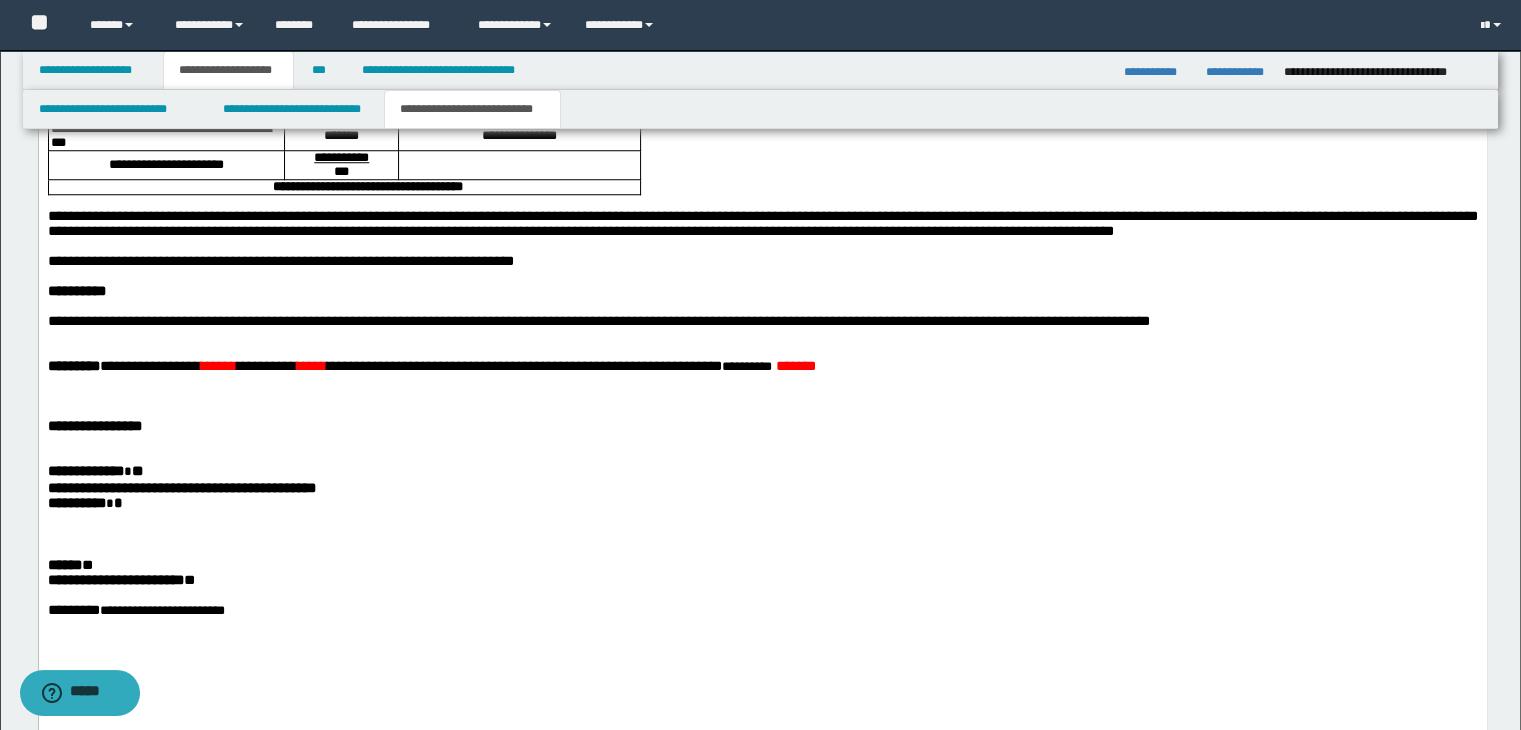 click at bounding box center [762, 382] 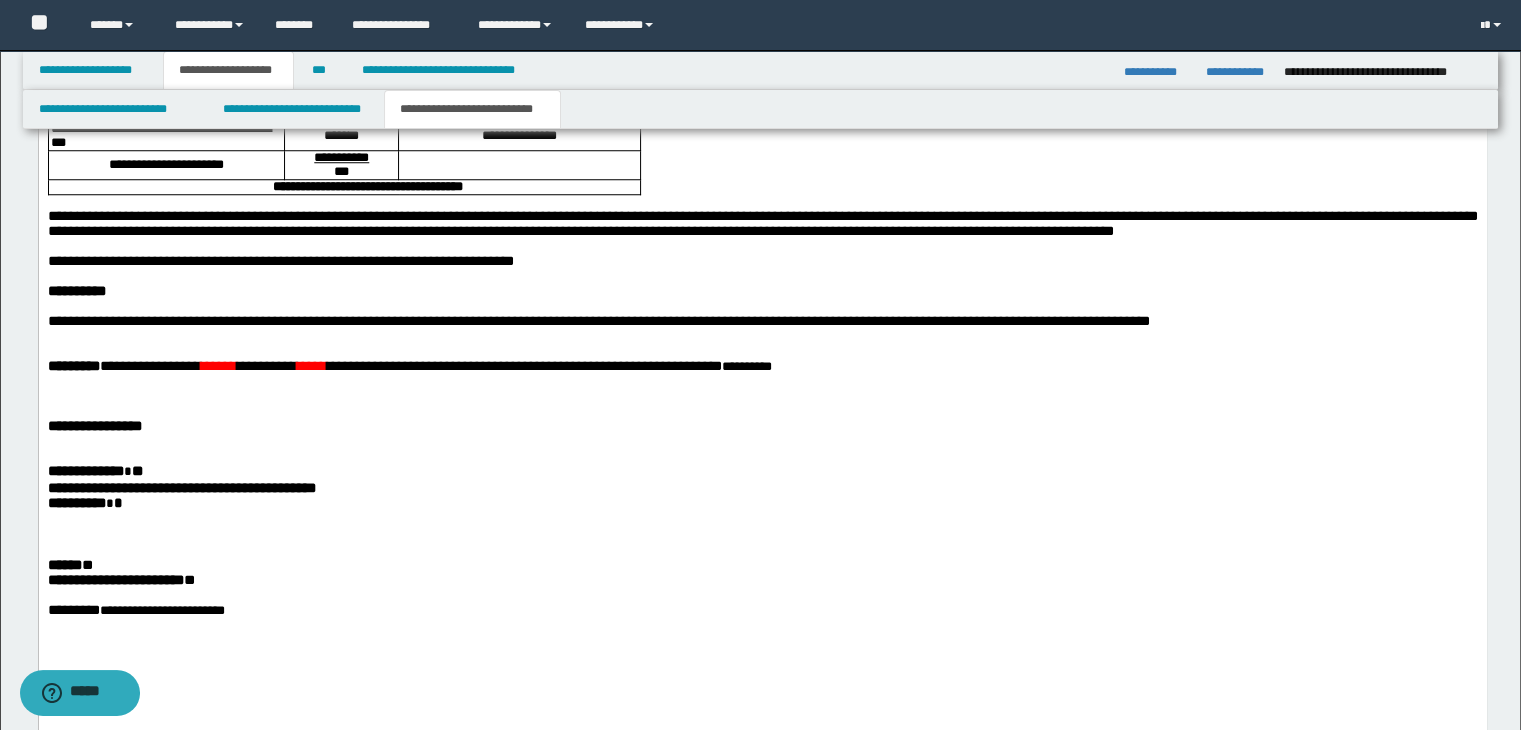 click at bounding box center [762, 397] 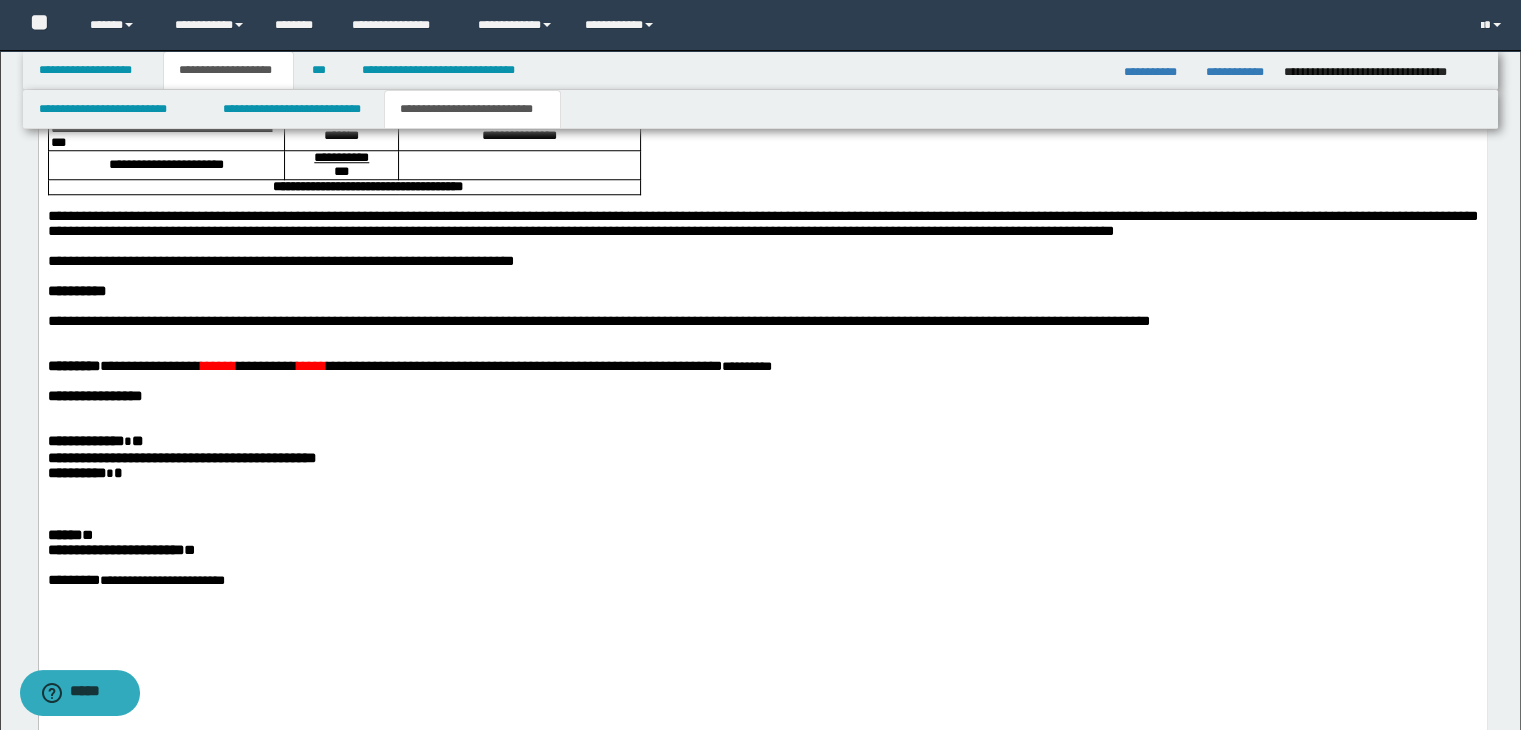 click at bounding box center [762, 337] 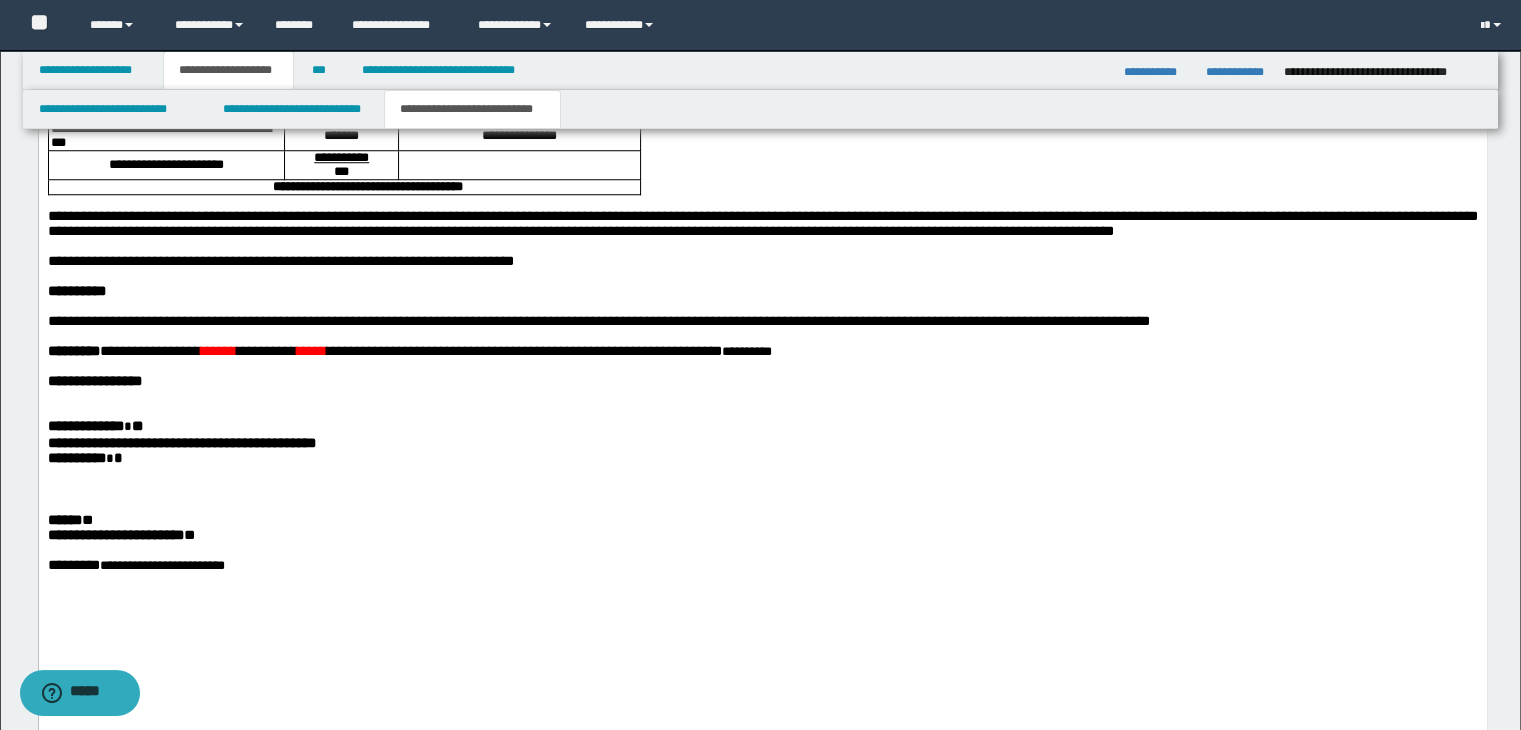 click on "**********" at bounding box center (435, 352) 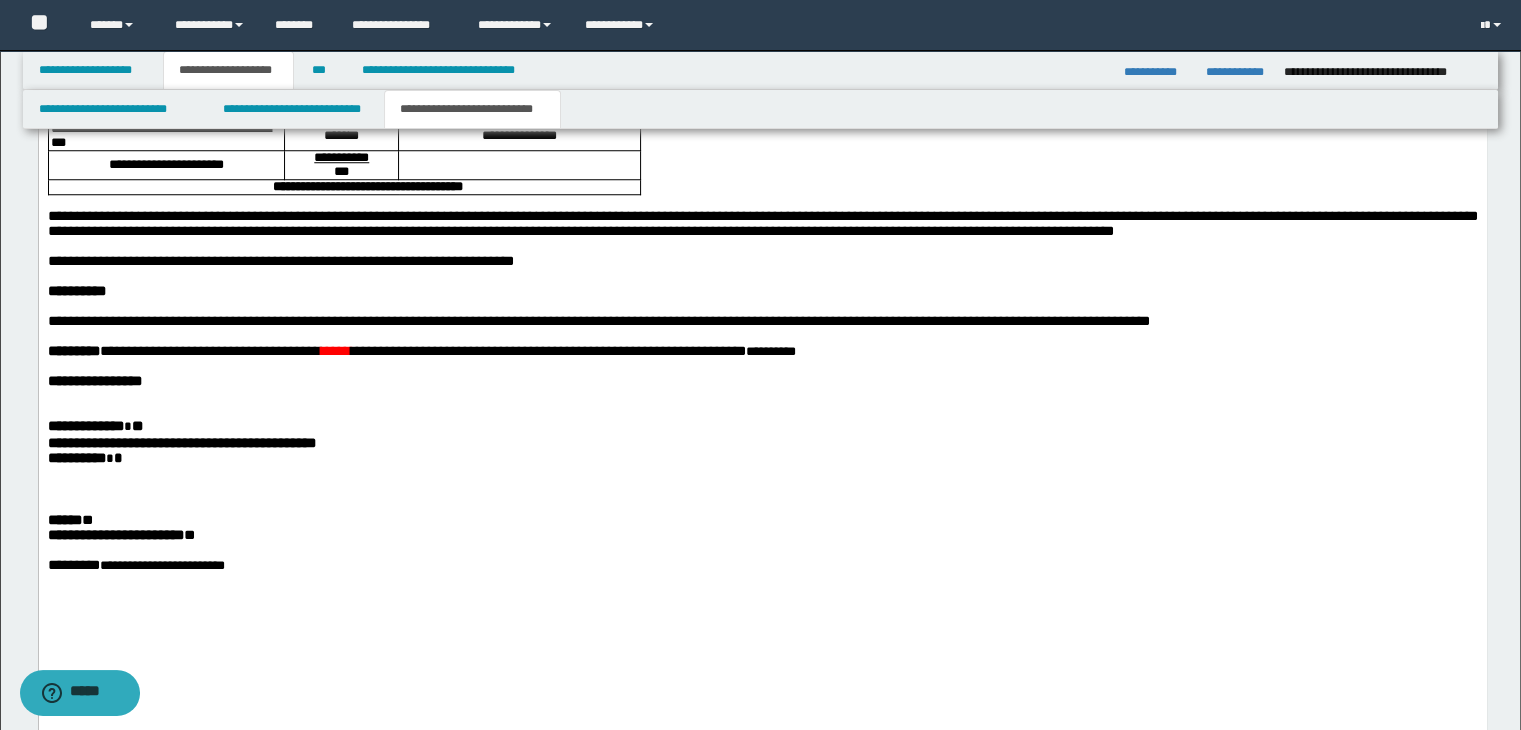 click on "**********" at bounding box center [762, 444] 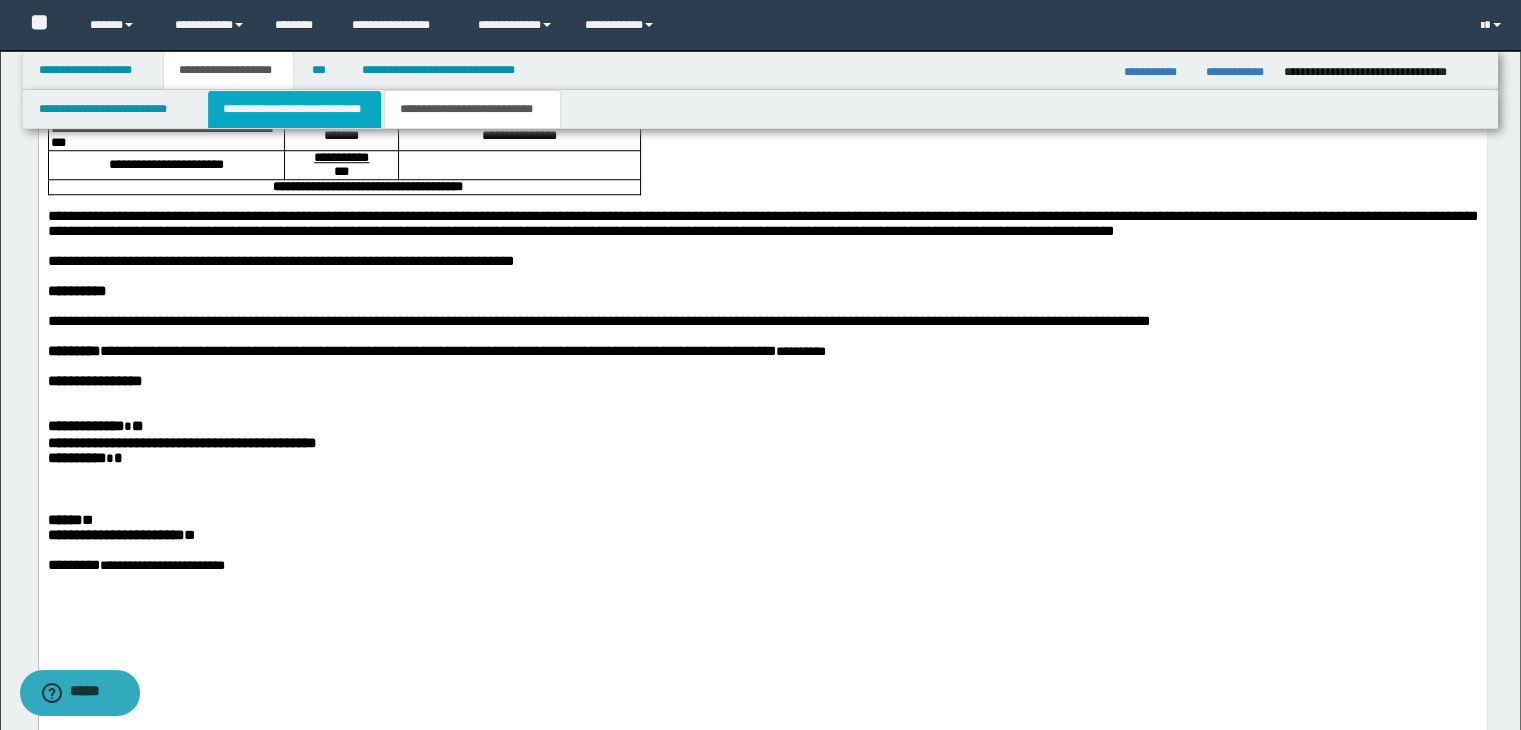 drag, startPoint x: 318, startPoint y: 117, endPoint x: 301, endPoint y: 1618, distance: 1501.0963 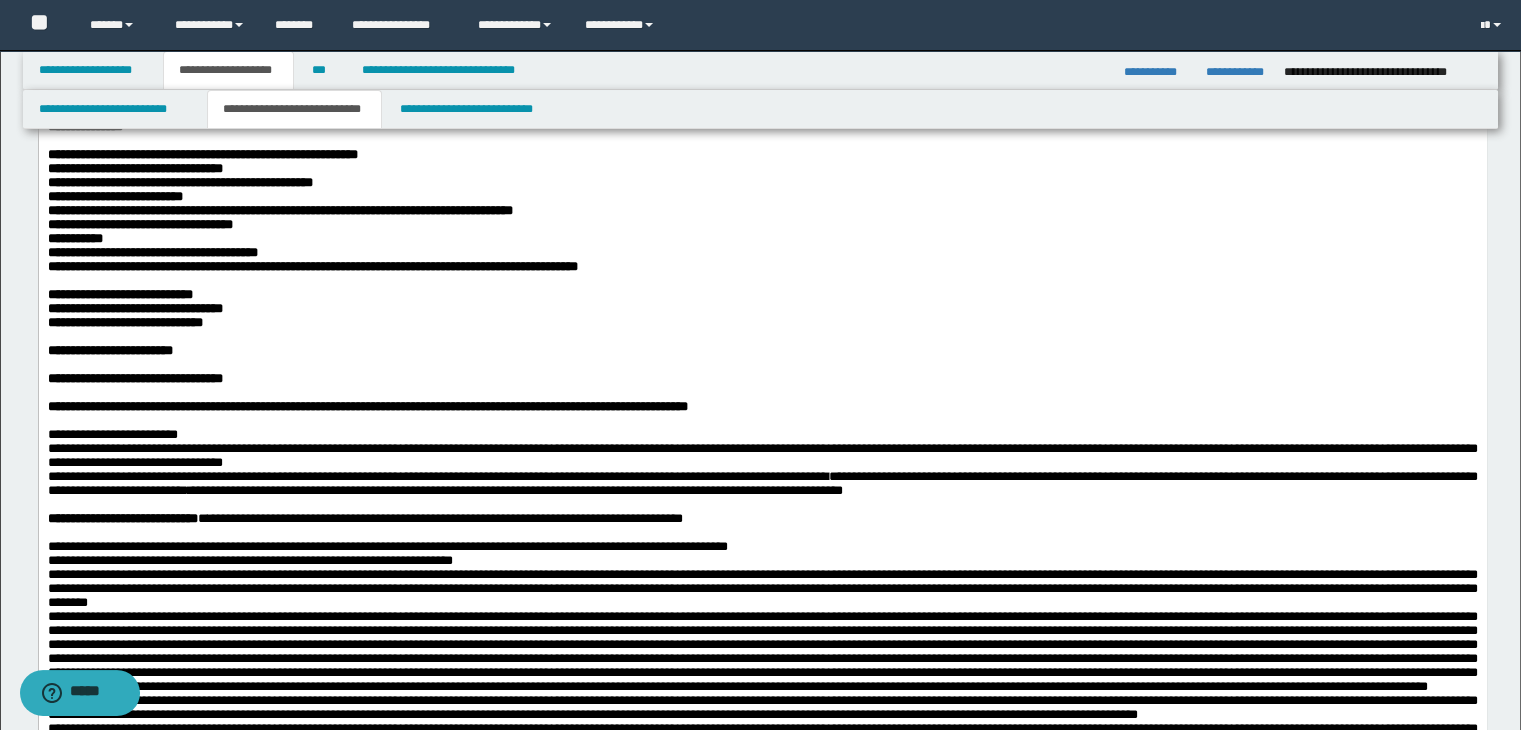 scroll, scrollTop: 382, scrollLeft: 0, axis: vertical 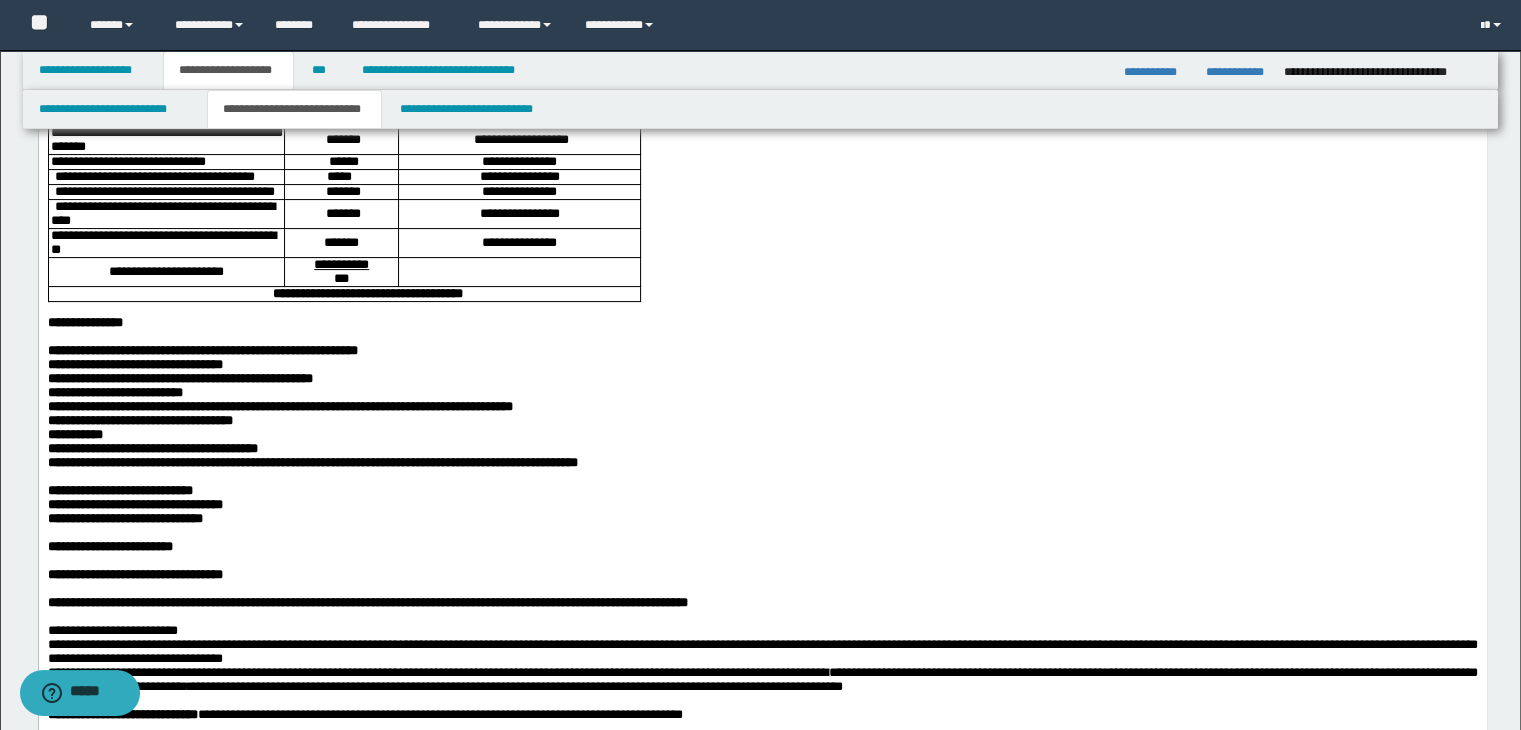 click on "**********" at bounding box center (762, 647) 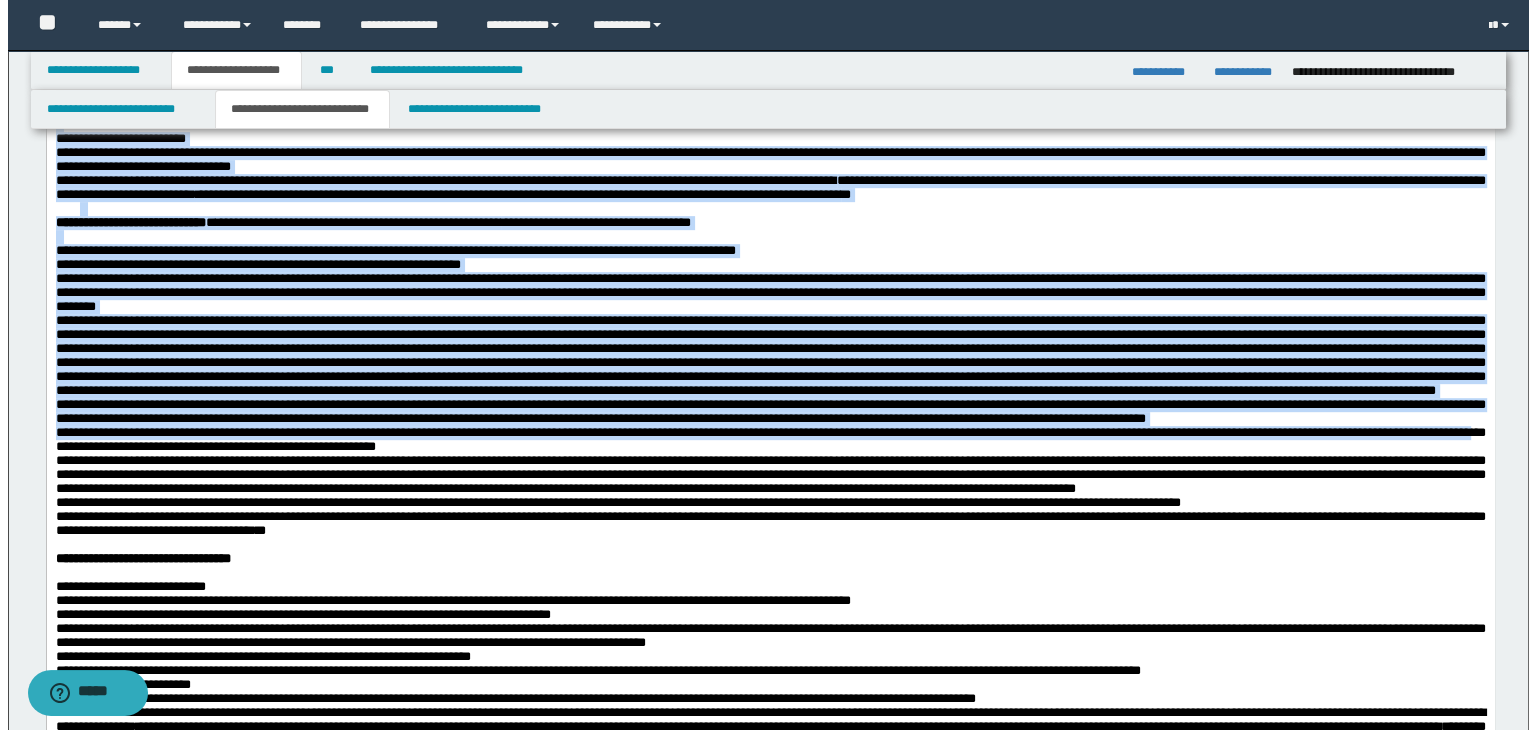 scroll, scrollTop: 900, scrollLeft: 0, axis: vertical 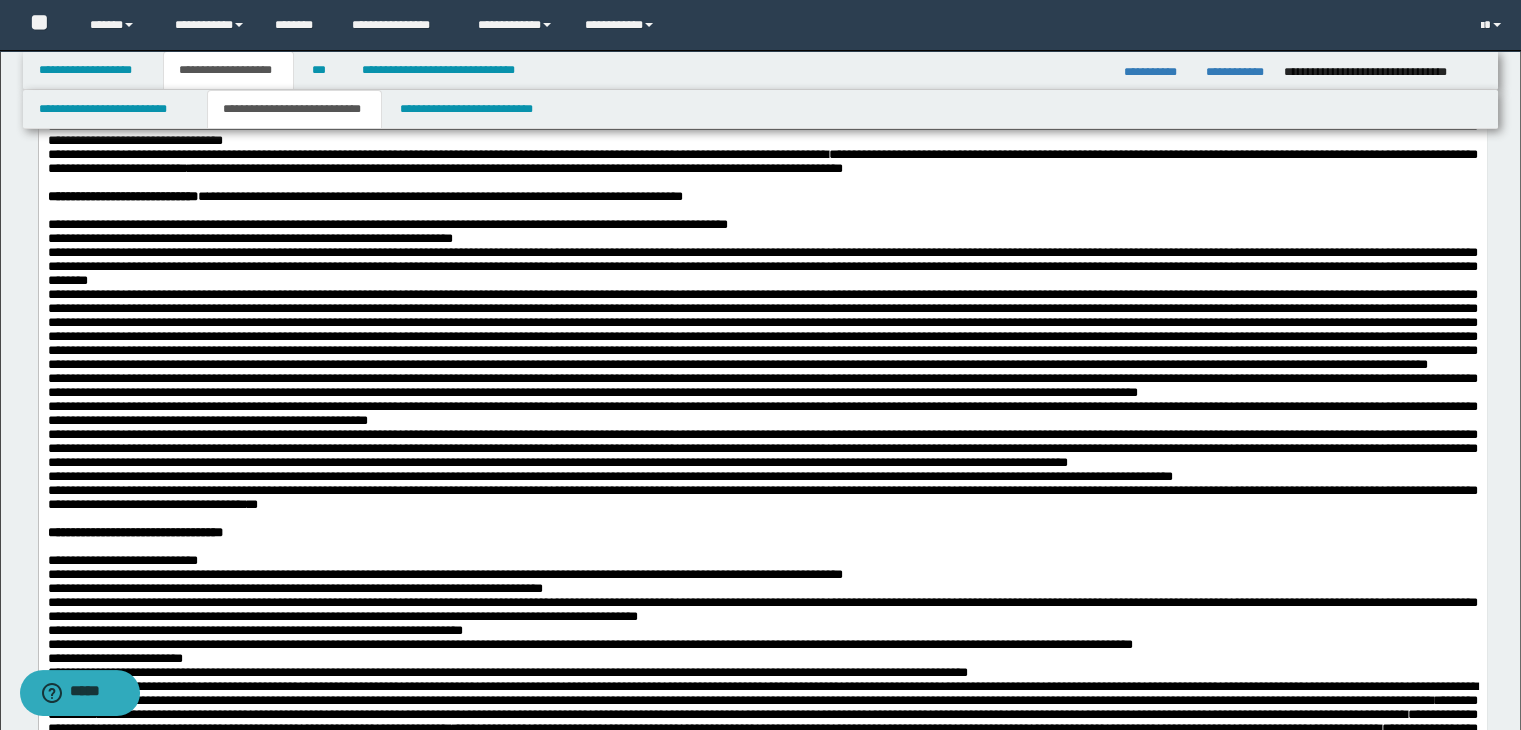drag, startPoint x: 45, startPoint y: -98, endPoint x: 326, endPoint y: 198, distance: 408.13846 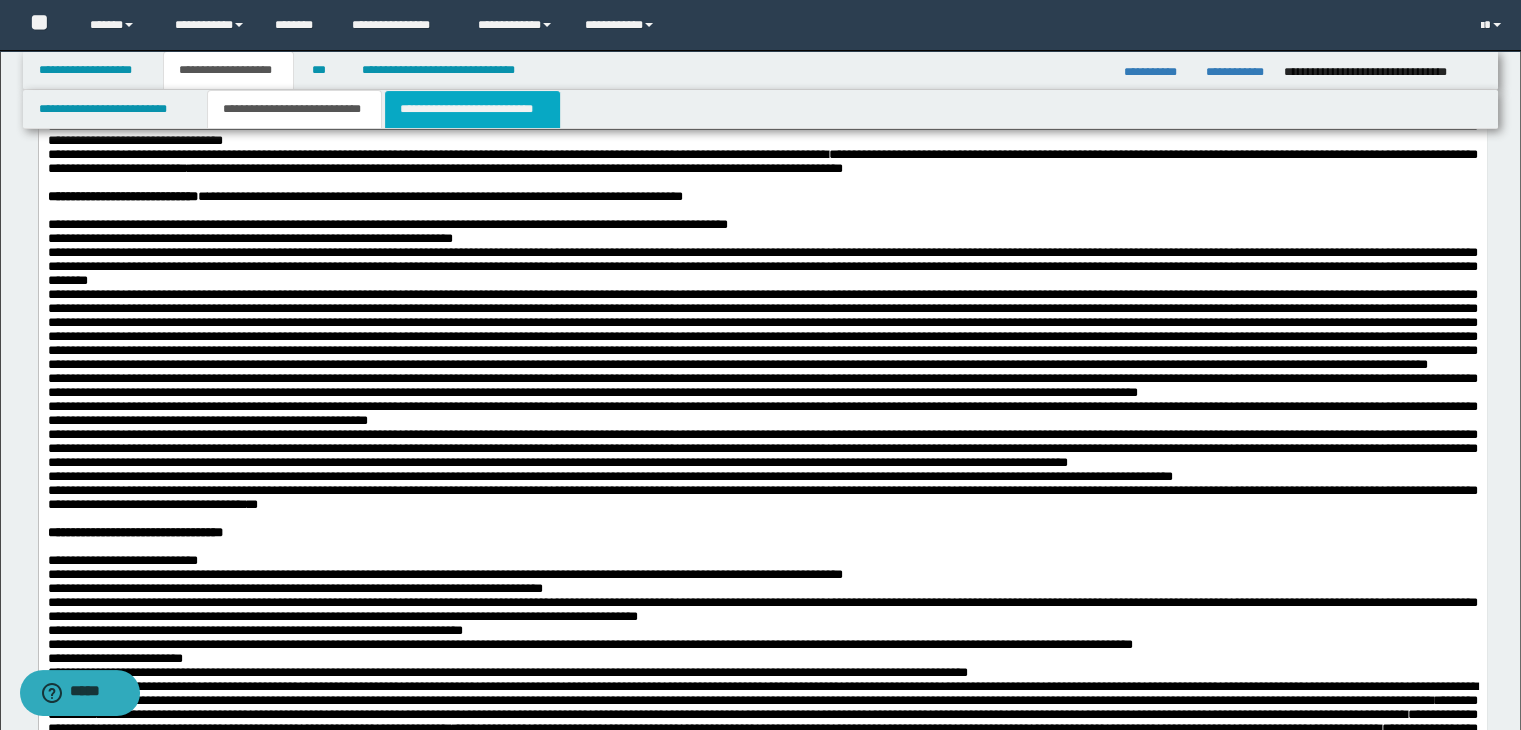 click on "**********" at bounding box center (472, 109) 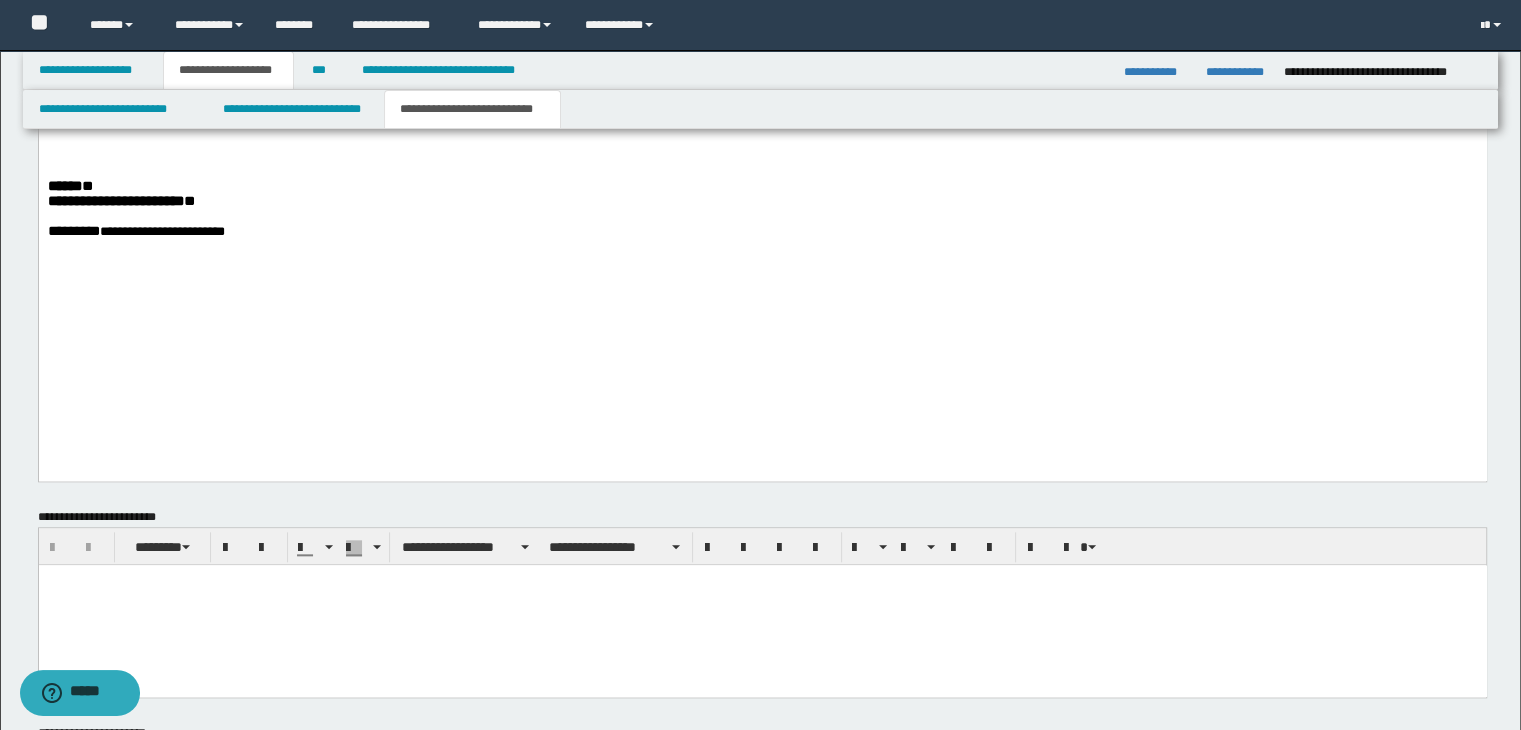 scroll, scrollTop: 1900, scrollLeft: 0, axis: vertical 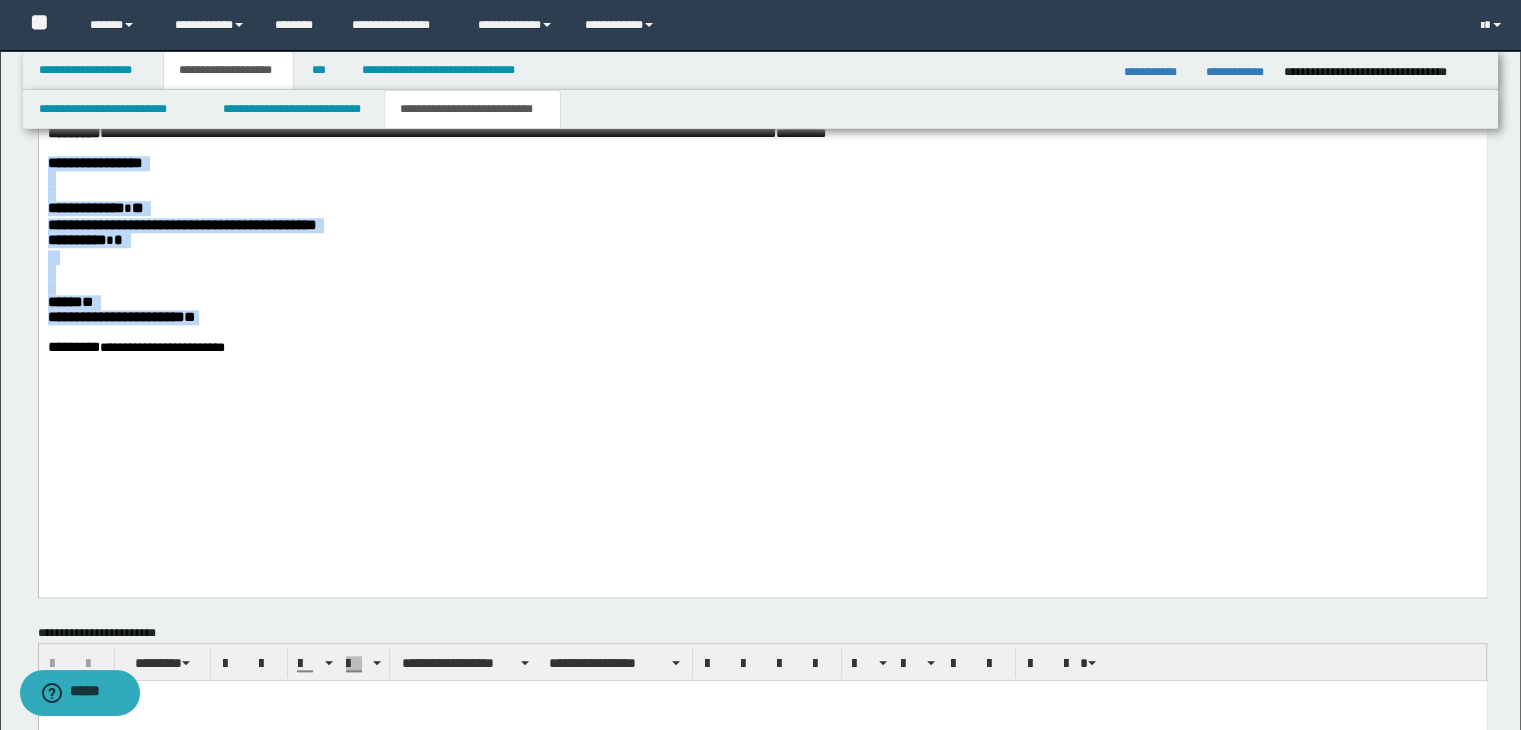 drag, startPoint x: 206, startPoint y: 429, endPoint x: 75, endPoint y: 249, distance: 222.623 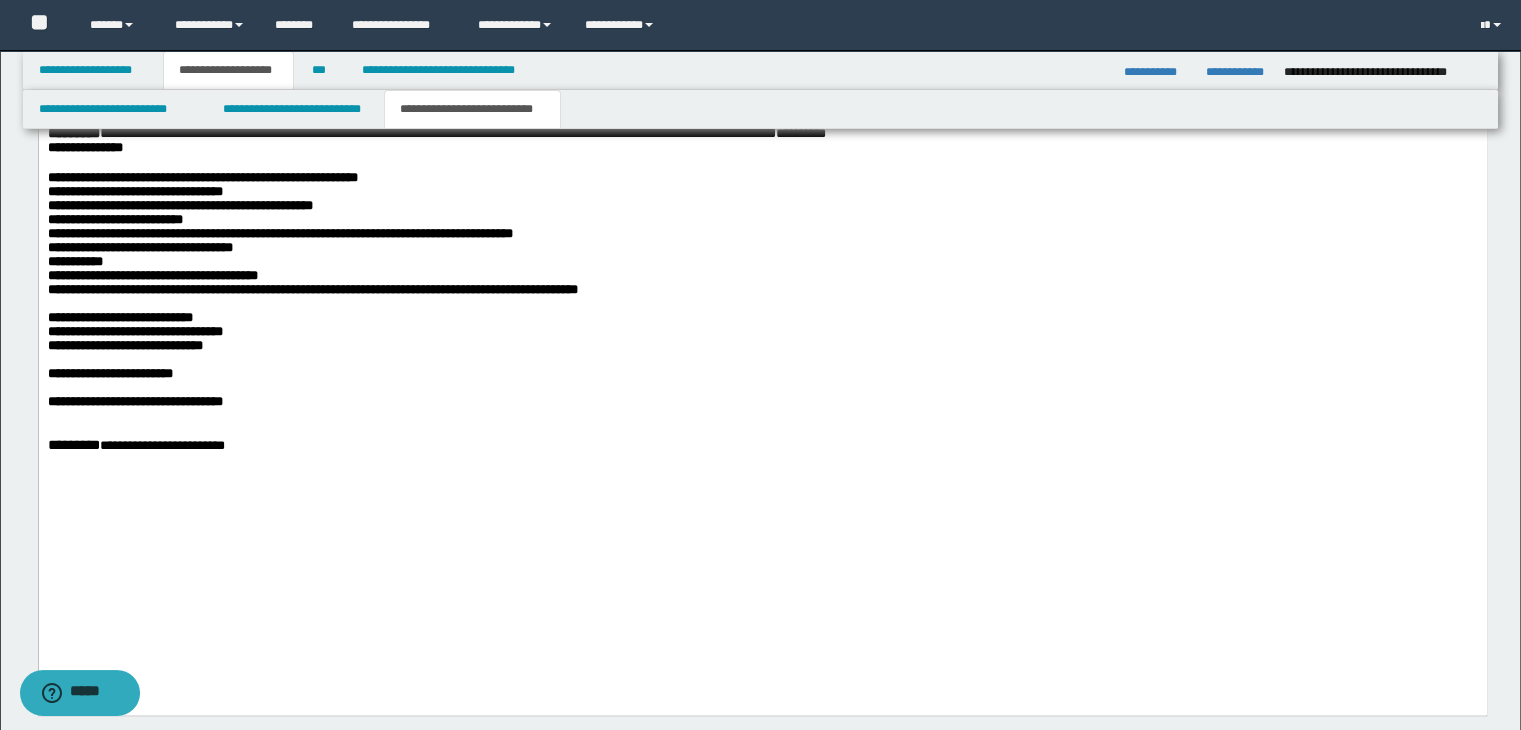 drag, startPoint x: 871, startPoint y: 226, endPoint x: 883, endPoint y: 226, distance: 12 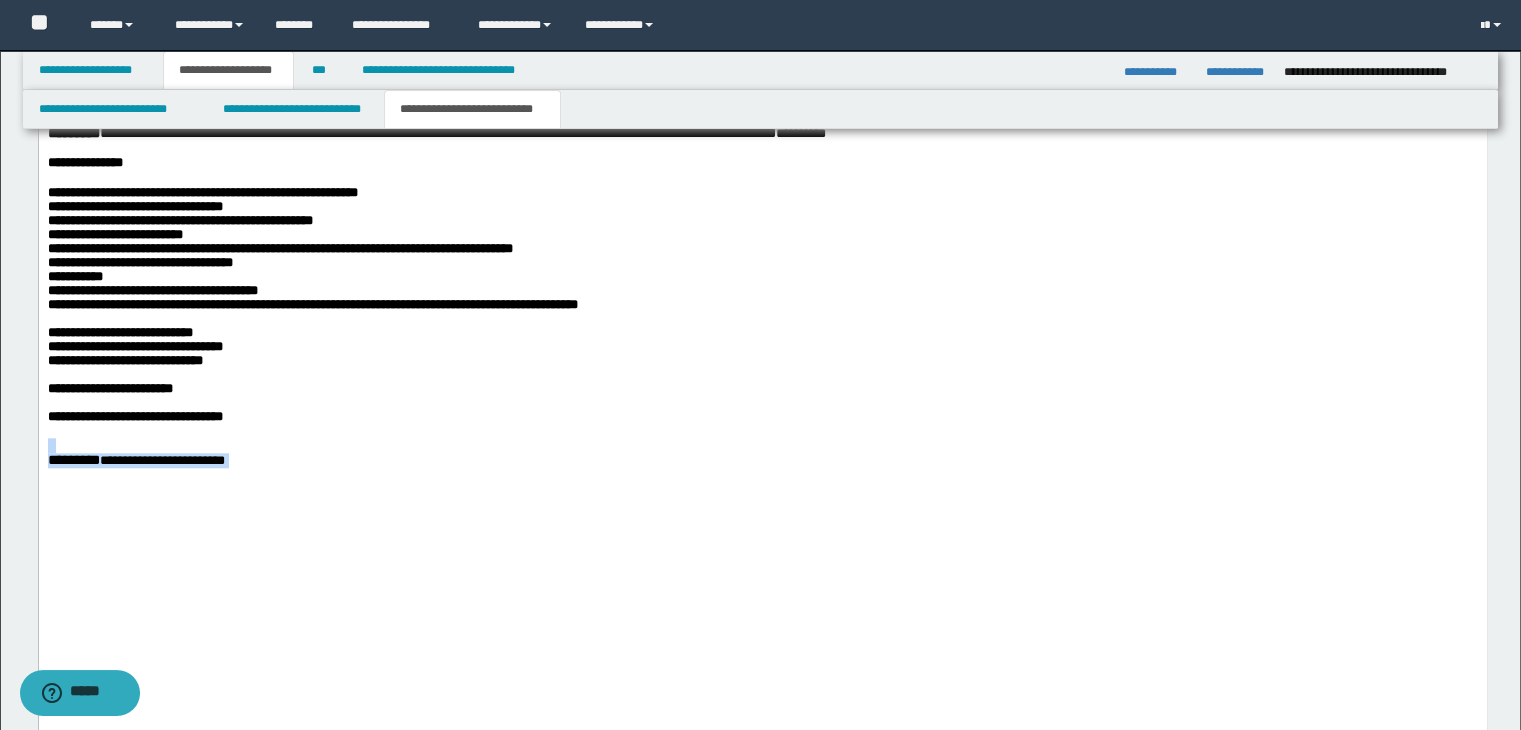 drag, startPoint x: 190, startPoint y: 590, endPoint x: -1, endPoint y: 582, distance: 191.16747 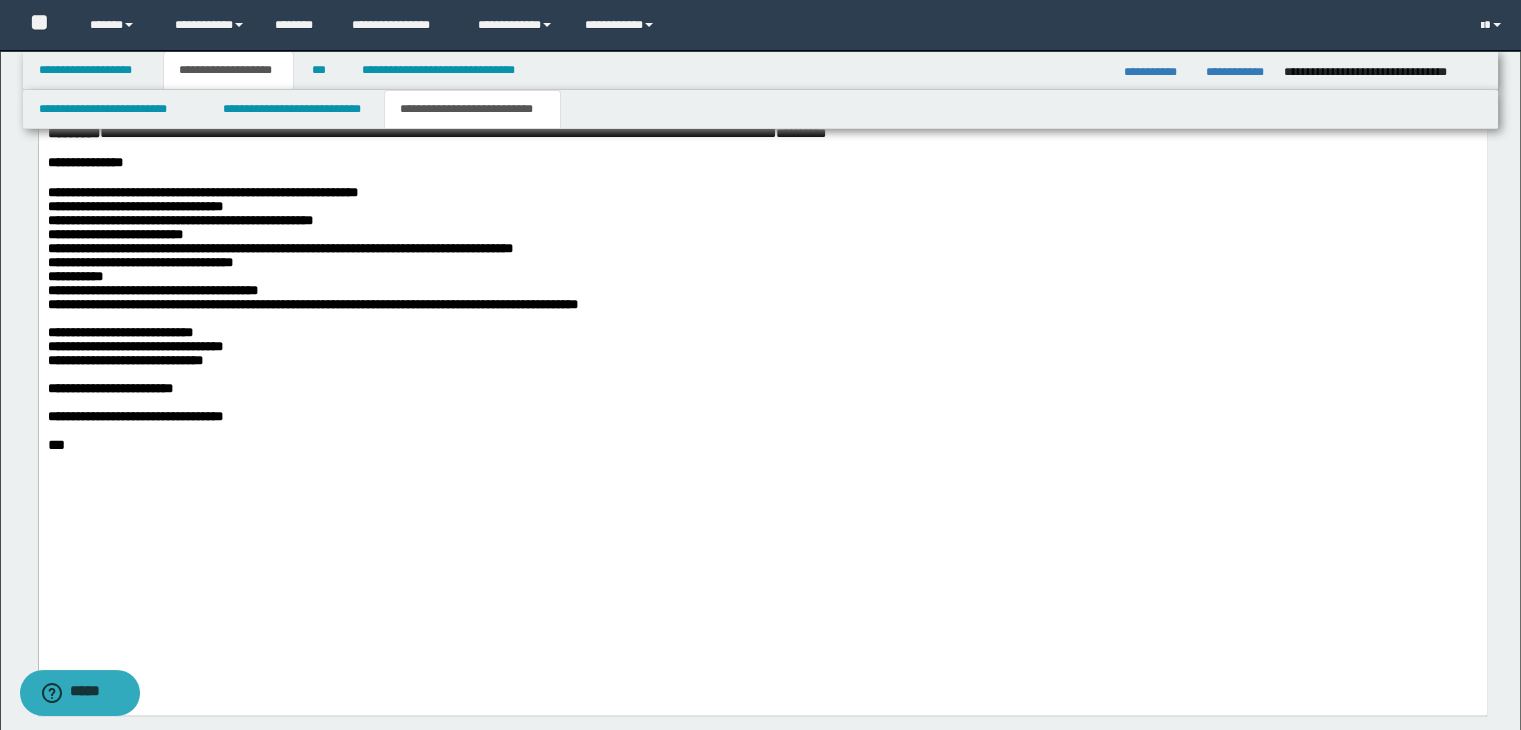 click on "**********" at bounding box center [762, 264] 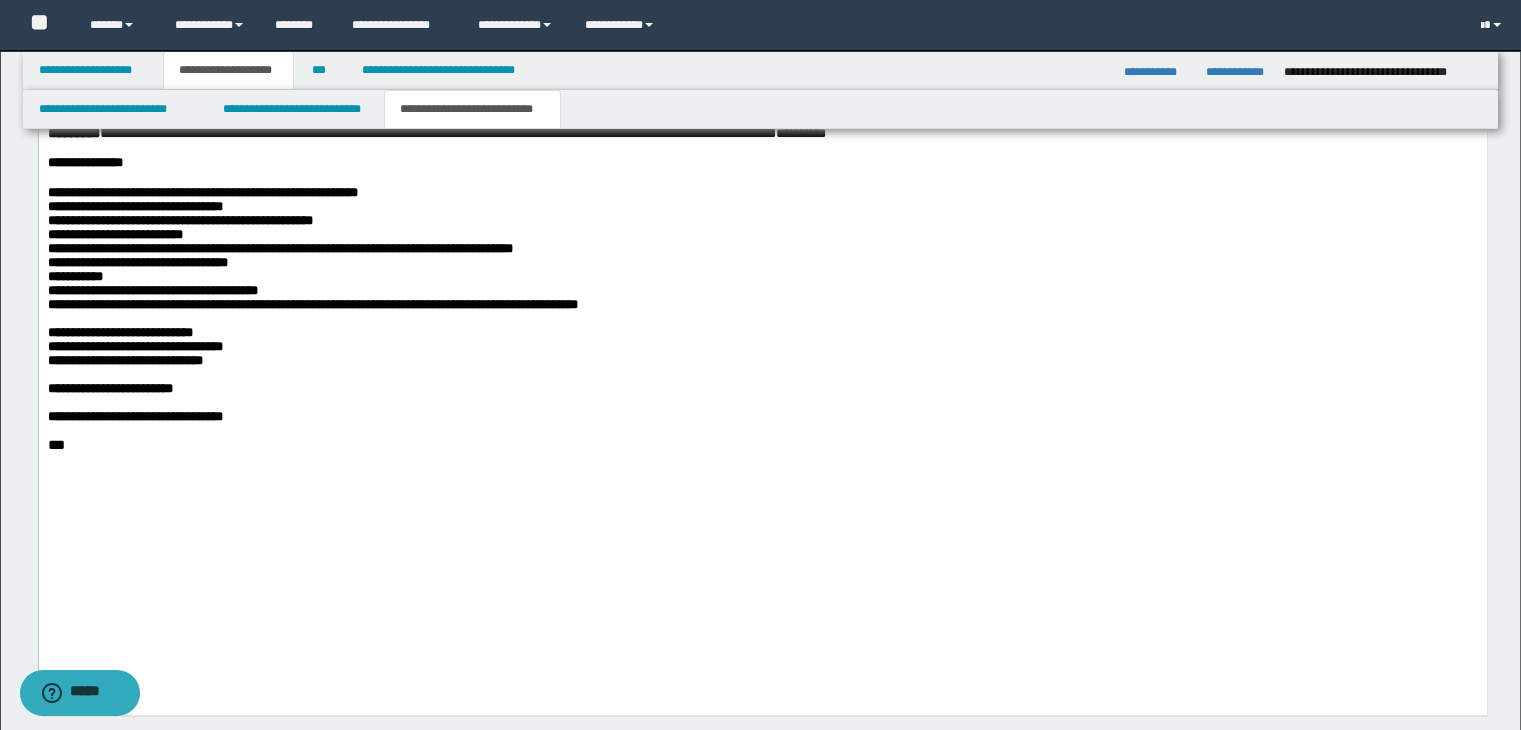 click on "**********" at bounding box center [279, 249] 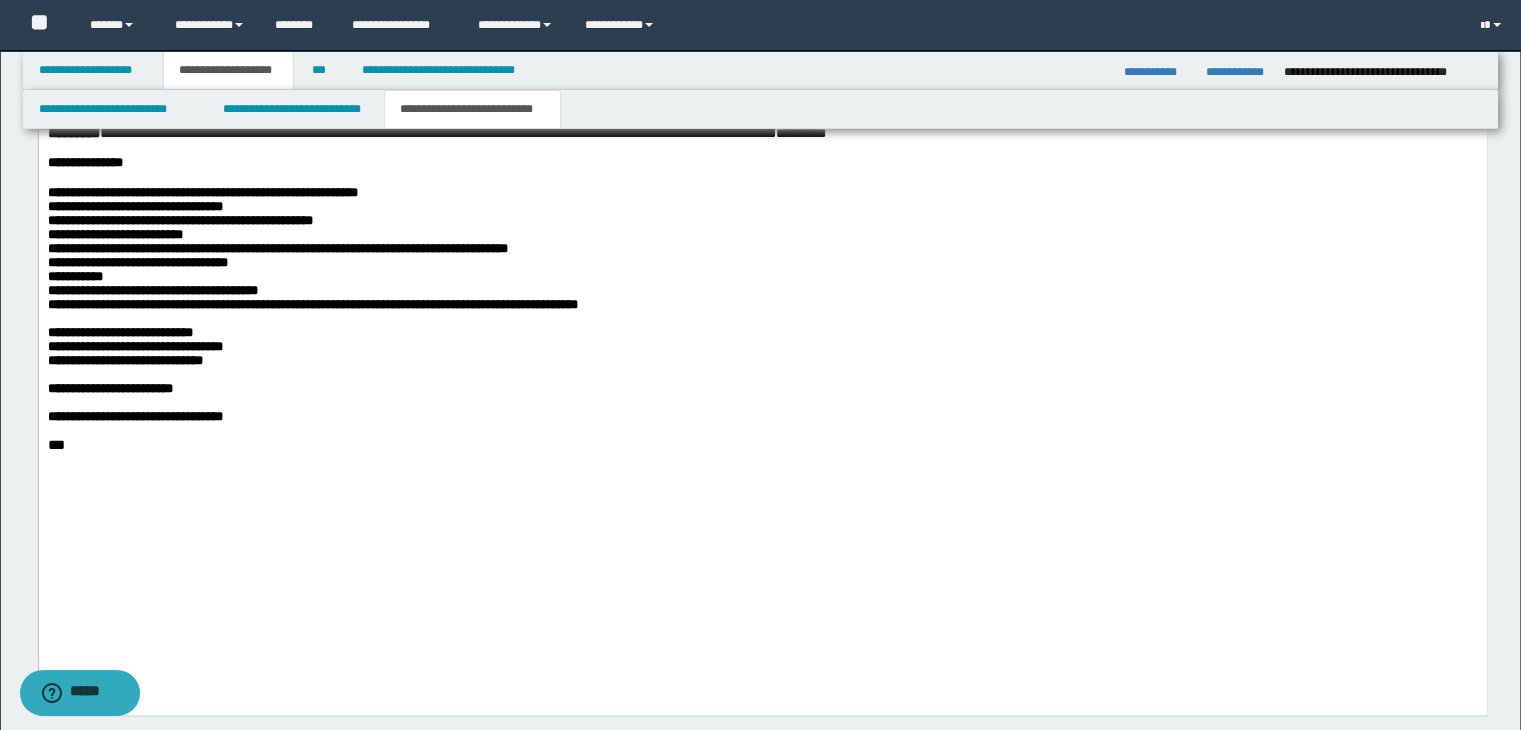 click on "**********" at bounding box center [762, 236] 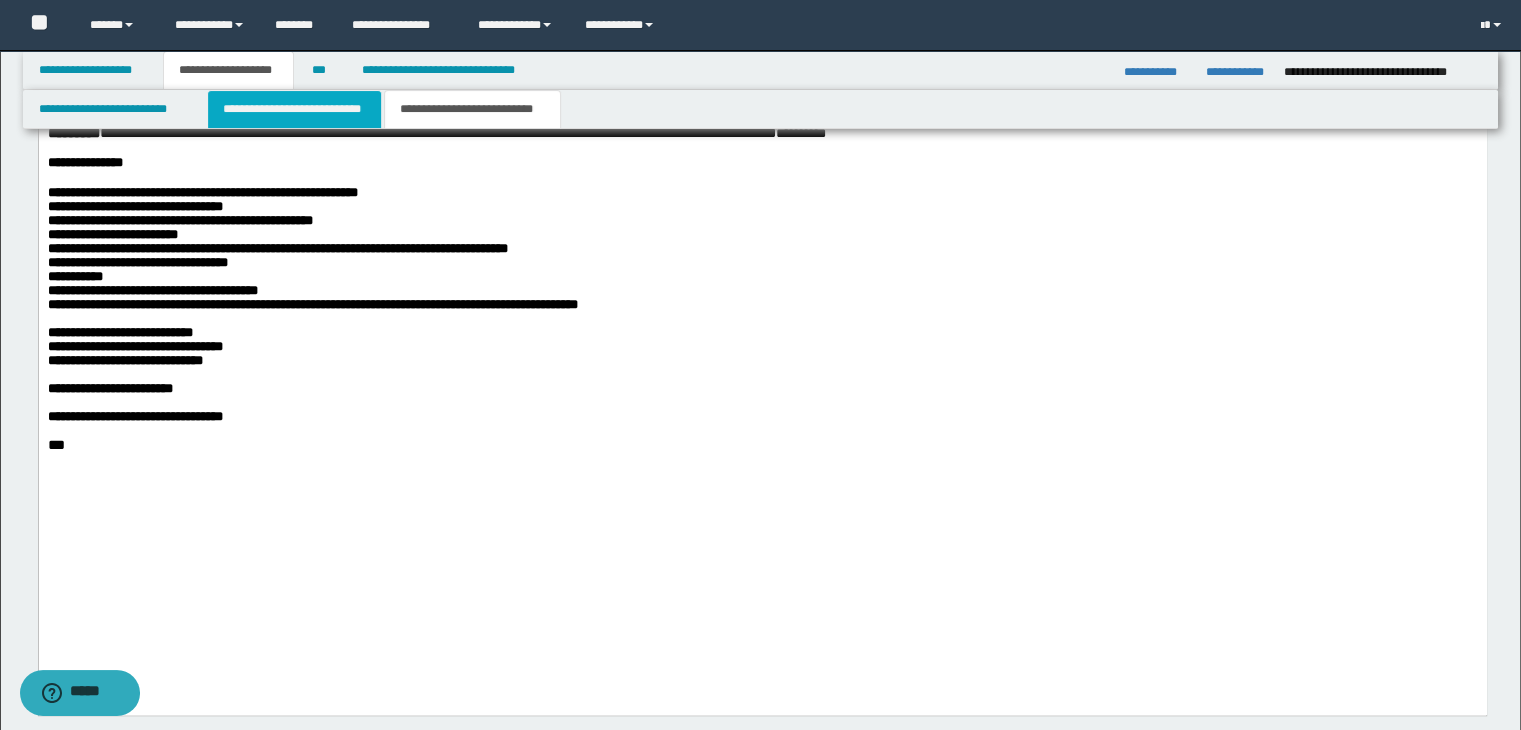 drag, startPoint x: 294, startPoint y: 126, endPoint x: 266, endPoint y: 1841, distance: 1715.2285 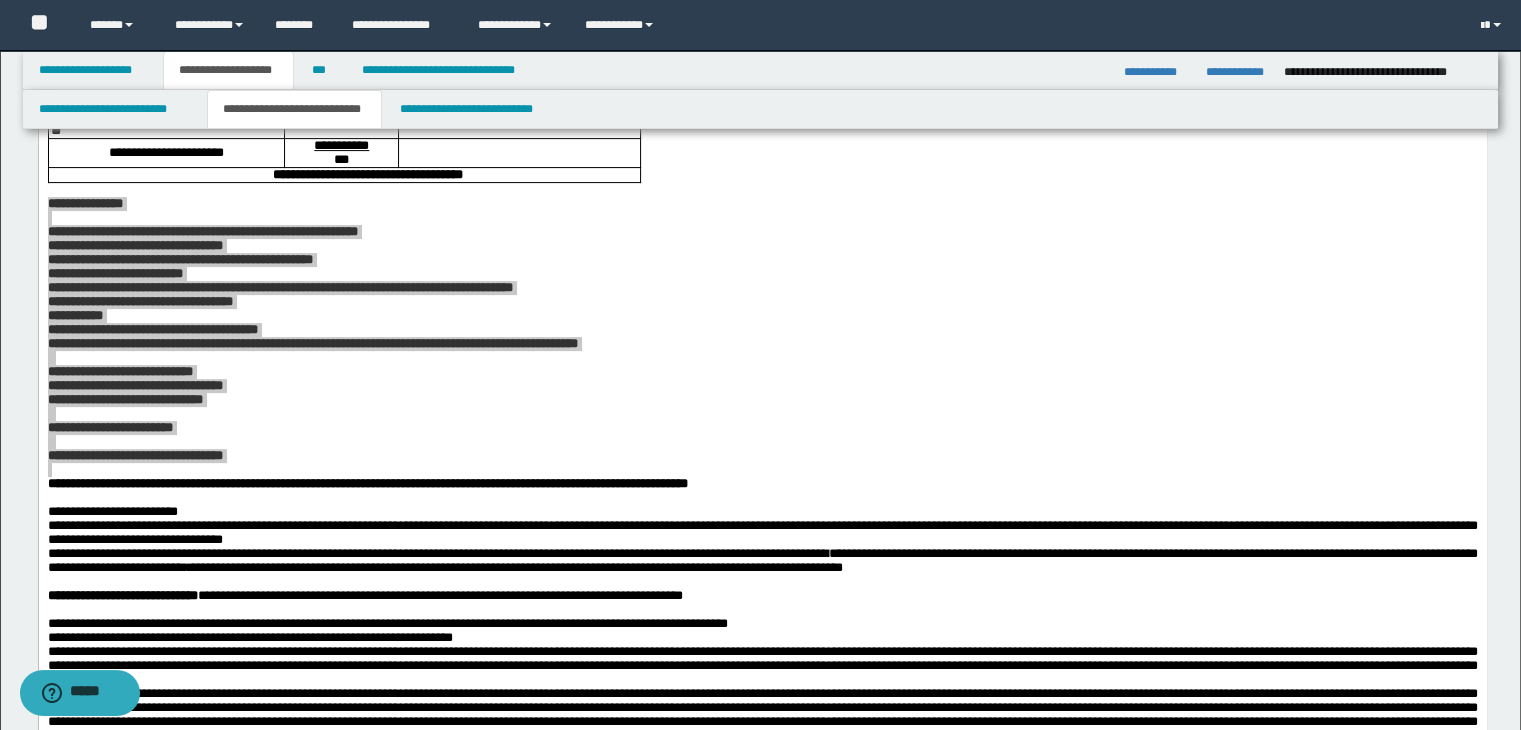 scroll, scrollTop: 500, scrollLeft: 0, axis: vertical 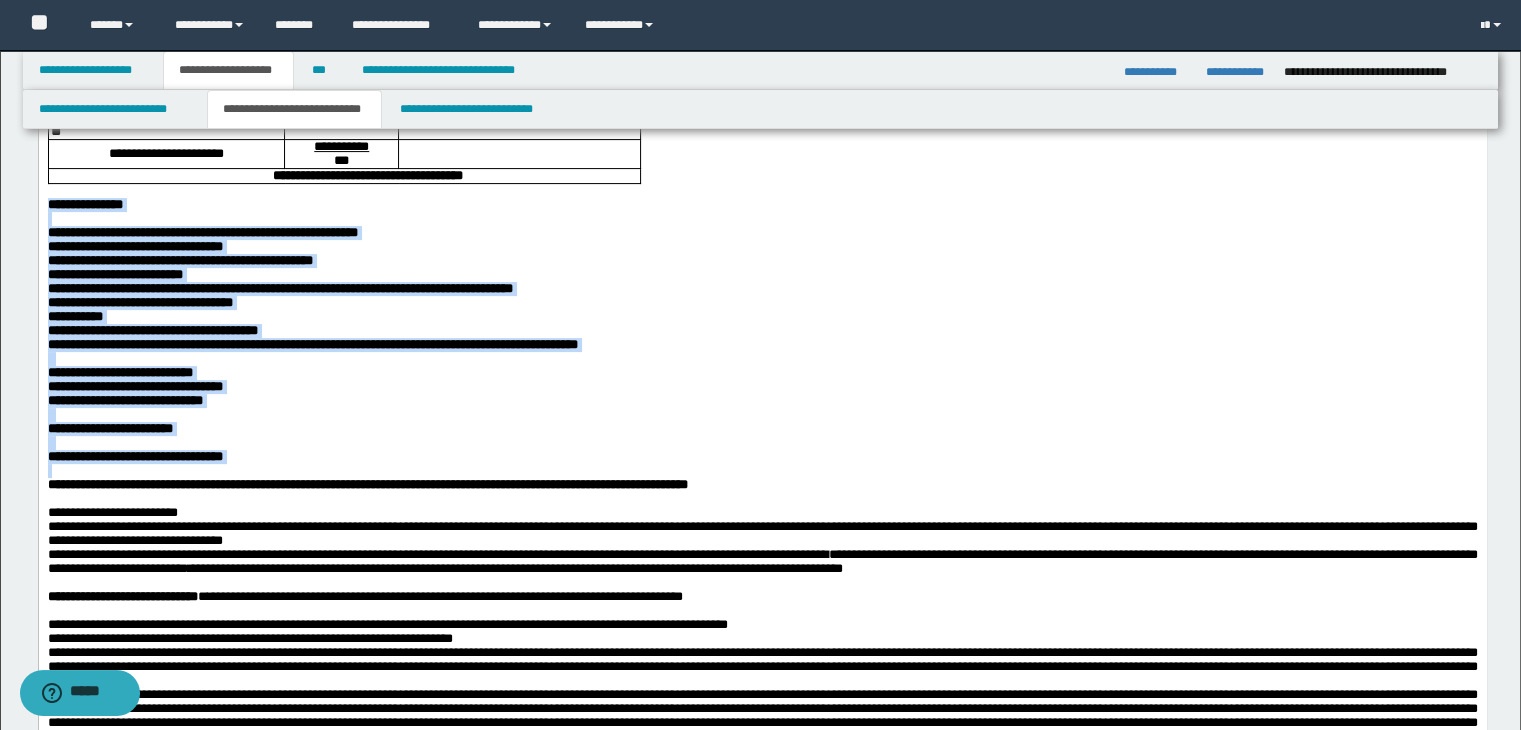click on "**********" at bounding box center (762, 401) 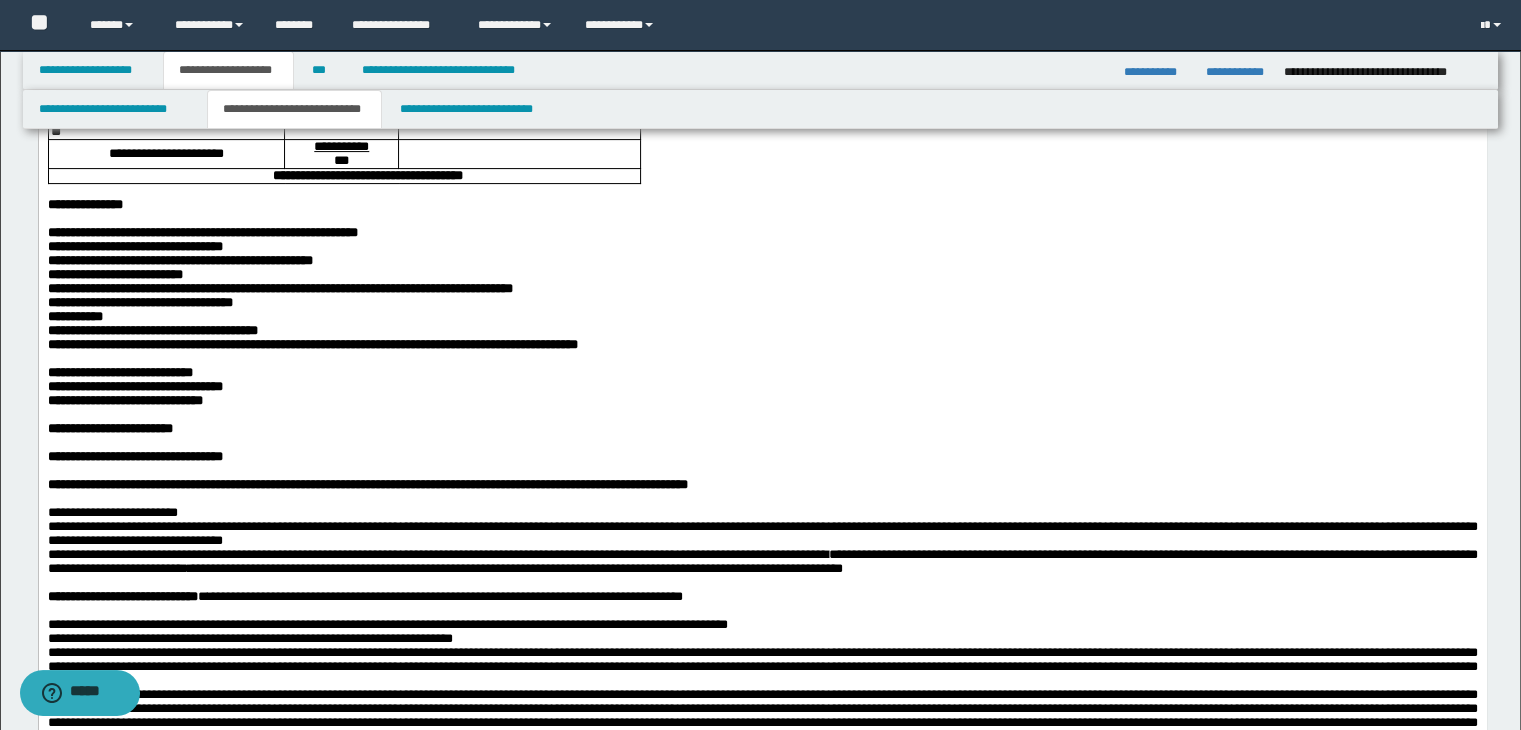 click on "**********" at bounding box center [762, 303] 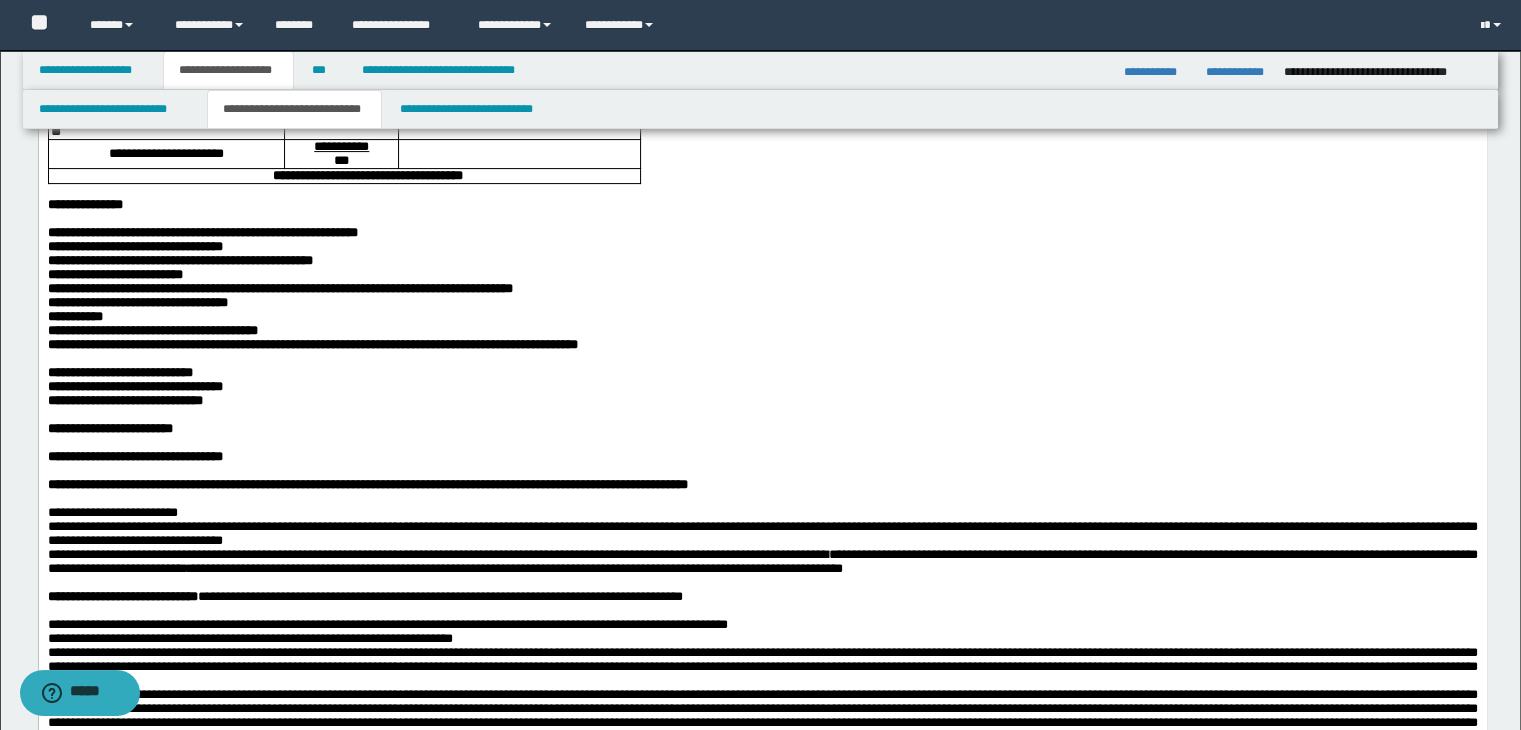 click on "**********" at bounding box center [279, 288] 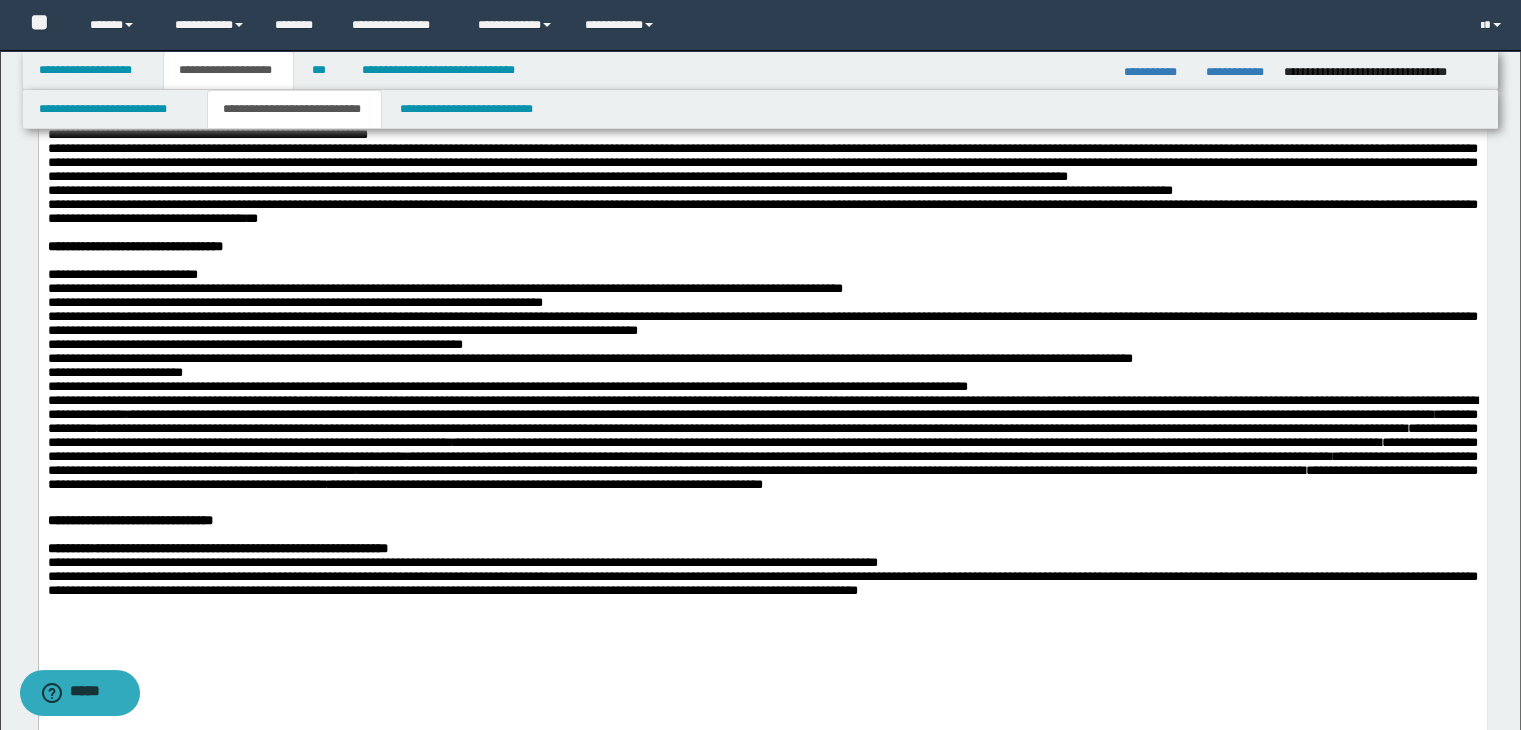 scroll, scrollTop: 1200, scrollLeft: 0, axis: vertical 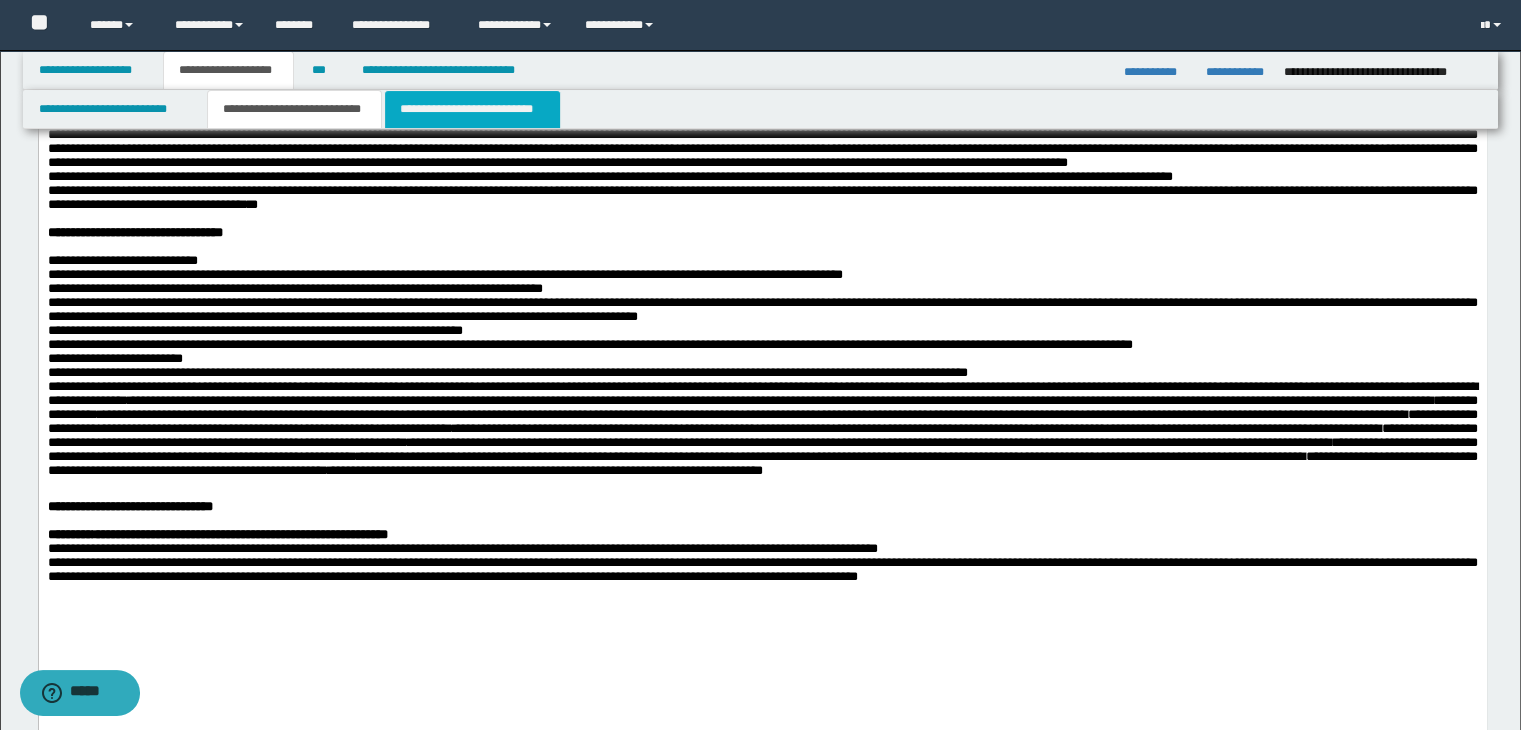 click on "**********" at bounding box center (472, 109) 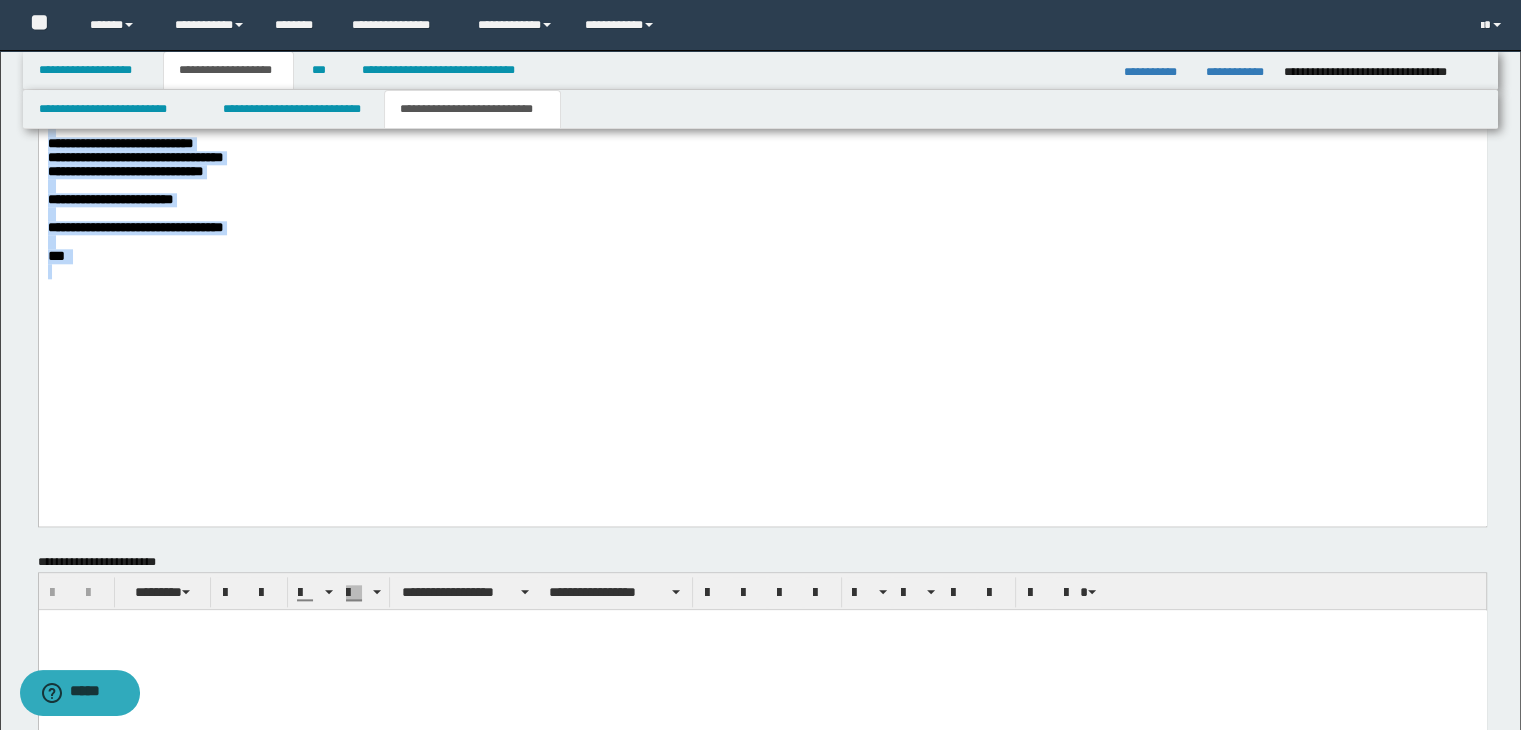 scroll, scrollTop: 2040, scrollLeft: 0, axis: vertical 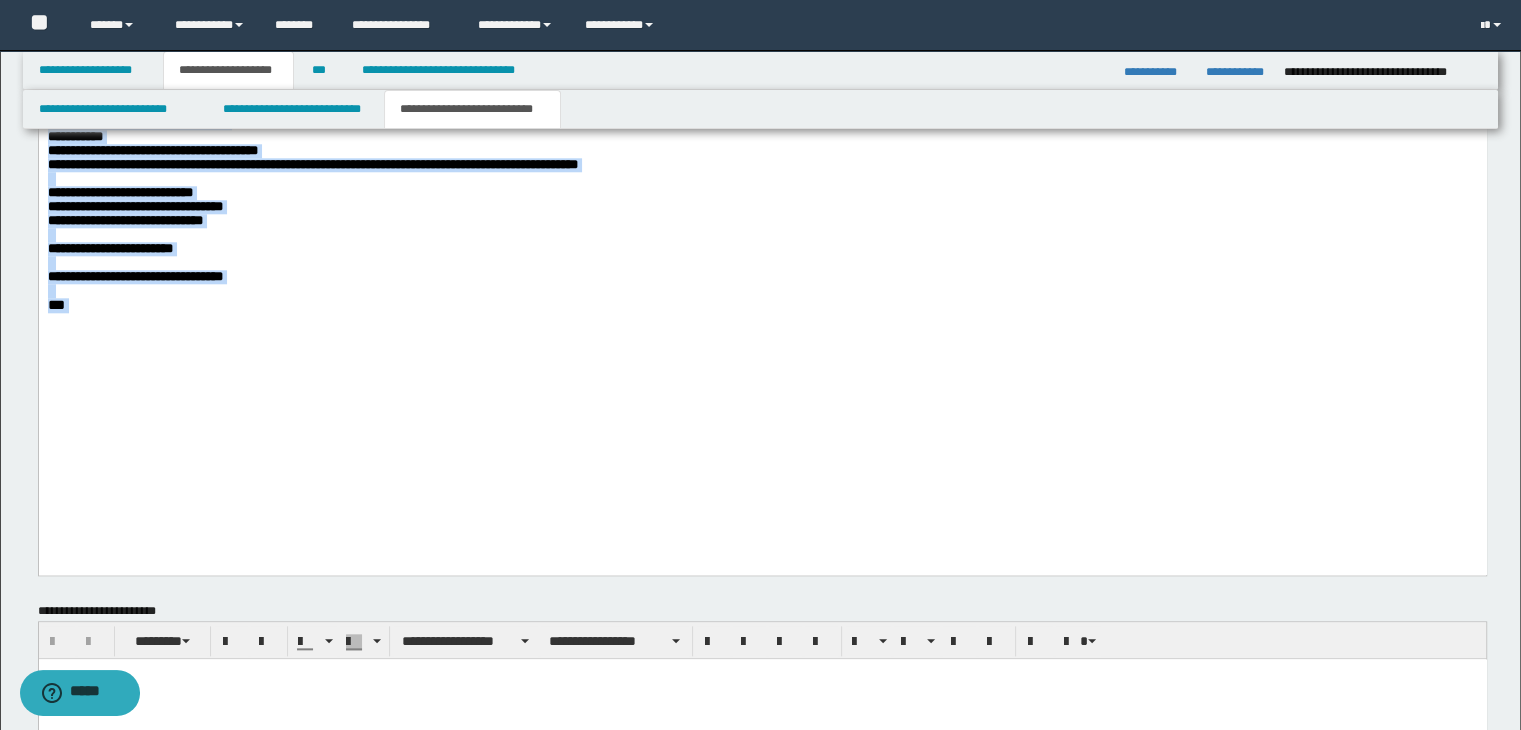 drag, startPoint x: 49, startPoint y: -472, endPoint x: 461, endPoint y: 450, distance: 1009.86536 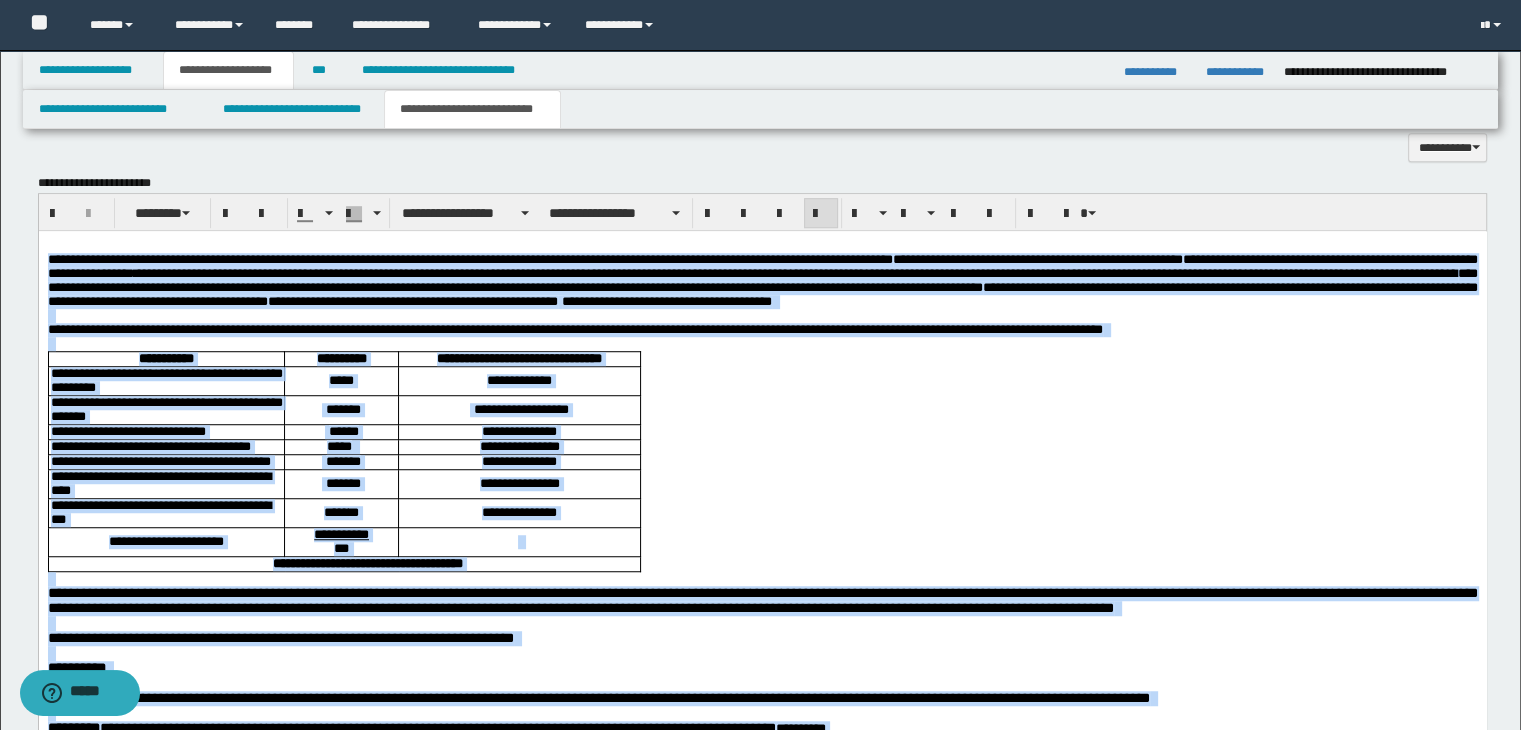 scroll, scrollTop: 1040, scrollLeft: 0, axis: vertical 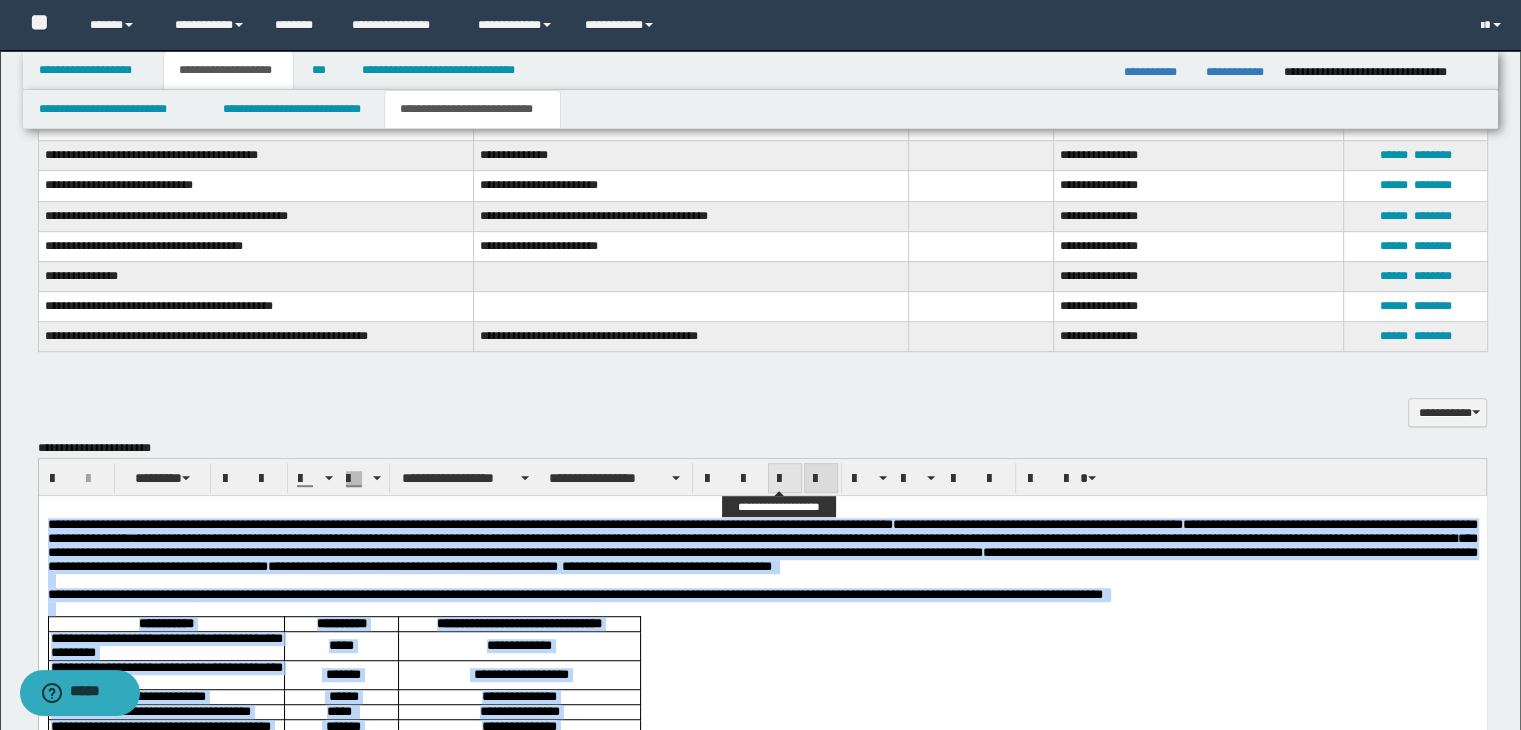 click at bounding box center [785, 478] 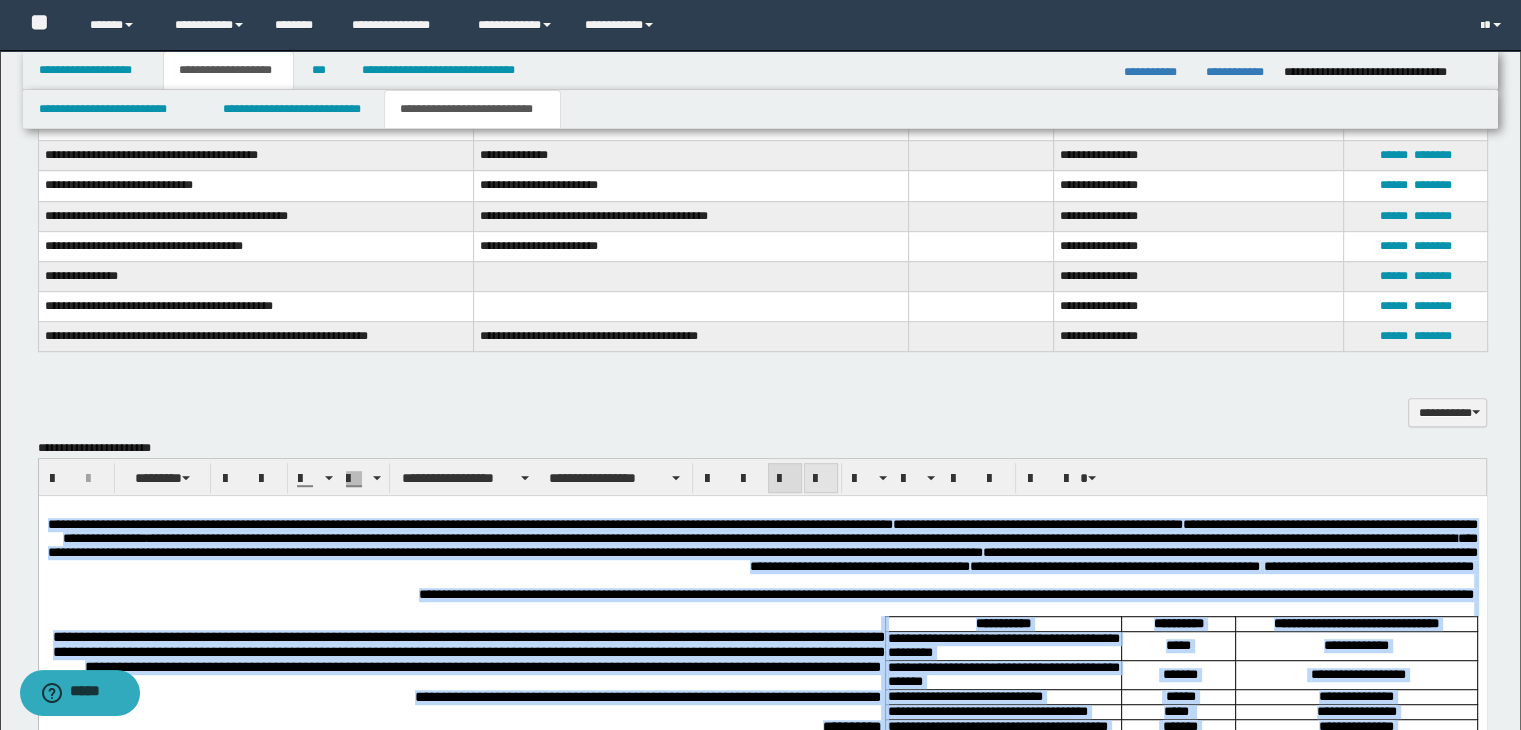 click at bounding box center (821, 479) 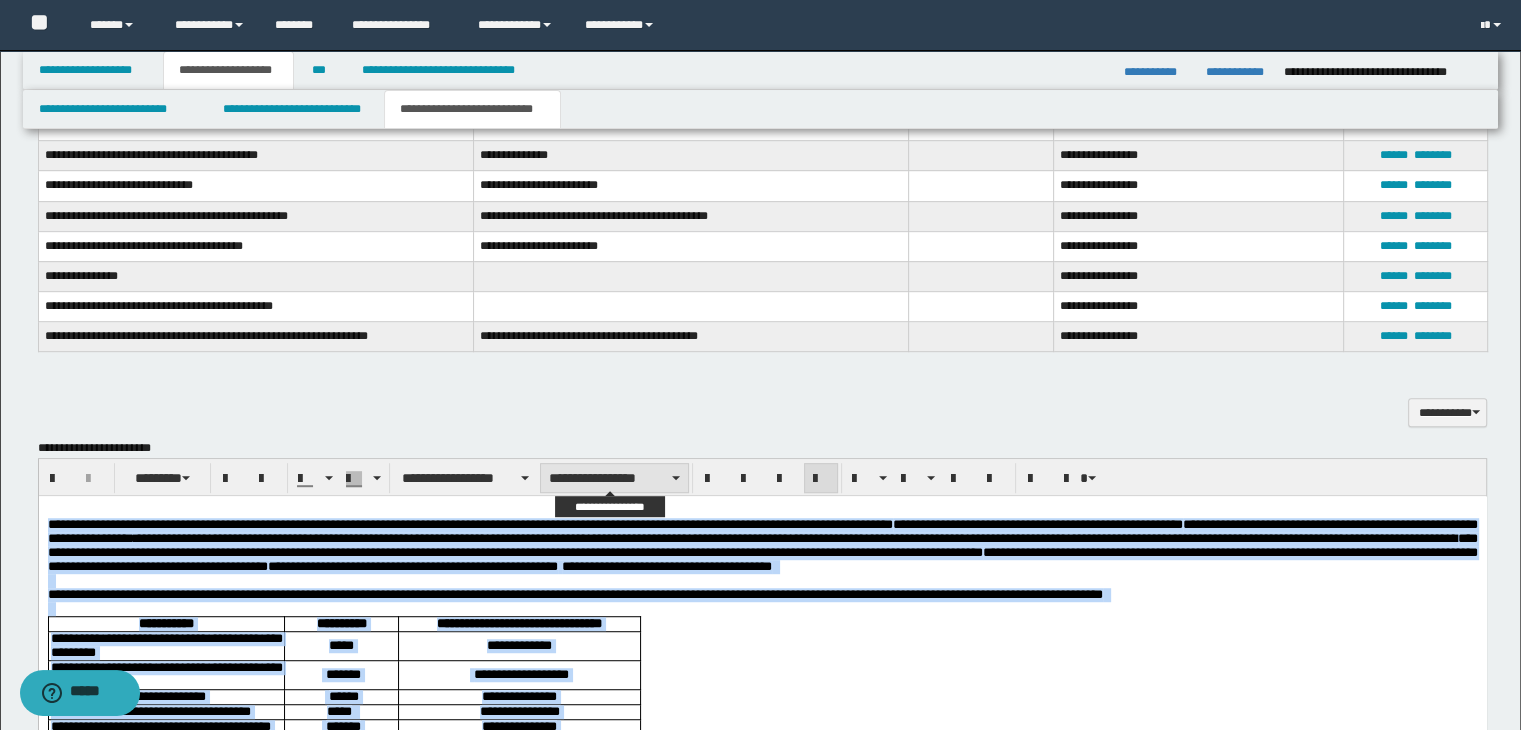click on "**********" at bounding box center [614, 478] 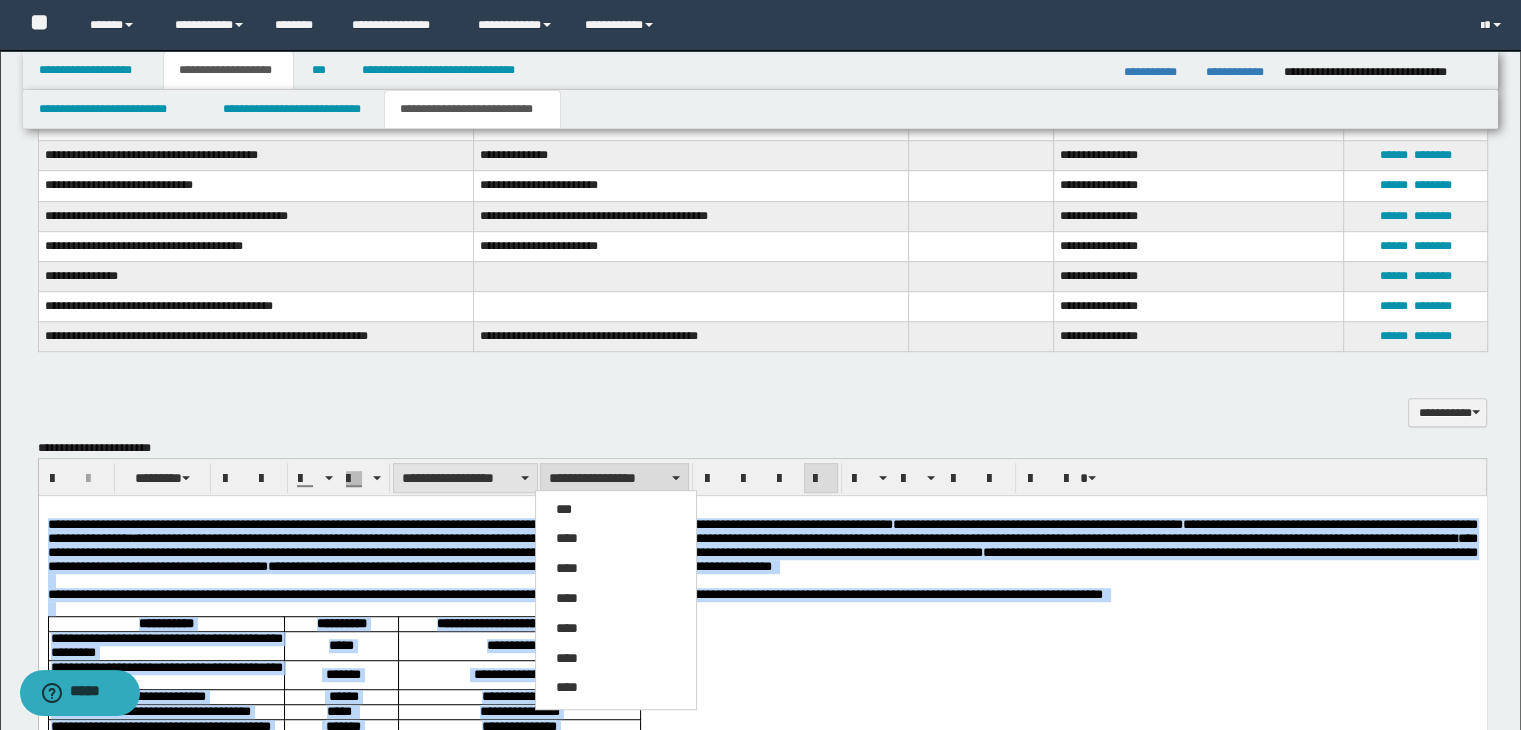 click on "**********" at bounding box center (465, 478) 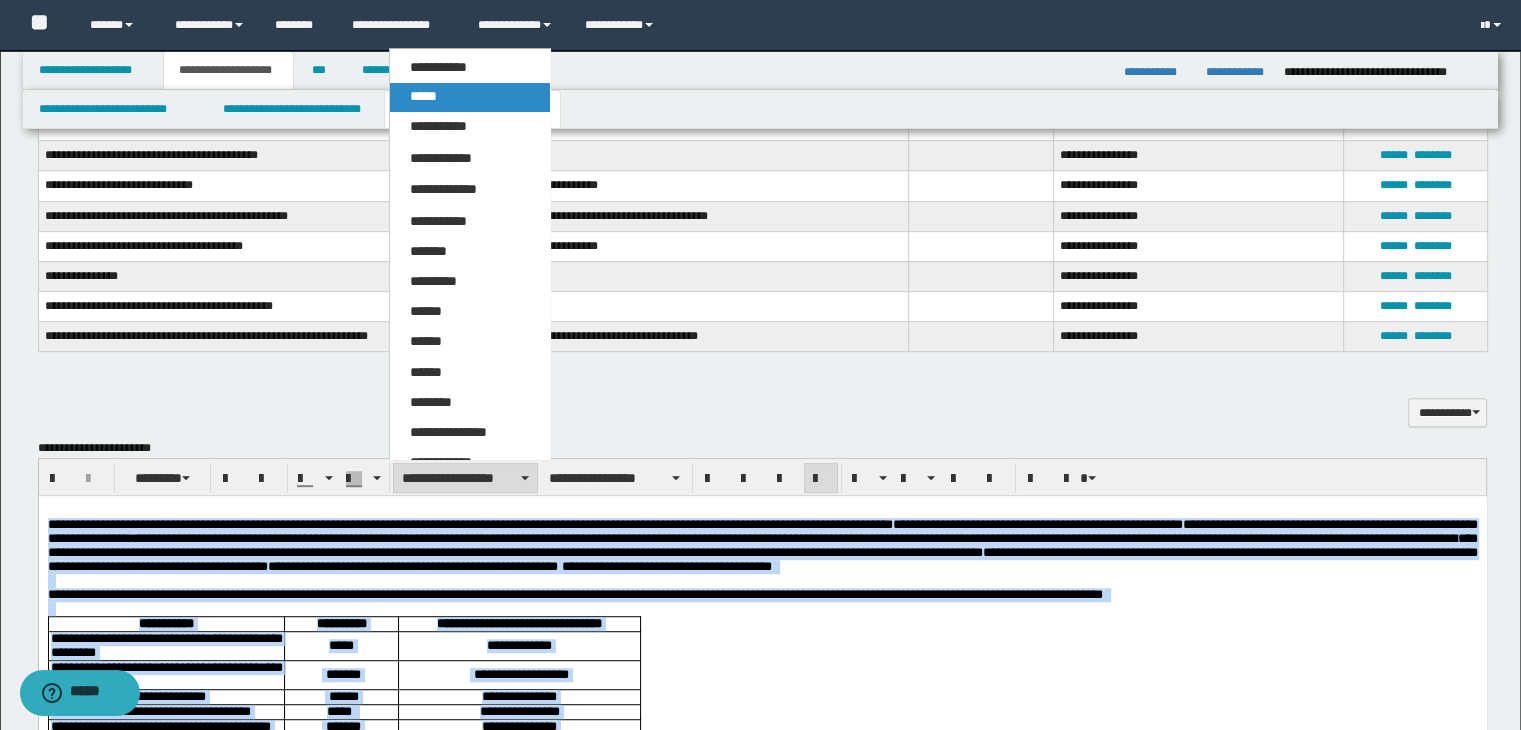 click on "*****" at bounding box center [470, 97] 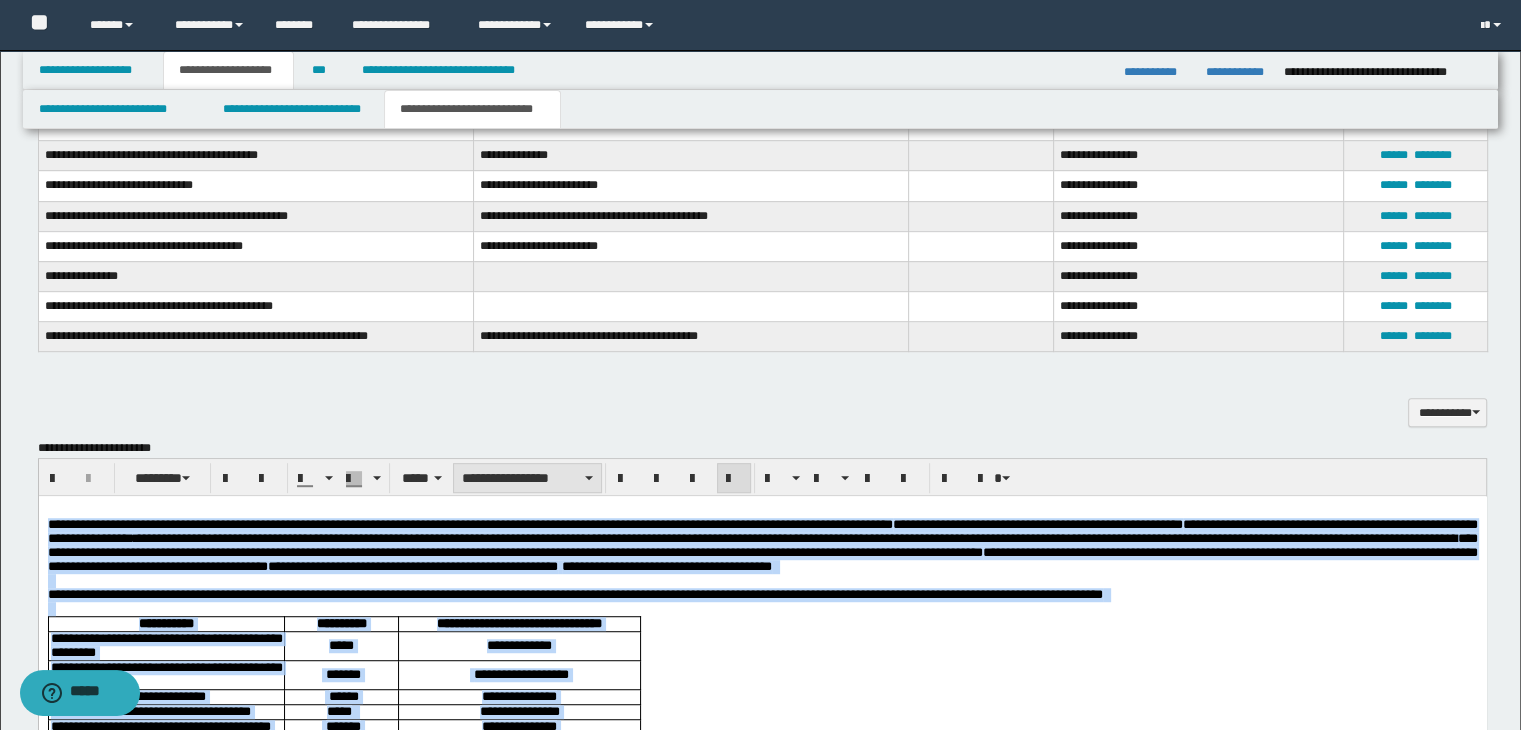 click on "**********" at bounding box center [527, 478] 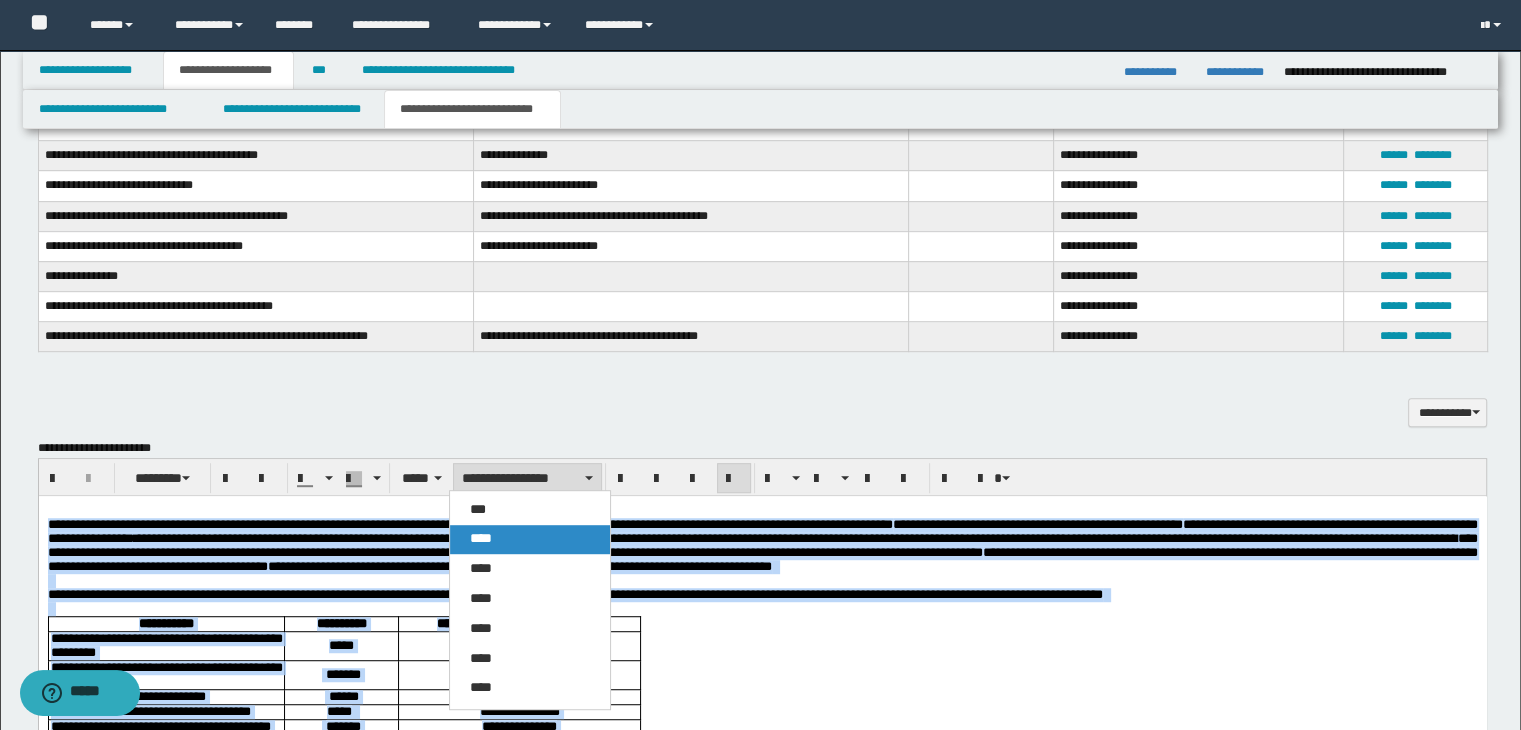 click on "****" at bounding box center [530, 539] 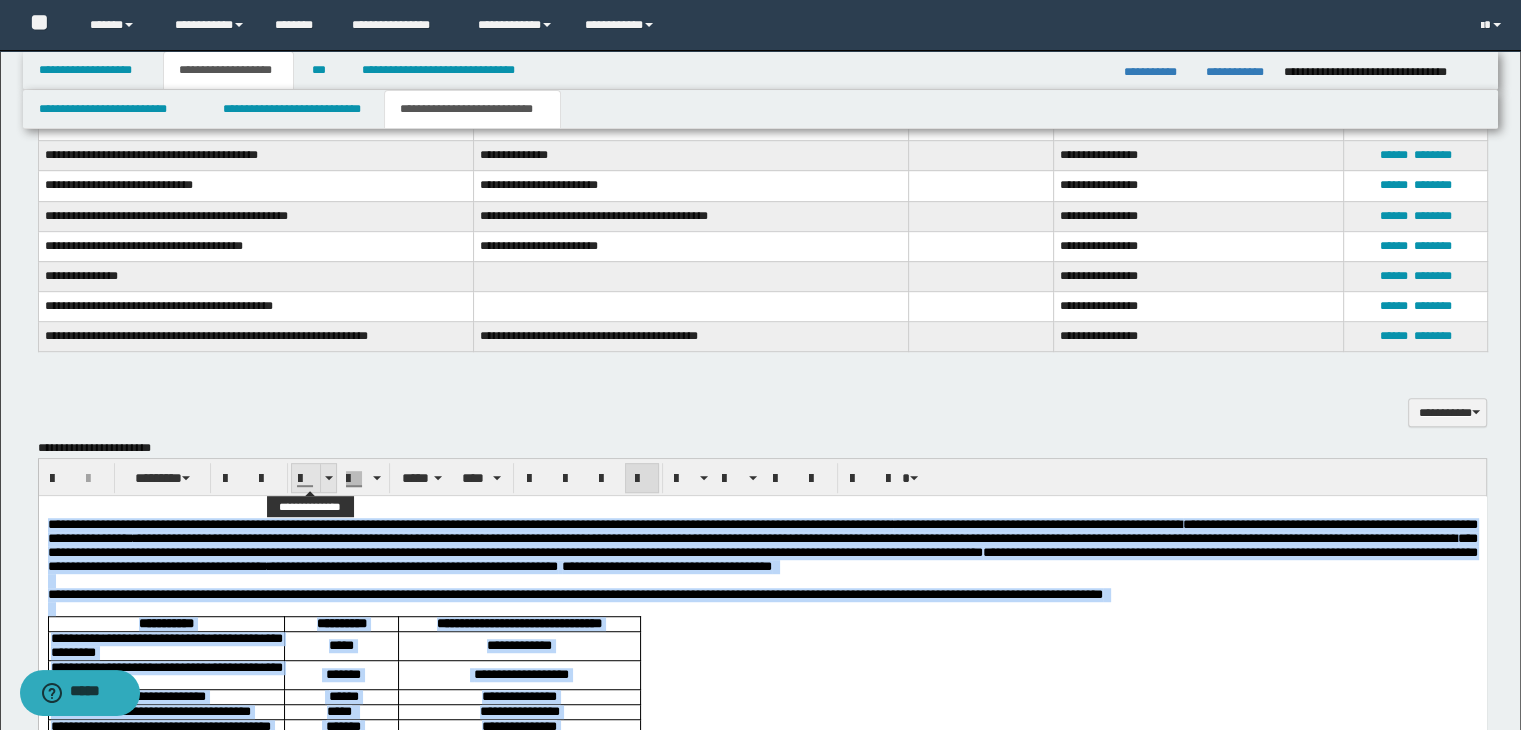 click at bounding box center (329, 478) 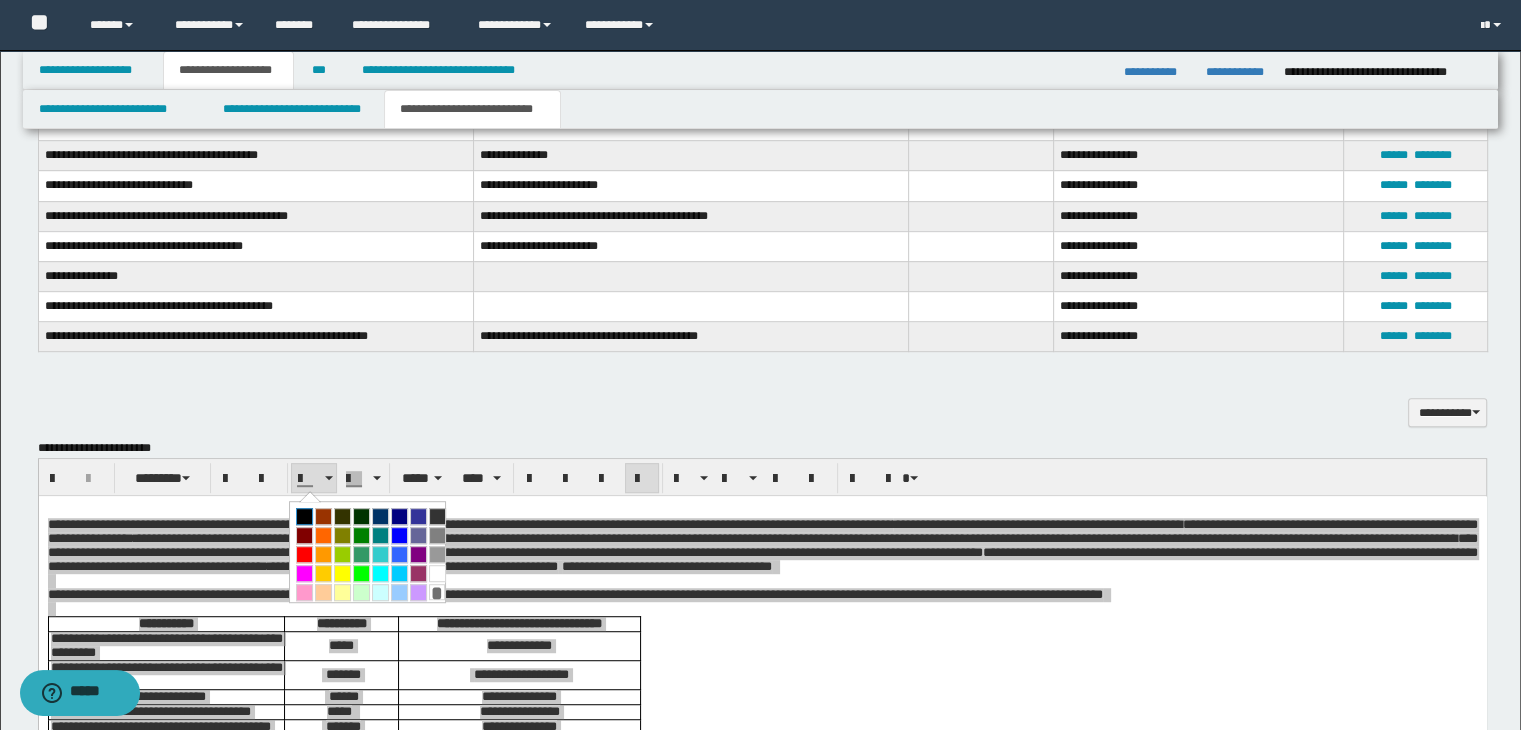click at bounding box center [304, 516] 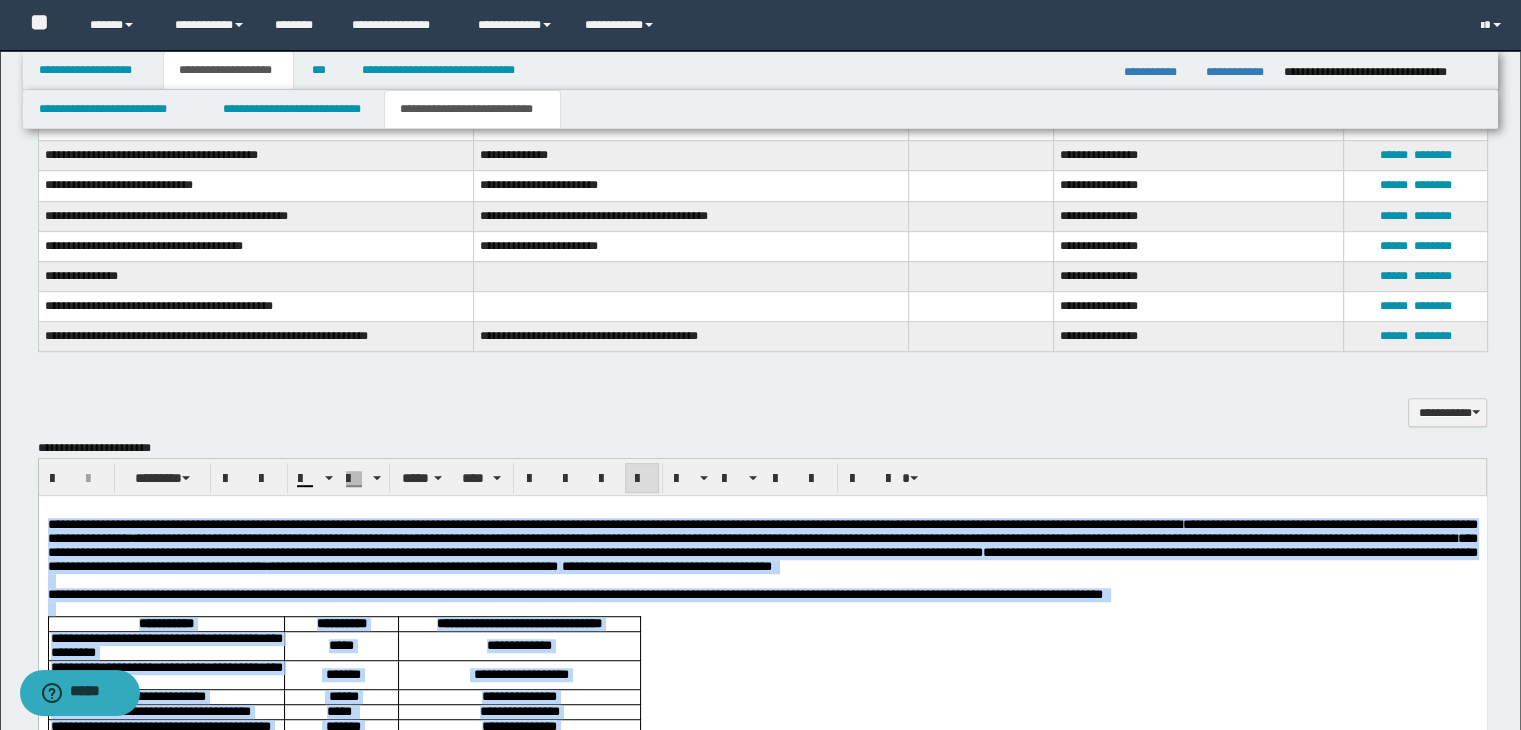 click on "**********" at bounding box center (762, 935) 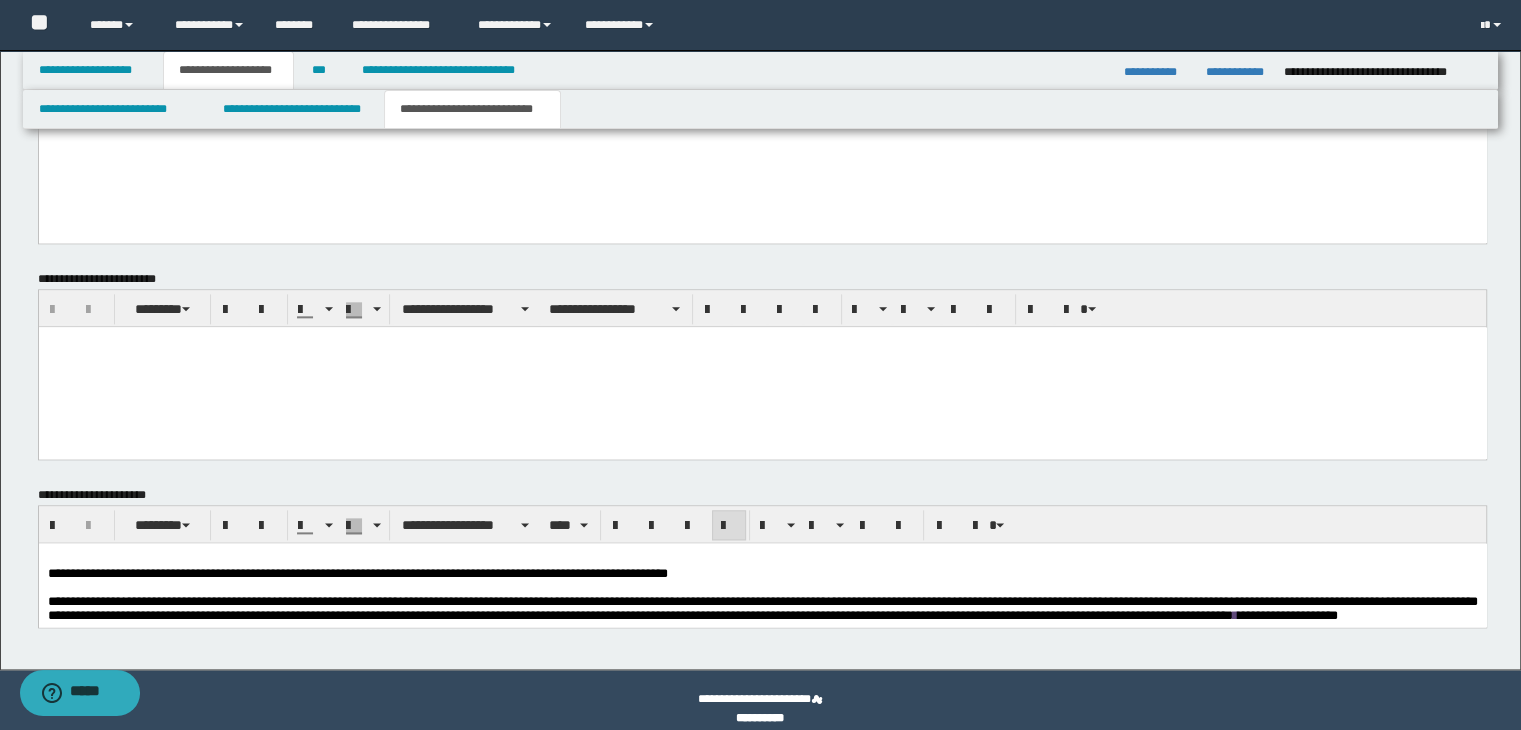 scroll, scrollTop: 2381, scrollLeft: 0, axis: vertical 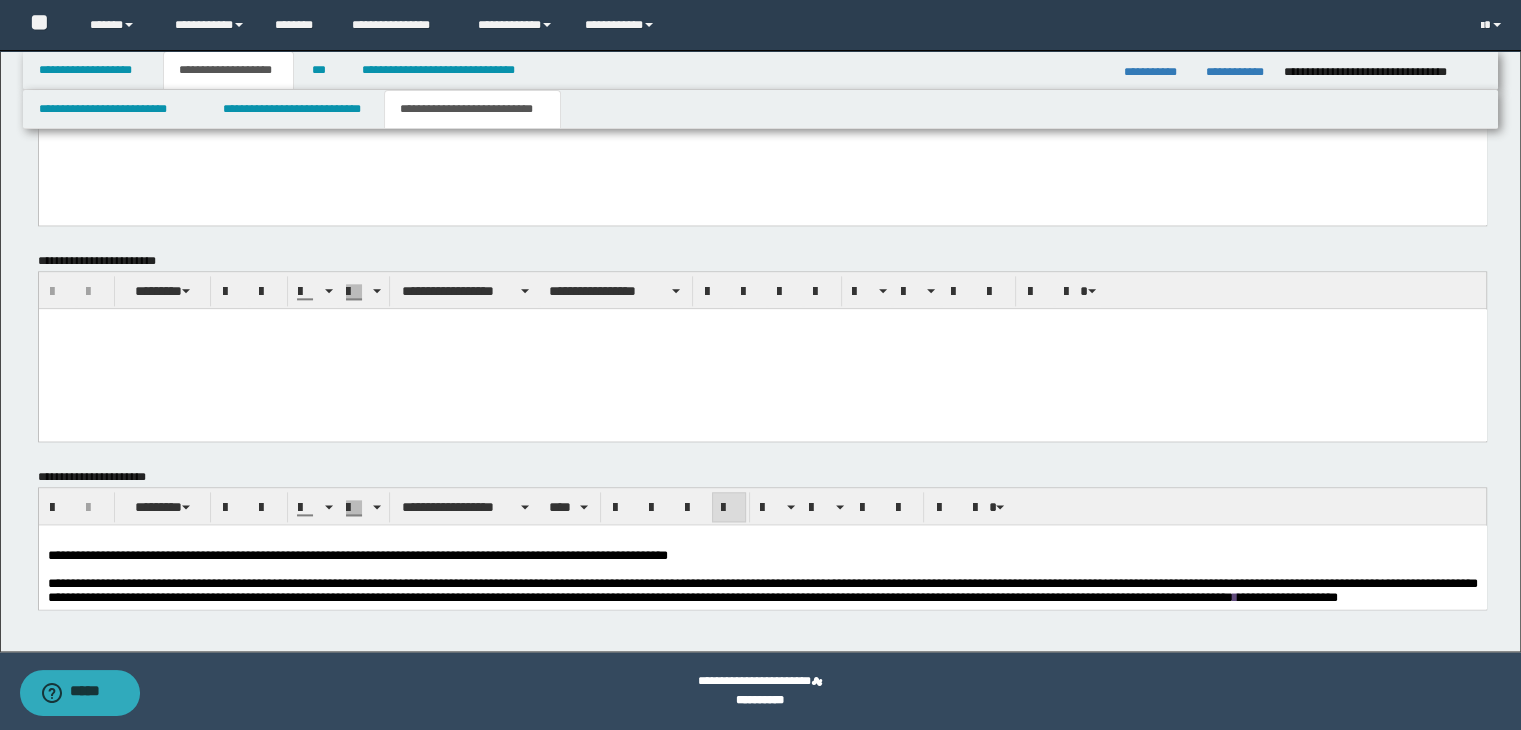 click on "**********" at bounding box center (357, 555) 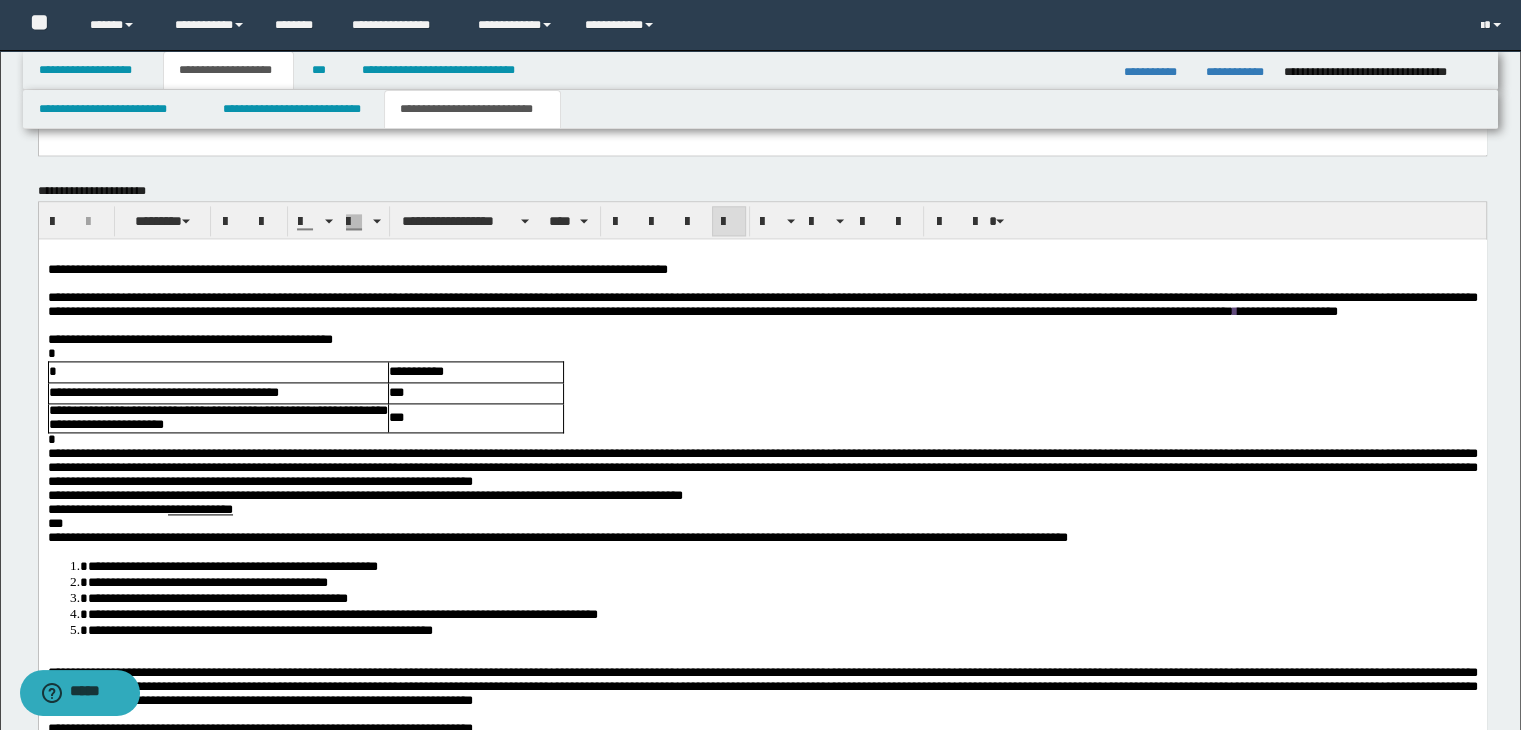 scroll, scrollTop: 2681, scrollLeft: 0, axis: vertical 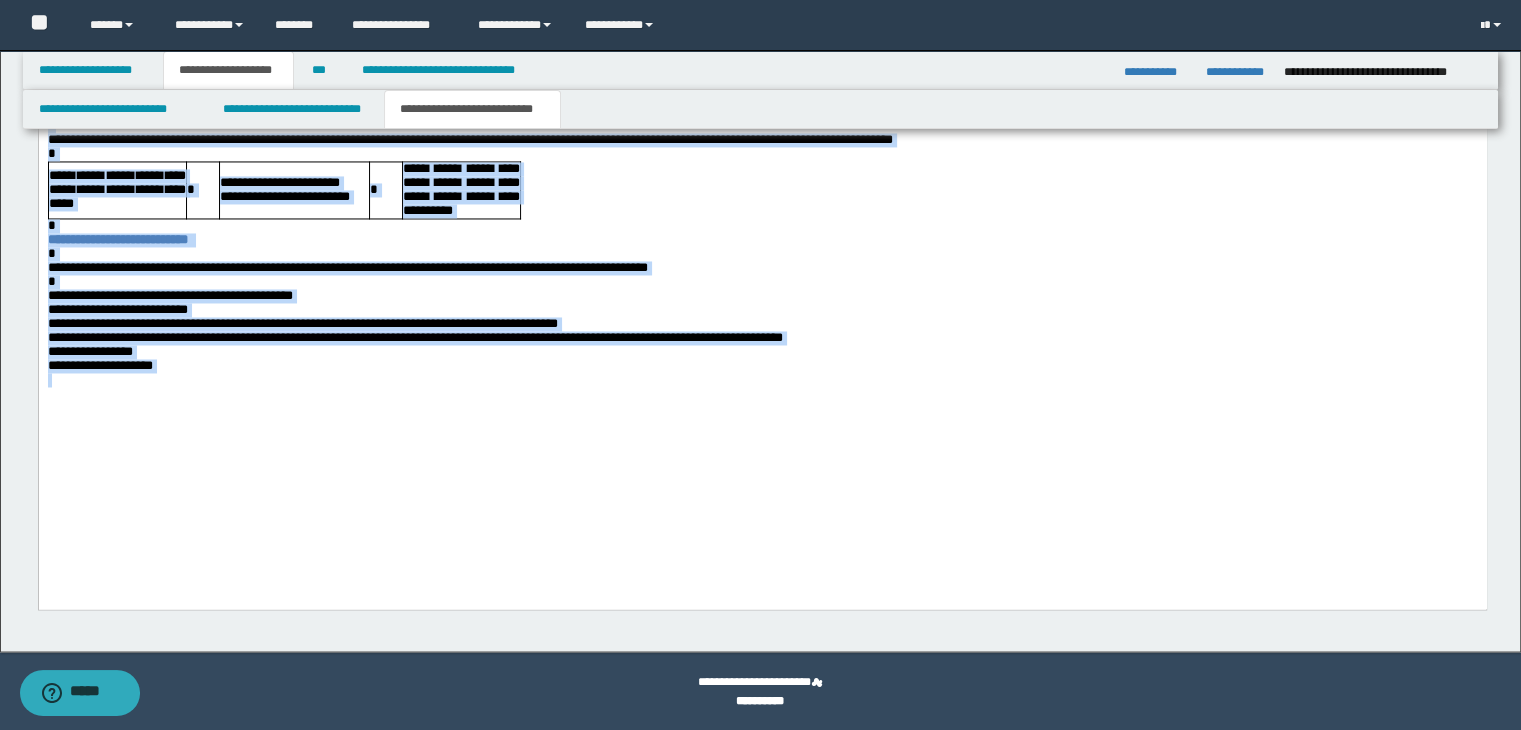 drag, startPoint x: 47, startPoint y: -347, endPoint x: 391, endPoint y: 540, distance: 951.37006 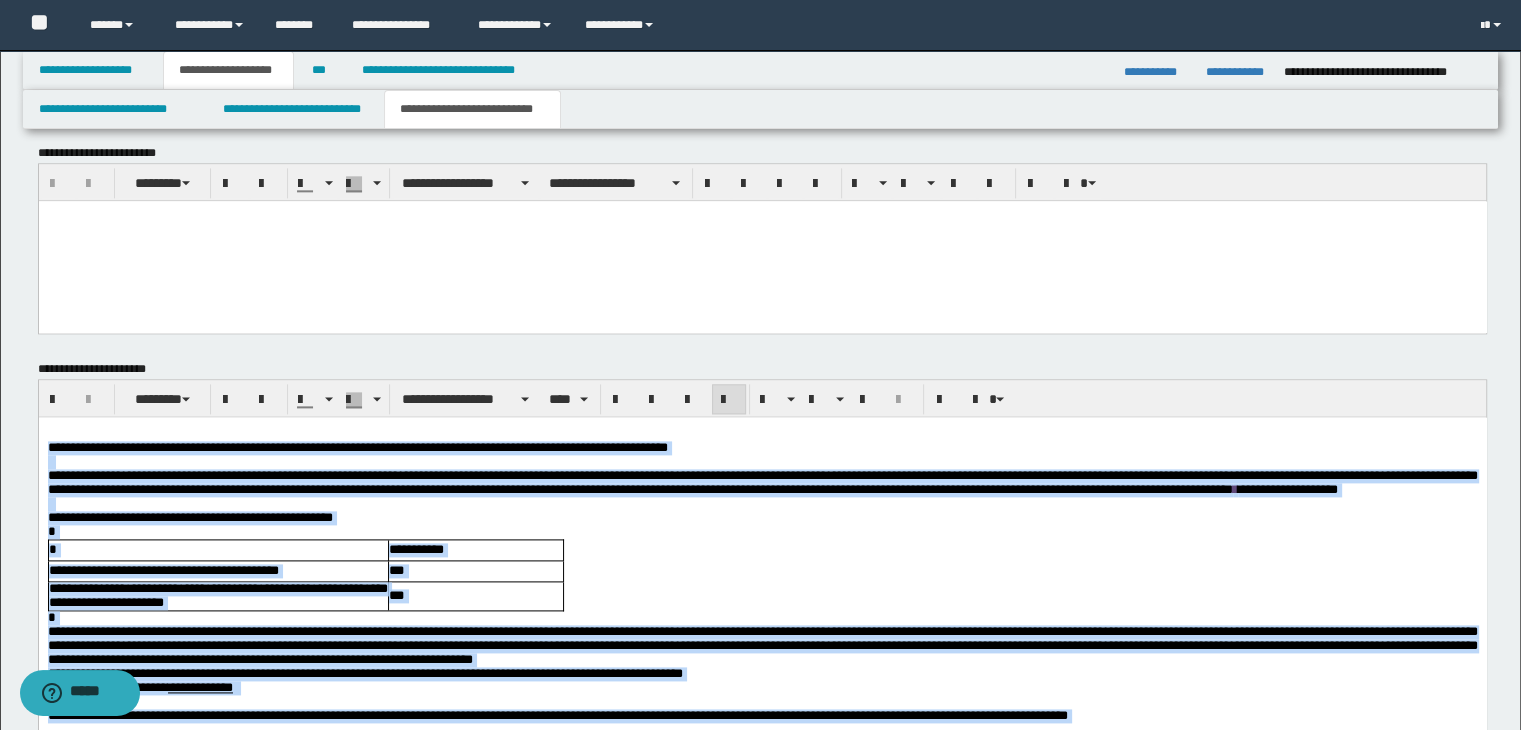 scroll, scrollTop: 2384, scrollLeft: 0, axis: vertical 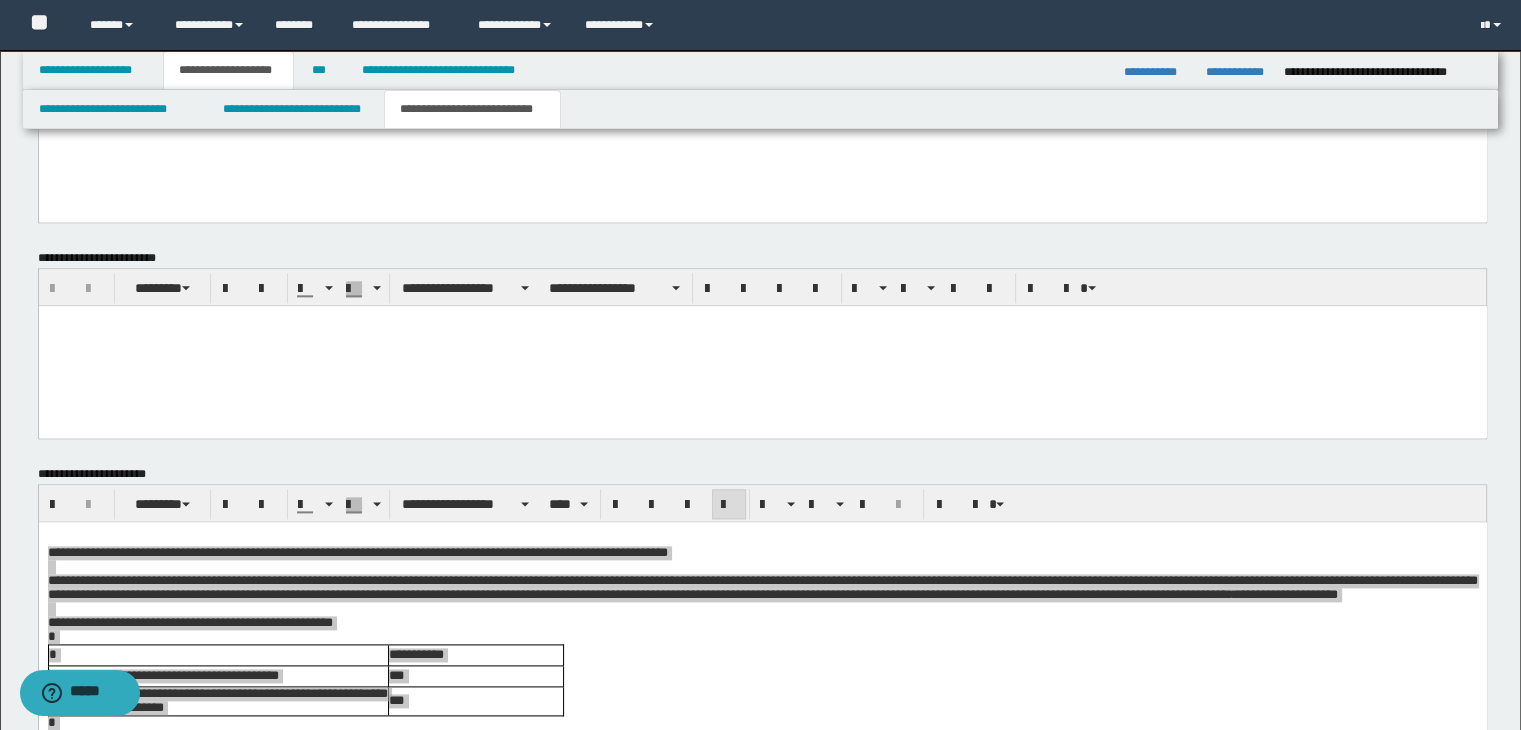 click at bounding box center [675, 504] 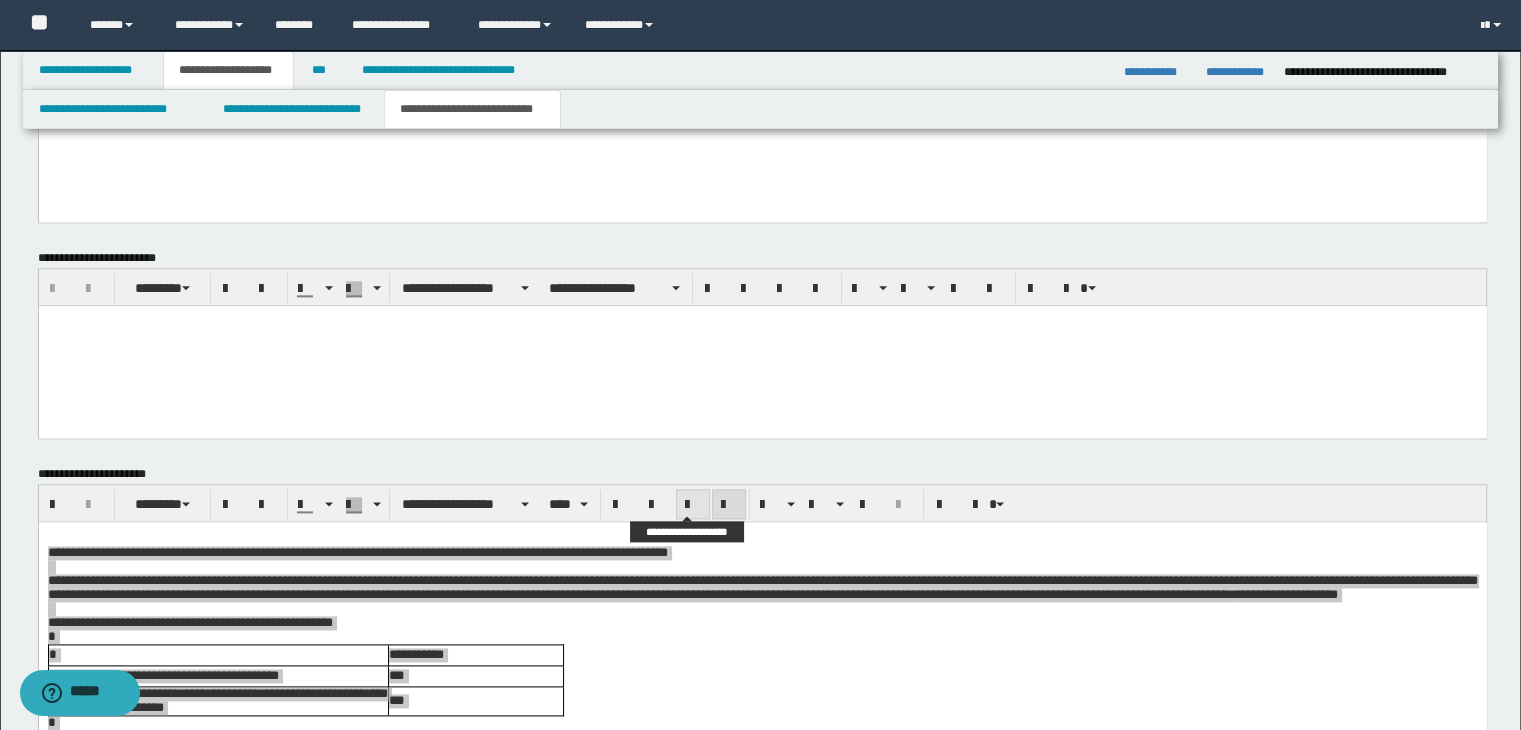 click at bounding box center [693, 505] 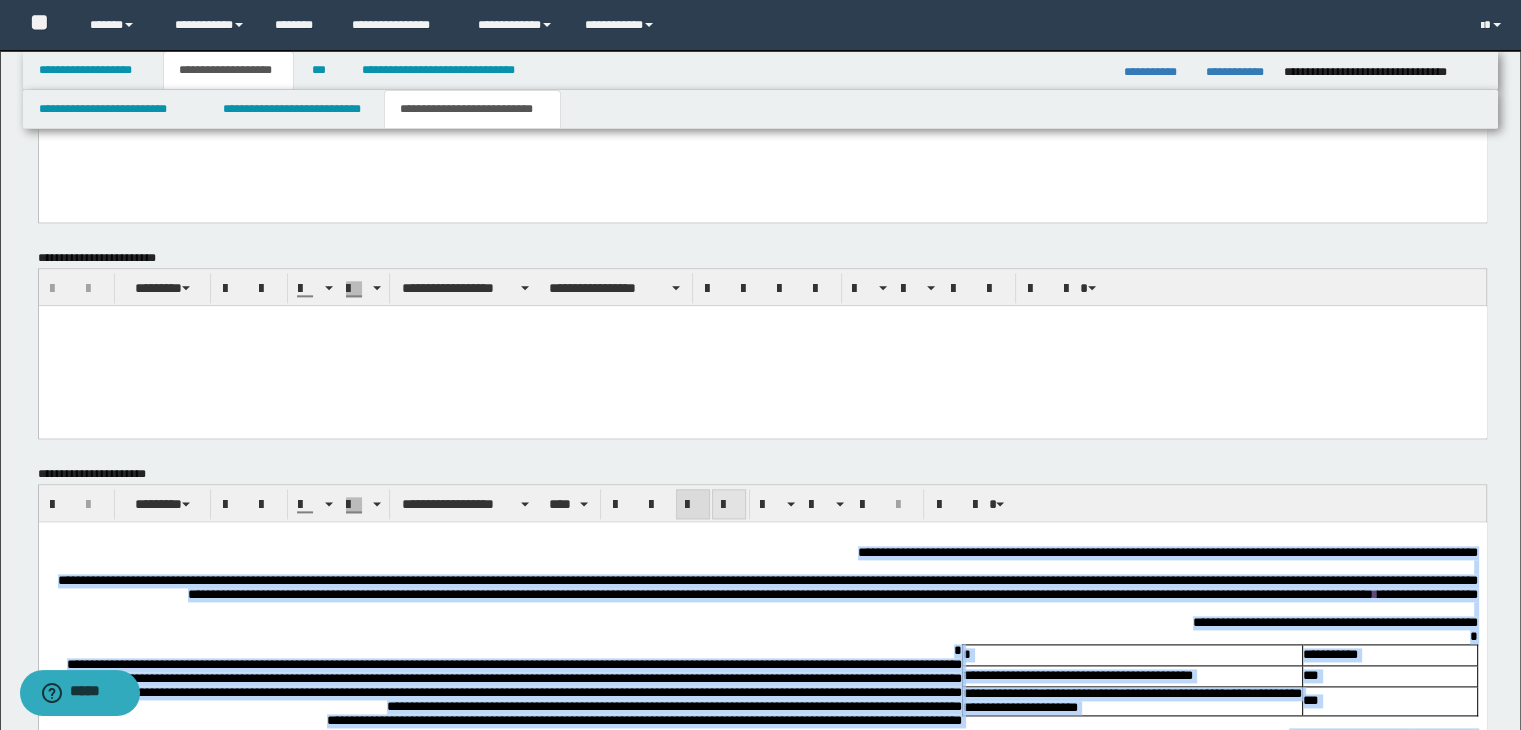 click at bounding box center (729, 505) 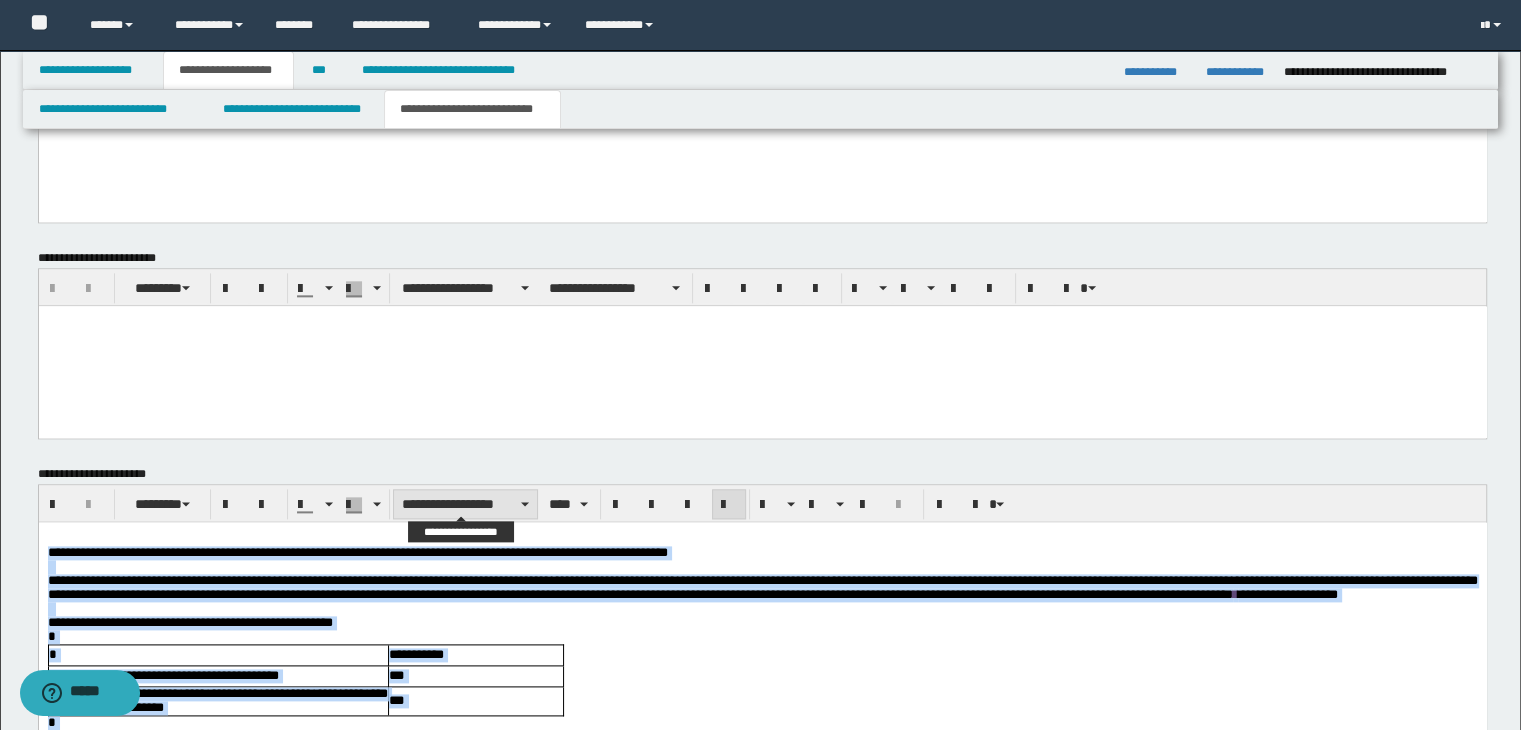 click on "**********" at bounding box center [465, 504] 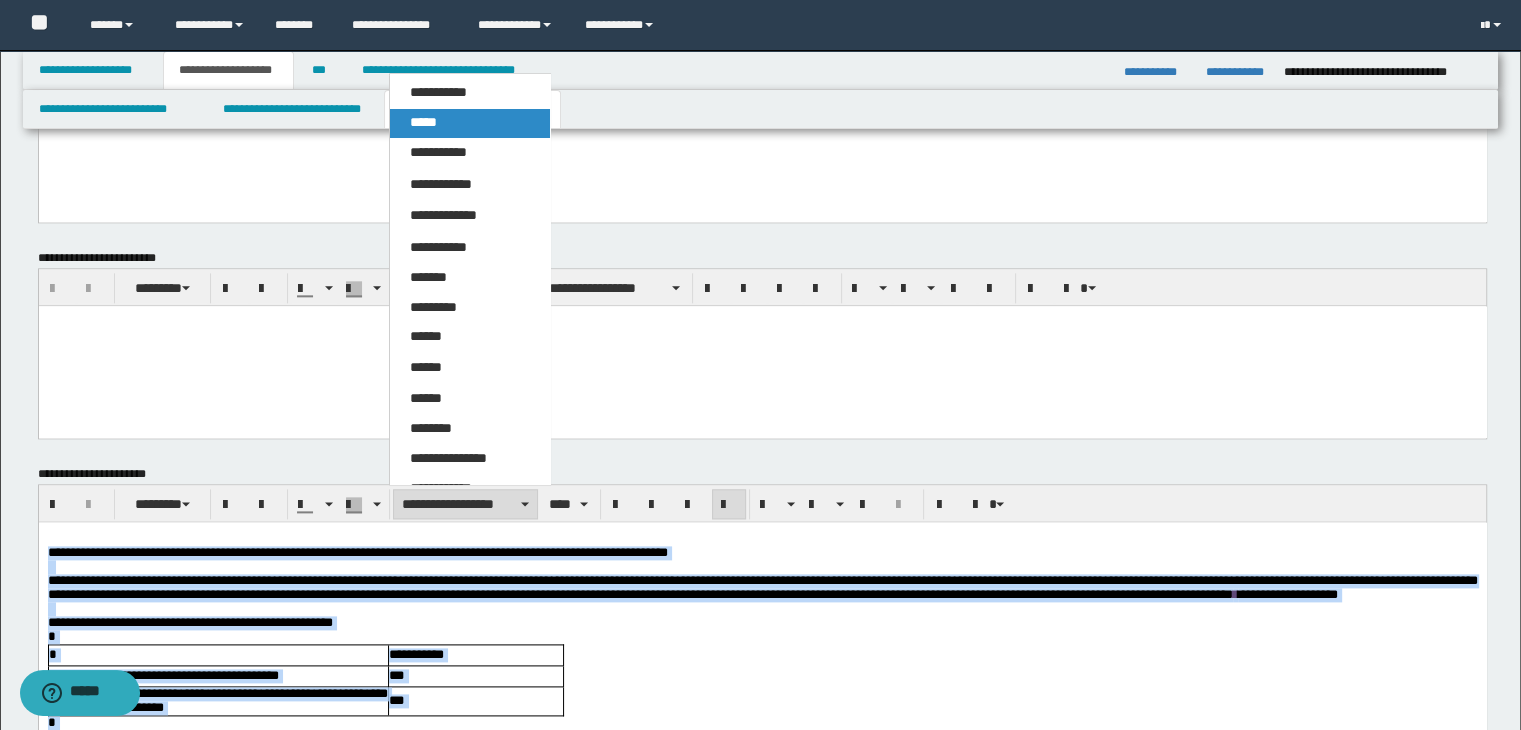 click on "*****" at bounding box center [470, 123] 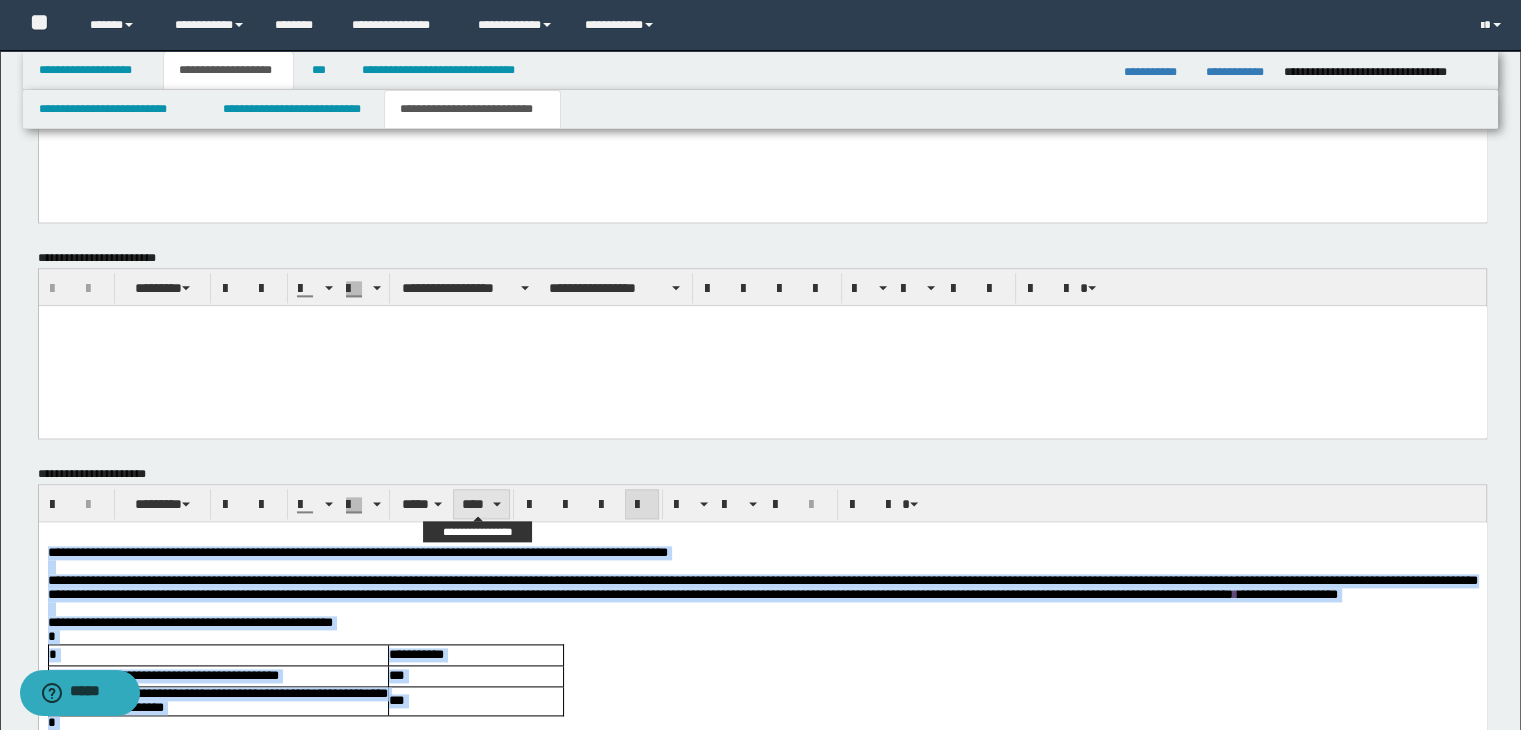 click on "****" at bounding box center (481, 504) 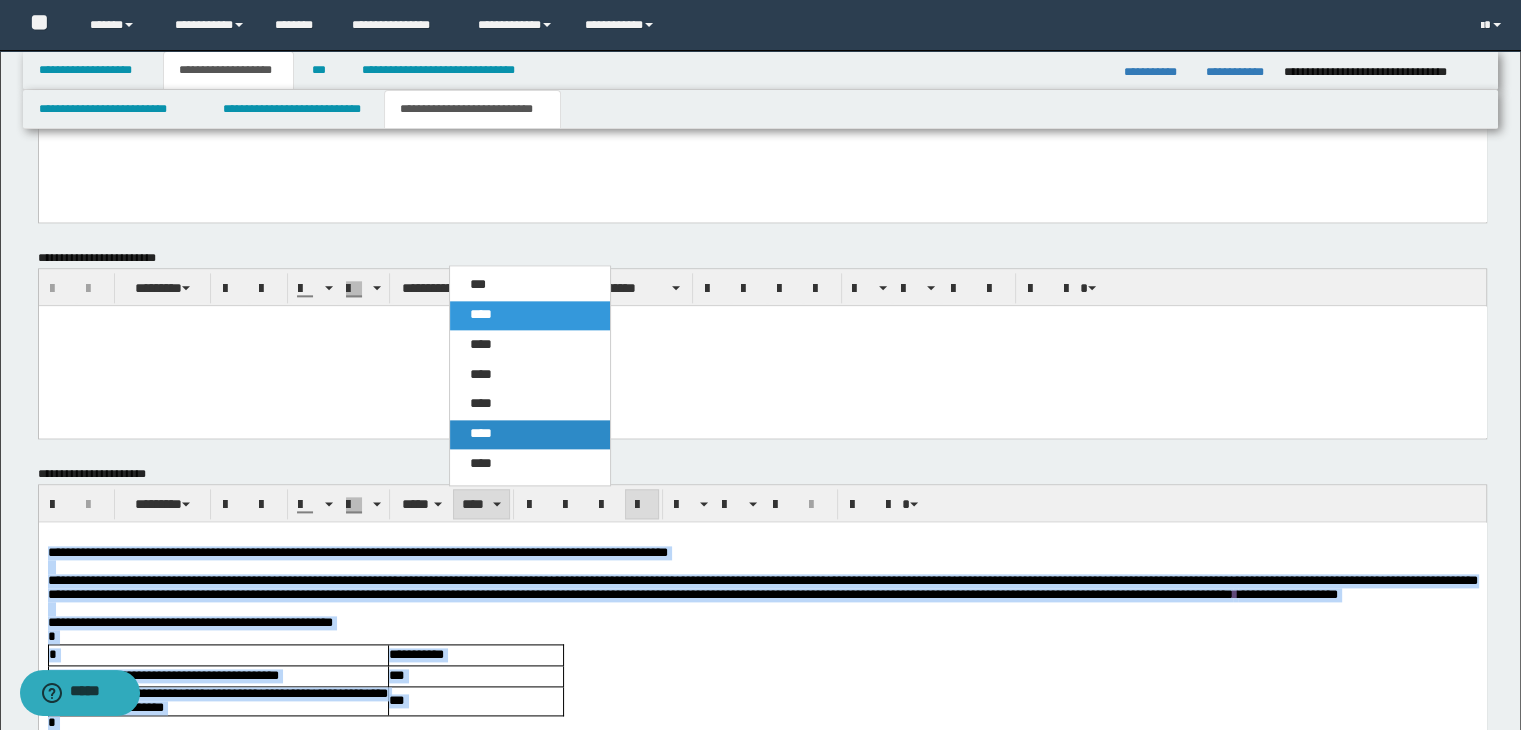 drag, startPoint x: 487, startPoint y: 421, endPoint x: 452, endPoint y: 98, distance: 324.89075 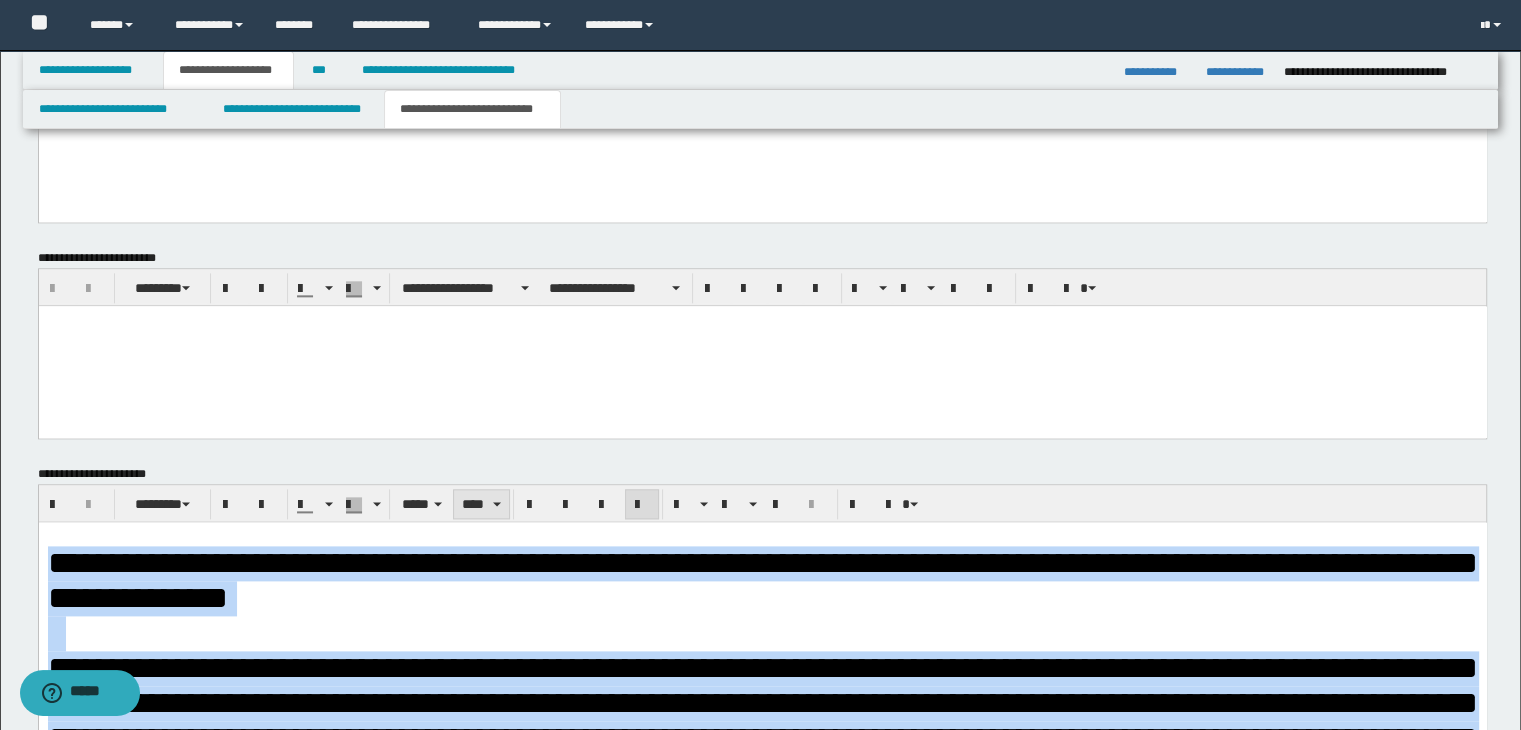 drag, startPoint x: 470, startPoint y: 501, endPoint x: 480, endPoint y: 449, distance: 52.95281 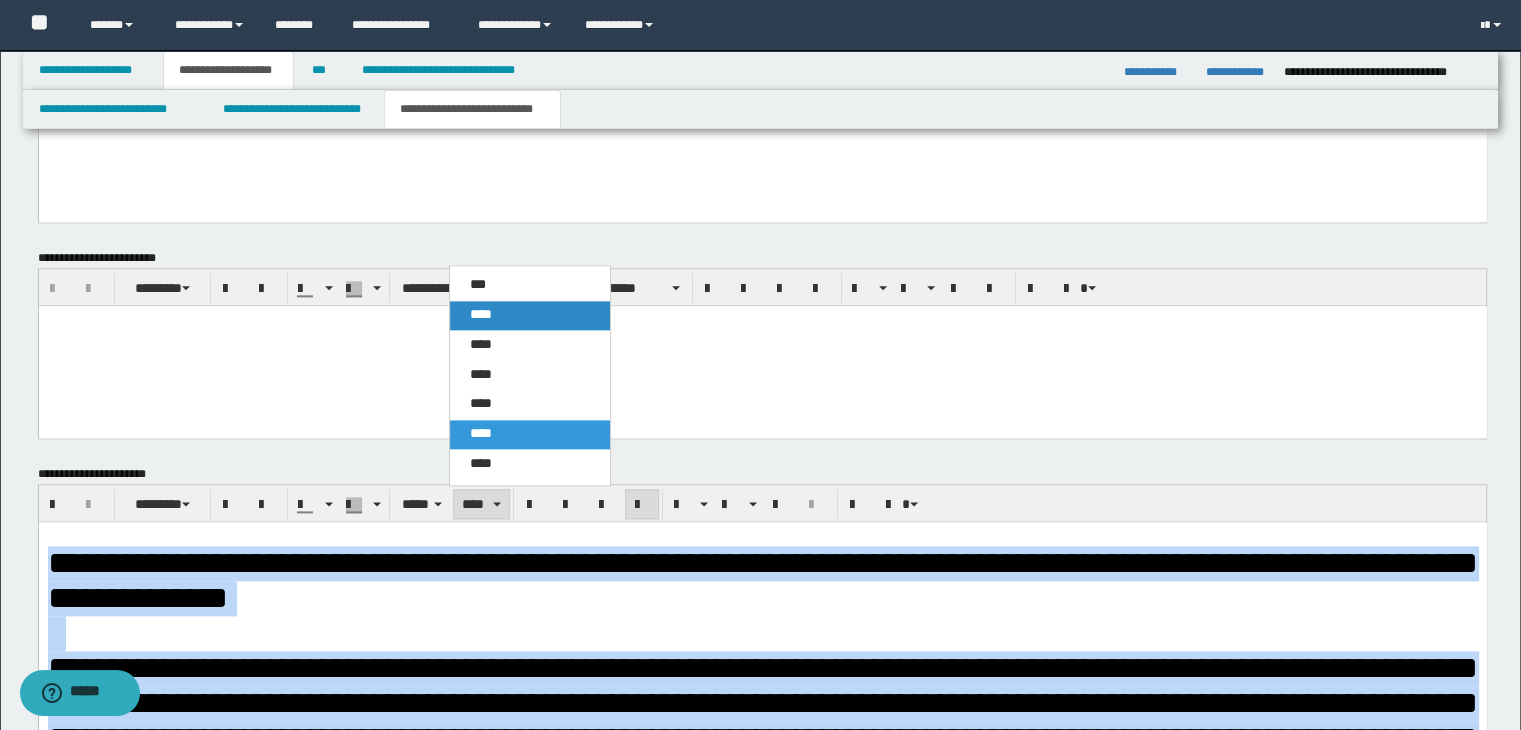 click on "****" at bounding box center [481, 314] 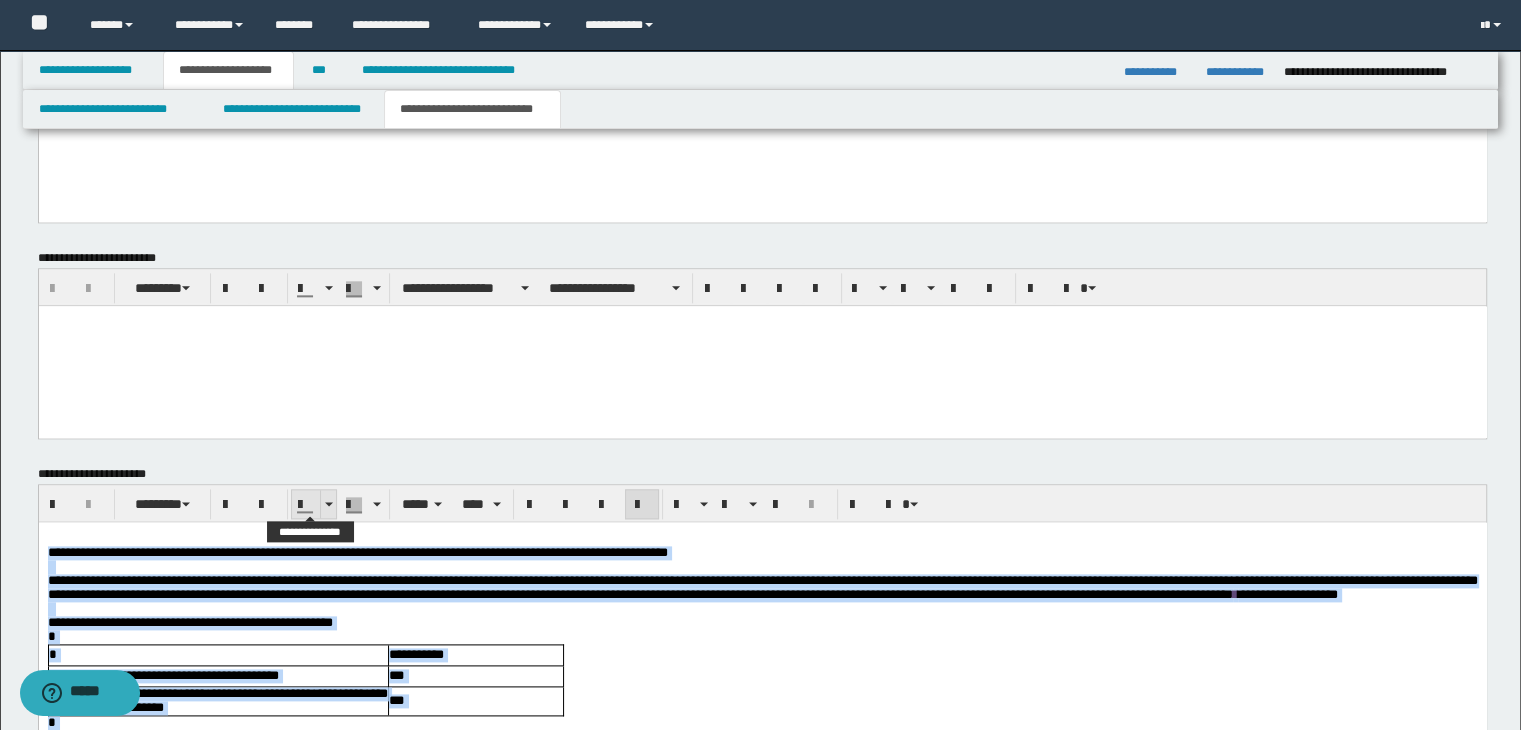 click at bounding box center (328, 504) 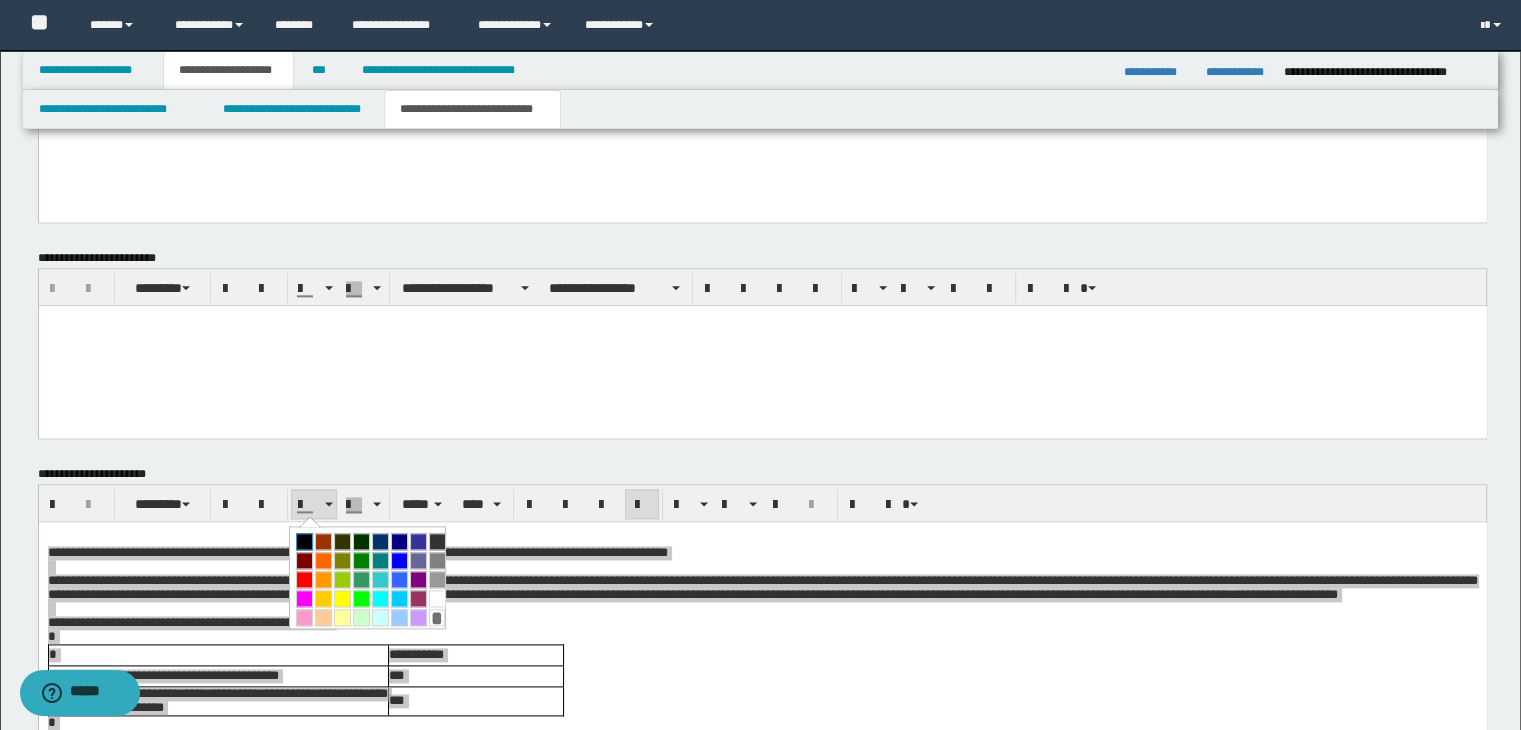 drag, startPoint x: 304, startPoint y: 537, endPoint x: 265, endPoint y: 23, distance: 515.4775 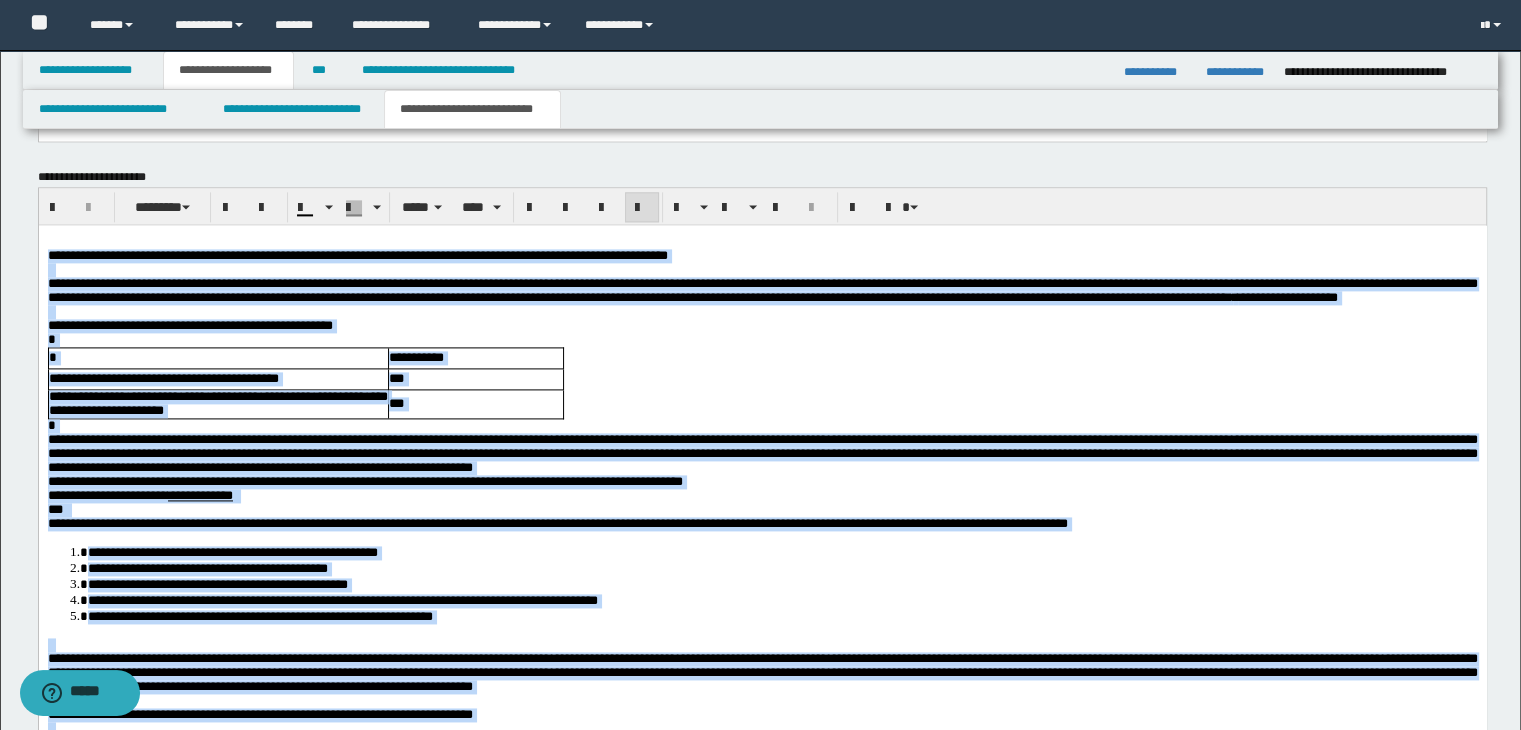 scroll, scrollTop: 2684, scrollLeft: 0, axis: vertical 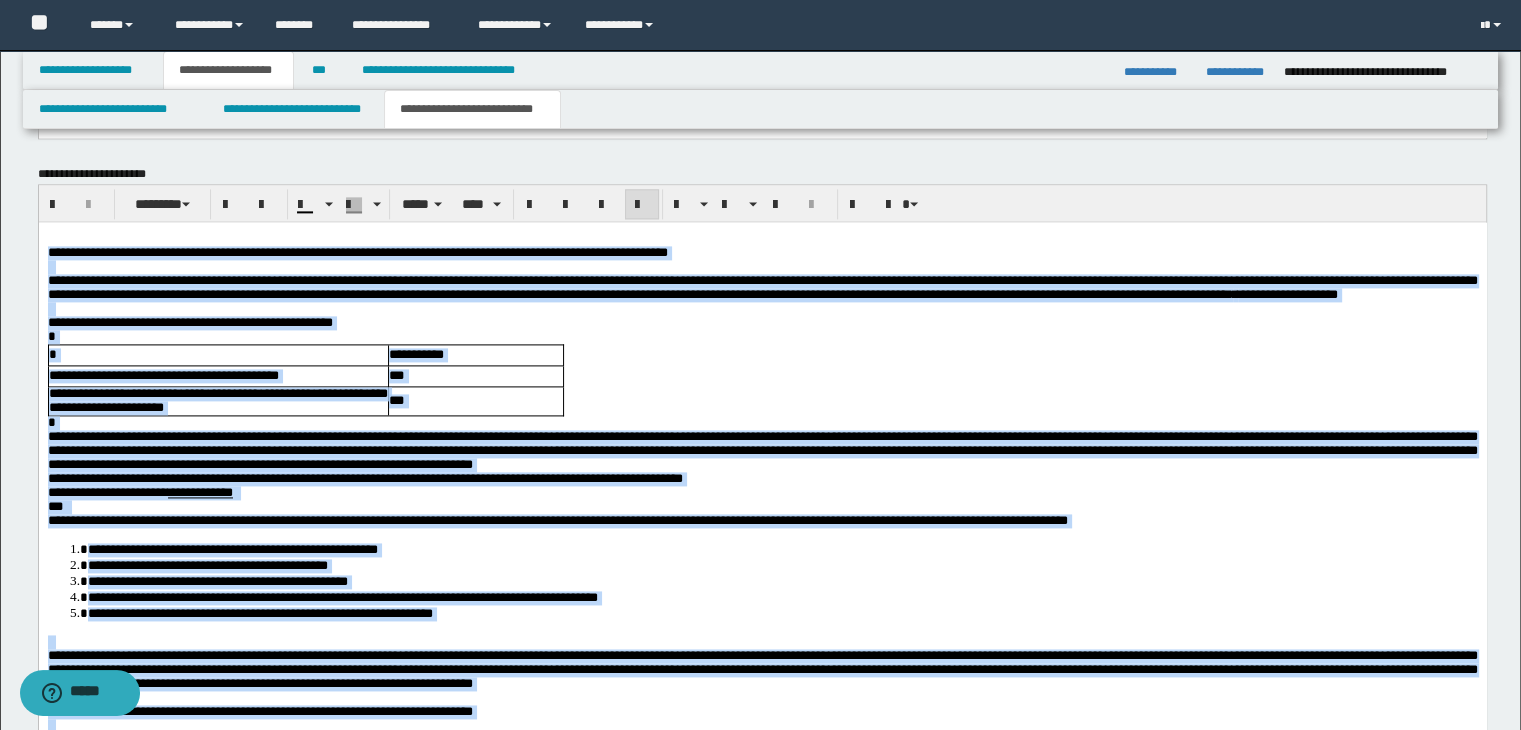 click on "**********" at bounding box center (762, 492) 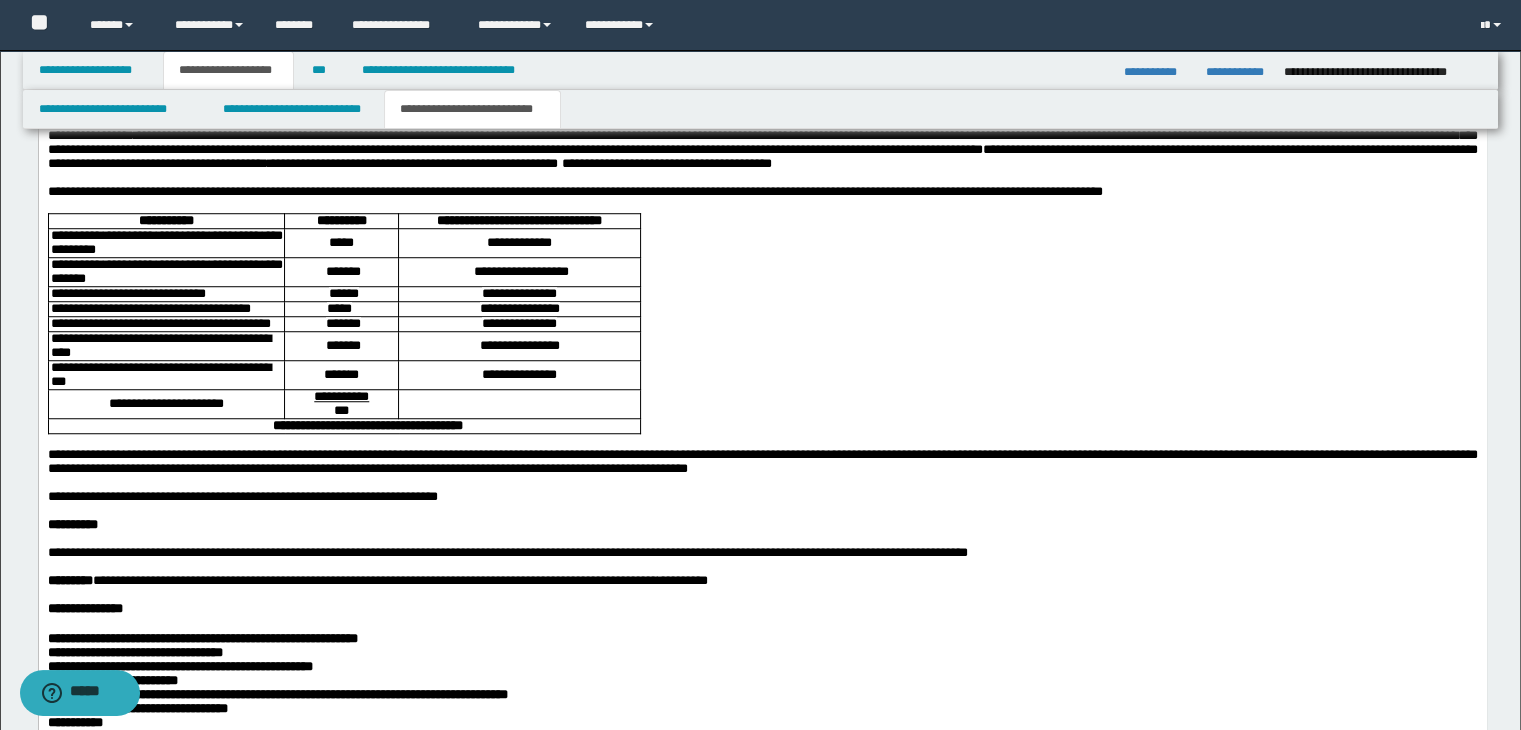 scroll, scrollTop: 1484, scrollLeft: 0, axis: vertical 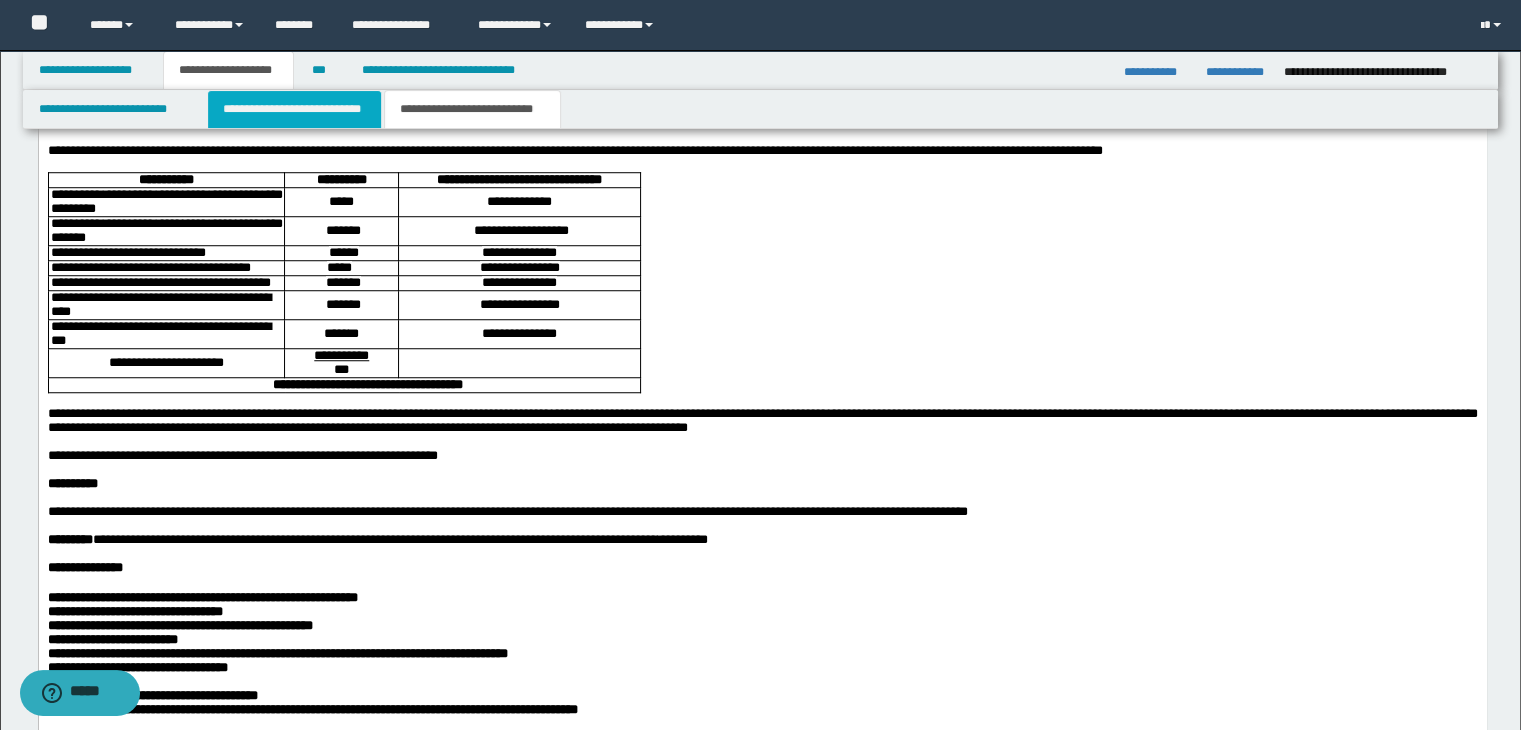 click on "**********" at bounding box center (294, 109) 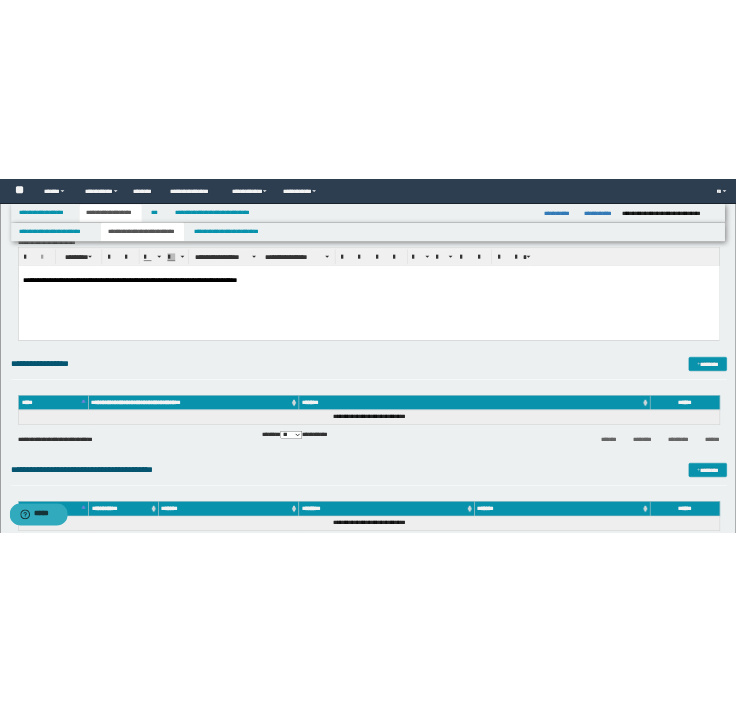 scroll, scrollTop: 2284, scrollLeft: 0, axis: vertical 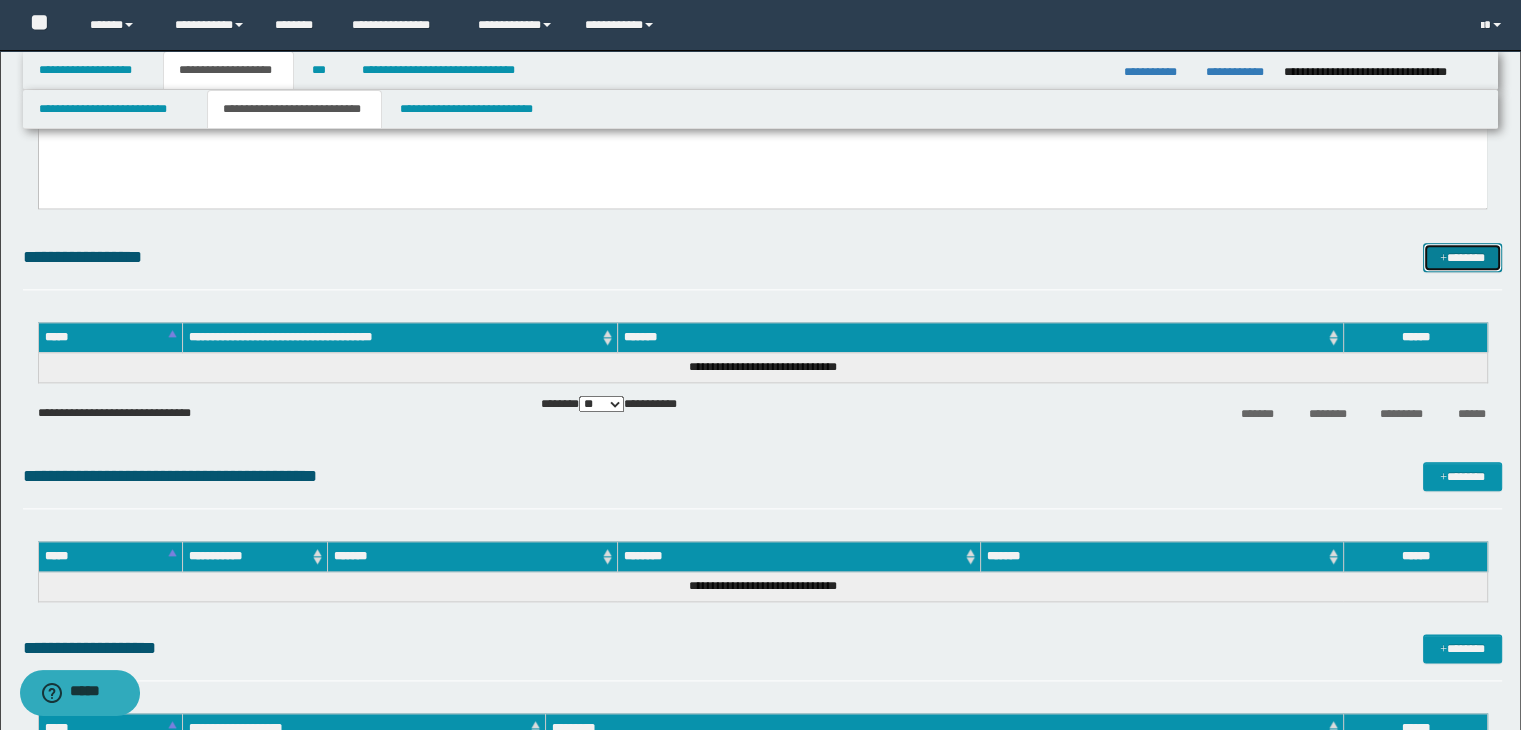 click on "*******" at bounding box center (1462, 258) 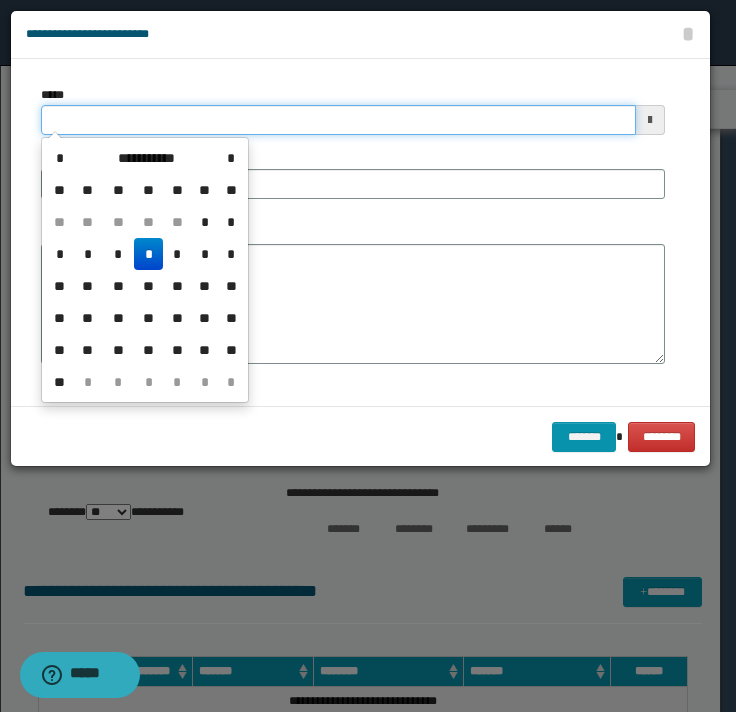 click on "*****" at bounding box center [338, 120] 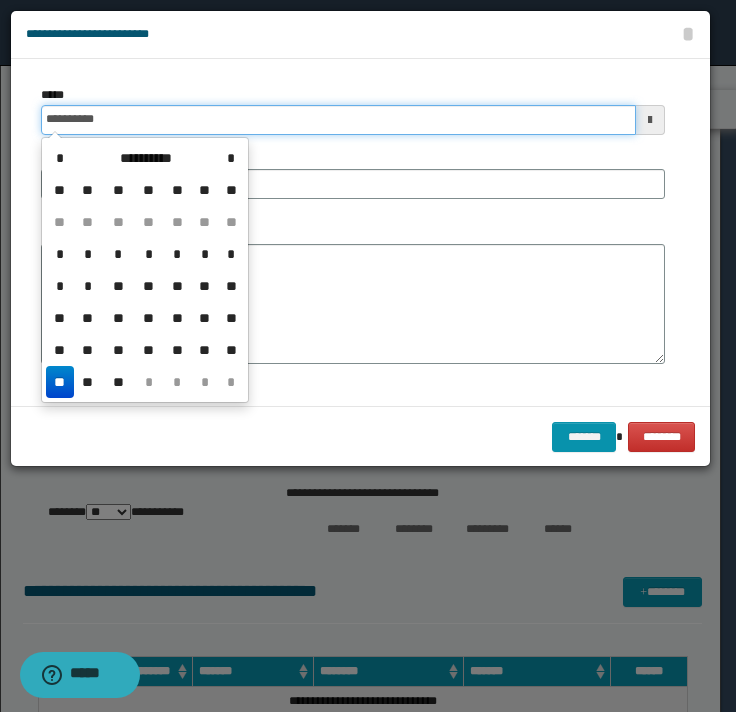 type on "**********" 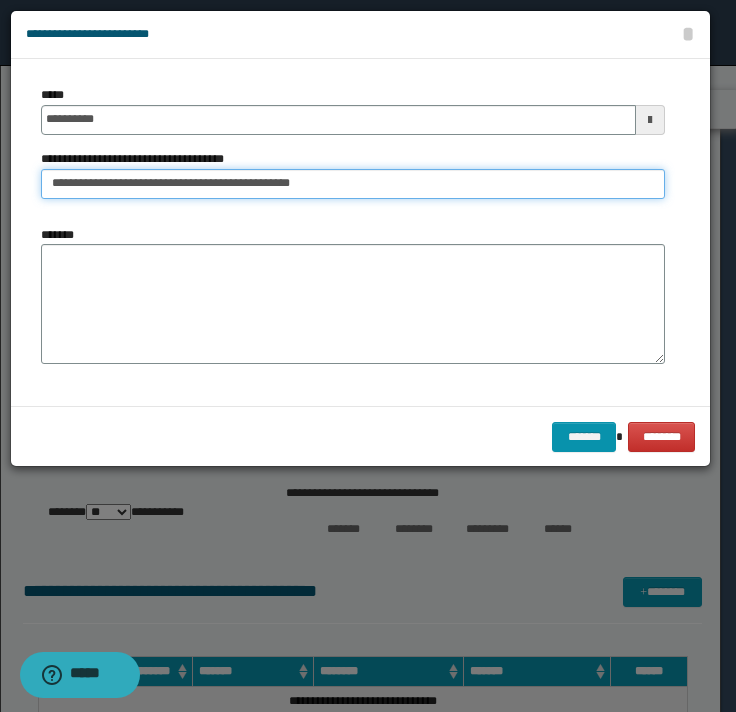 type on "**********" 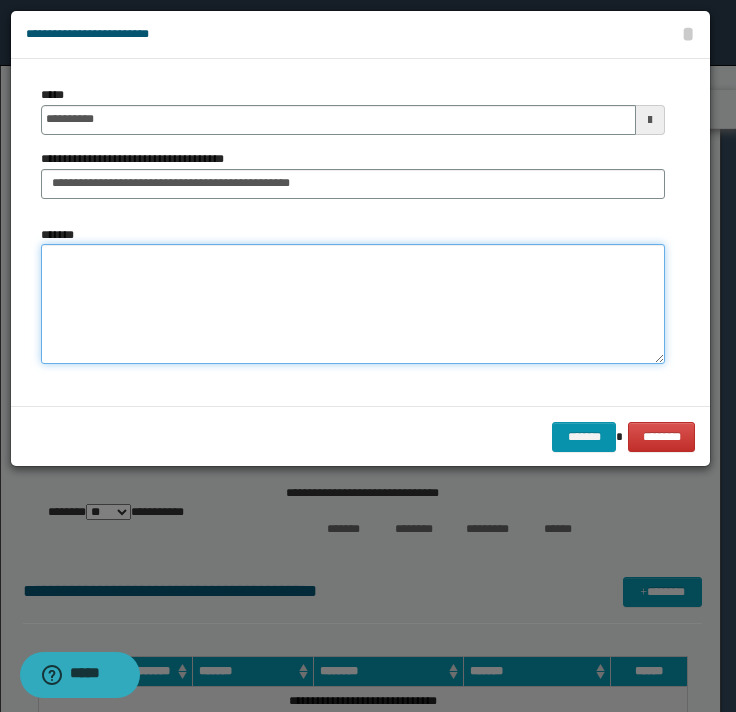 click on "*******" at bounding box center (353, 304) 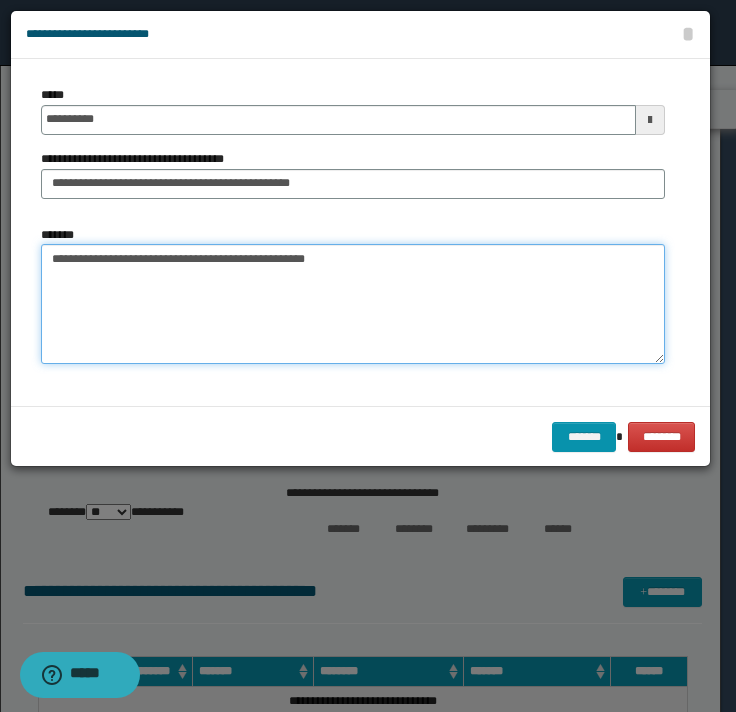 click on "**********" at bounding box center (353, 304) 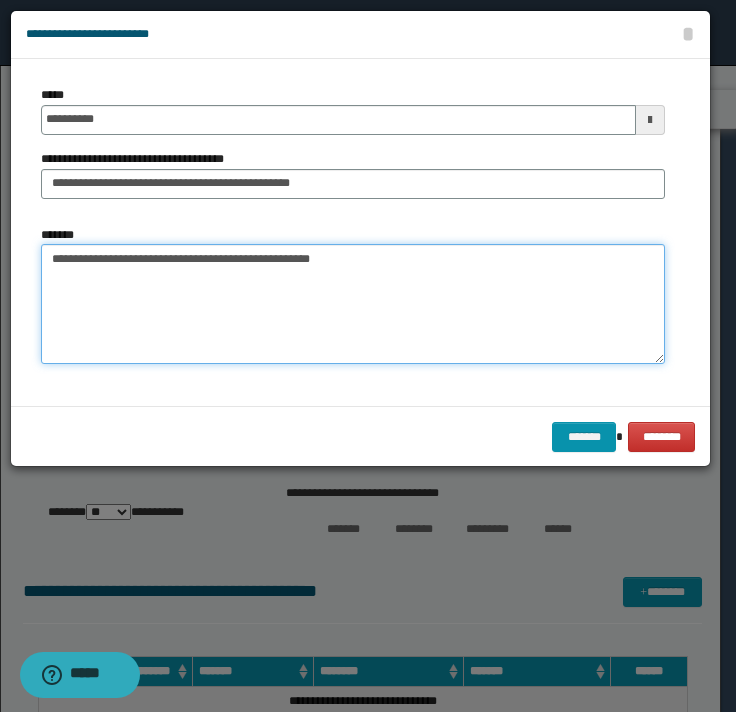 click on "**********" at bounding box center [353, 304] 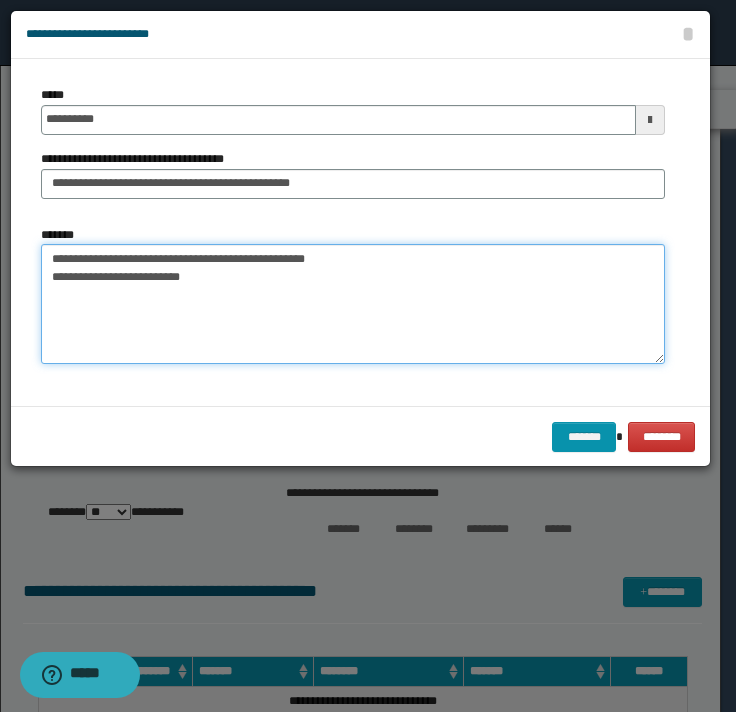 click on "**********" at bounding box center [353, 304] 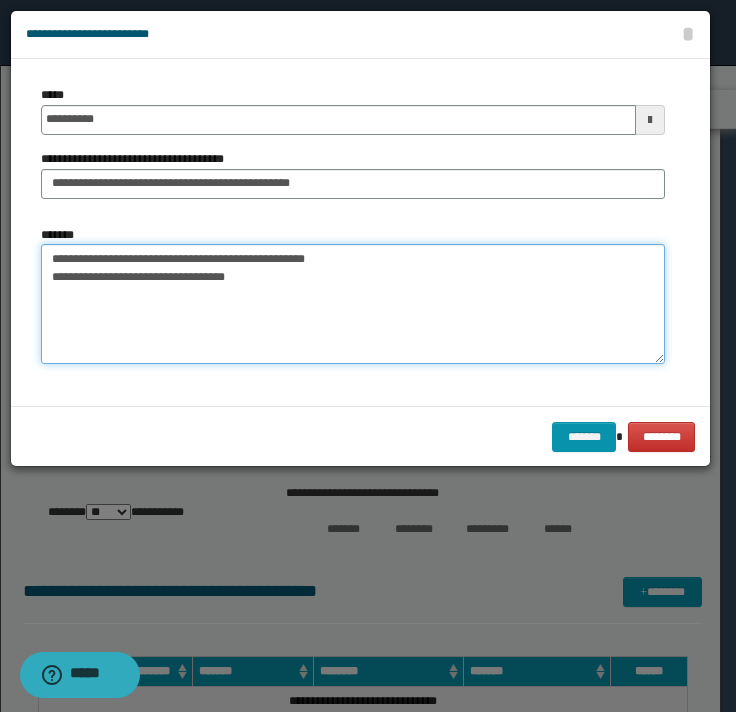 click on "**********" at bounding box center (353, 304) 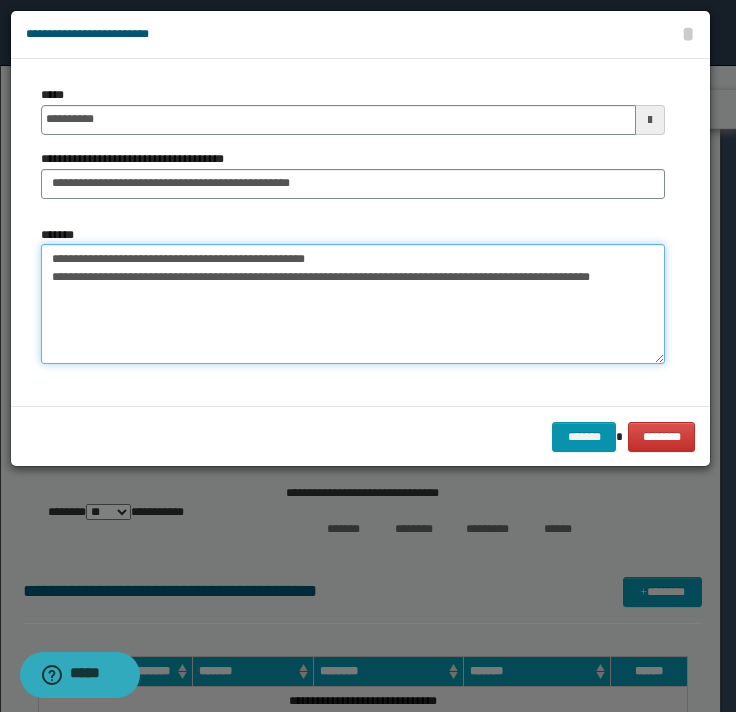 drag, startPoint x: 619, startPoint y: 271, endPoint x: 644, endPoint y: 277, distance: 25.70992 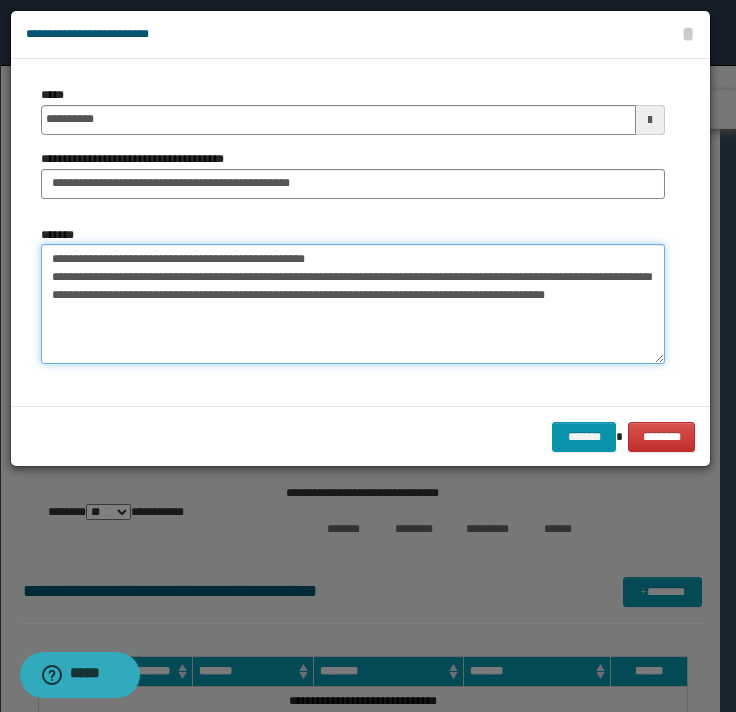 drag, startPoint x: 533, startPoint y: 300, endPoint x: 404, endPoint y: 315, distance: 129.86917 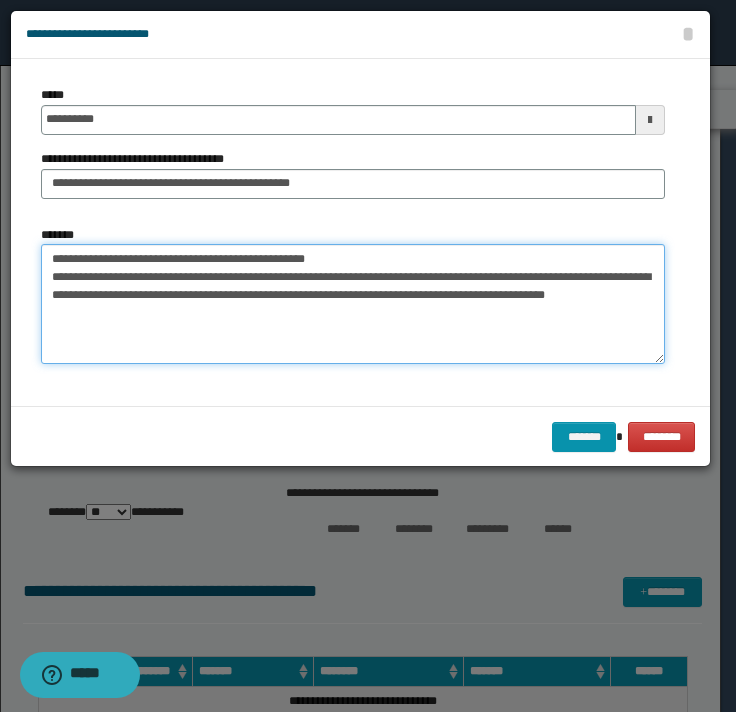 click on "**********" at bounding box center [353, 304] 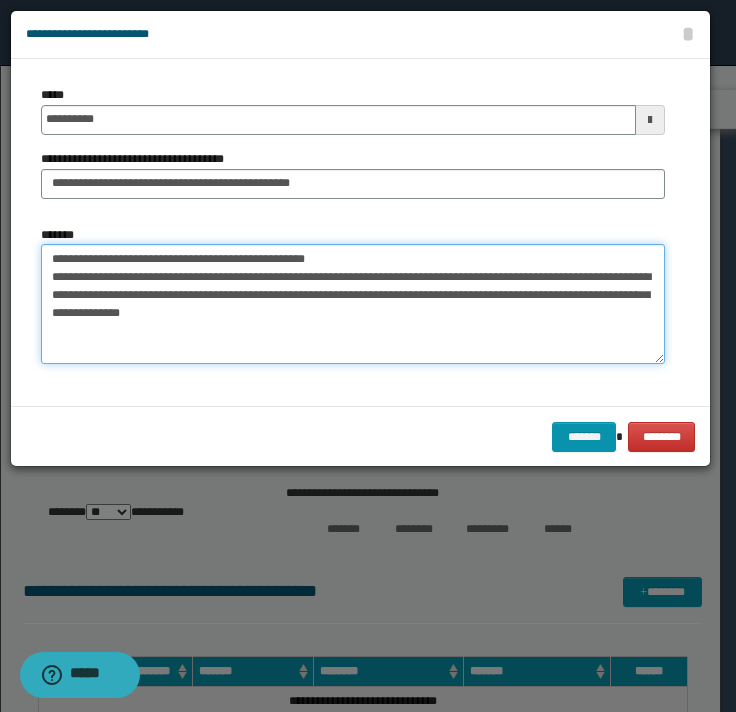 type on "**********" 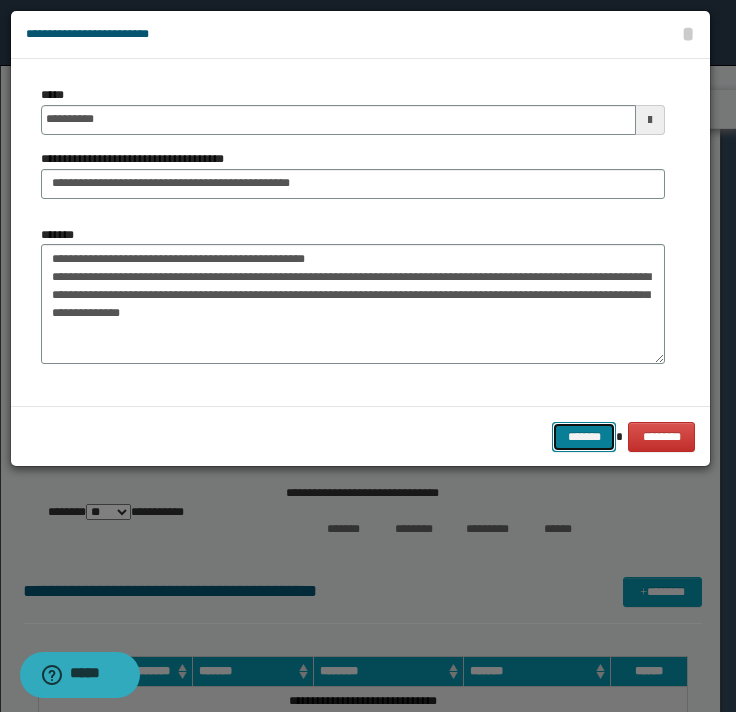 click on "*******" at bounding box center [584, 437] 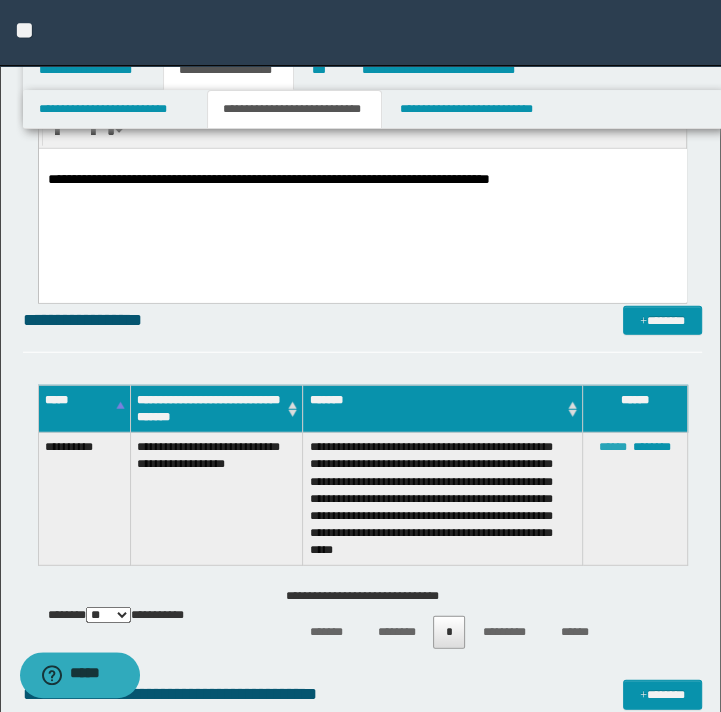 click on "******" at bounding box center (613, 447) 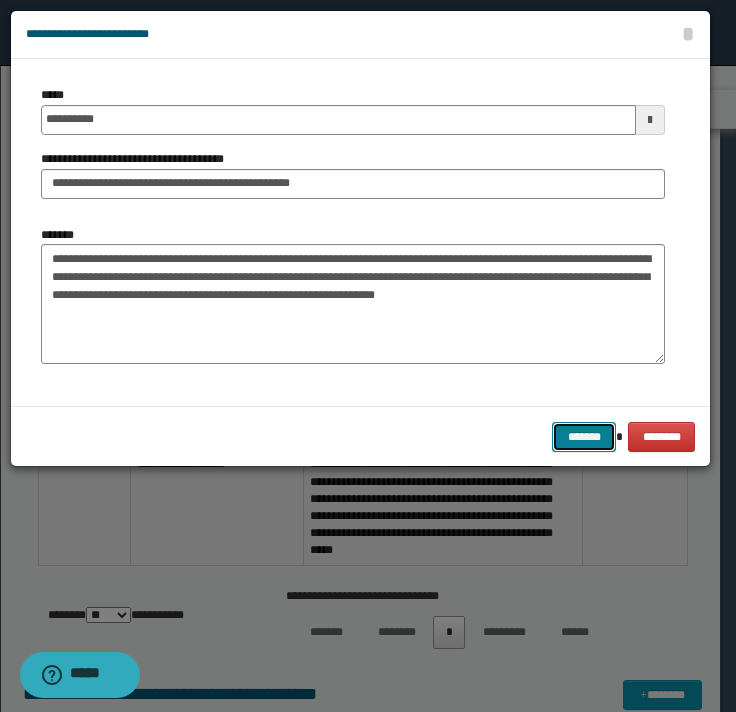 click on "*******" at bounding box center [584, 437] 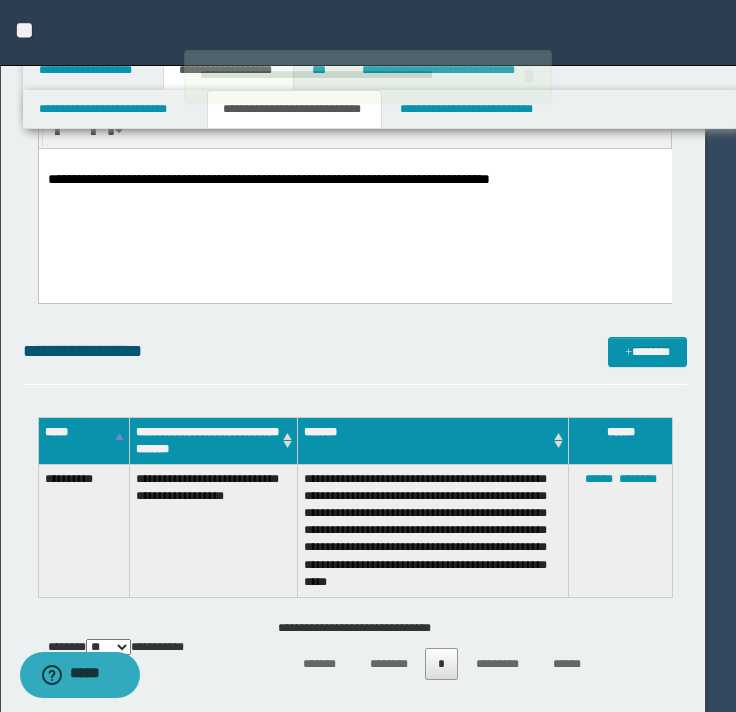 type 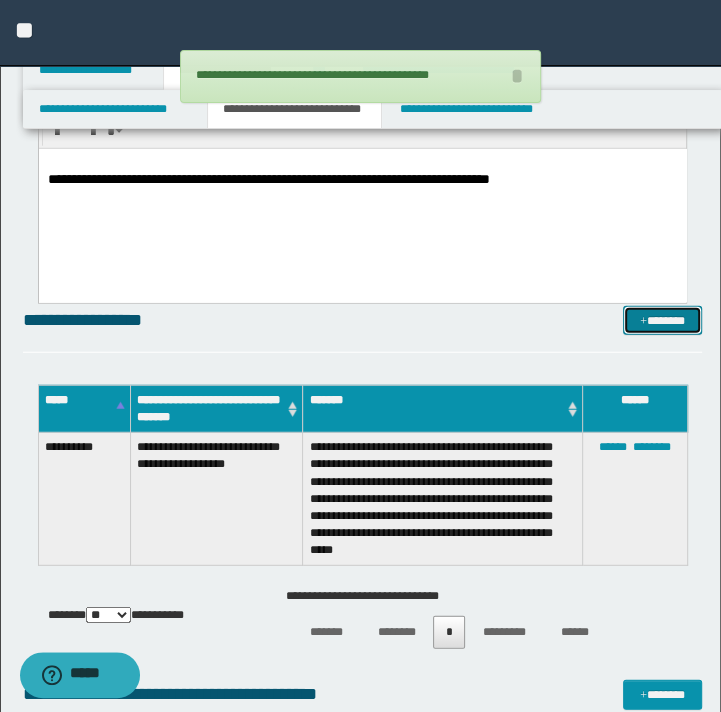 click on "*******" at bounding box center (662, 321) 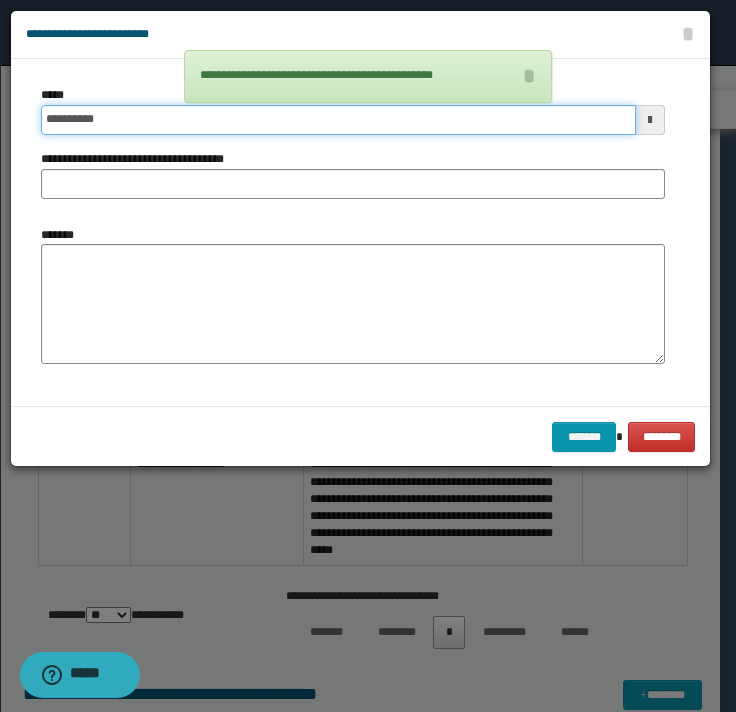 click on "**********" at bounding box center [338, 120] 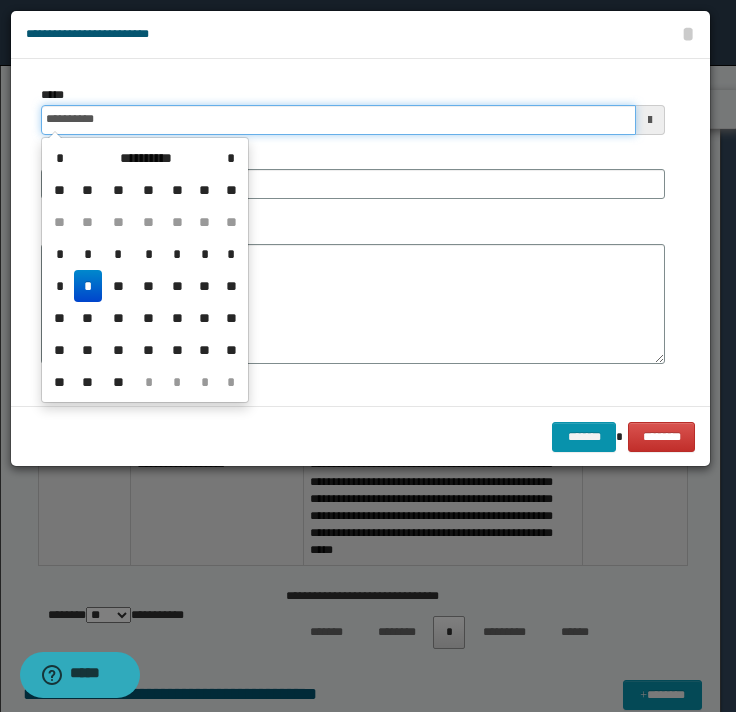 type on "**********" 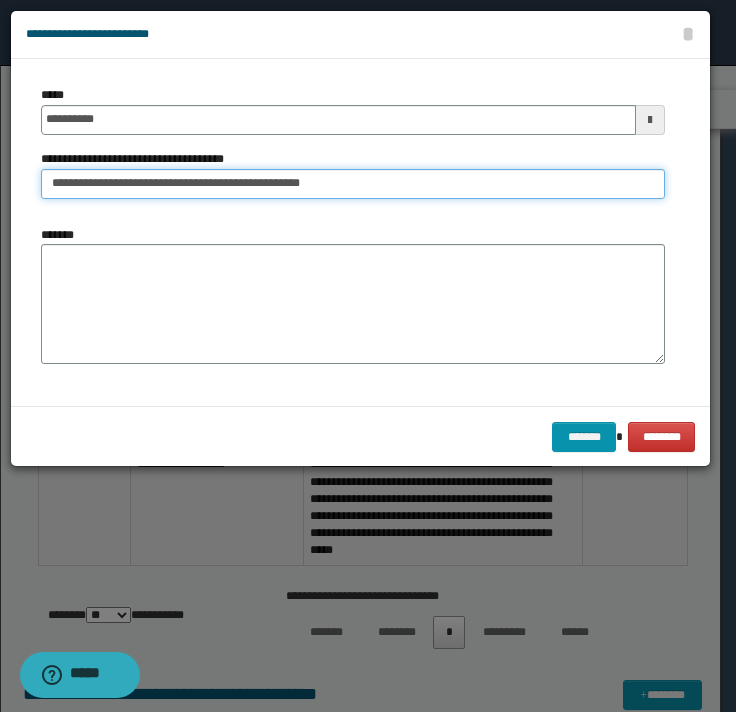 type on "**********" 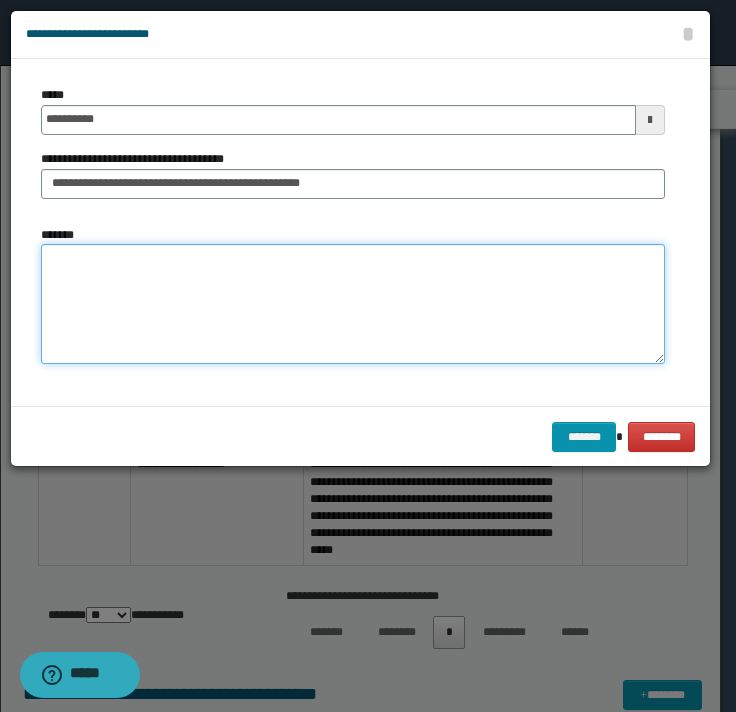 click on "*******" at bounding box center (353, 304) 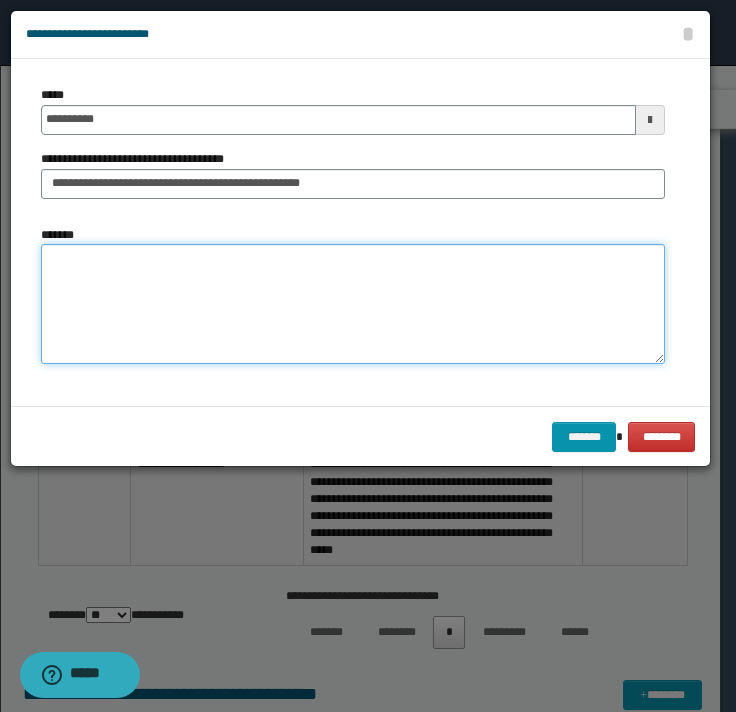 click on "*******" at bounding box center [353, 304] 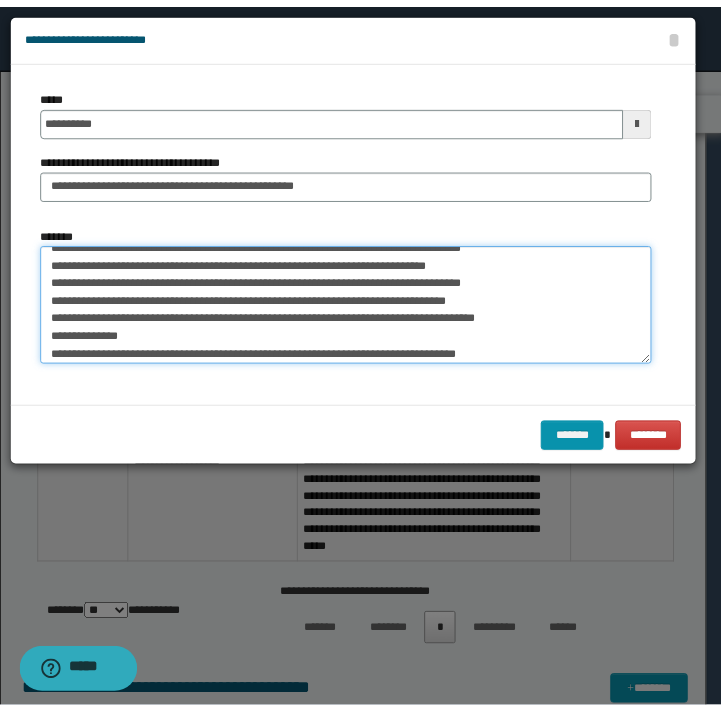 scroll, scrollTop: 0, scrollLeft: 0, axis: both 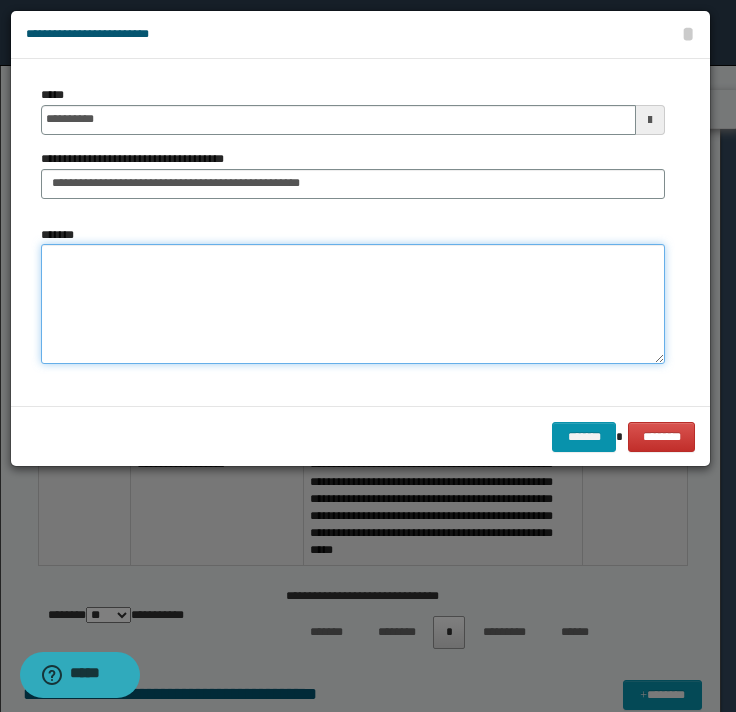 paste on "**********" 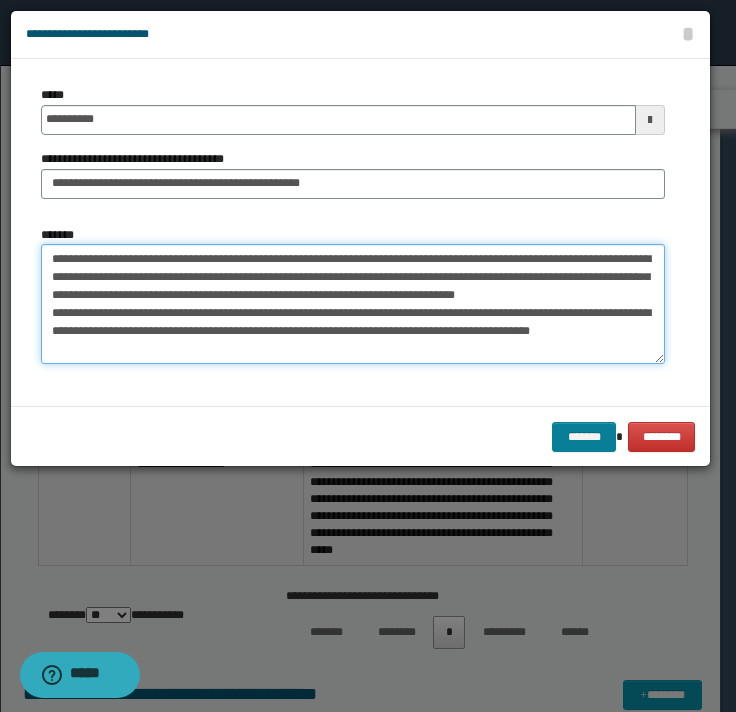 type on "**********" 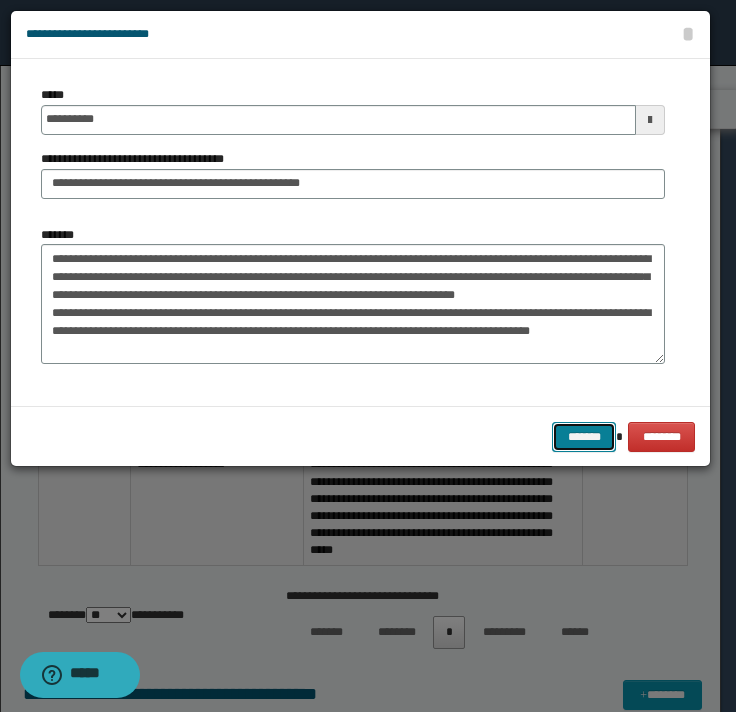 click on "*******" at bounding box center (584, 437) 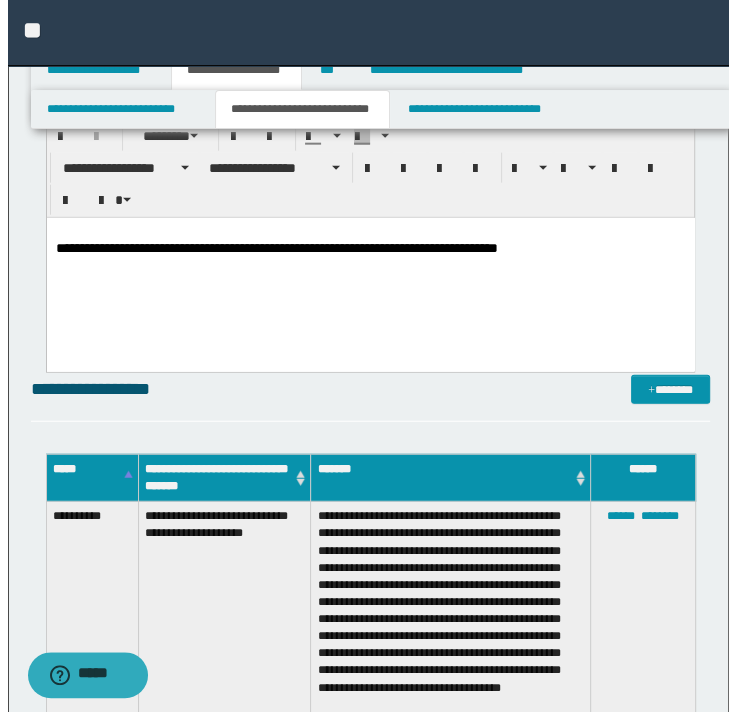scroll, scrollTop: 2184, scrollLeft: 0, axis: vertical 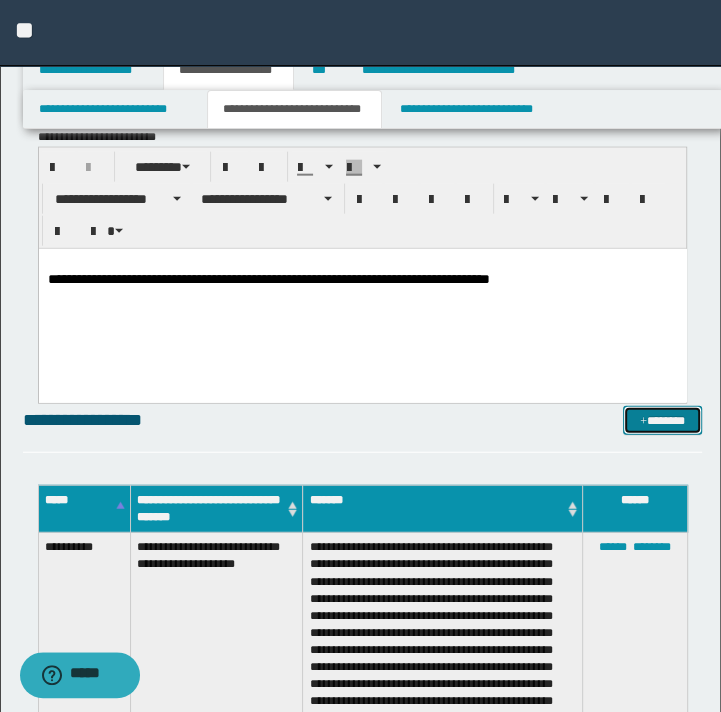 click at bounding box center [643, 422] 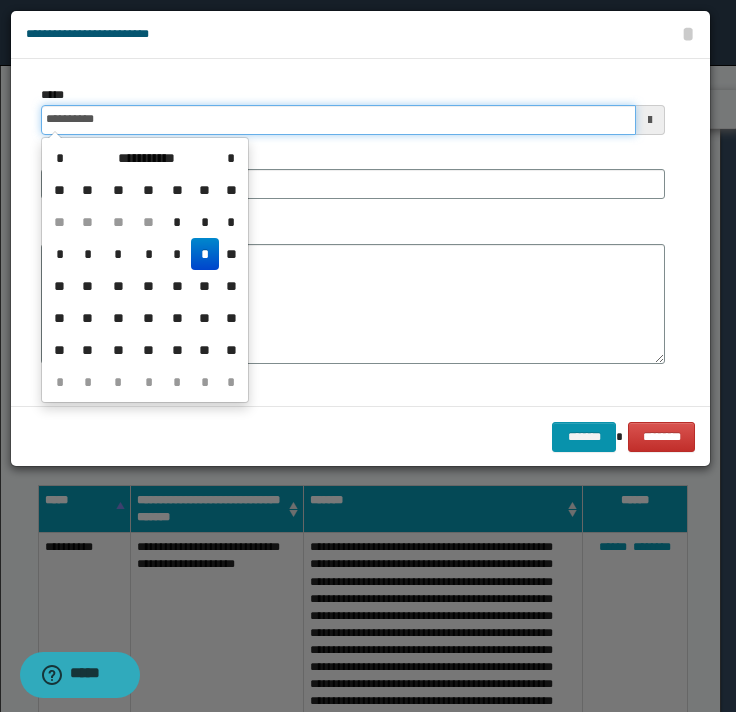 click on "**********" at bounding box center [338, 120] 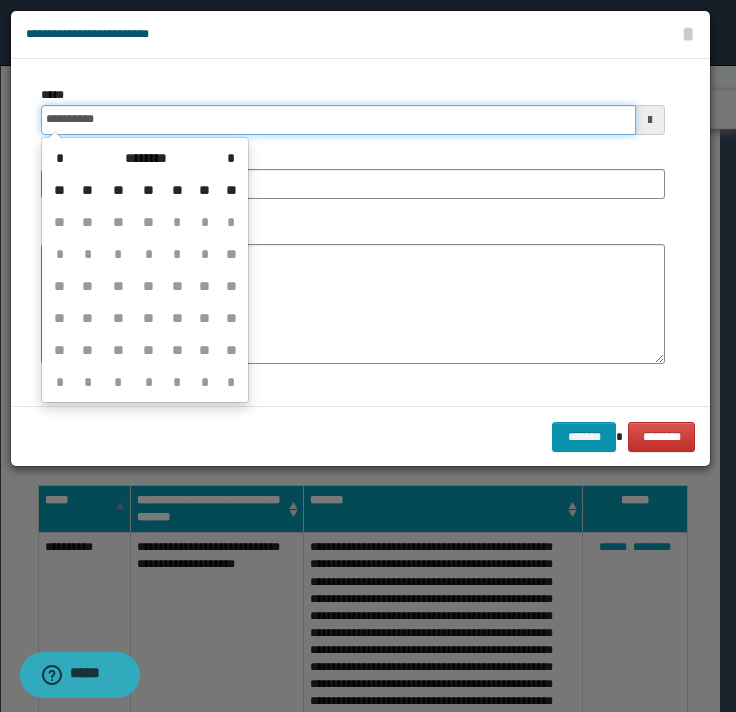 type on "**********" 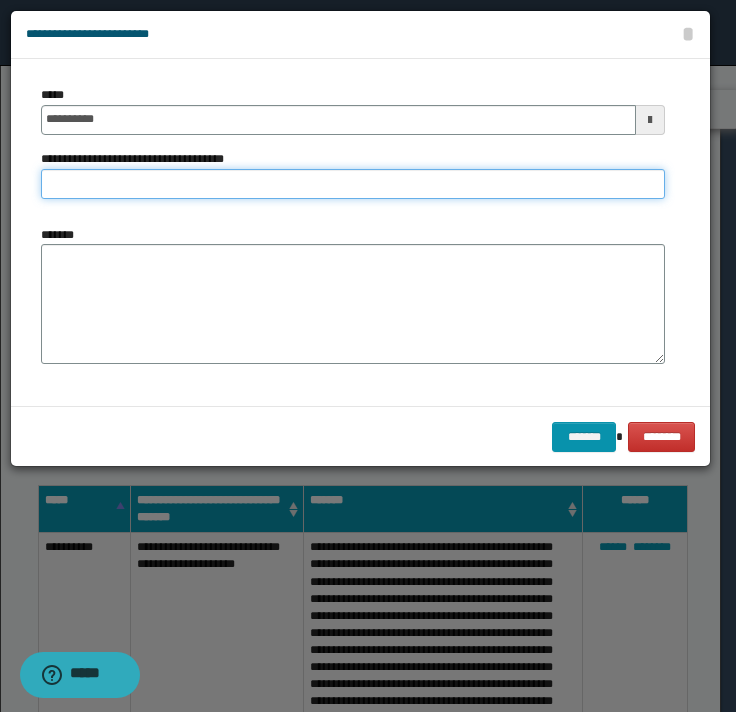 click on "**********" at bounding box center [353, 184] 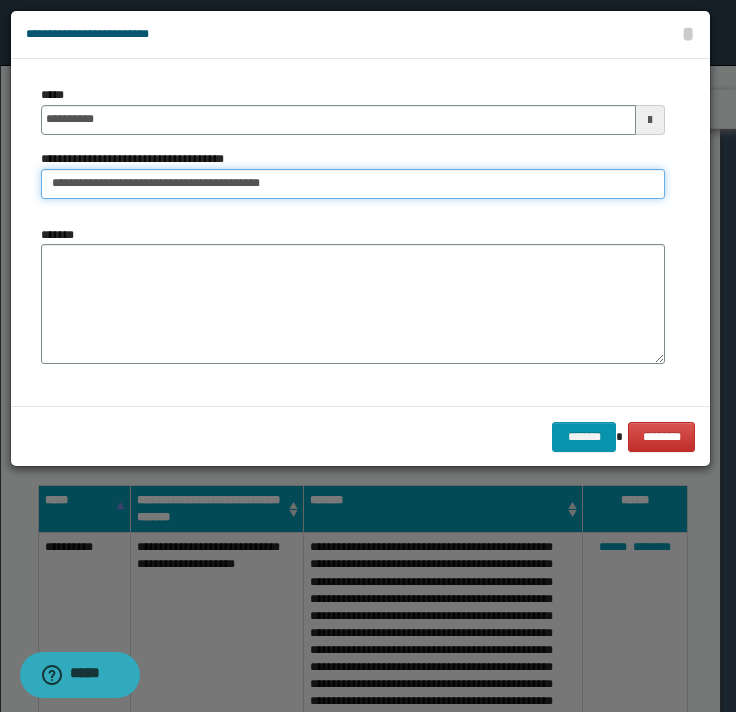 drag, startPoint x: 303, startPoint y: 186, endPoint x: 188, endPoint y: 197, distance: 115.52489 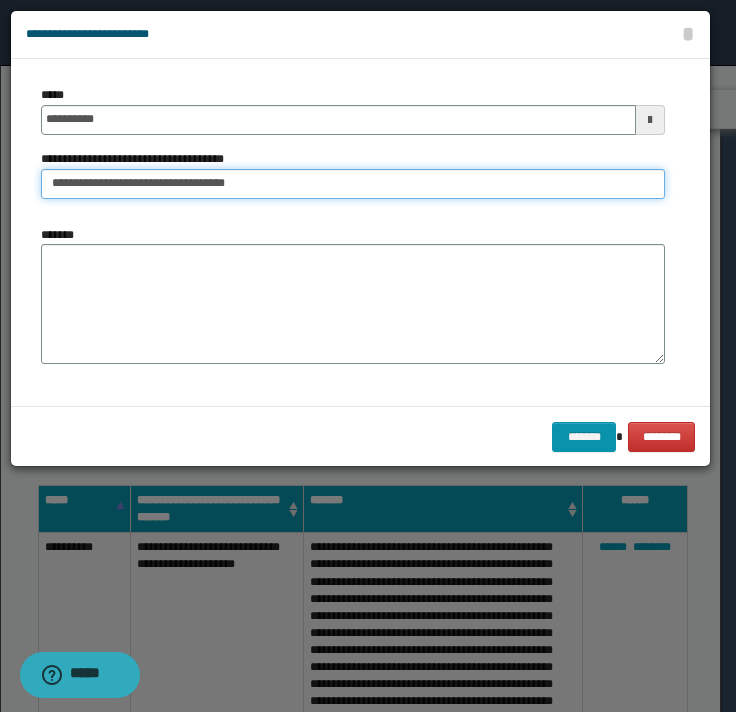 type on "**********" 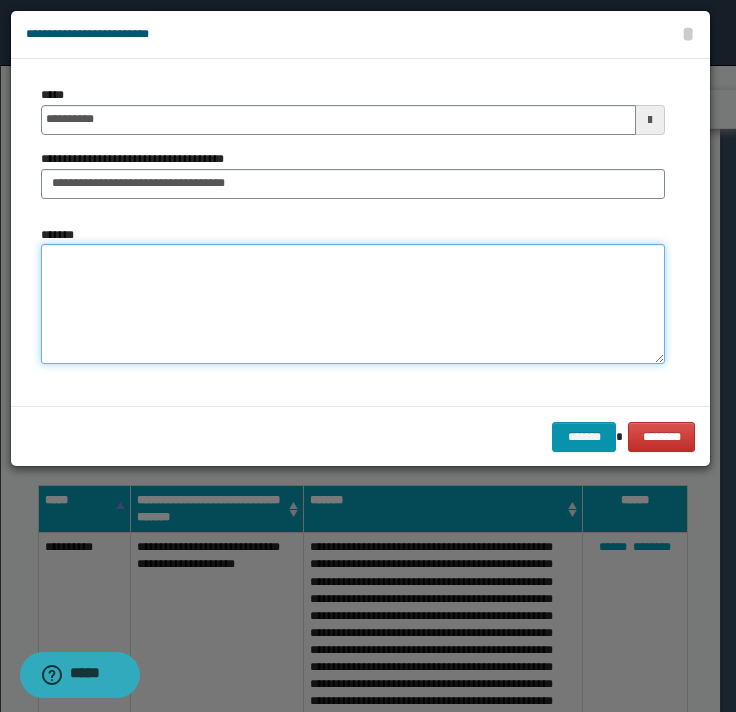 click on "*******" at bounding box center (353, 304) 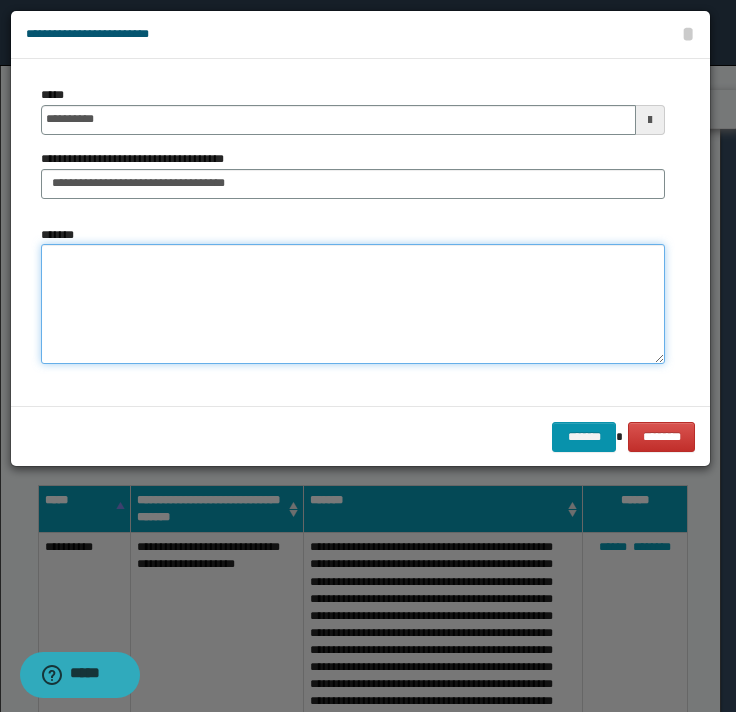 click on "*******" at bounding box center (353, 304) 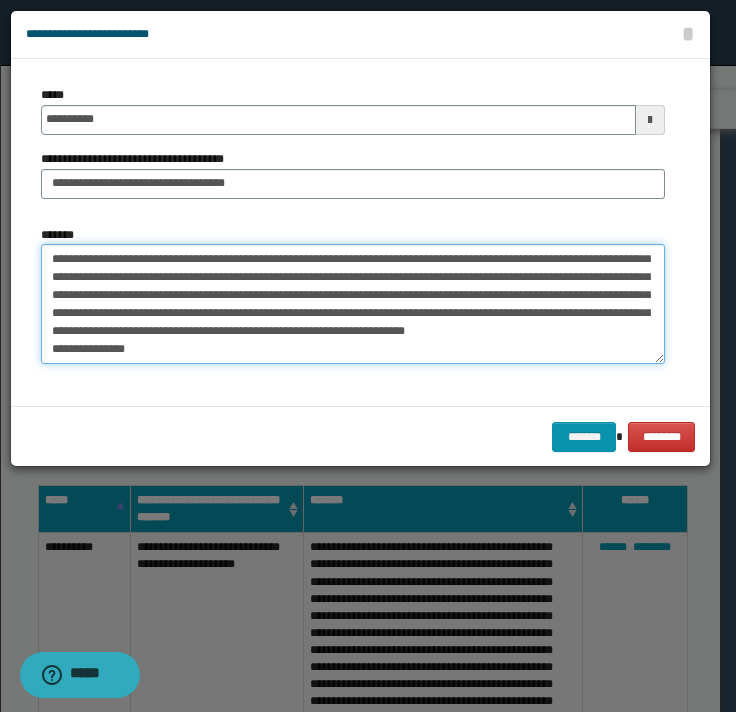 scroll, scrollTop: 48, scrollLeft: 0, axis: vertical 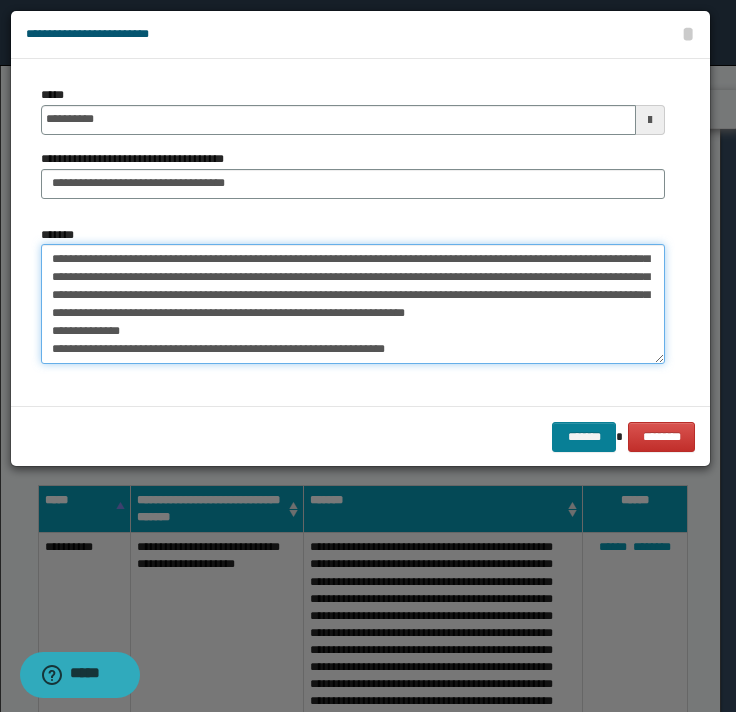 type on "**********" 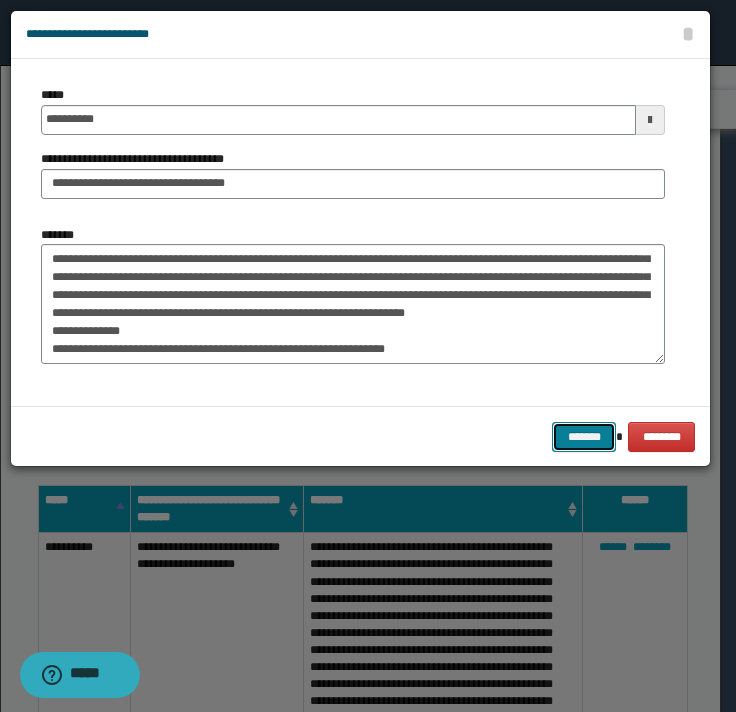 click on "*******" at bounding box center [584, 437] 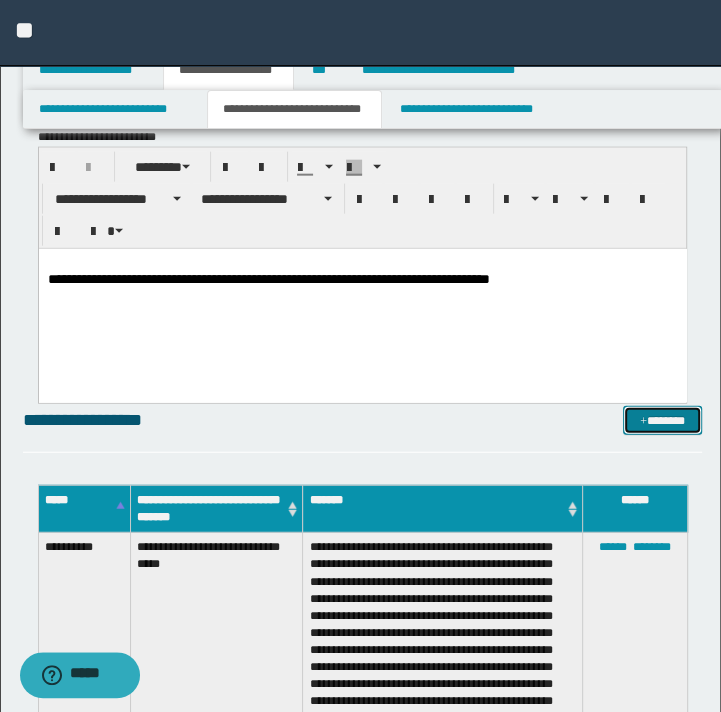 click on "*******" at bounding box center [662, 421] 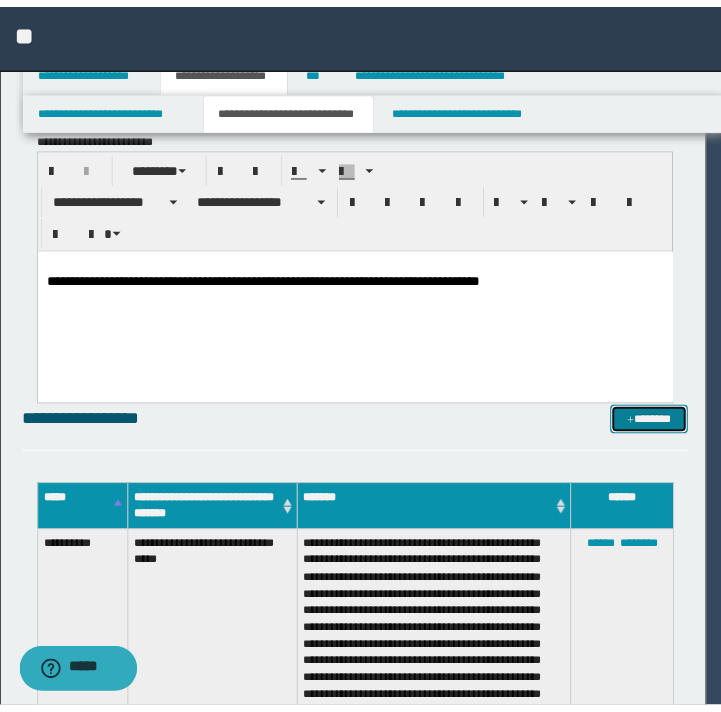 scroll, scrollTop: 0, scrollLeft: 0, axis: both 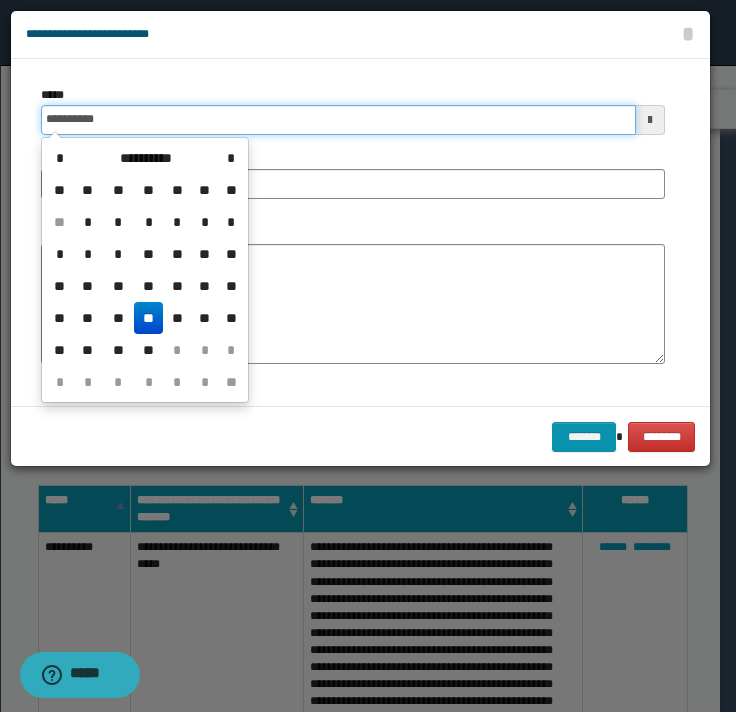 click on "**********" at bounding box center [338, 120] 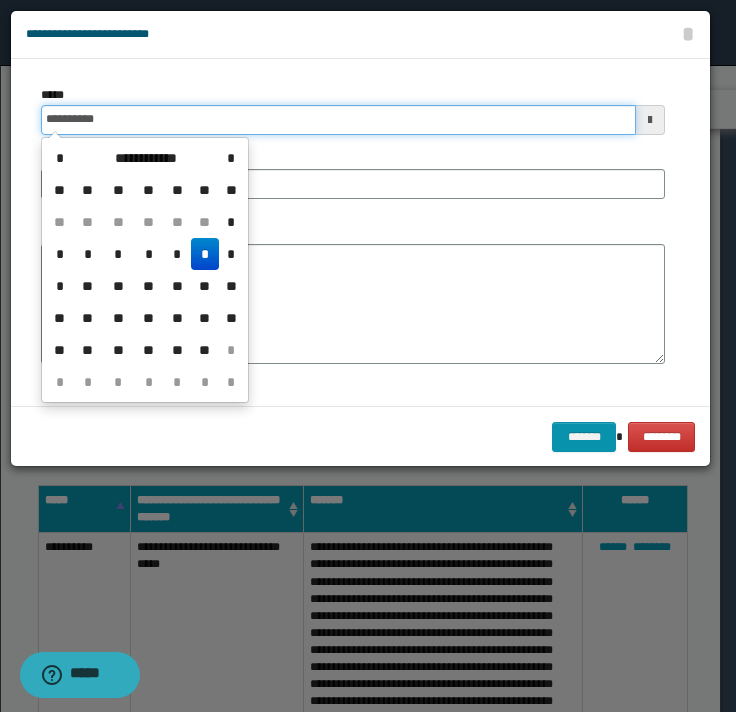 type on "**********" 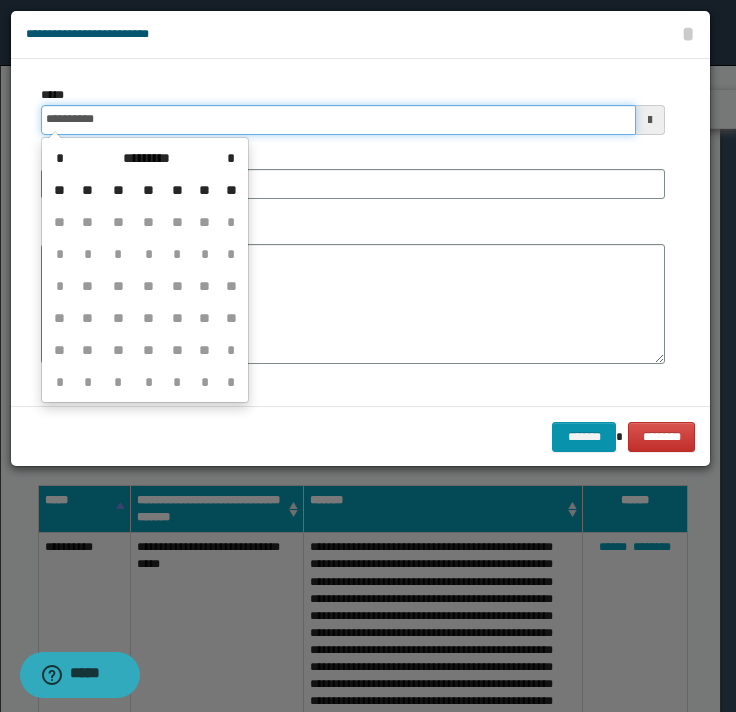 drag, startPoint x: 116, startPoint y: 109, endPoint x: -25, endPoint y: 104, distance: 141.08862 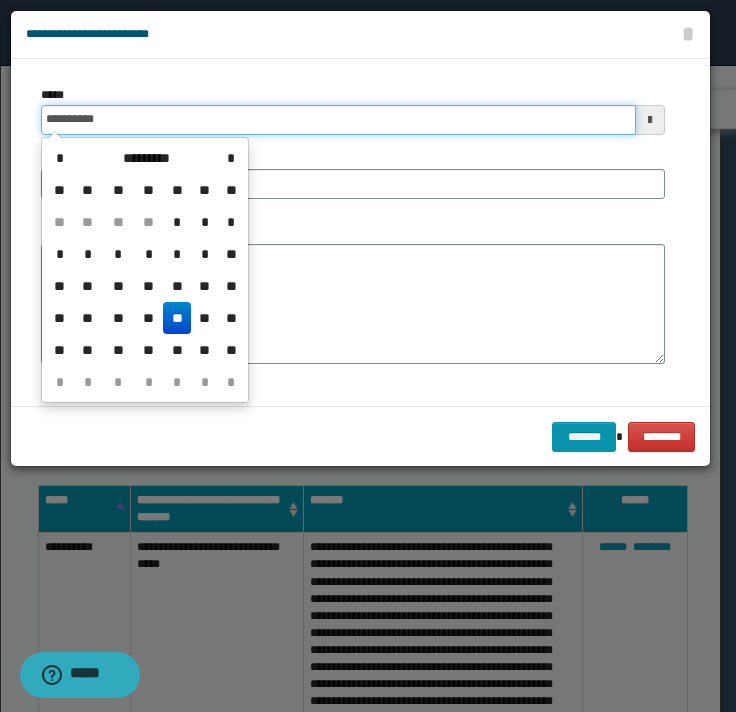 type on "**********" 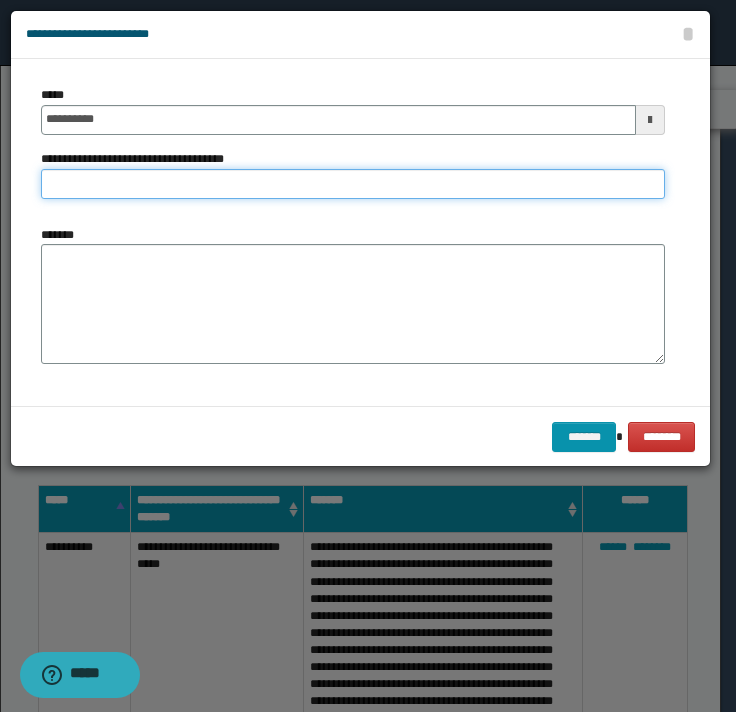 click on "**********" at bounding box center [353, 184] 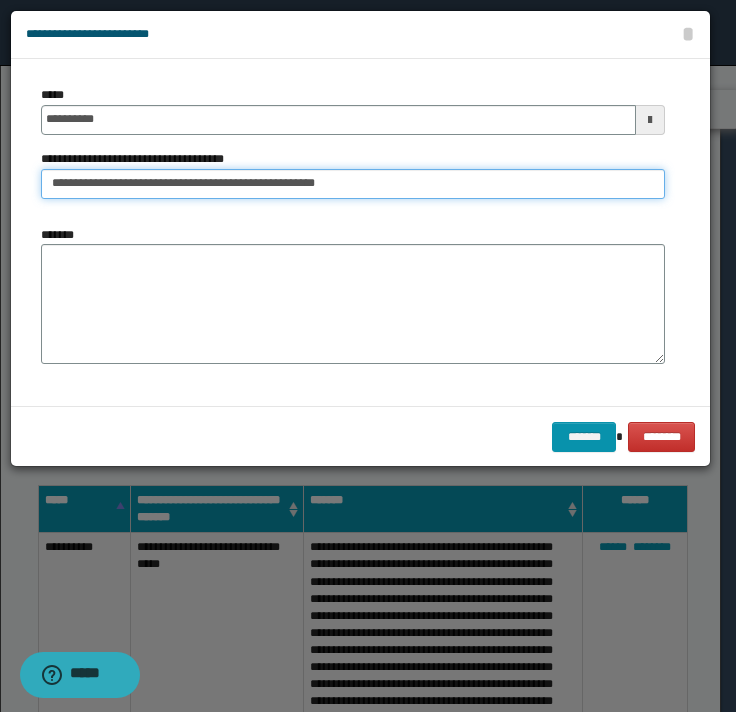 drag, startPoint x: 358, startPoint y: 191, endPoint x: 152, endPoint y: 186, distance: 206.06067 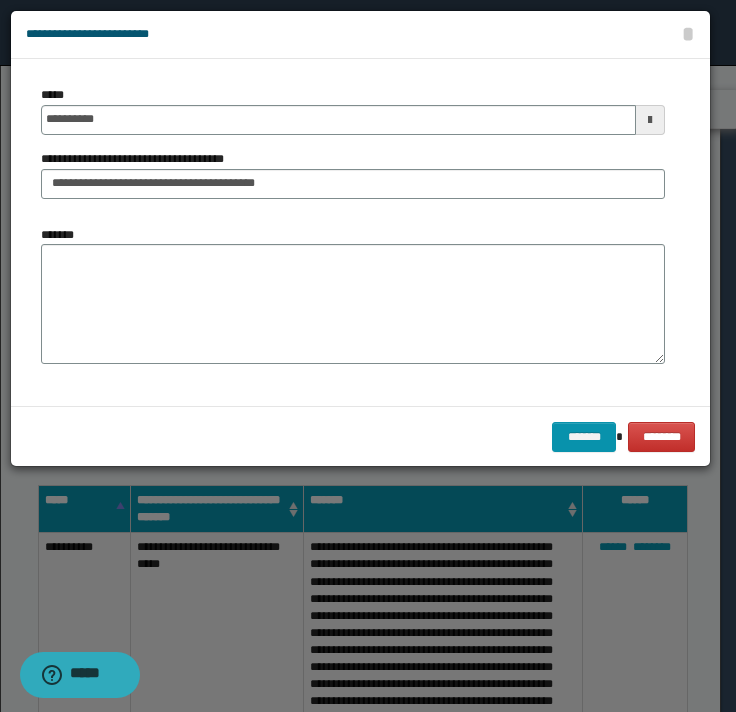 click on "*******" at bounding box center [353, 295] 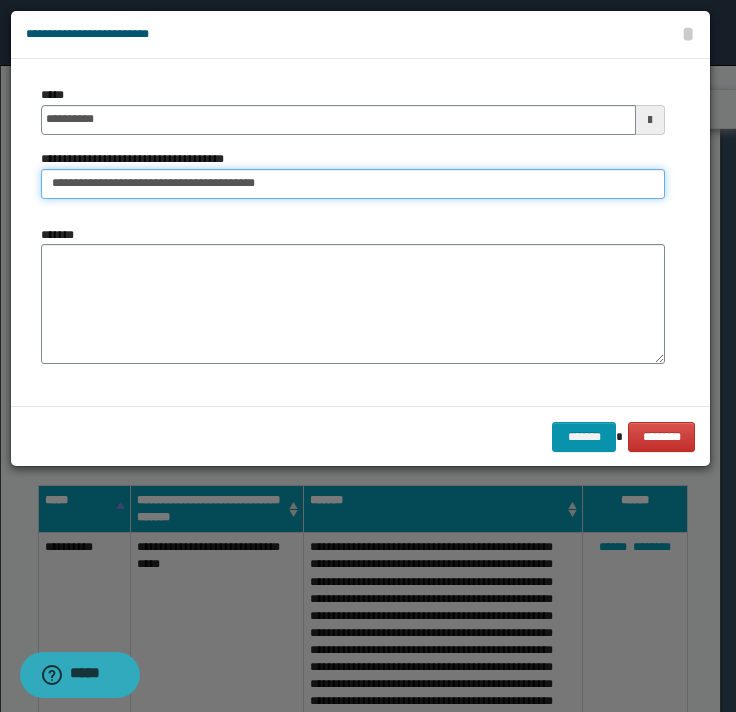 click on "**********" at bounding box center (353, 184) 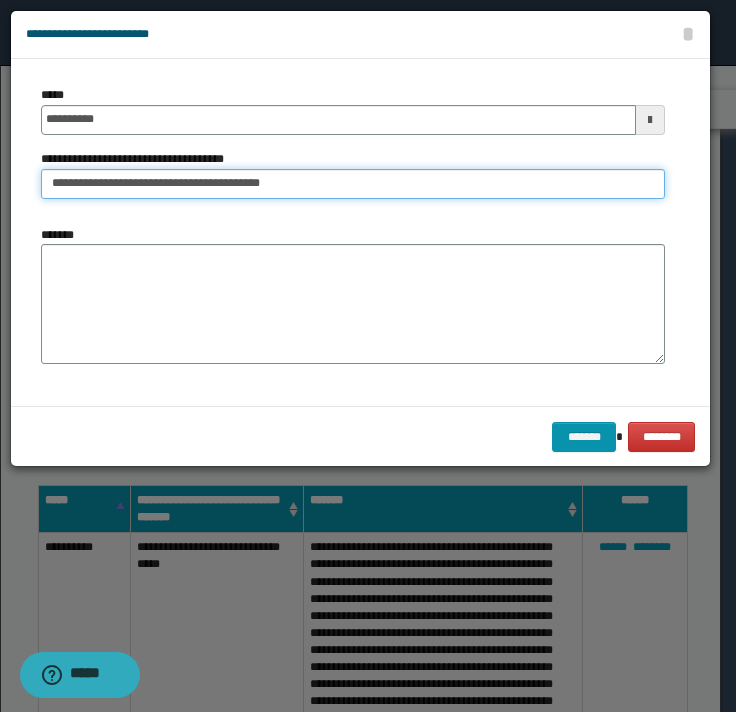type on "**********" 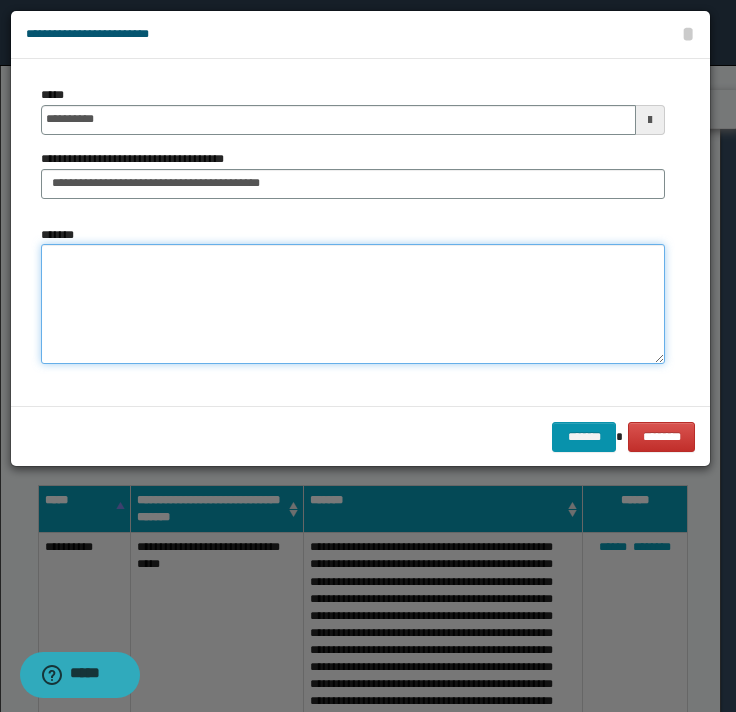 drag, startPoint x: 186, startPoint y: 257, endPoint x: 141, endPoint y: 301, distance: 62.936478 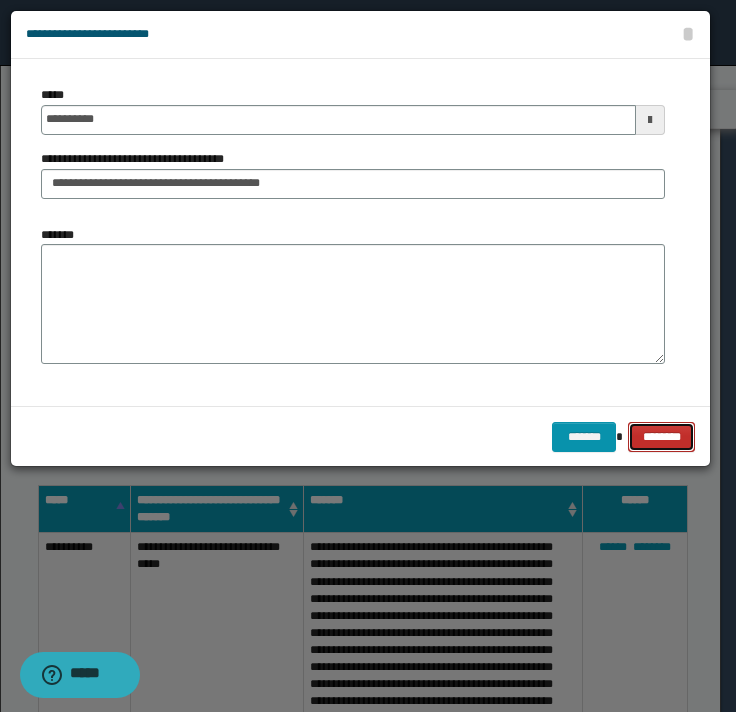 click on "********" at bounding box center [661, 437] 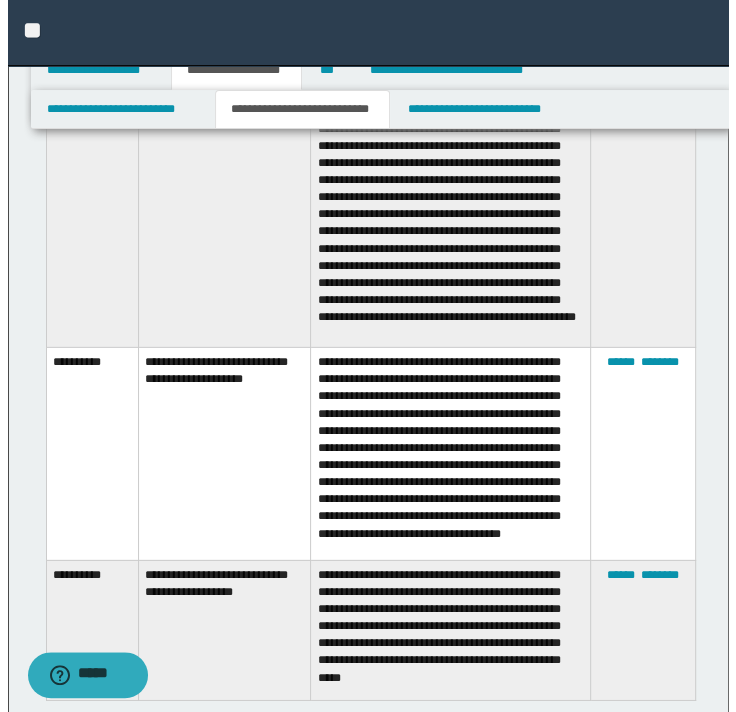 scroll, scrollTop: 2384, scrollLeft: 0, axis: vertical 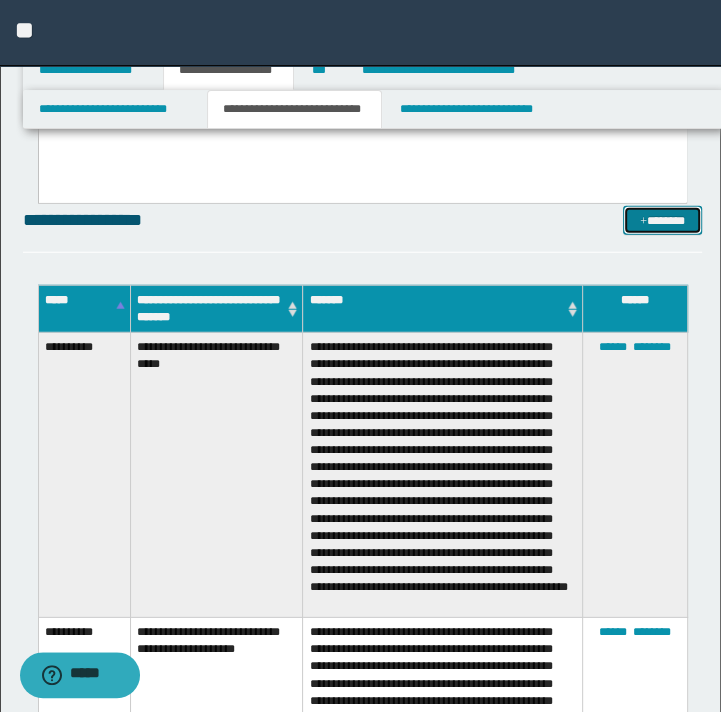 click at bounding box center [643, 222] 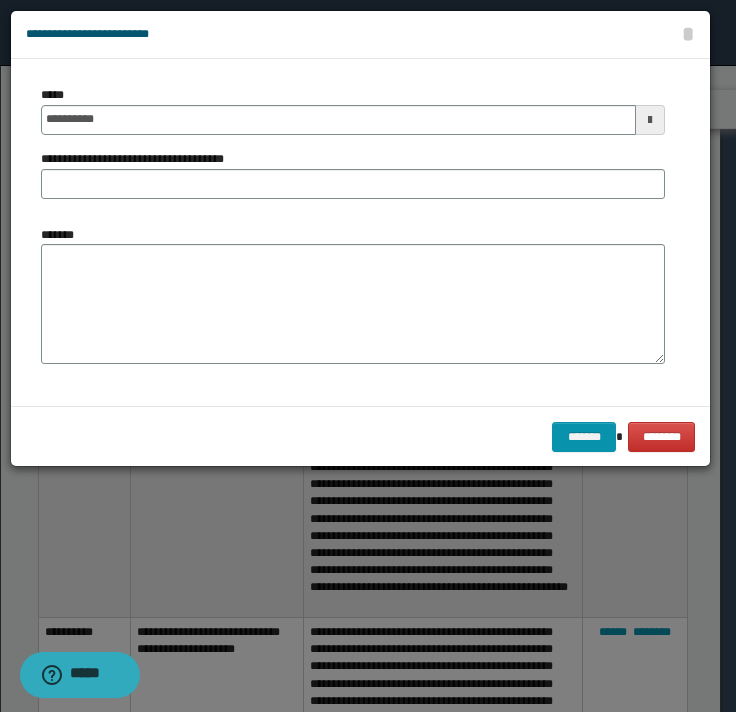 click on "**********" at bounding box center [353, 150] 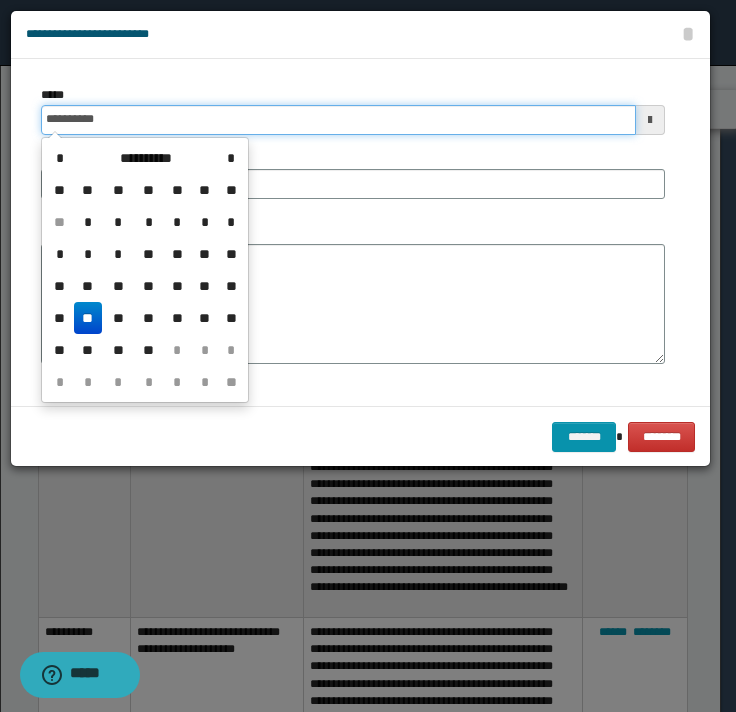 click on "**********" at bounding box center [338, 120] 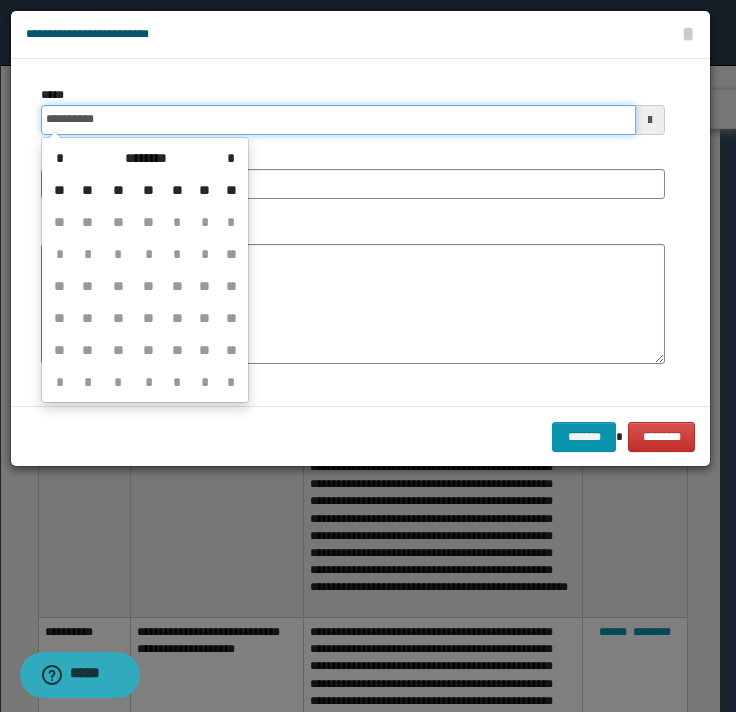type on "**********" 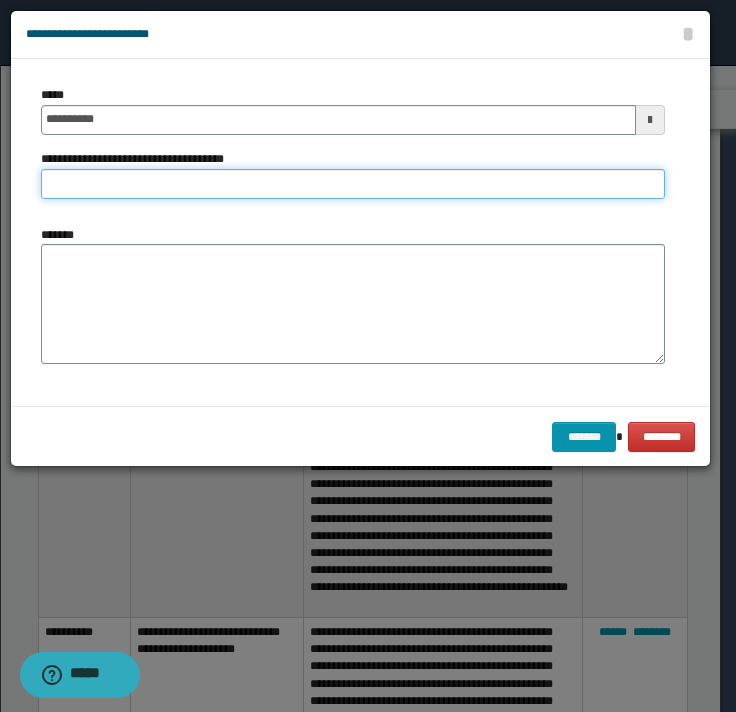 click on "**********" at bounding box center [353, 184] 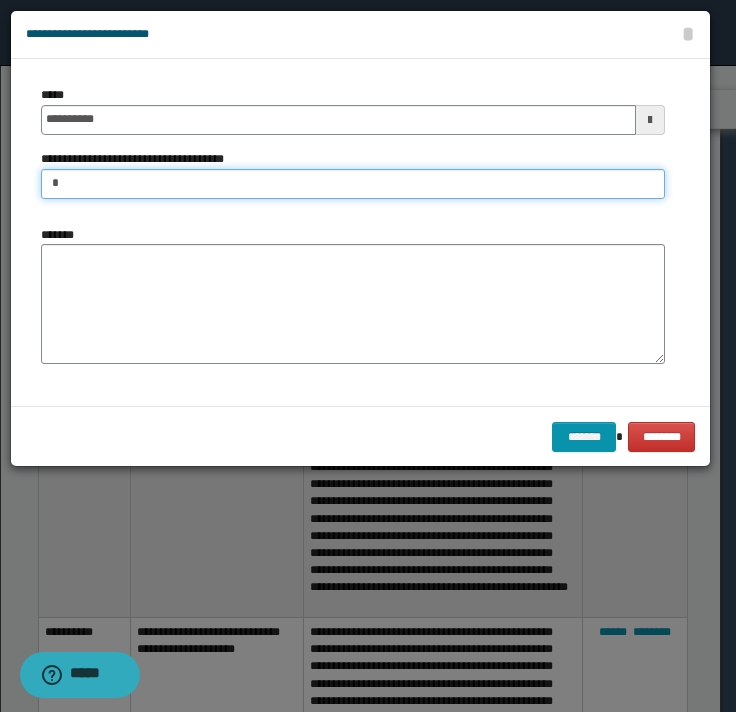 type on "**********" 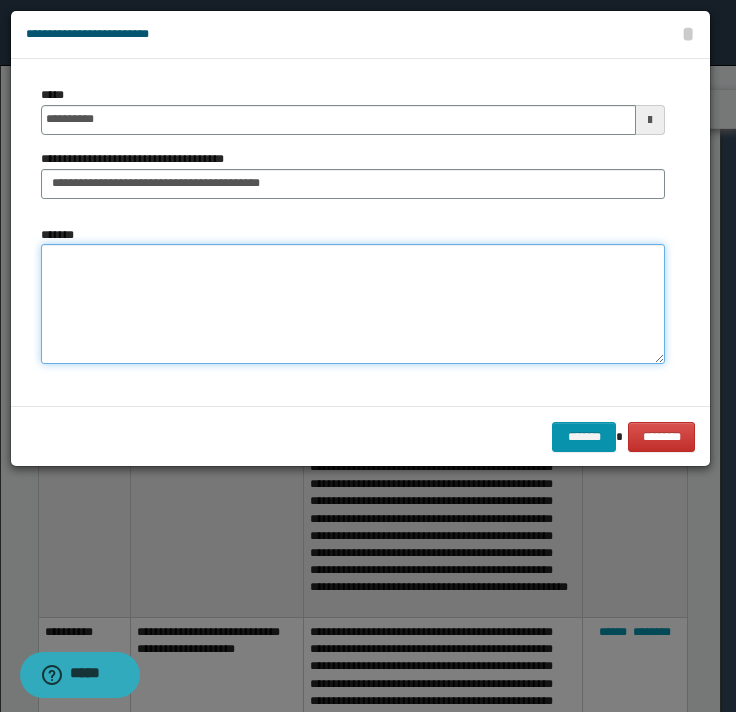 drag, startPoint x: 299, startPoint y: 272, endPoint x: 288, endPoint y: 288, distance: 19.416489 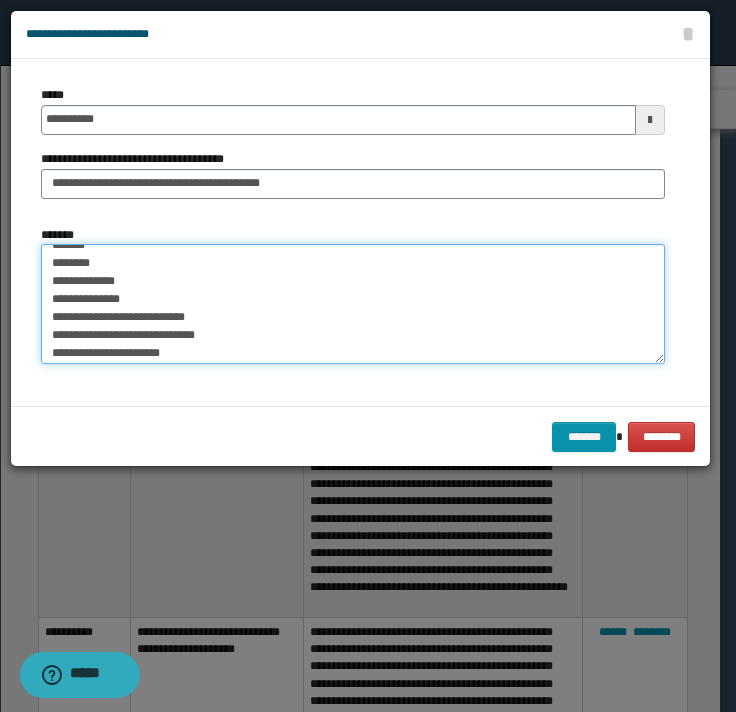 scroll, scrollTop: 0, scrollLeft: 0, axis: both 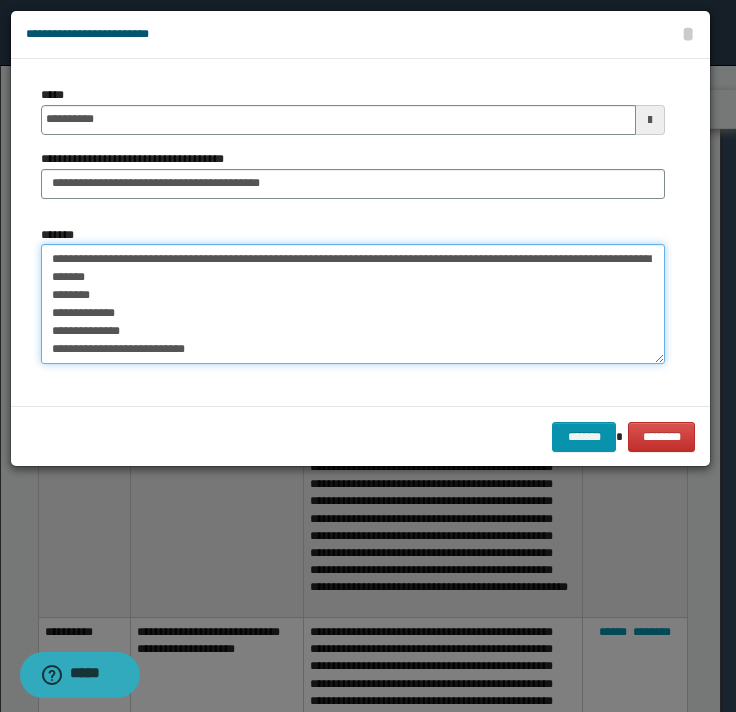 click on "**********" at bounding box center (353, 304) 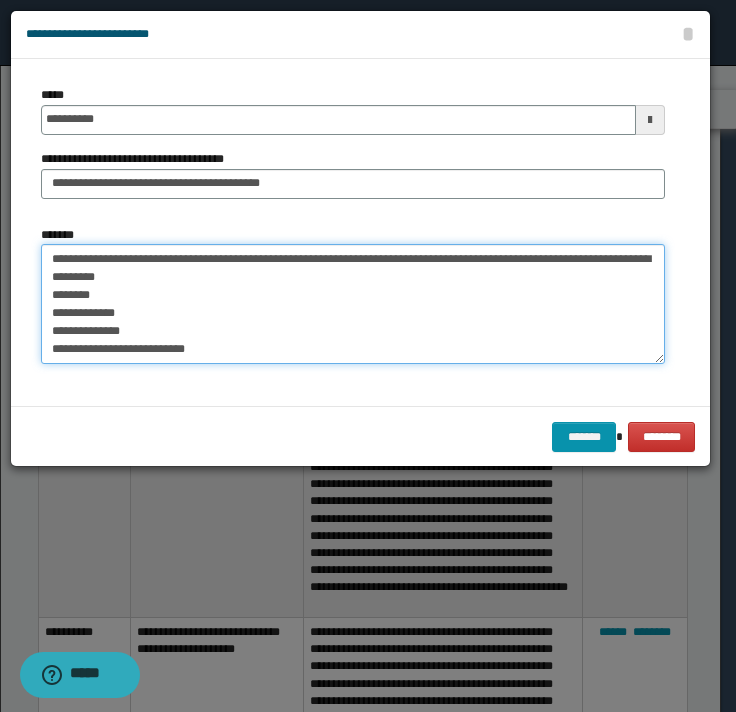 click on "**********" at bounding box center (353, 304) 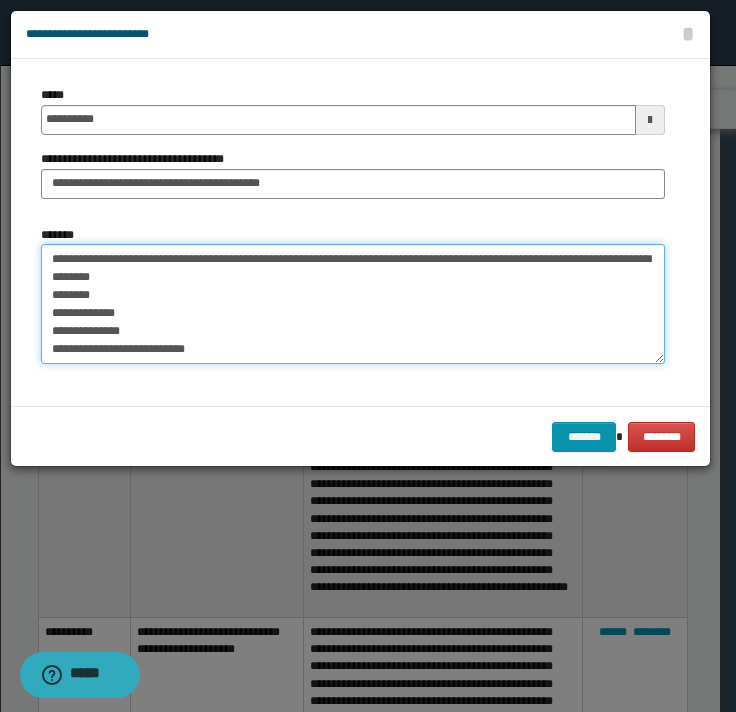 click on "**********" at bounding box center [353, 304] 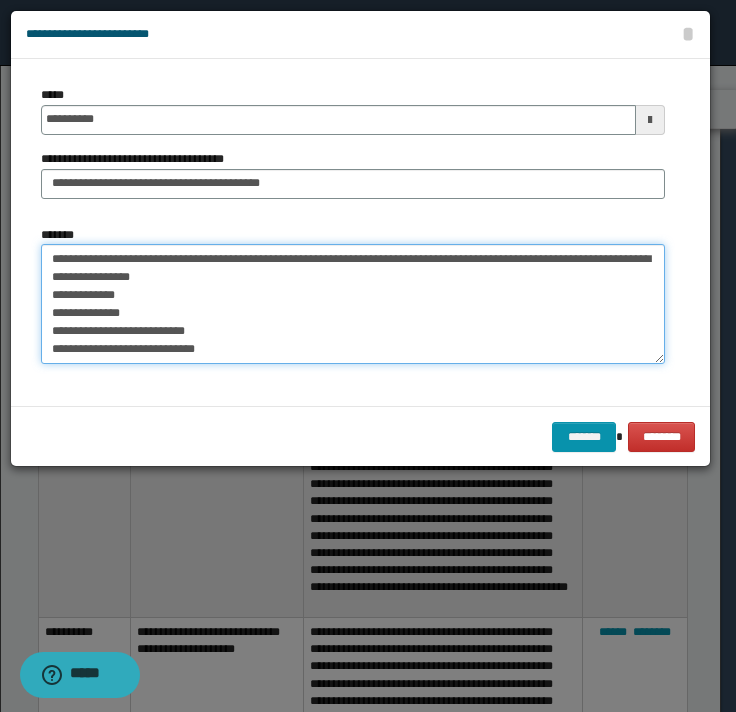 click on "**********" at bounding box center (353, 304) 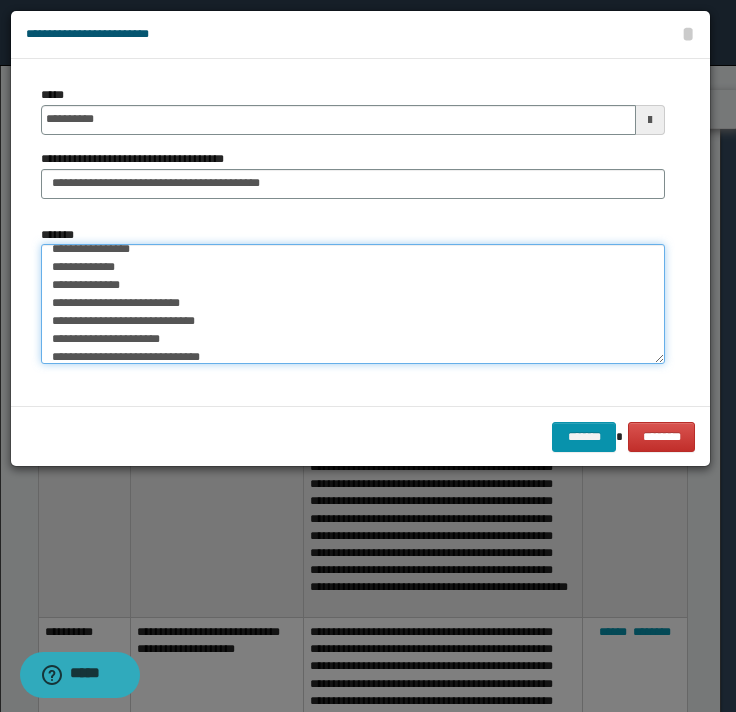 scroll, scrollTop: 53, scrollLeft: 0, axis: vertical 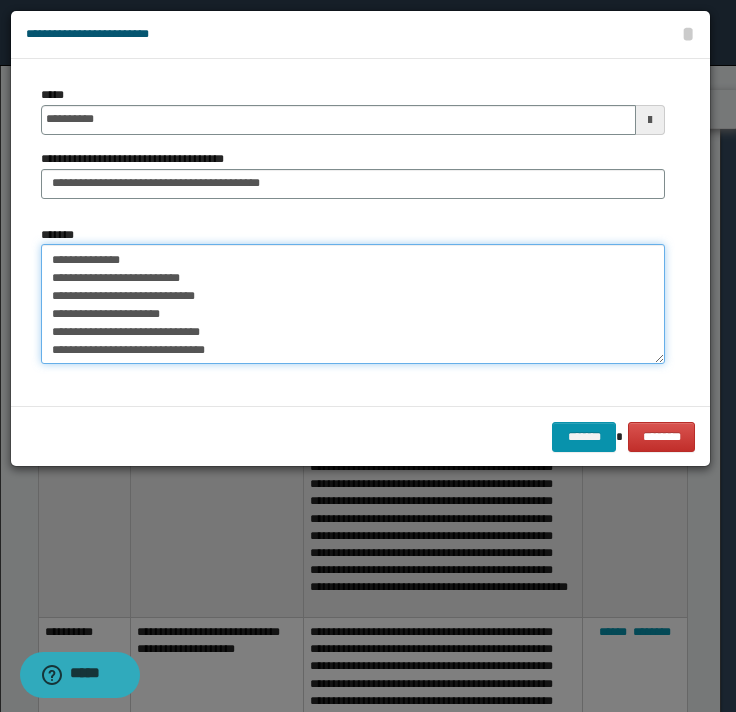 drag, startPoint x: 76, startPoint y: 291, endPoint x: 196, endPoint y: 273, distance: 121.34249 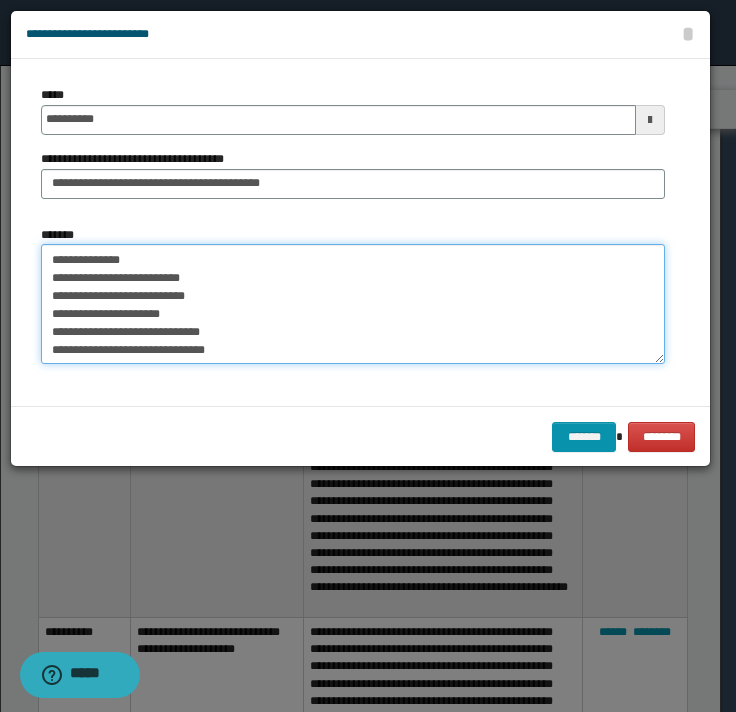 drag, startPoint x: 208, startPoint y: 297, endPoint x: 33, endPoint y: 283, distance: 175.55911 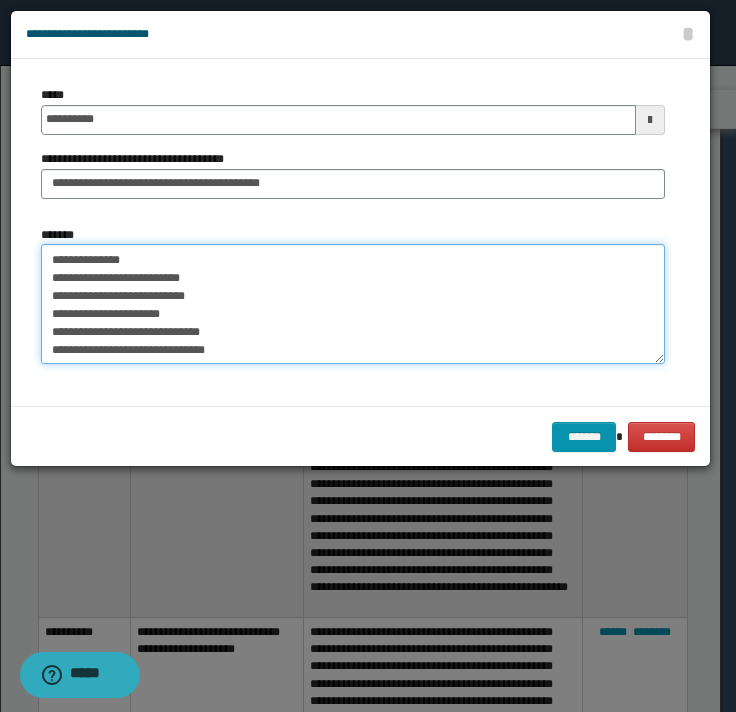 drag, startPoint x: 183, startPoint y: 301, endPoint x: 64, endPoint y: 295, distance: 119.15116 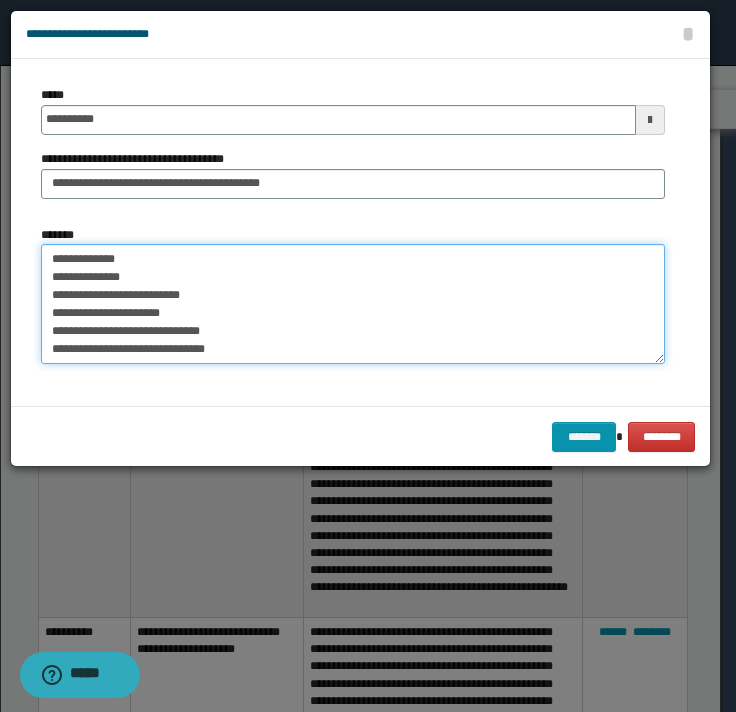scroll, scrollTop: 36, scrollLeft: 0, axis: vertical 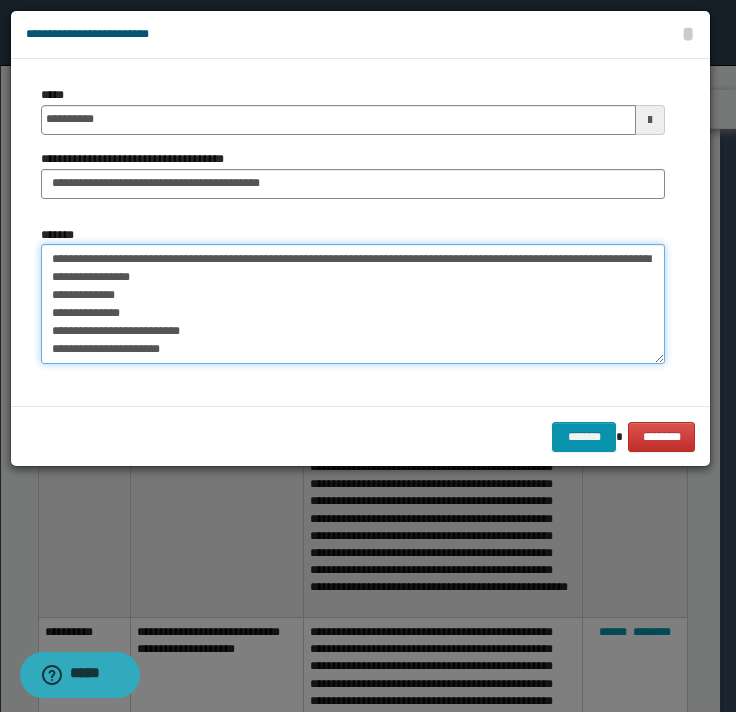click on "**********" at bounding box center (353, 304) 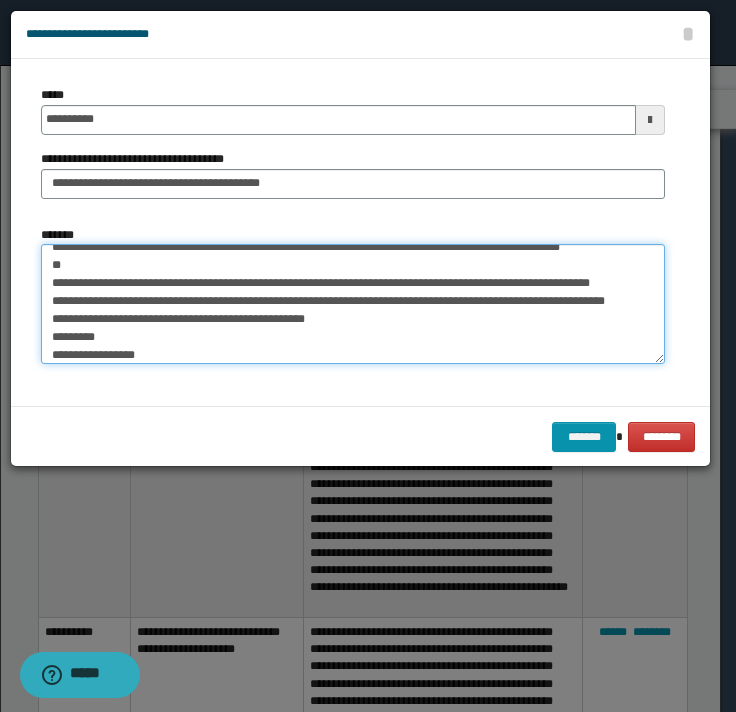 scroll, scrollTop: 0, scrollLeft: 0, axis: both 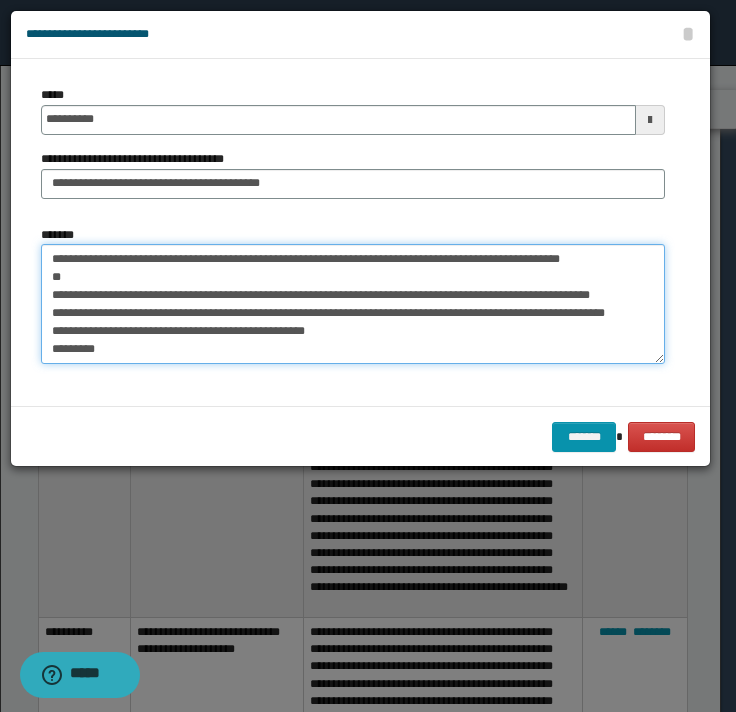 click on "*******" at bounding box center (353, 304) 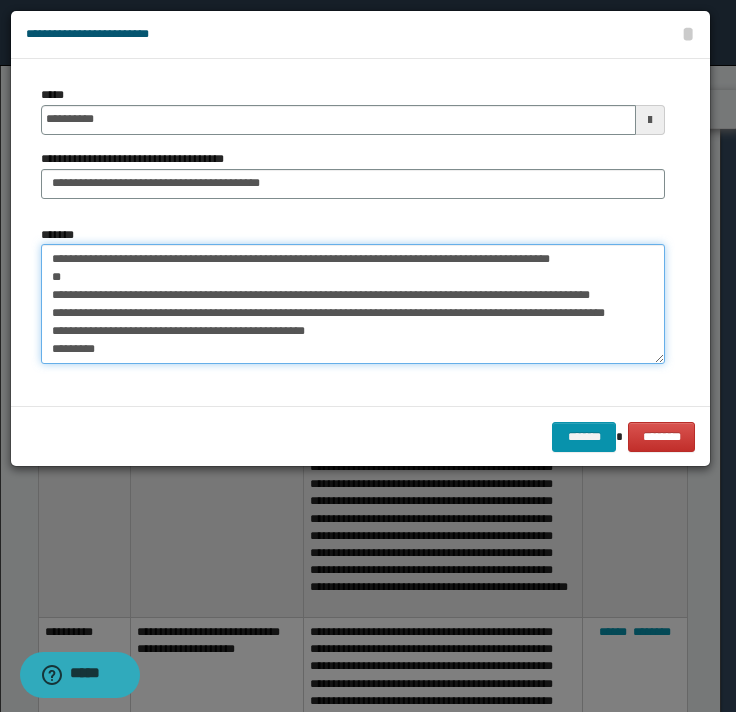 click on "*******" at bounding box center (353, 304) 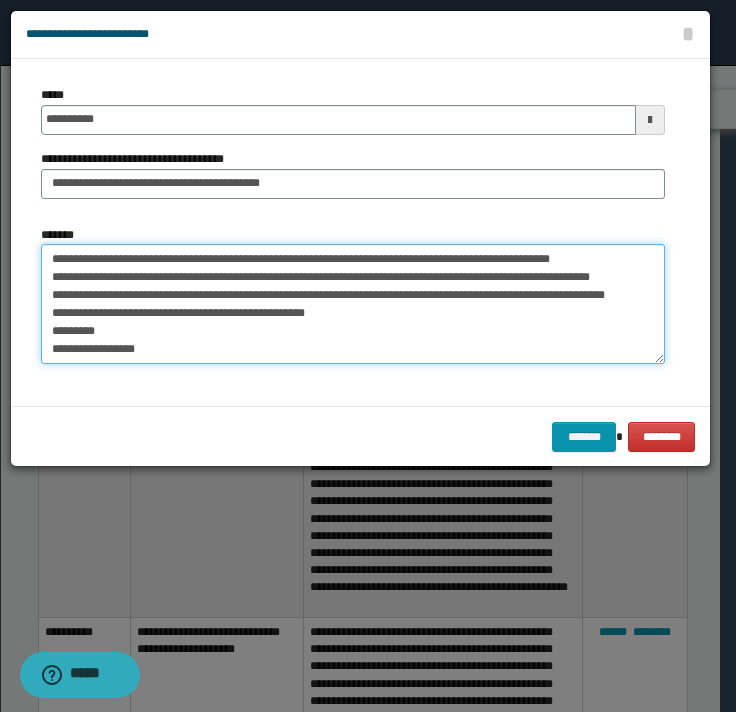 click on "*******" at bounding box center (353, 304) 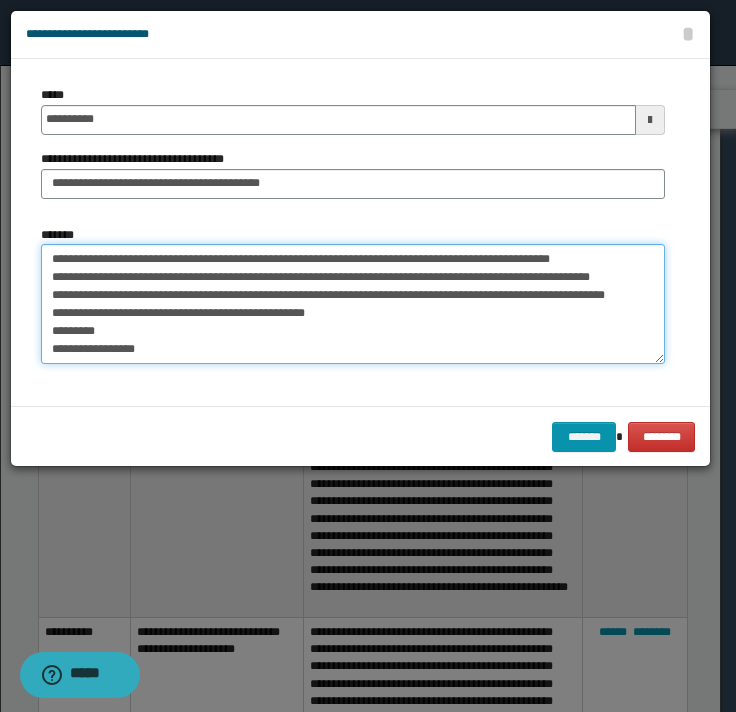 click on "*******" at bounding box center (353, 304) 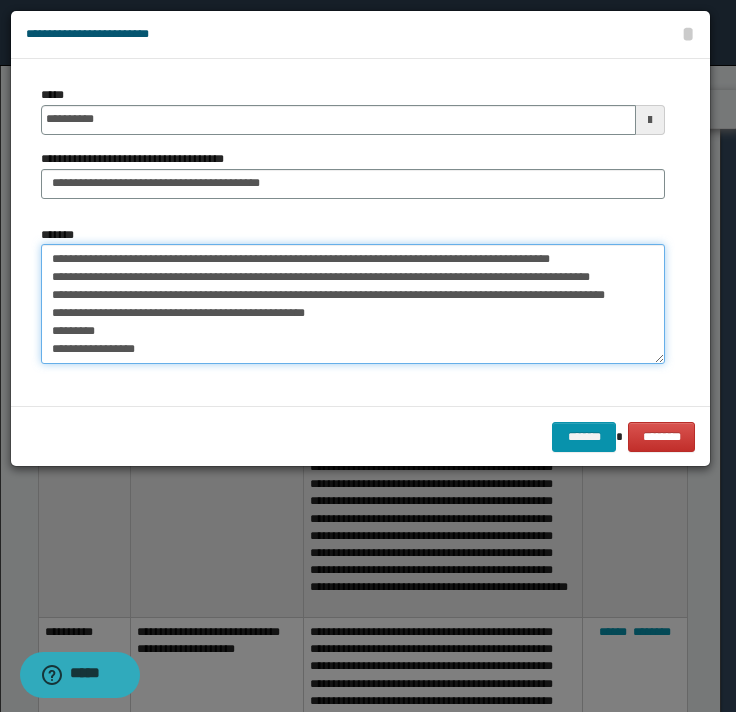 click on "*******" at bounding box center [353, 304] 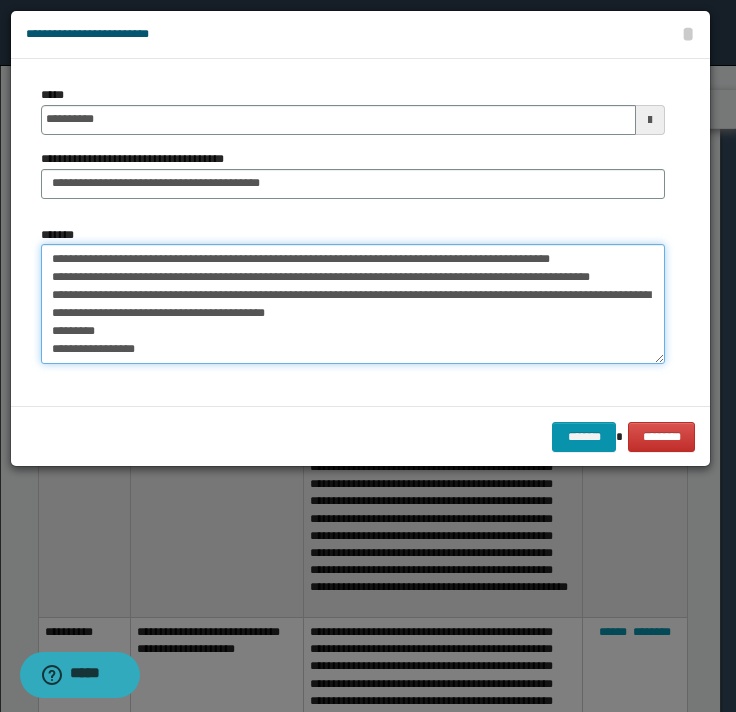 click on "*******" at bounding box center (353, 304) 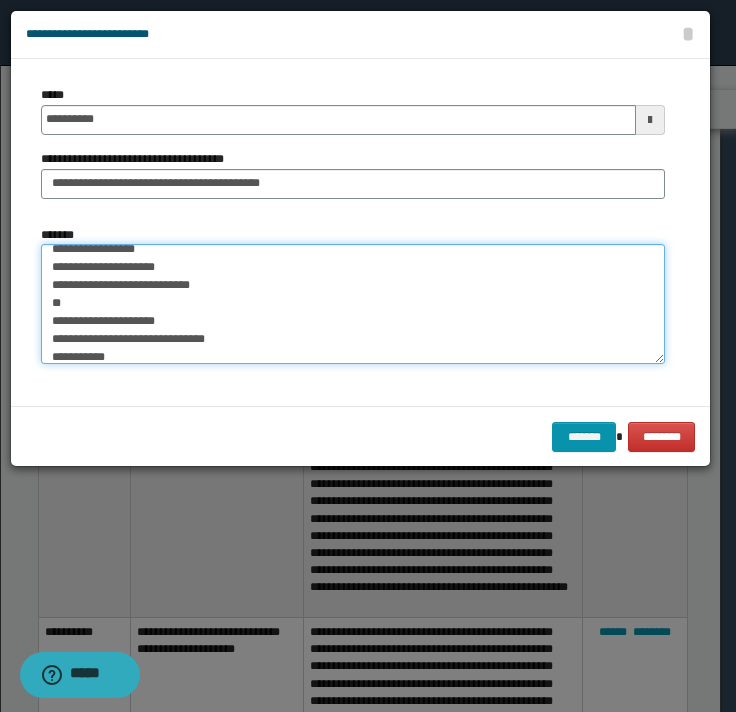 scroll, scrollTop: 0, scrollLeft: 0, axis: both 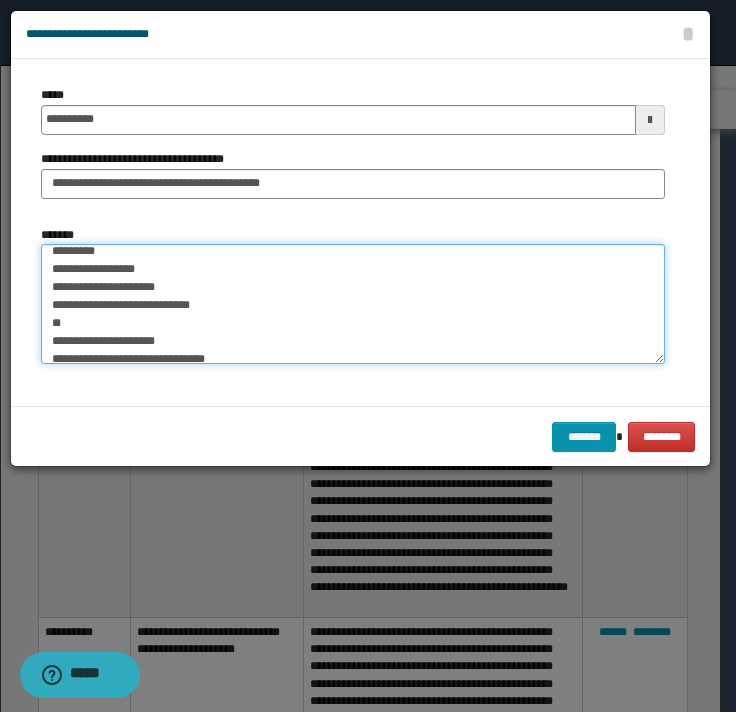 click on "*******" at bounding box center [353, 304] 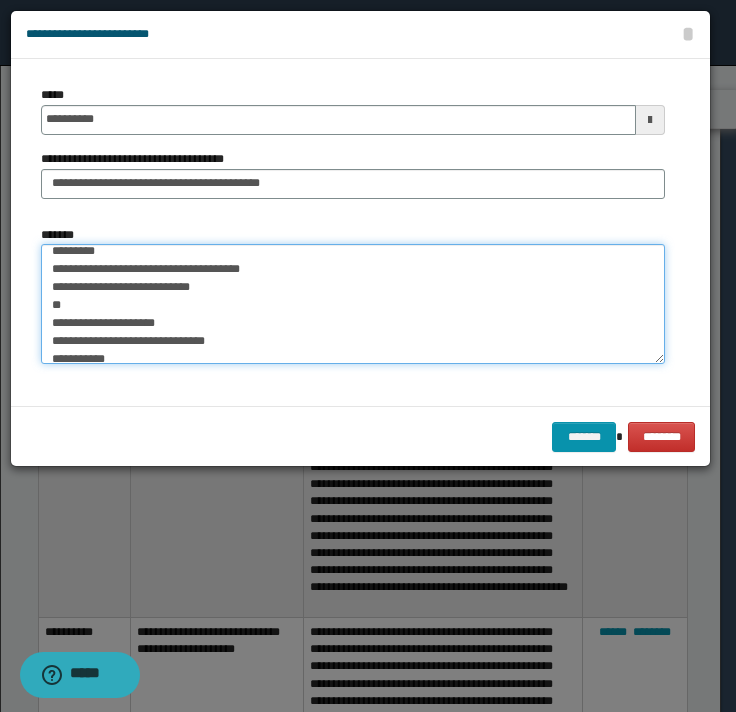 click on "*******" at bounding box center (353, 304) 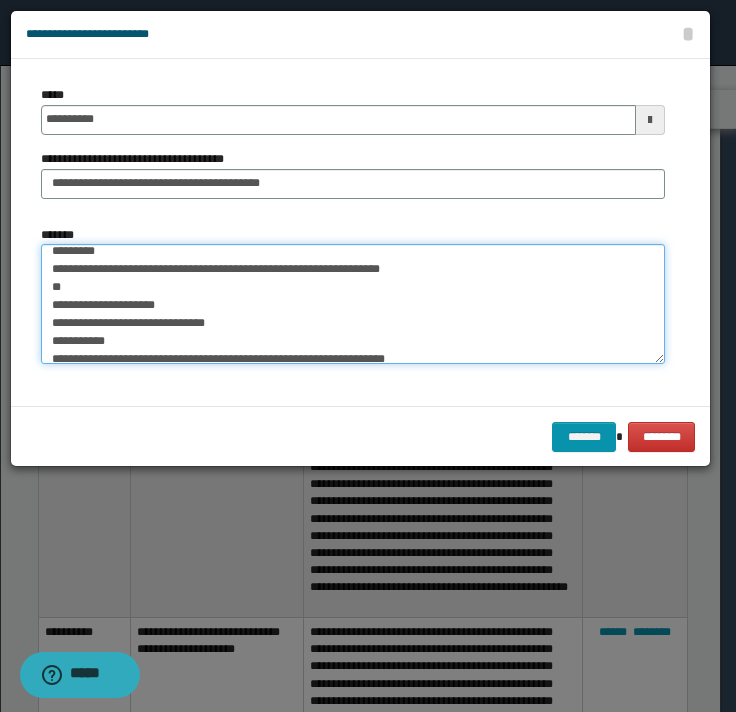 drag, startPoint x: 77, startPoint y: 293, endPoint x: 375, endPoint y: 270, distance: 298.88626 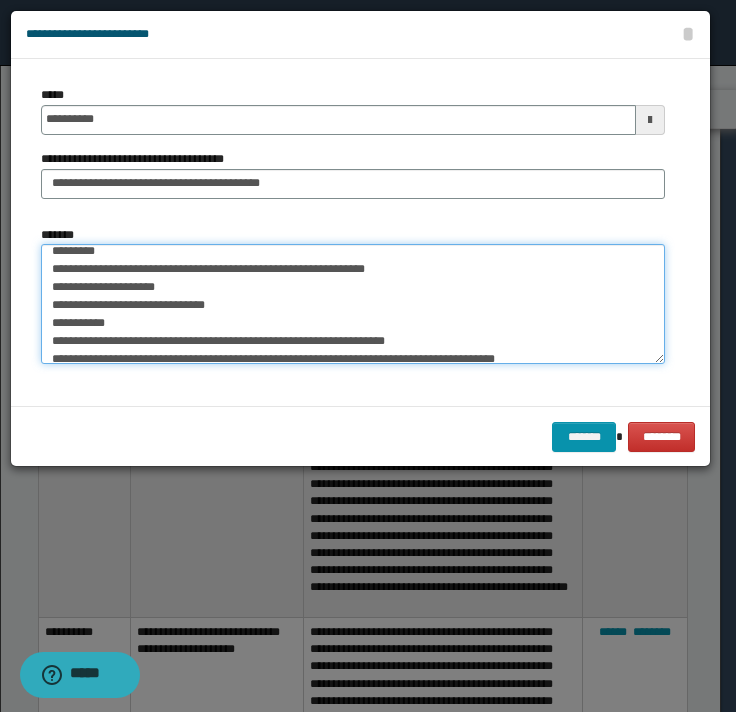 click on "*******" at bounding box center (353, 304) 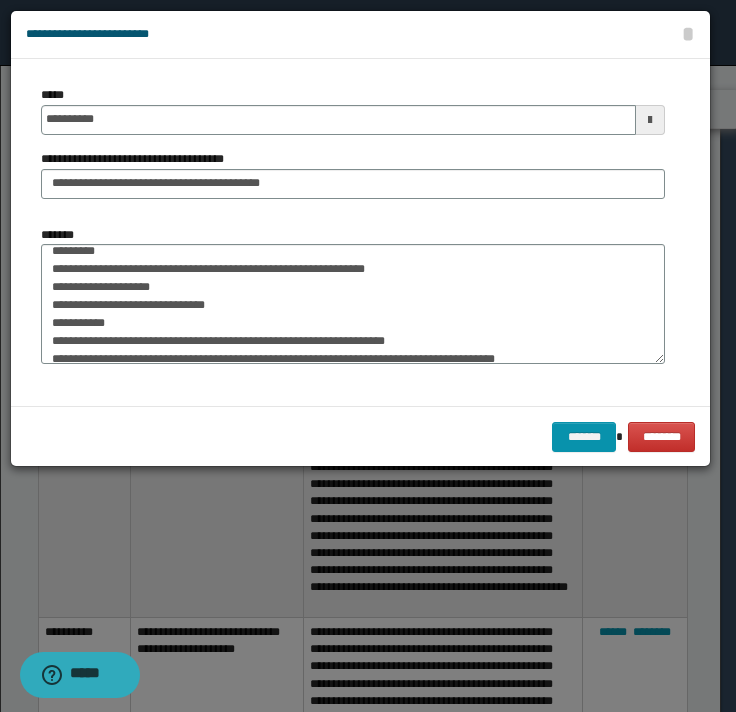 drag, startPoint x: 207, startPoint y: 305, endPoint x: 262, endPoint y: 239, distance: 85.91275 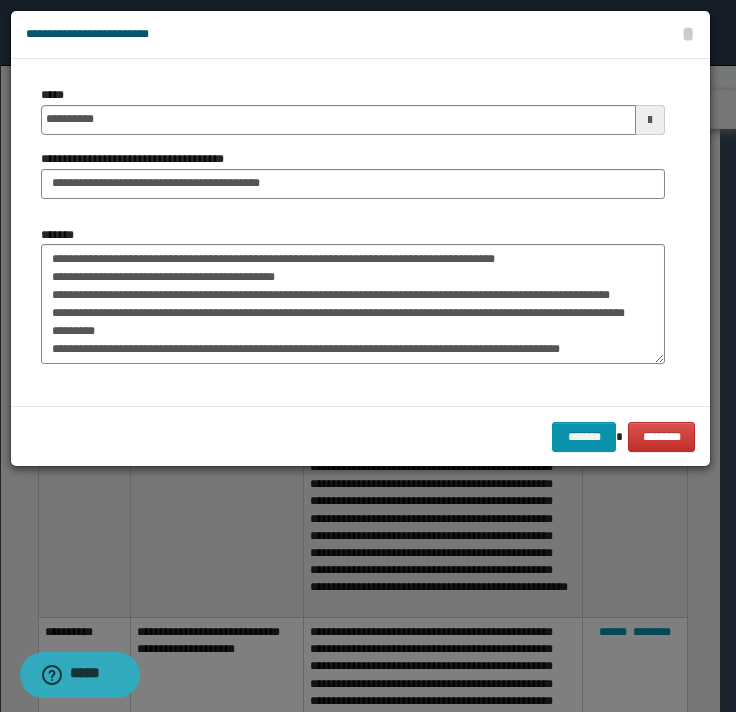 scroll, scrollTop: 80, scrollLeft: 0, axis: vertical 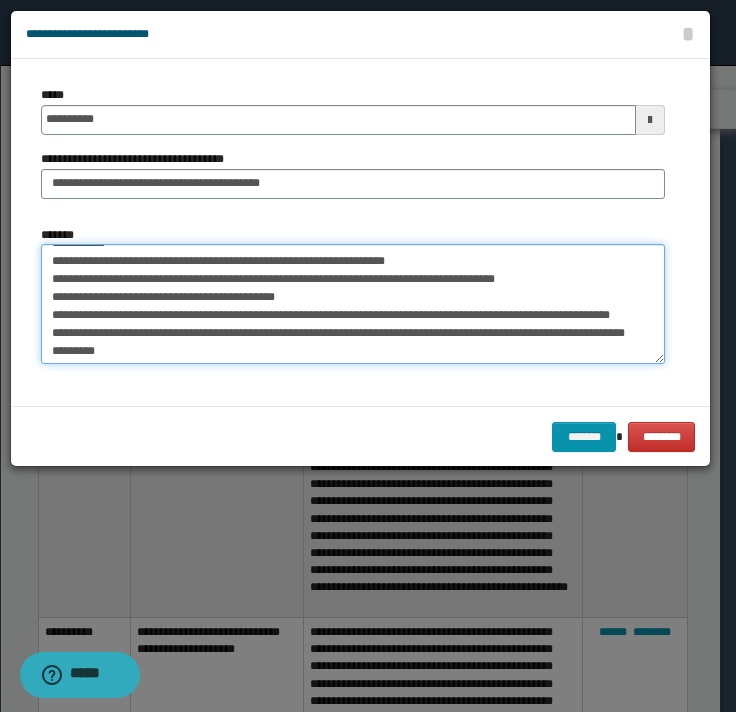 click on "*******" at bounding box center [353, 304] 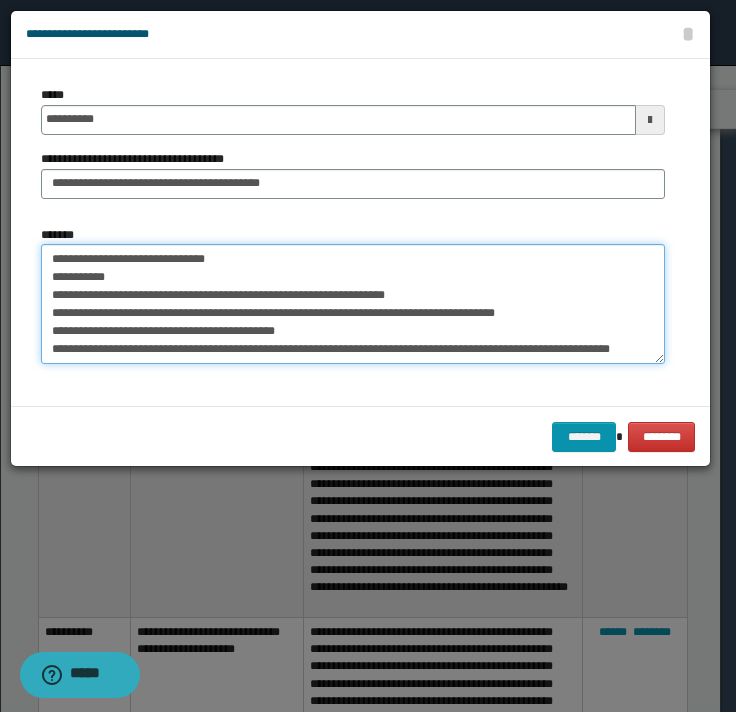 click on "*******" at bounding box center [353, 304] 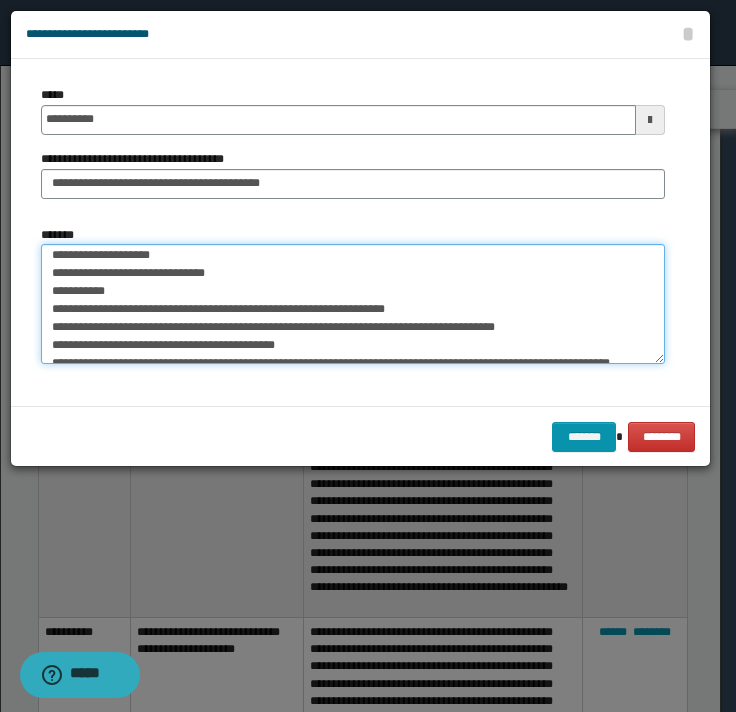drag, startPoint x: 238, startPoint y: 290, endPoint x: 236, endPoint y: 314, distance: 24.083189 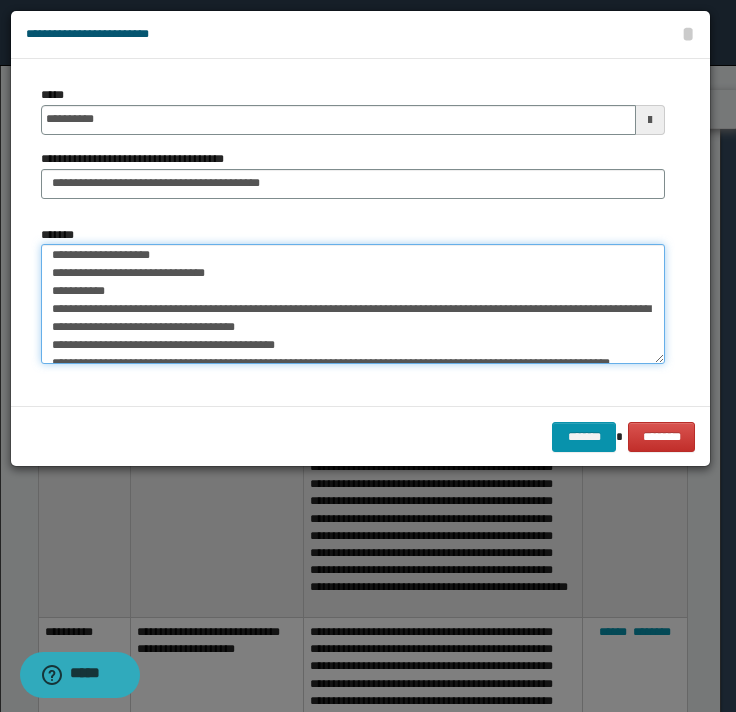 click on "*******" at bounding box center (353, 304) 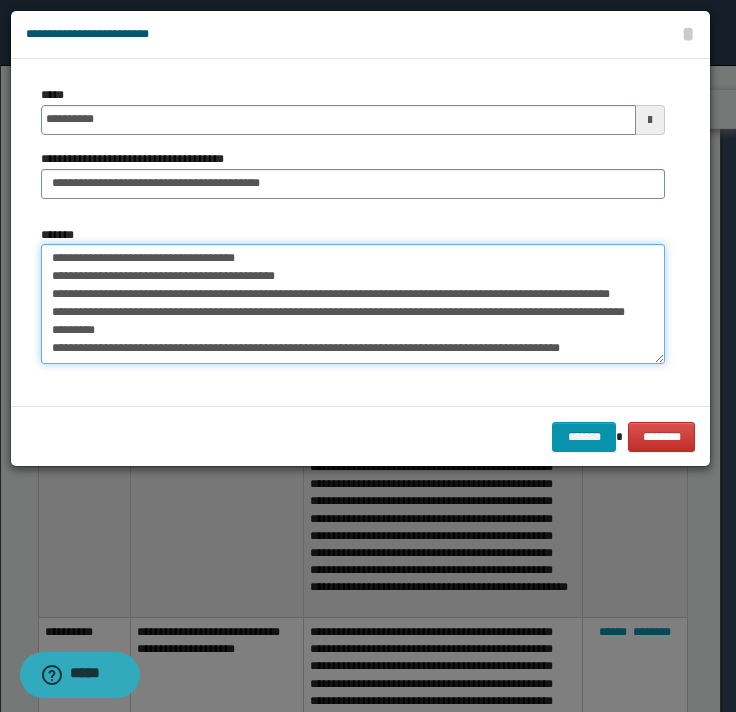 scroll, scrollTop: 212, scrollLeft: 0, axis: vertical 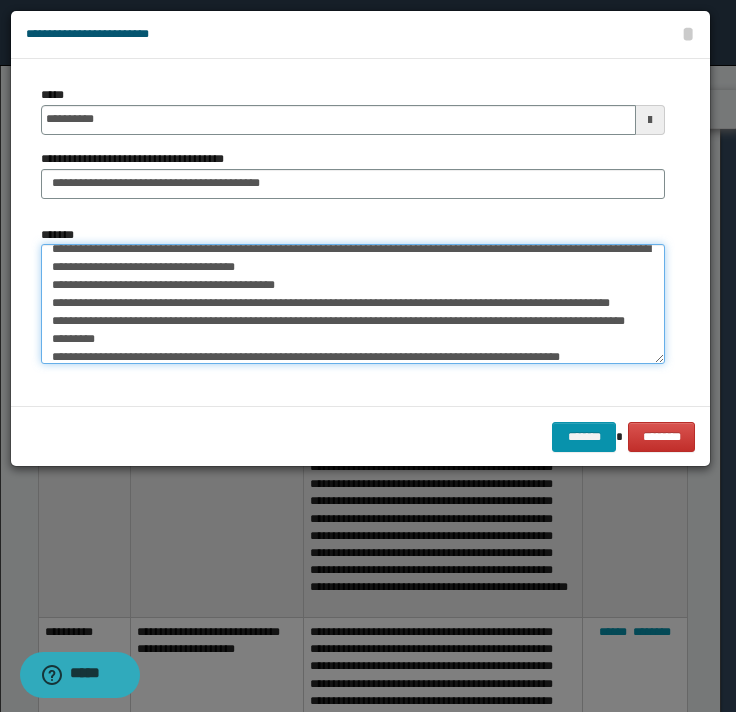 click on "*******" at bounding box center [353, 304] 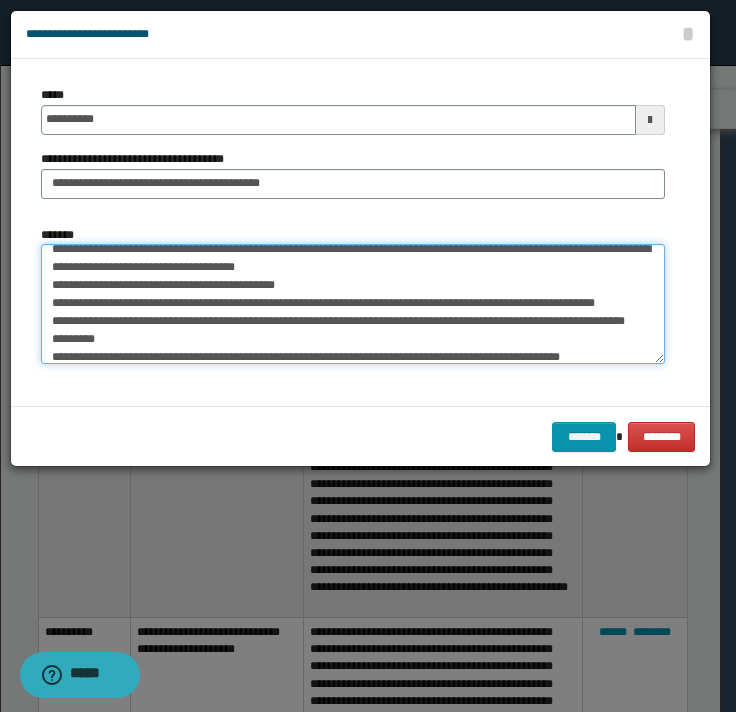 scroll, scrollTop: 212, scrollLeft: 0, axis: vertical 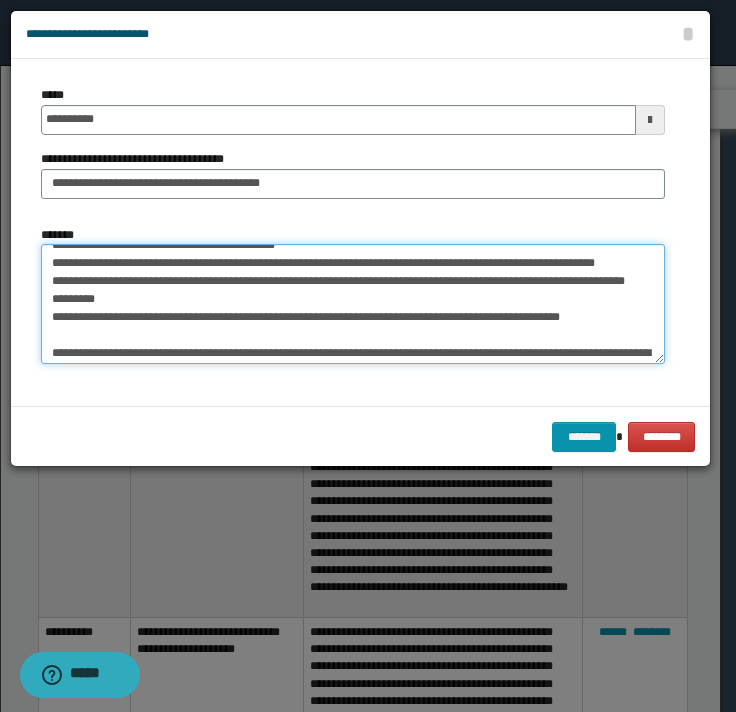 click on "*******" at bounding box center [353, 304] 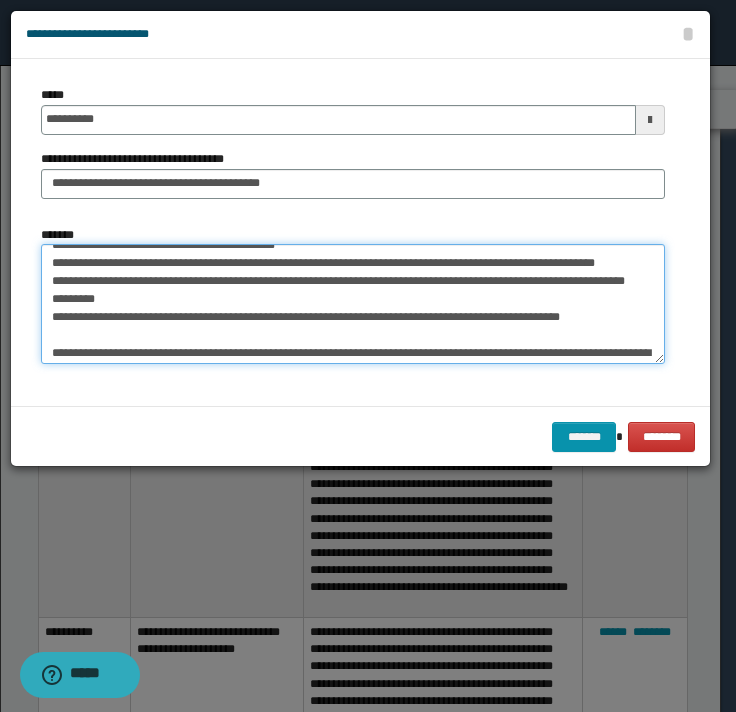 click on "*******" at bounding box center [353, 304] 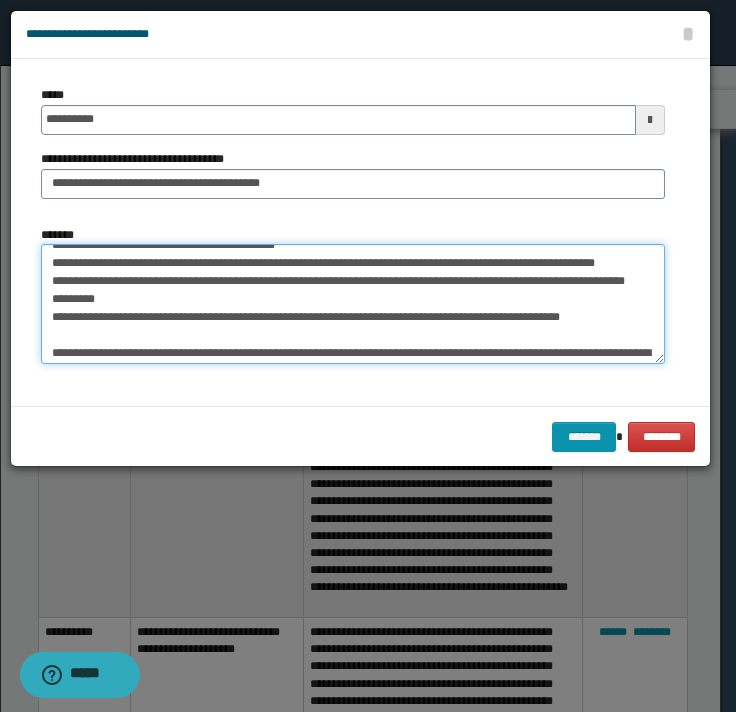 click on "*******" at bounding box center (353, 304) 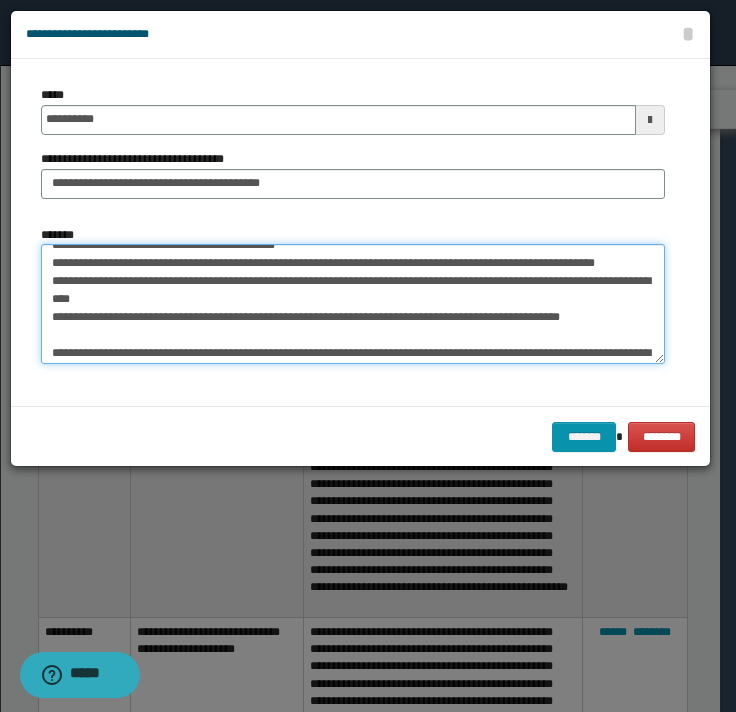 click on "*******" at bounding box center [353, 304] 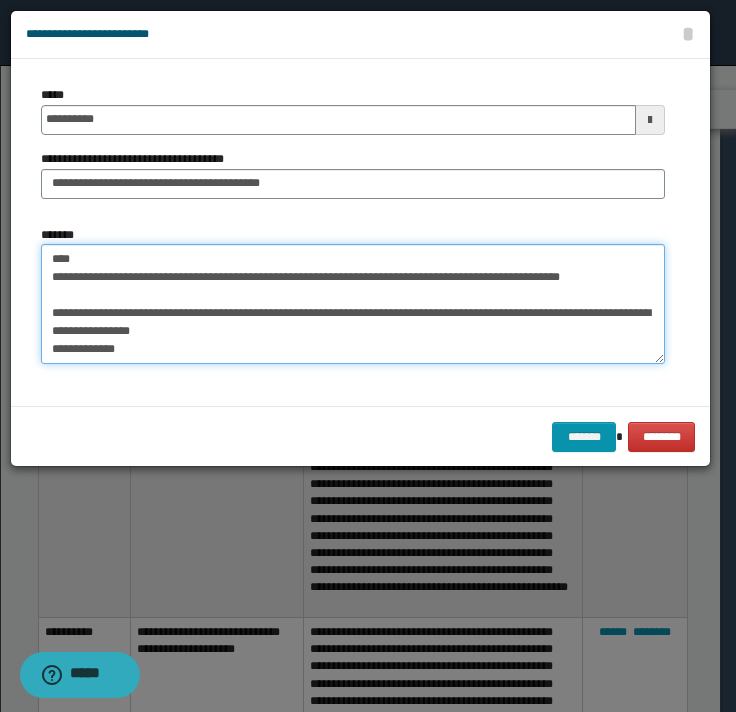 scroll, scrollTop: 292, scrollLeft: 0, axis: vertical 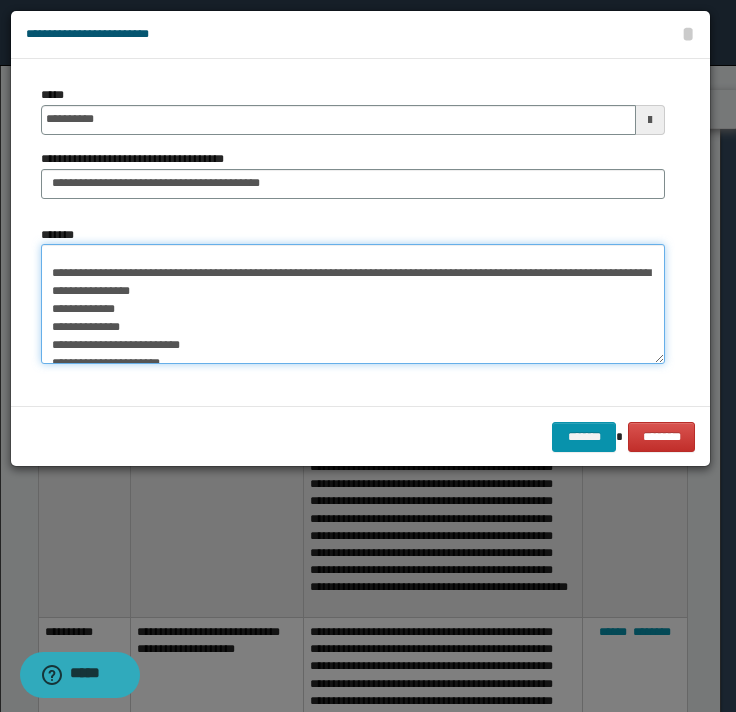 click on "*******" at bounding box center [353, 304] 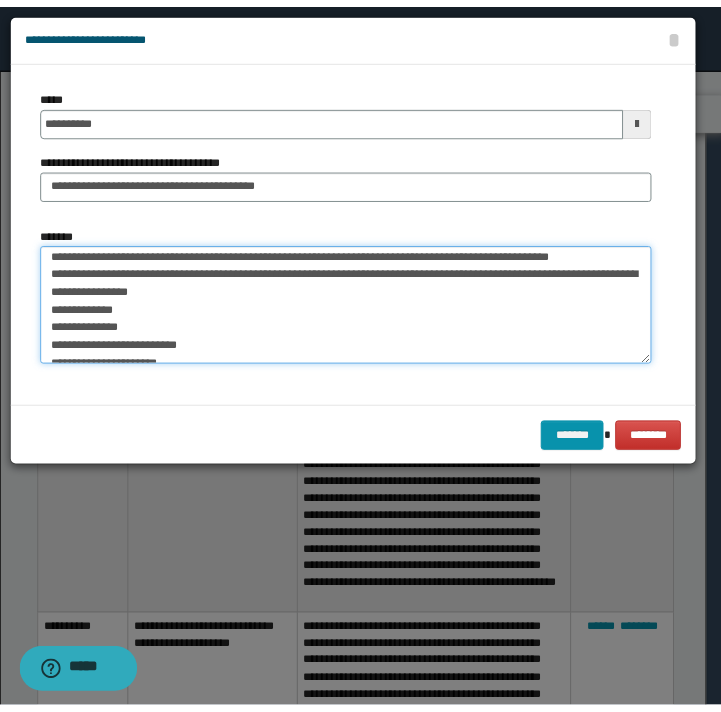 scroll, scrollTop: 360, scrollLeft: 0, axis: vertical 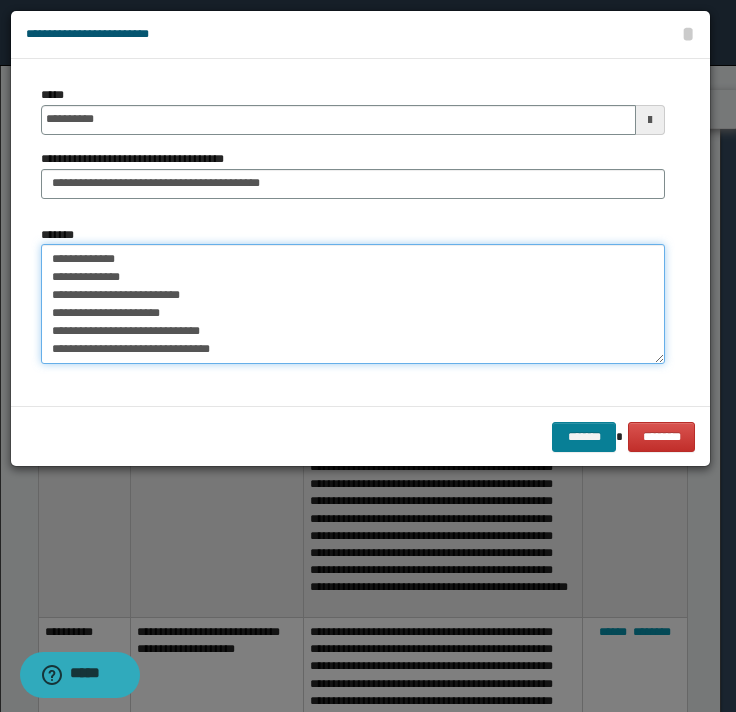 type on "**********" 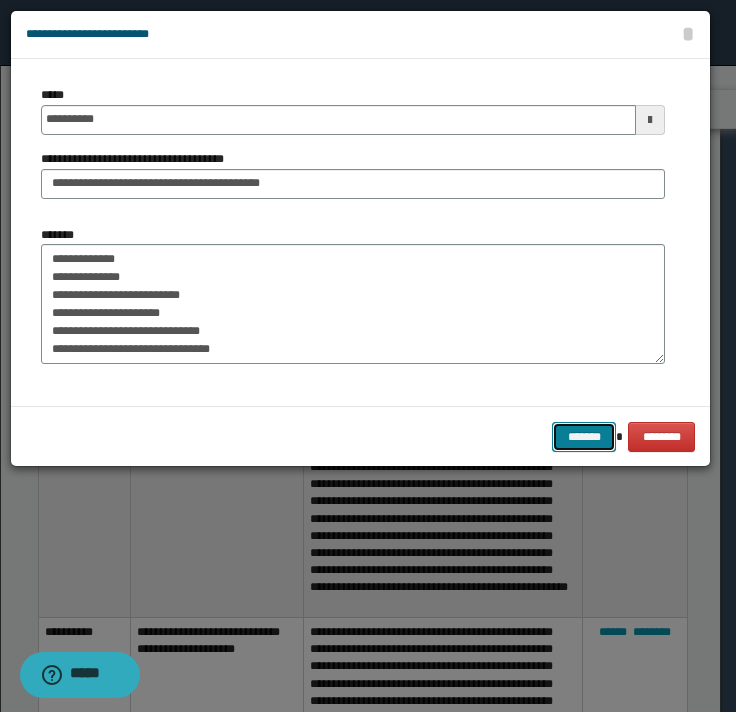 click on "*******" at bounding box center (584, 437) 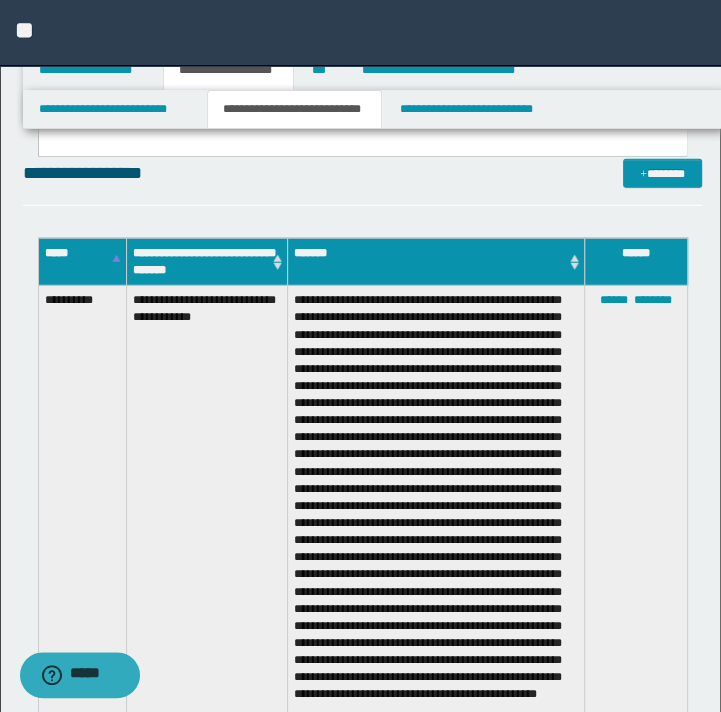 scroll, scrollTop: 2384, scrollLeft: 0, axis: vertical 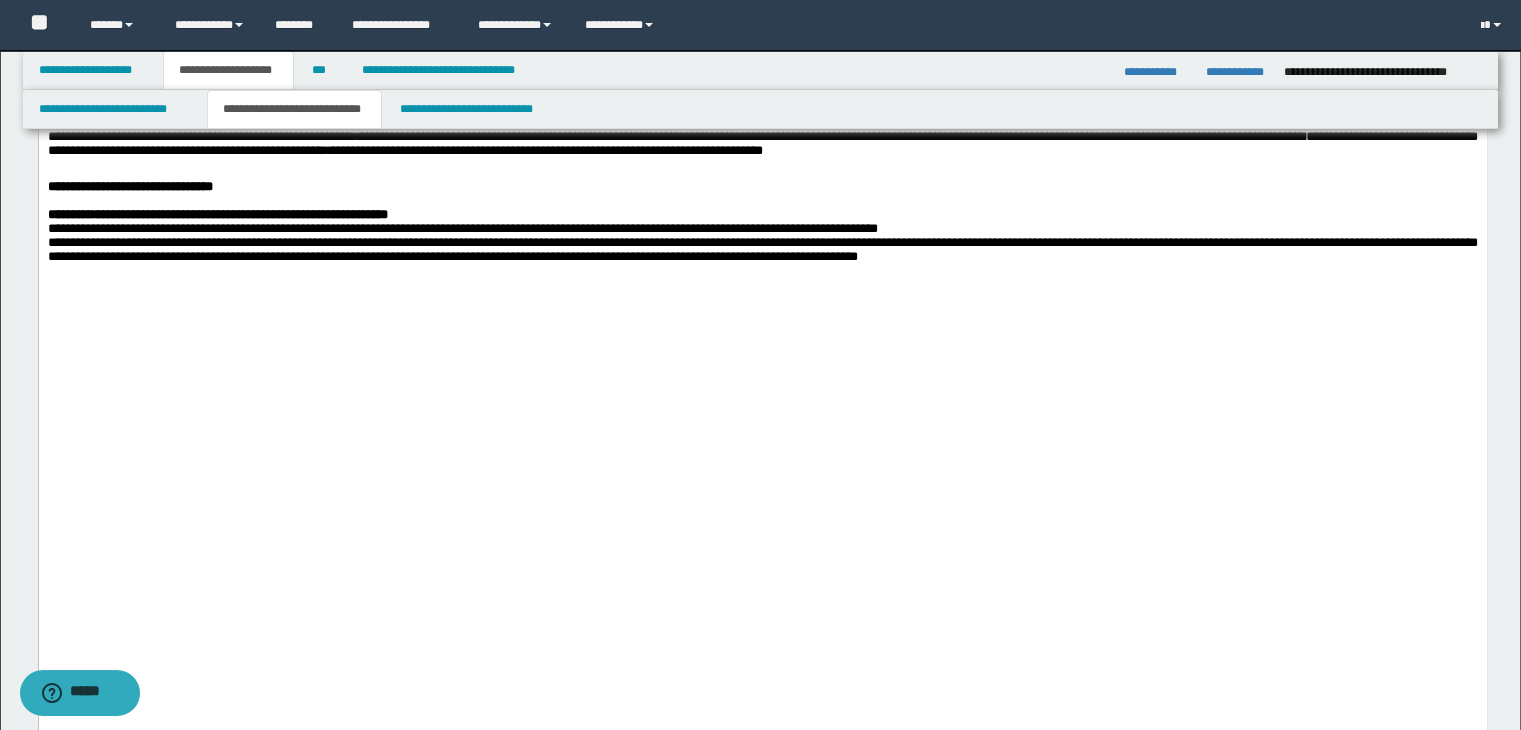 click on "**********" at bounding box center [762, 3] 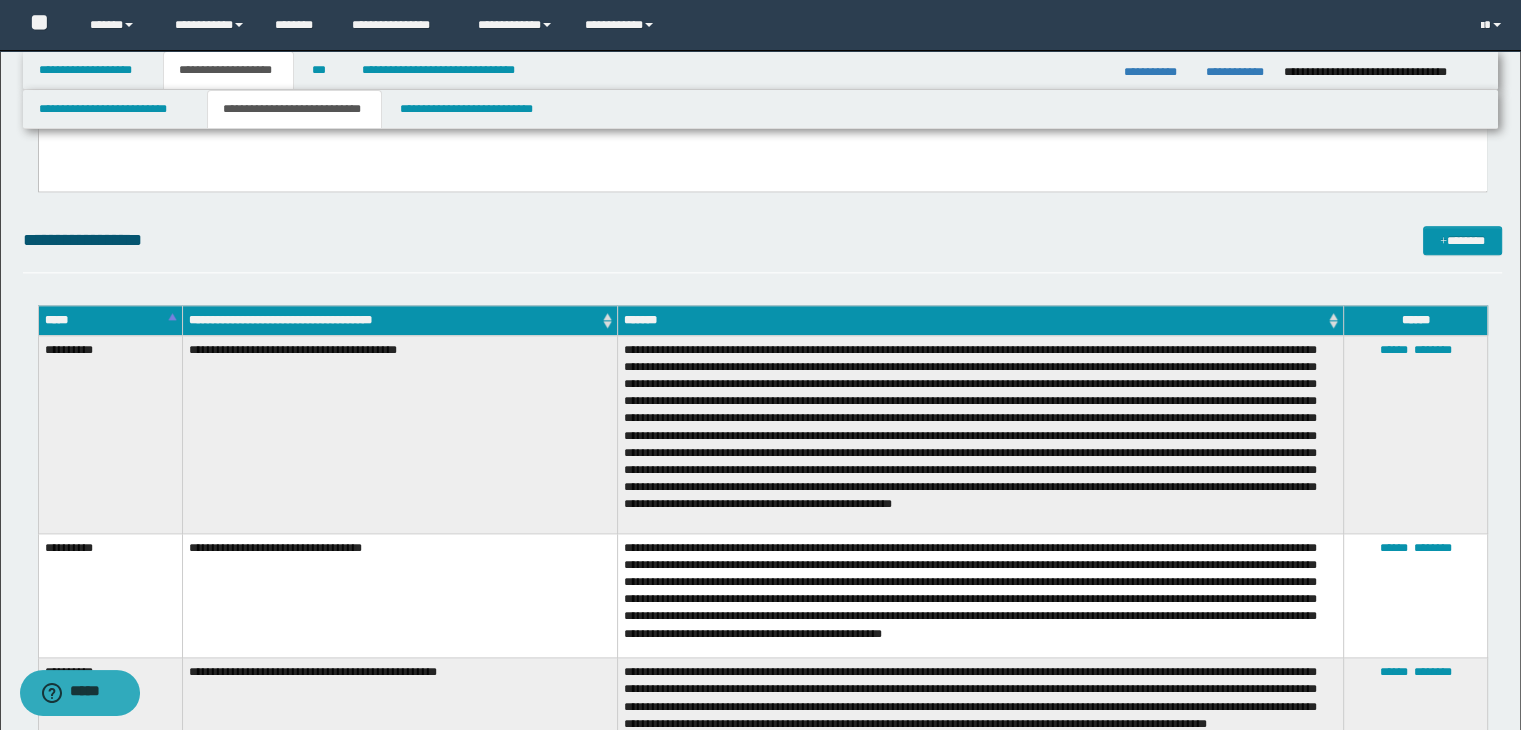 scroll, scrollTop: 2020, scrollLeft: 0, axis: vertical 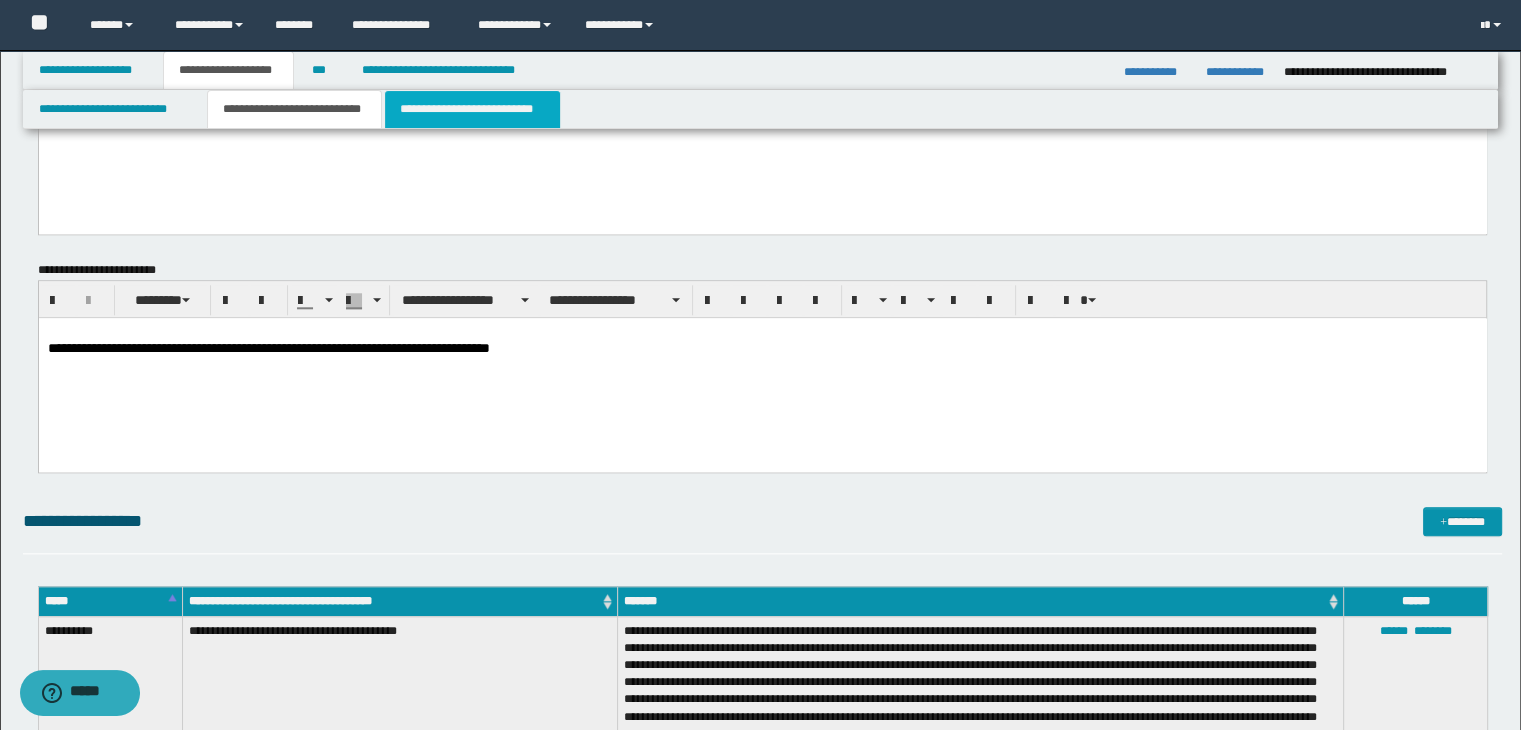 click on "**********" at bounding box center (472, 109) 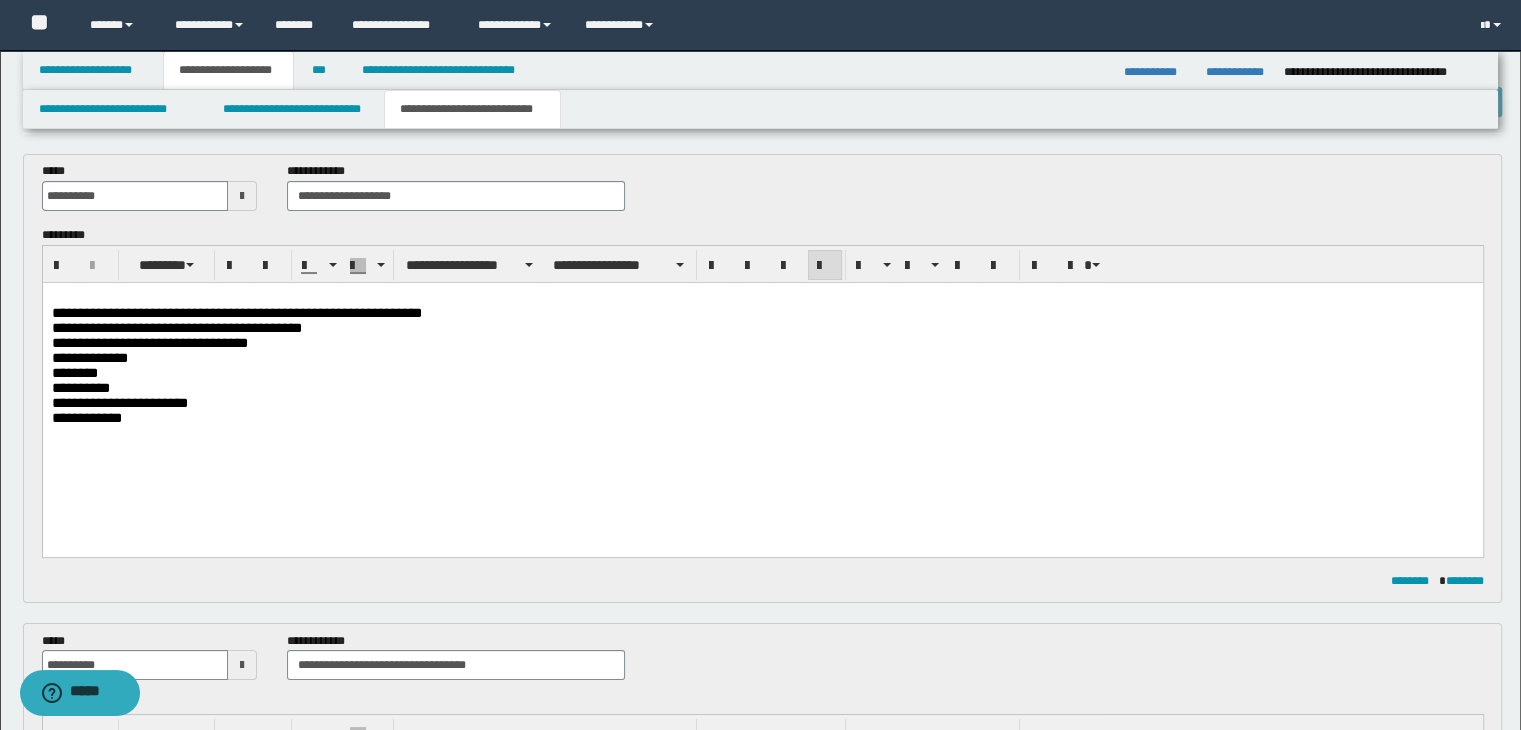 scroll, scrollTop: 0, scrollLeft: 0, axis: both 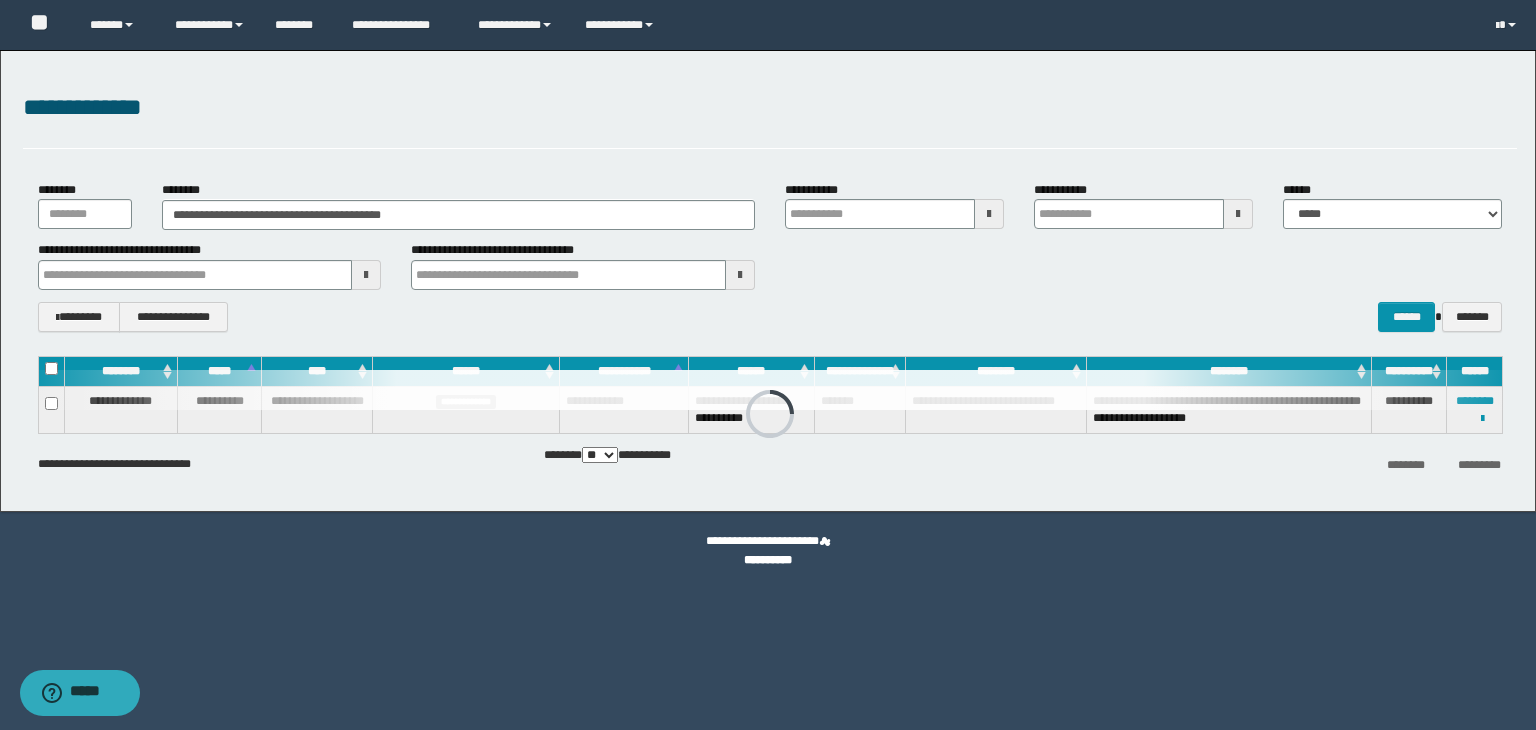 click on "**********" at bounding box center (768, 281) 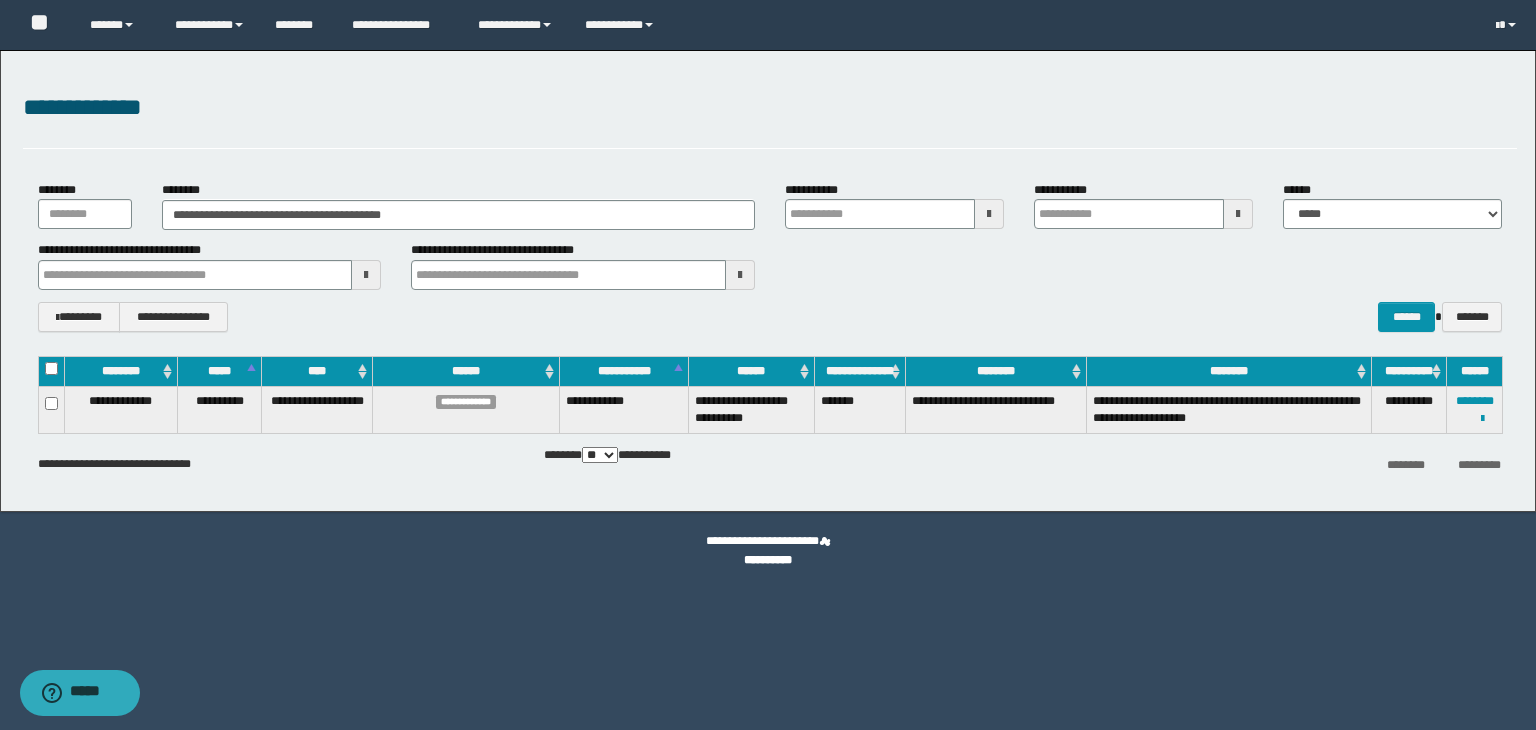 click on "**********" at bounding box center [770, 317] 